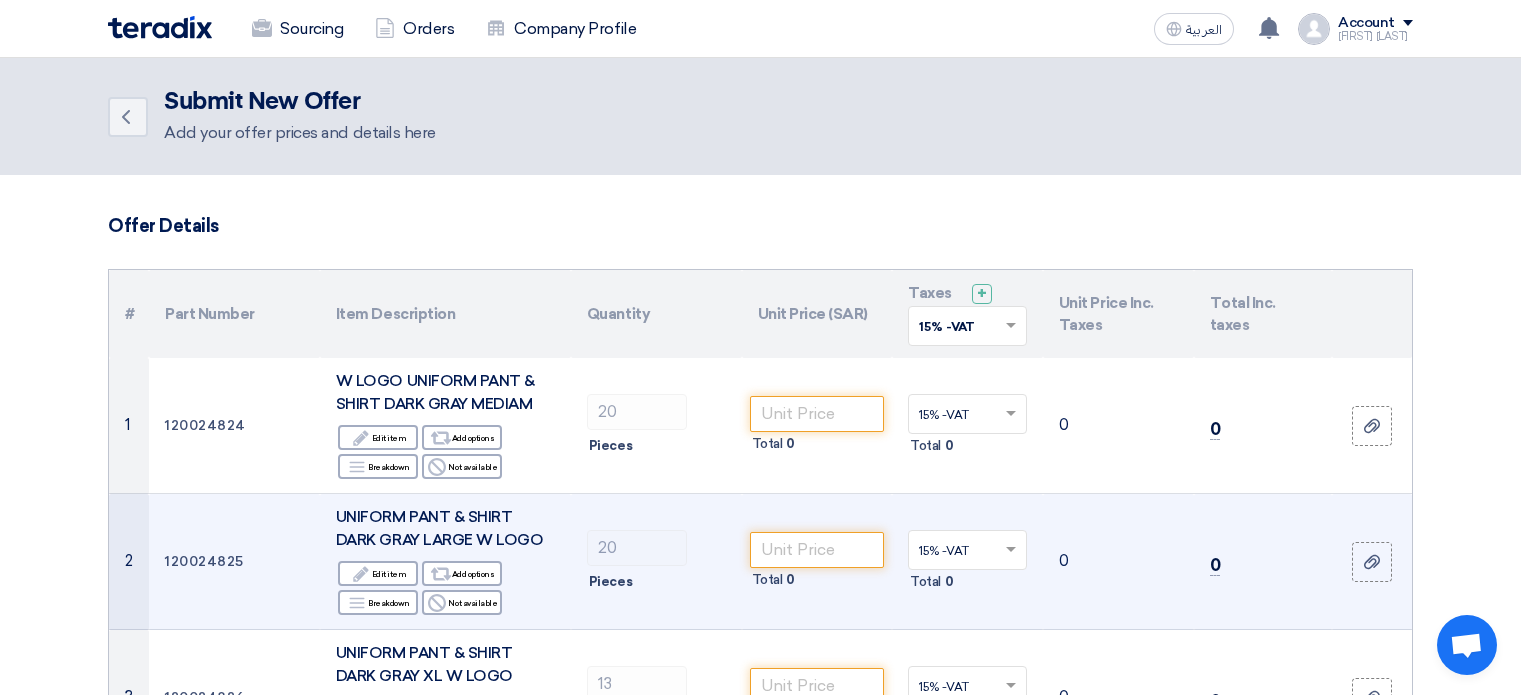 scroll, scrollTop: 200, scrollLeft: 0, axis: vertical 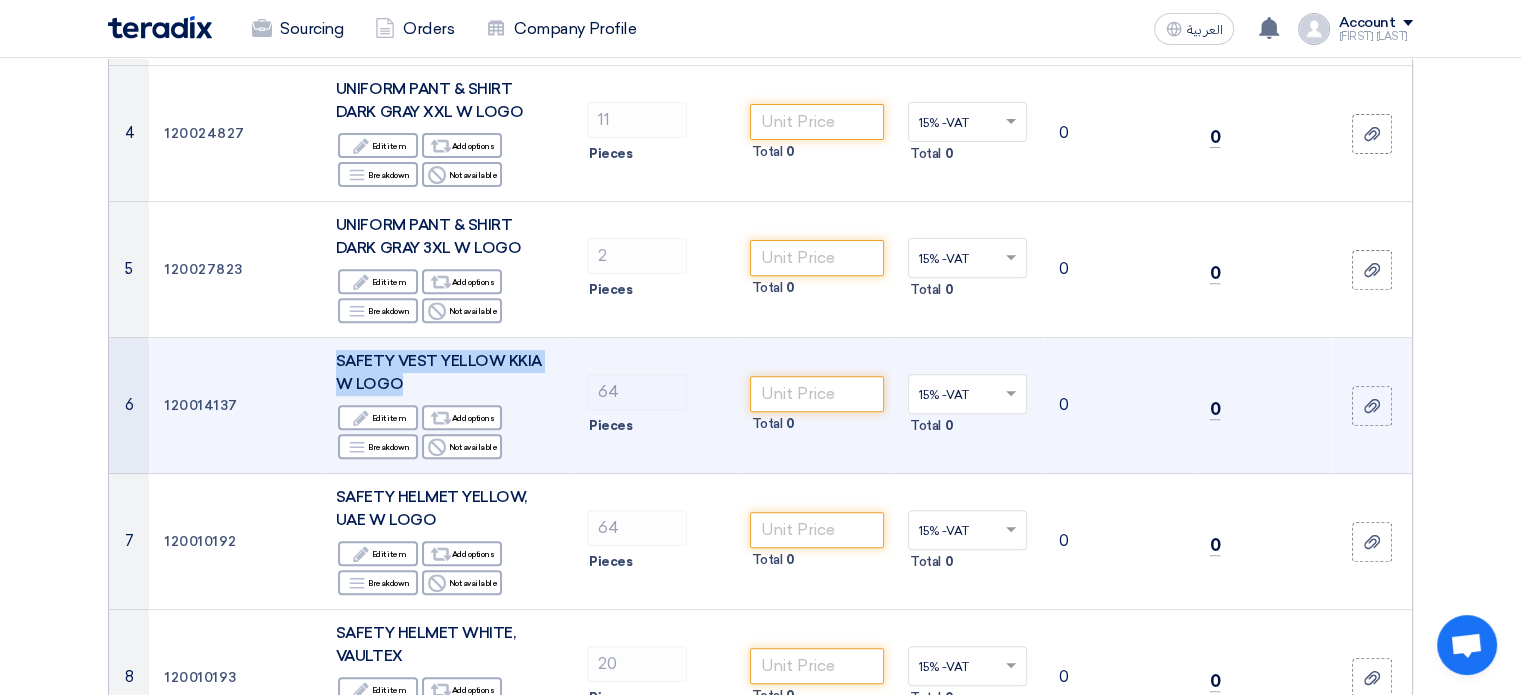 drag, startPoint x: 398, startPoint y: 384, endPoint x: 341, endPoint y: 357, distance: 63.07139 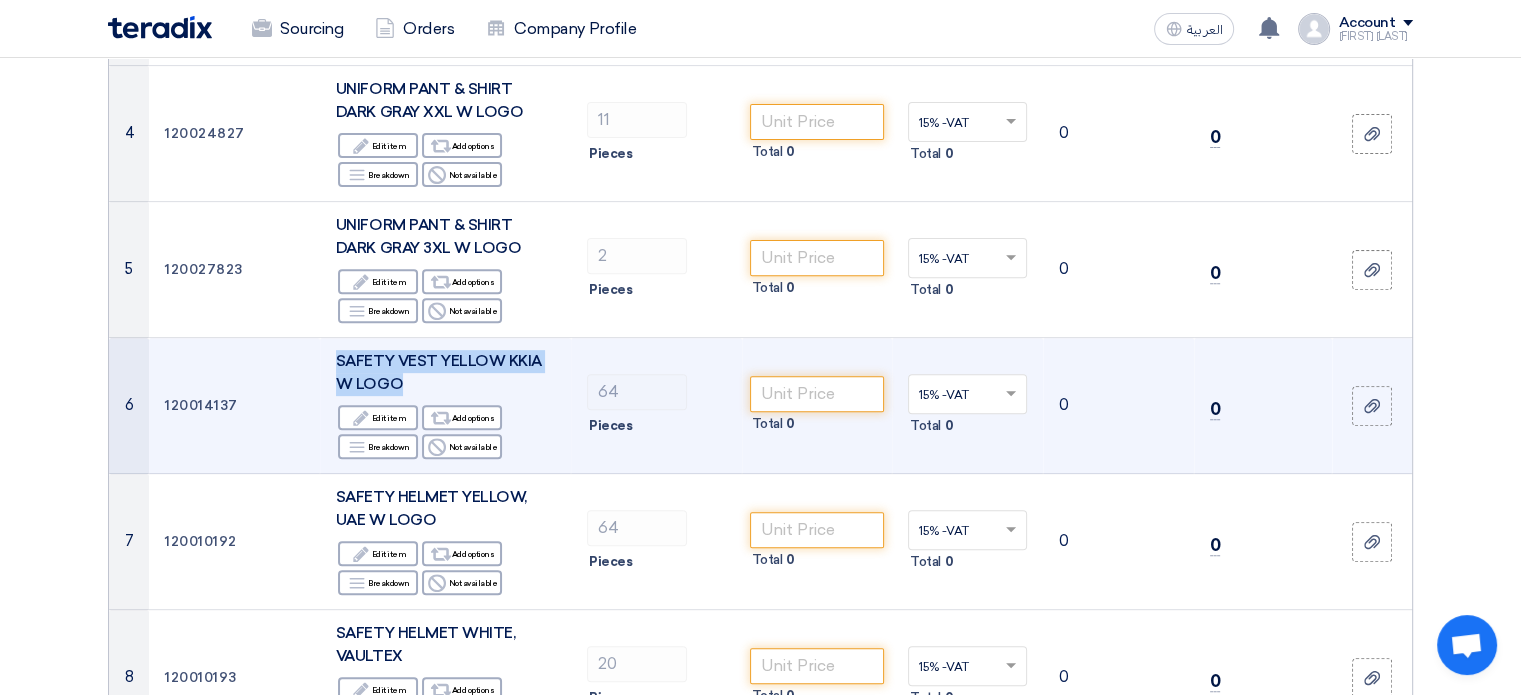 click on "SAFETY VEST YELLOW KKIA W LOGO" 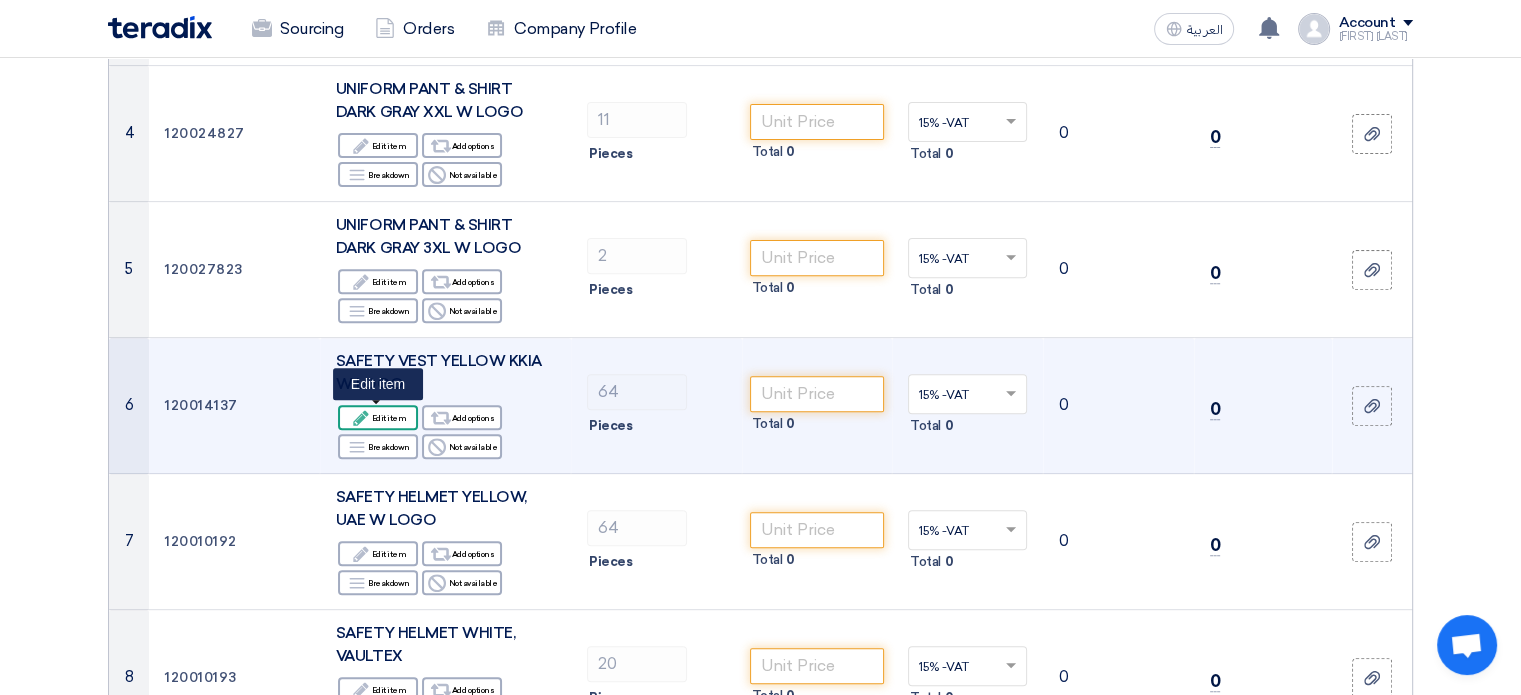click on "Edit" 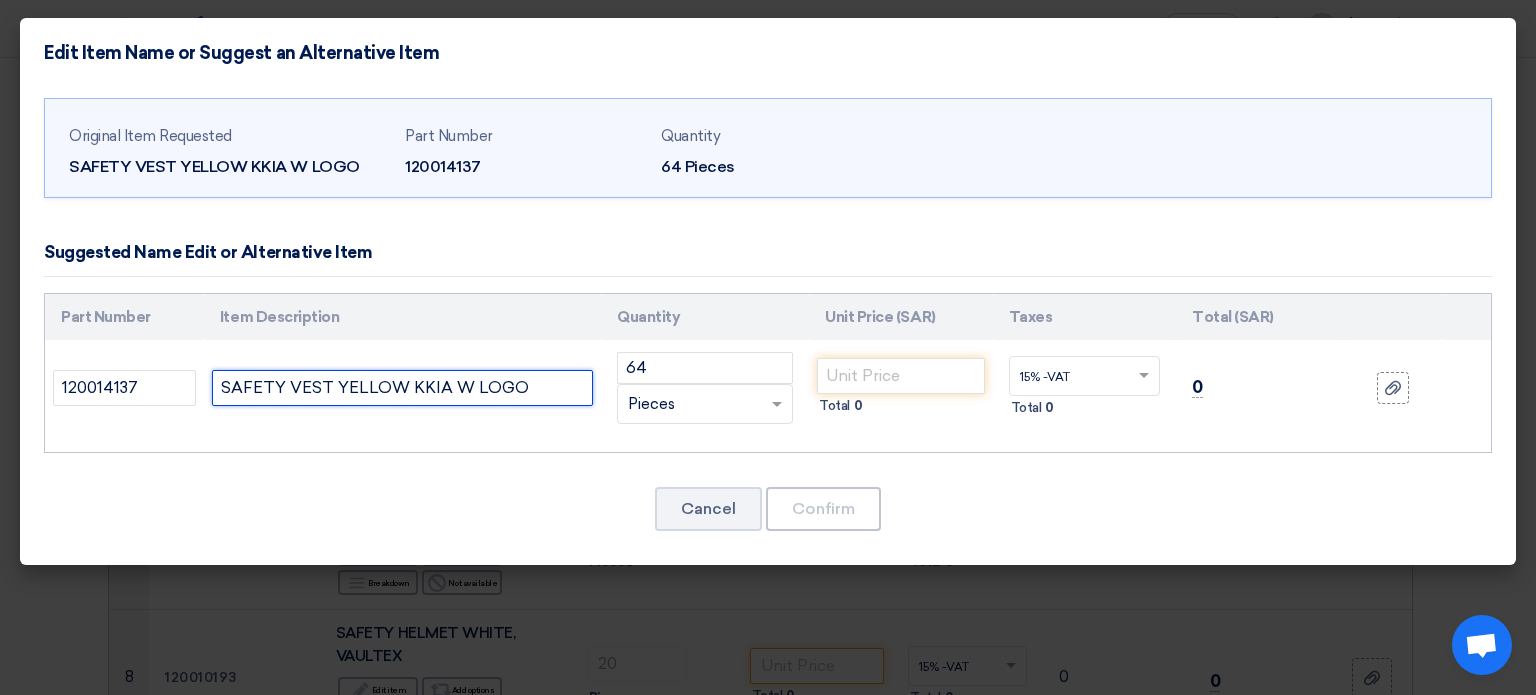 click on "SAFETY VEST YELLOW KKIA W LOGO" 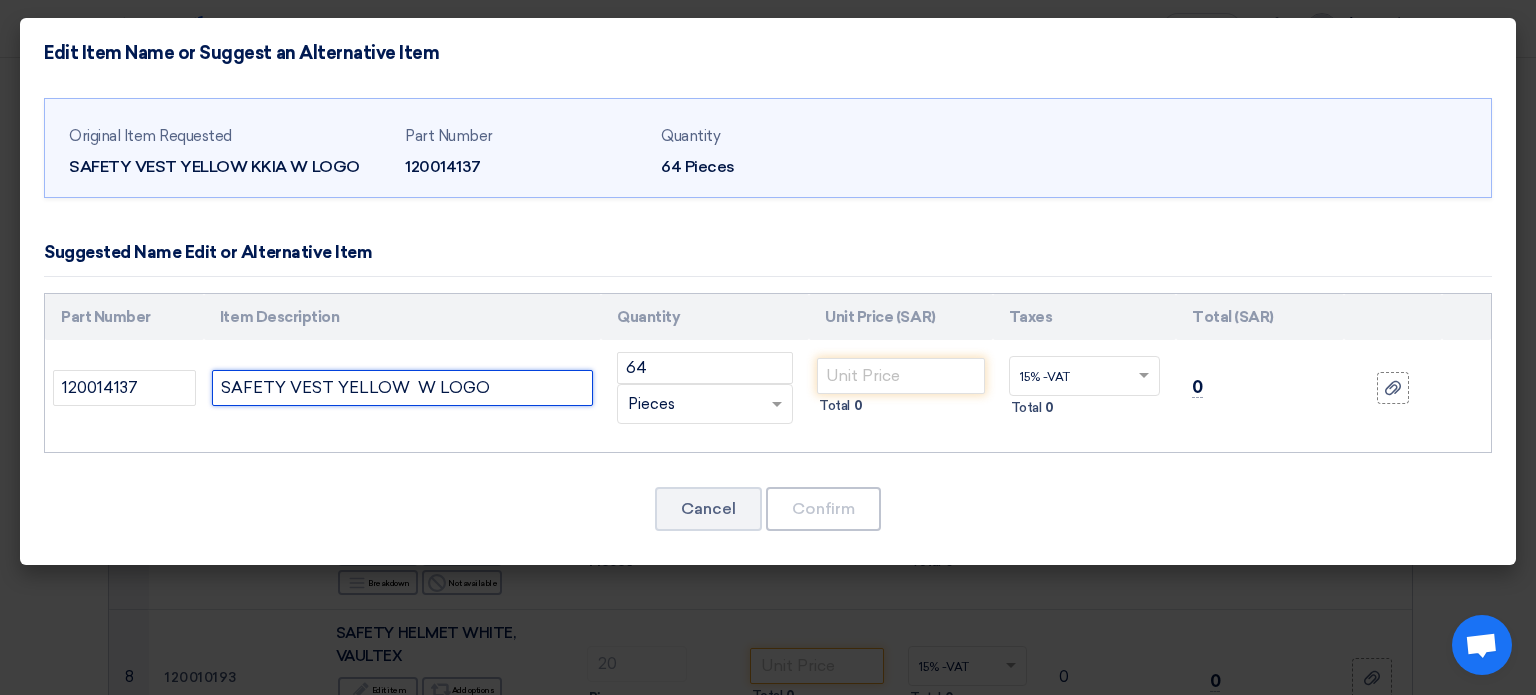 click on "SAFETY VEST YELLOW  W LOGO" 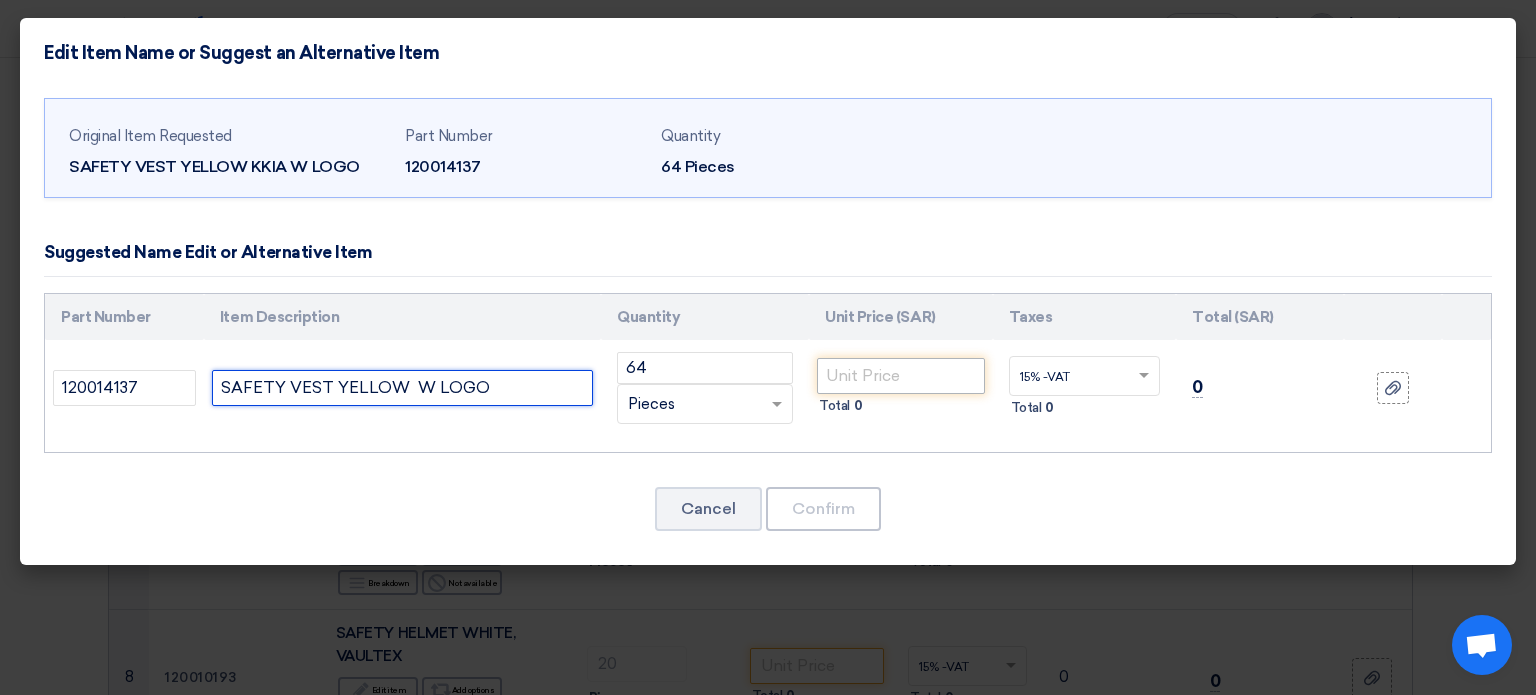 type on "SAFETY VEST YELLOW  W LOGO" 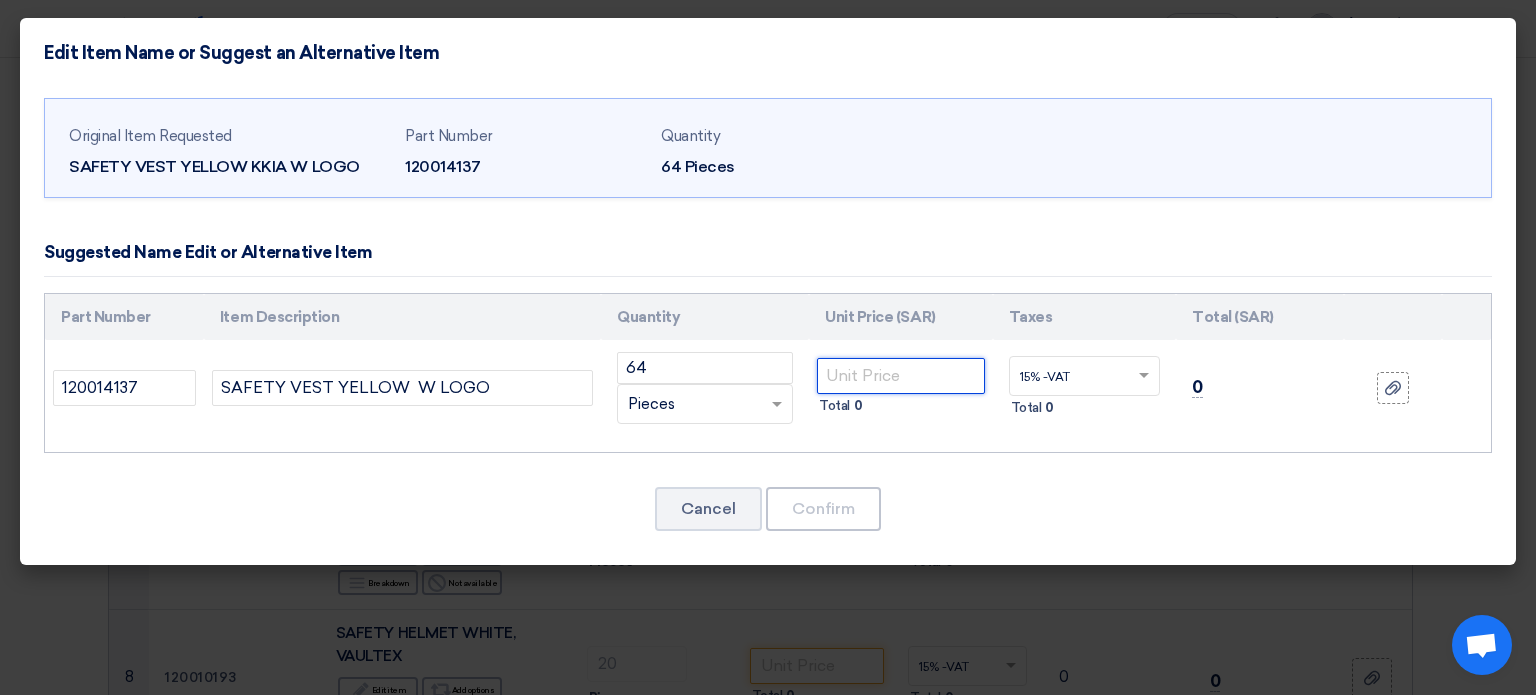 click 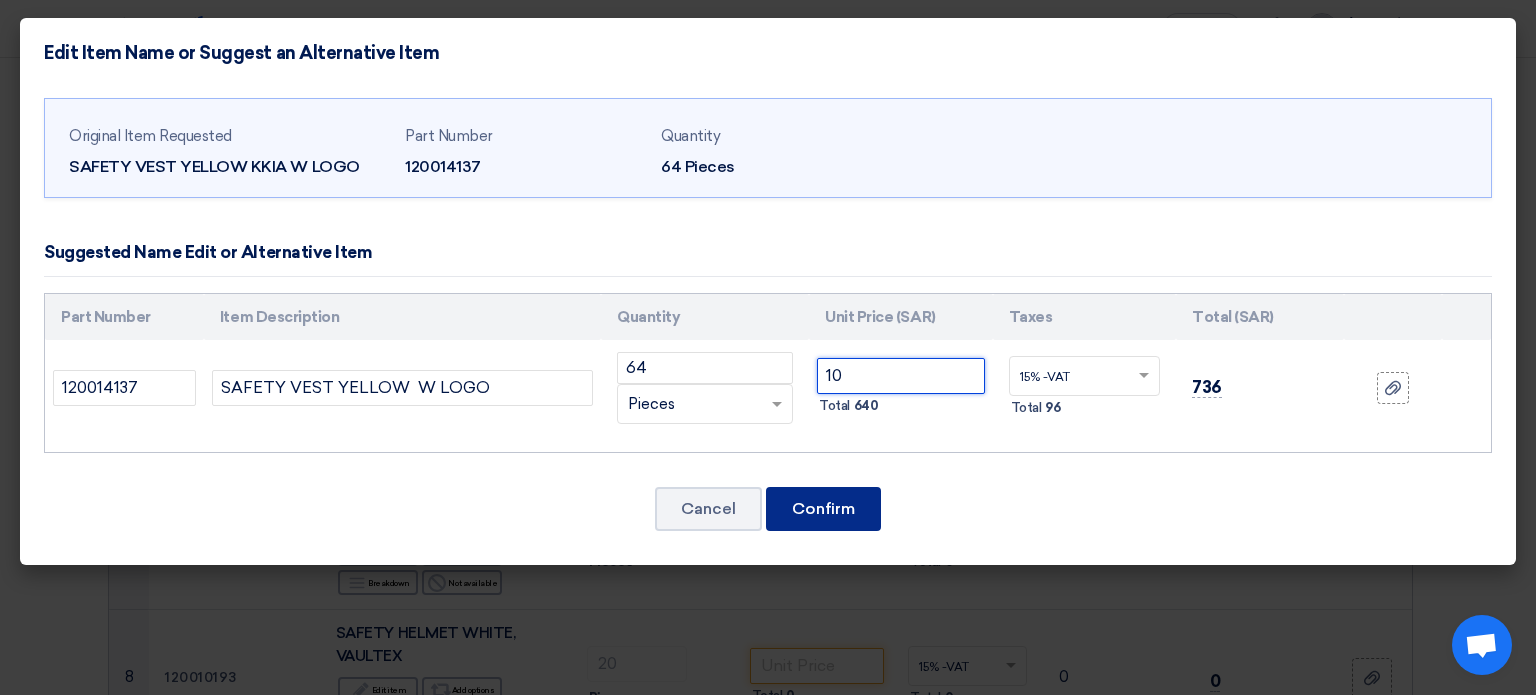 type on "10" 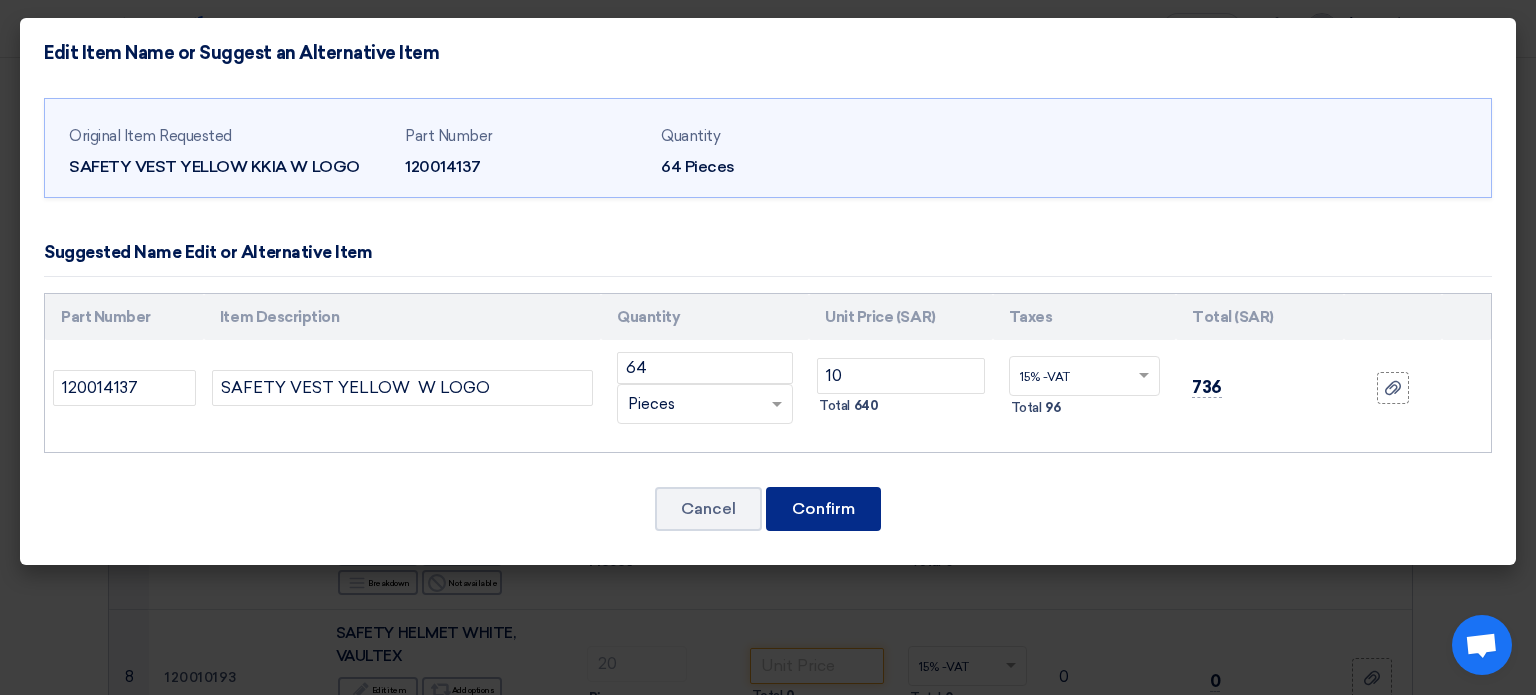 click on "Confirm" 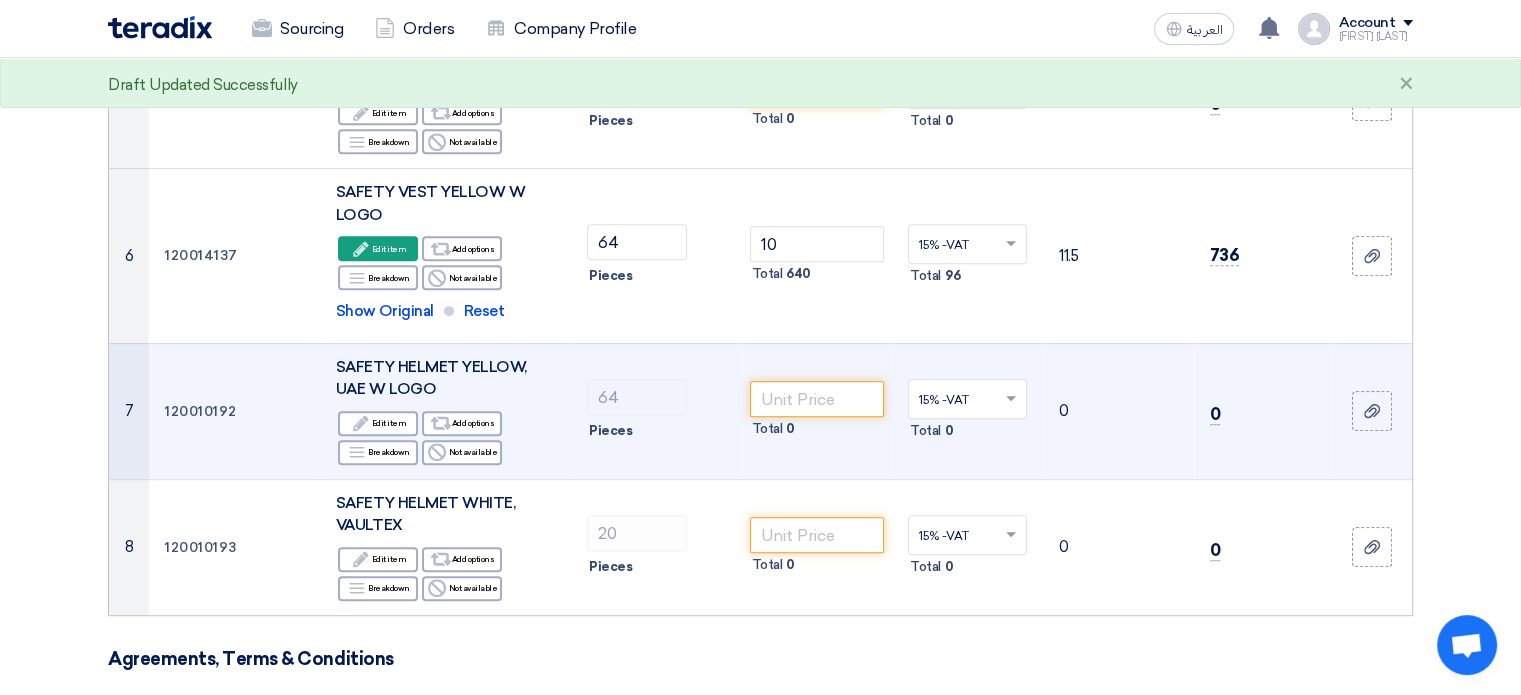 scroll, scrollTop: 900, scrollLeft: 0, axis: vertical 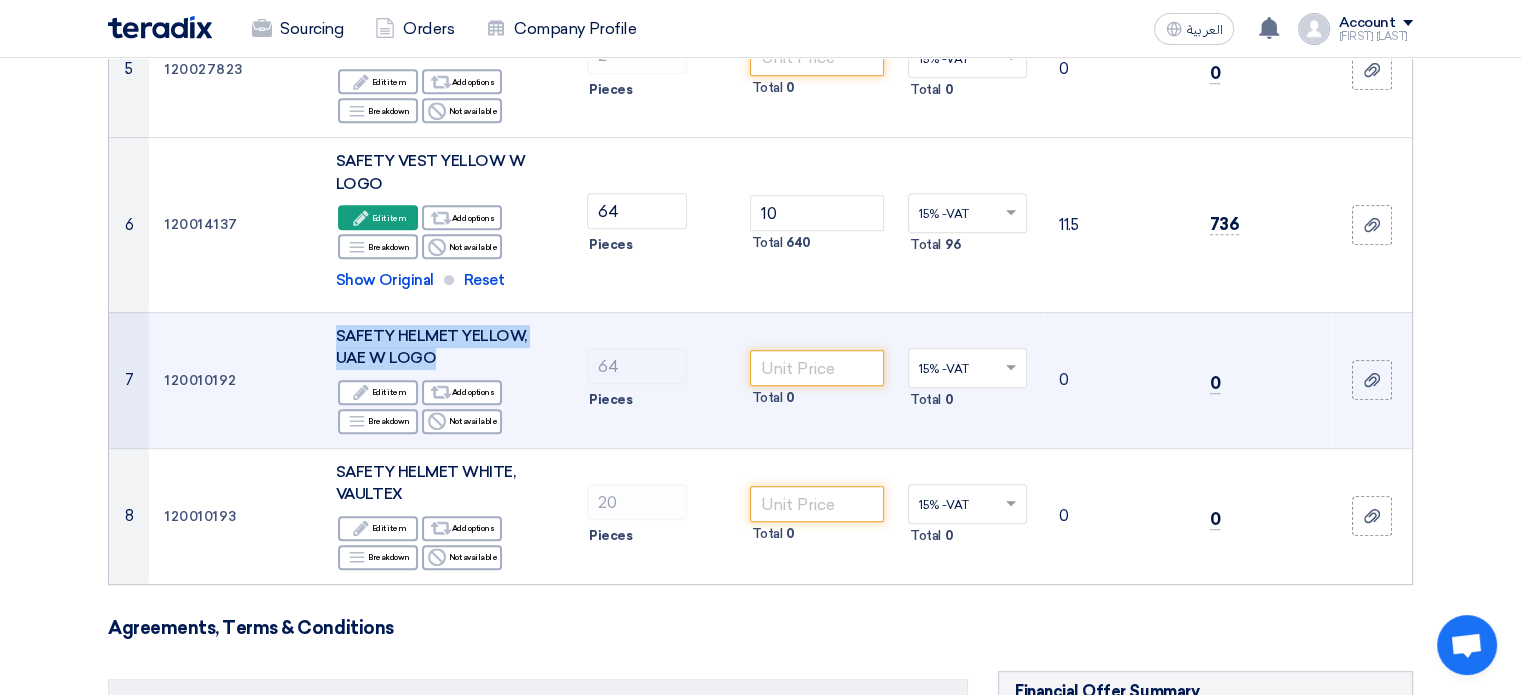 drag, startPoint x: 432, startPoint y: 353, endPoint x: 336, endPoint y: 331, distance: 98.48858 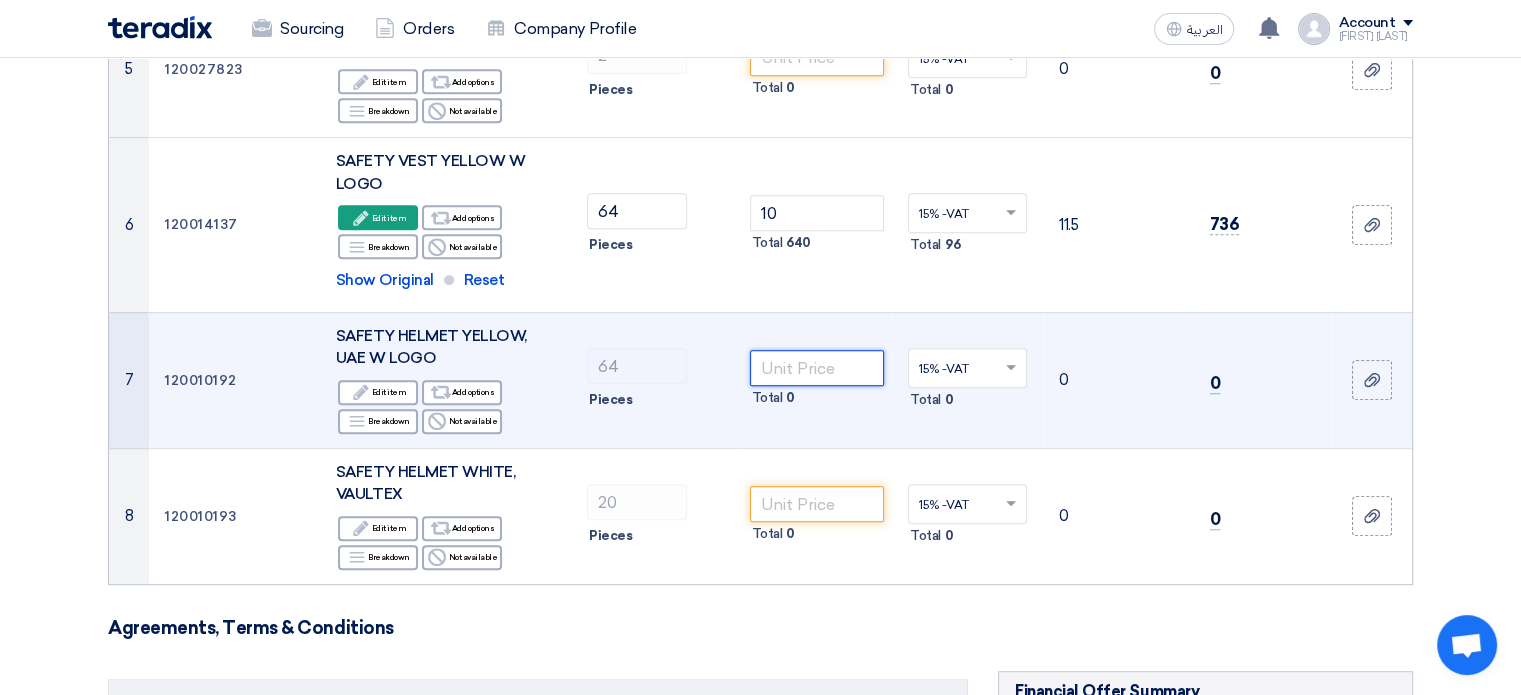 click 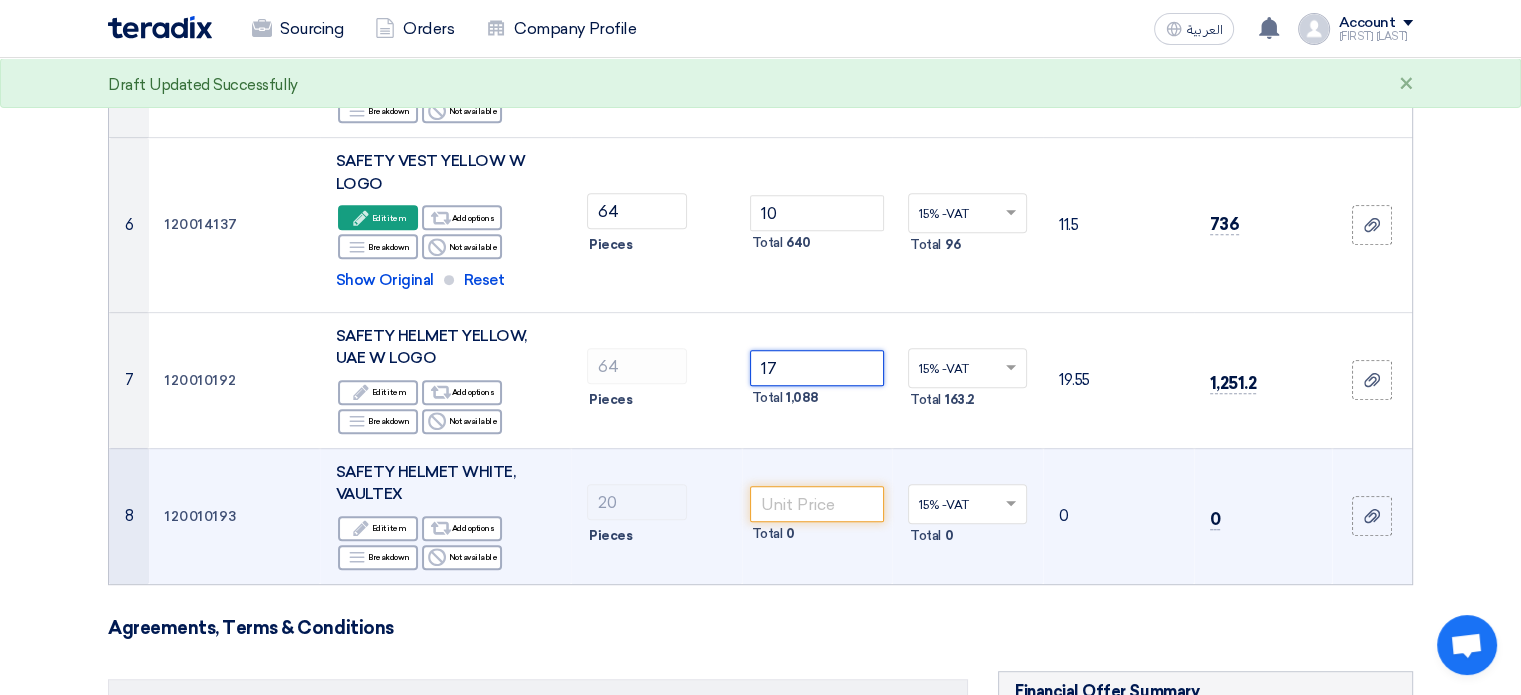 type on "17" 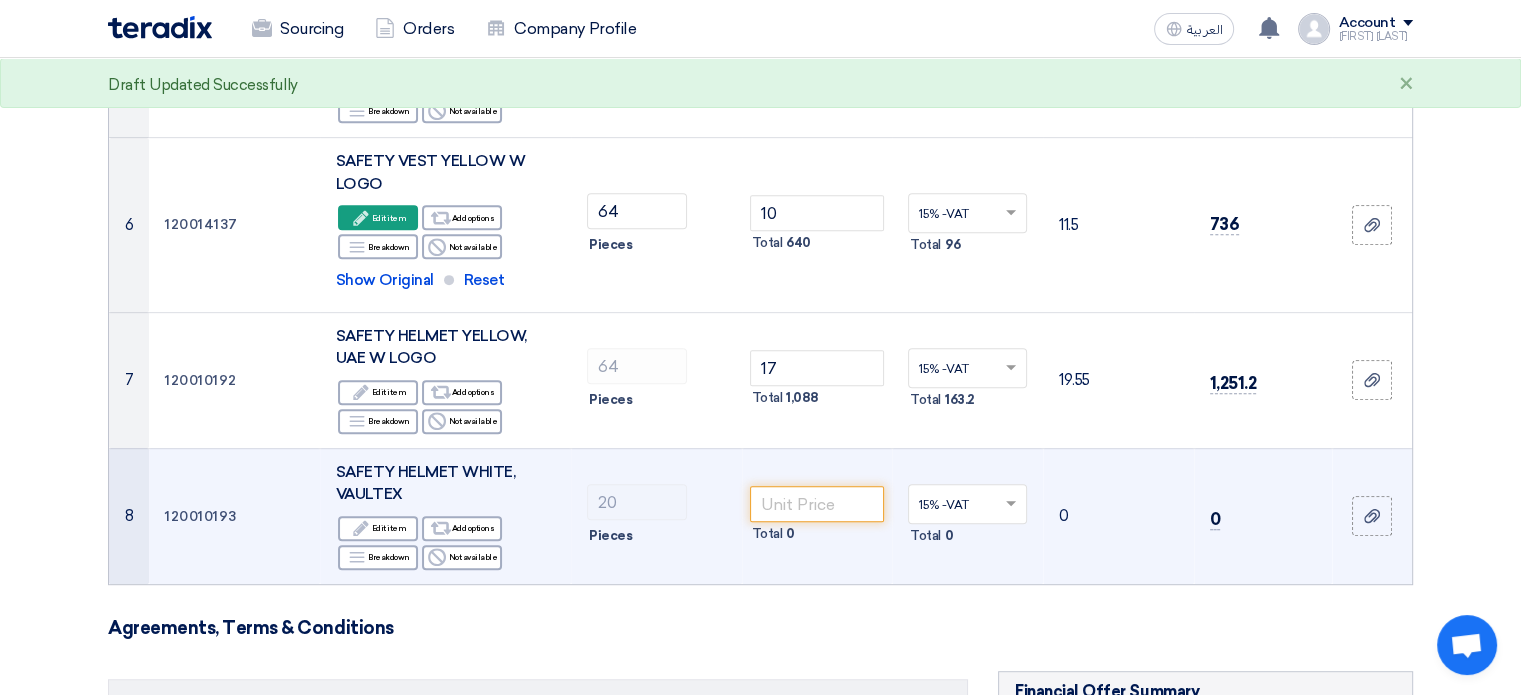 drag, startPoint x: 407, startPoint y: 495, endPoint x: 317, endPoint y: 463, distance: 95.51963 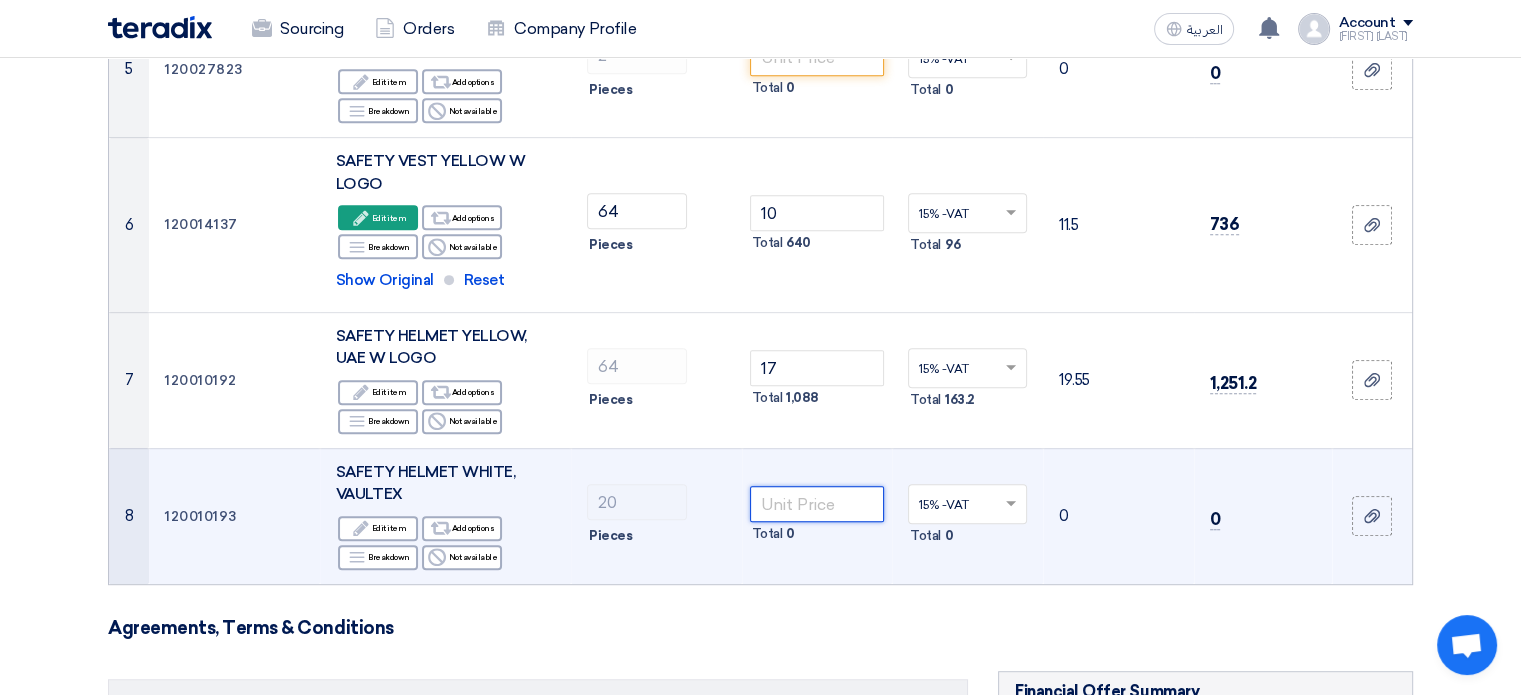 click 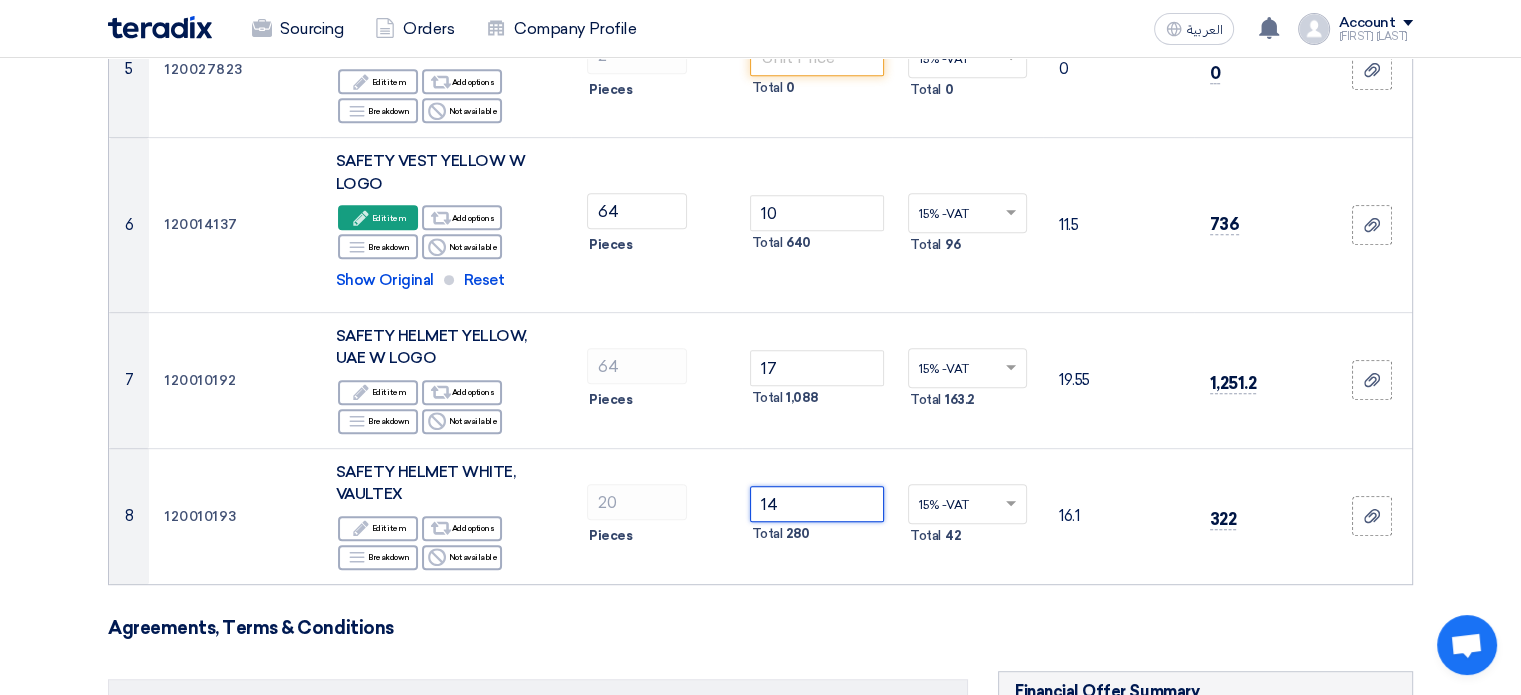 type on "14" 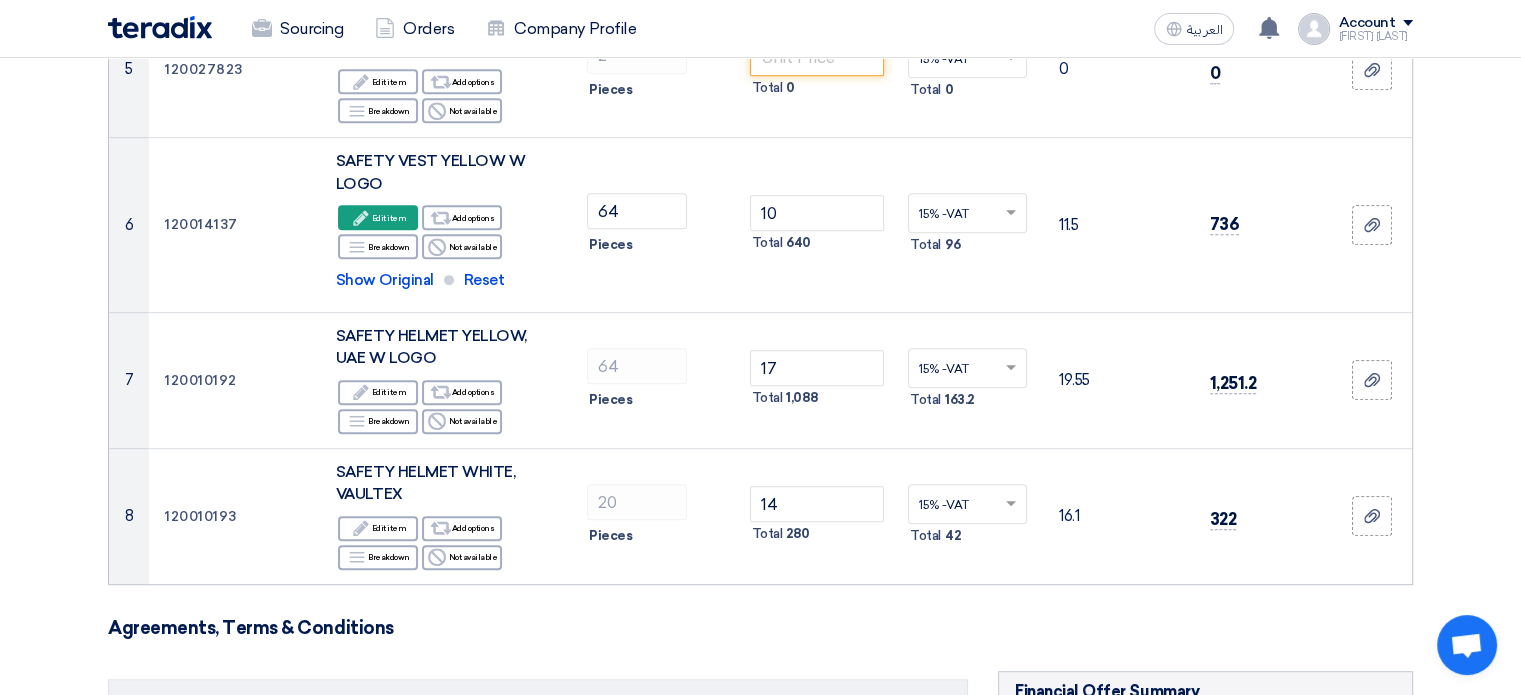 click on "Offer Details
#
Part Number
Item Description
Quantity
Unit Price (SAR)
Taxes
+
'Select taxes...
15% -VAT" 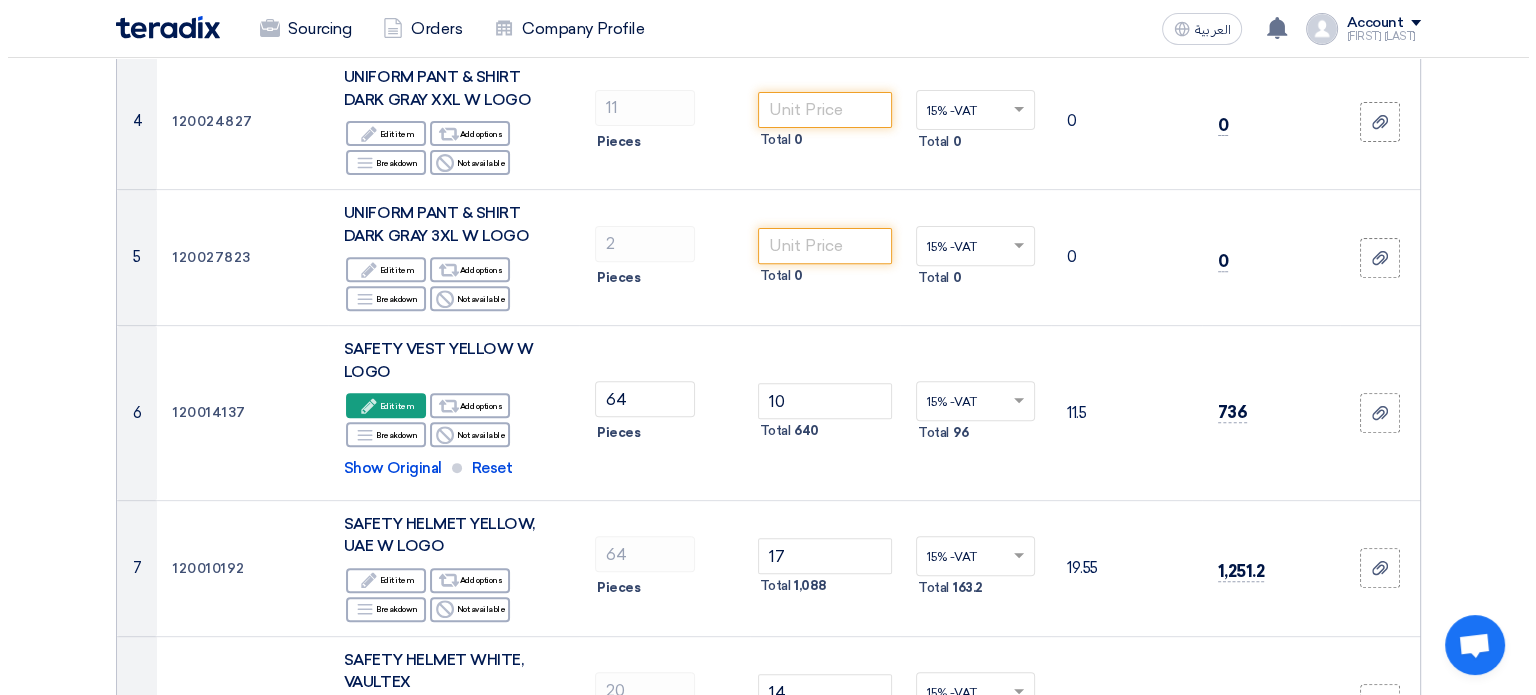 scroll, scrollTop: 900, scrollLeft: 0, axis: vertical 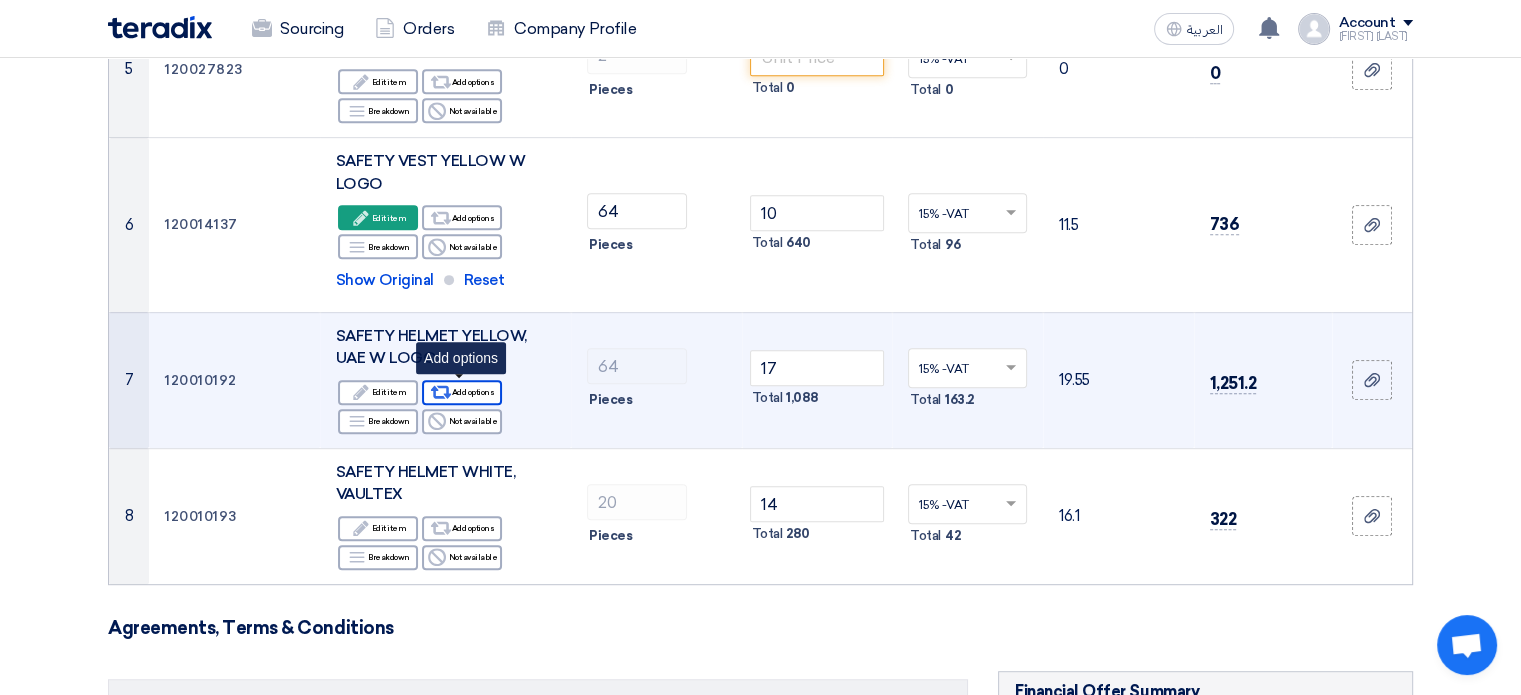 click on "Alternative
Add options" 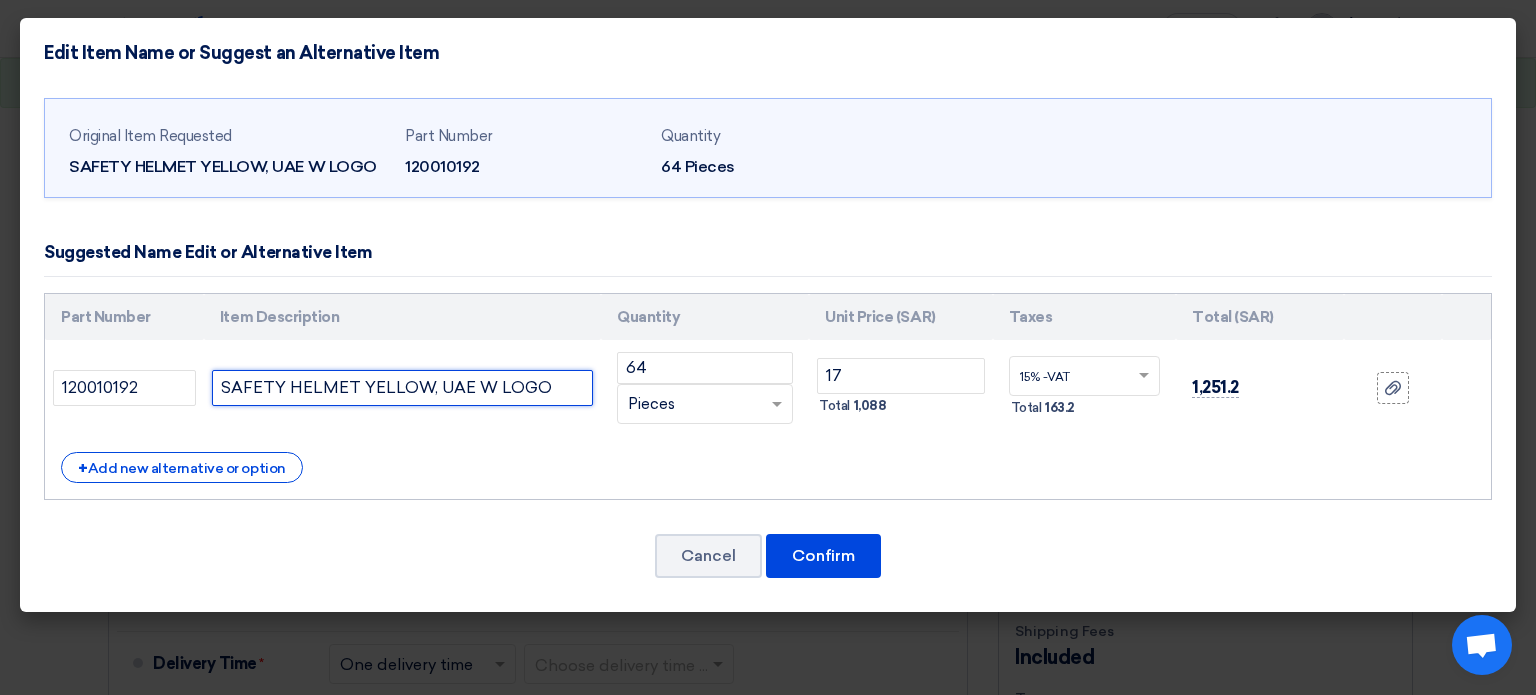 click on "SAFETY HELMET YELLOW, UAE W LOGO" 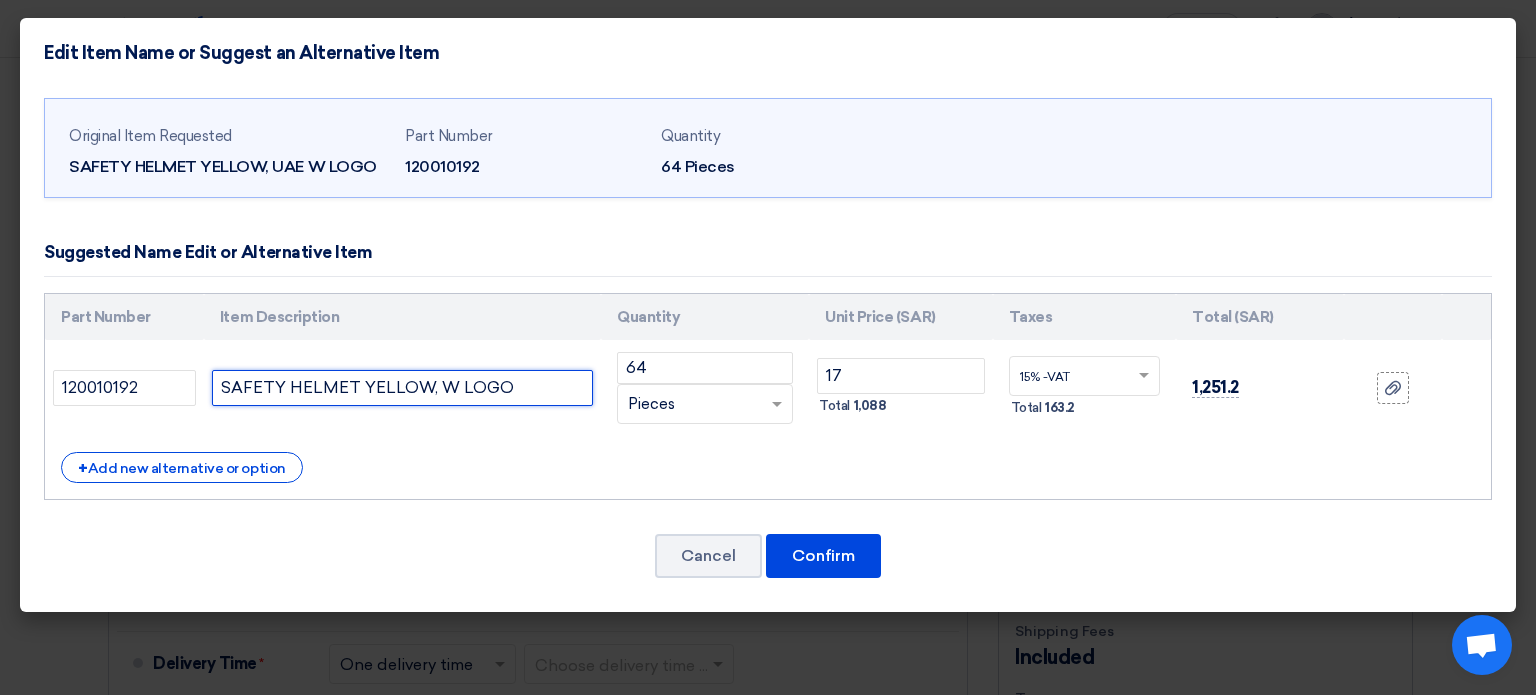 click on "SAFETY HELMET YELLOW, W LOGO" 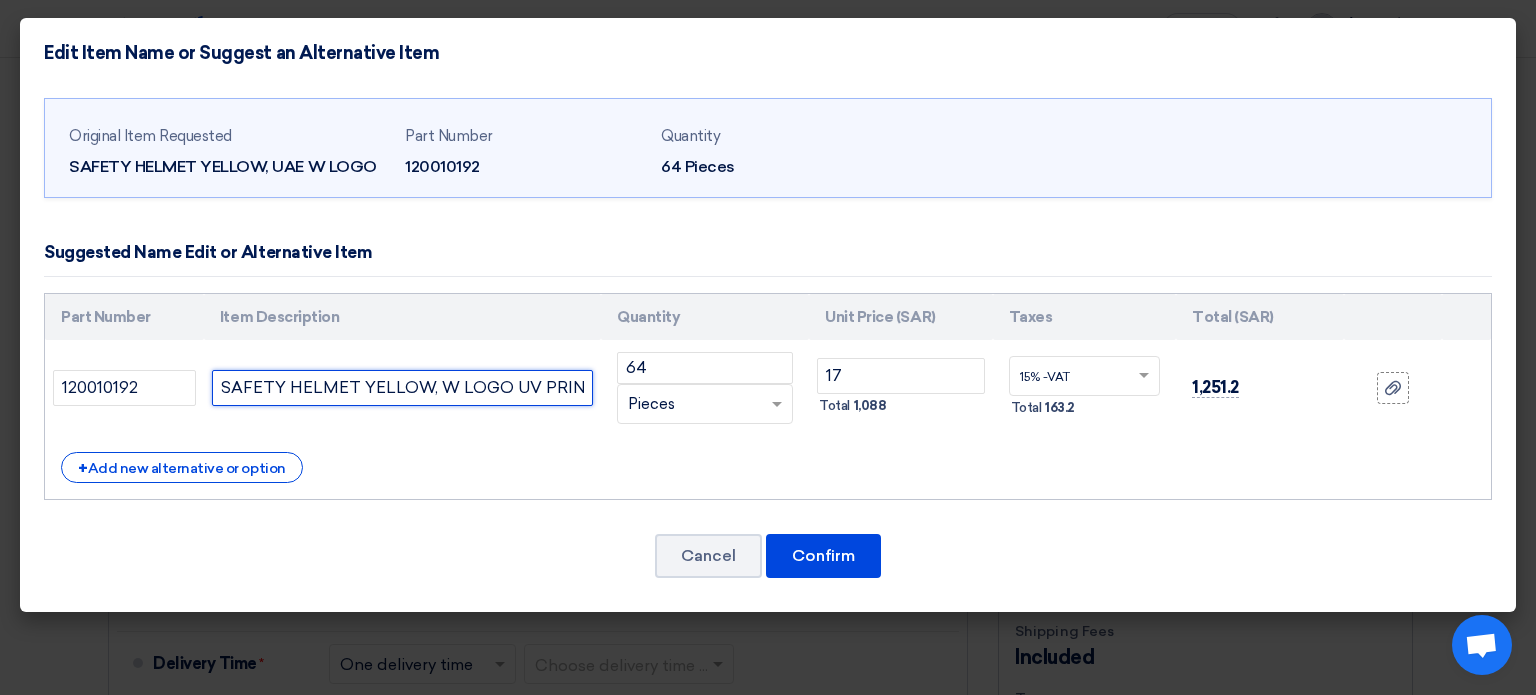 click on "SAFETY HELMET YELLOW, W LOGO UV PRINT" 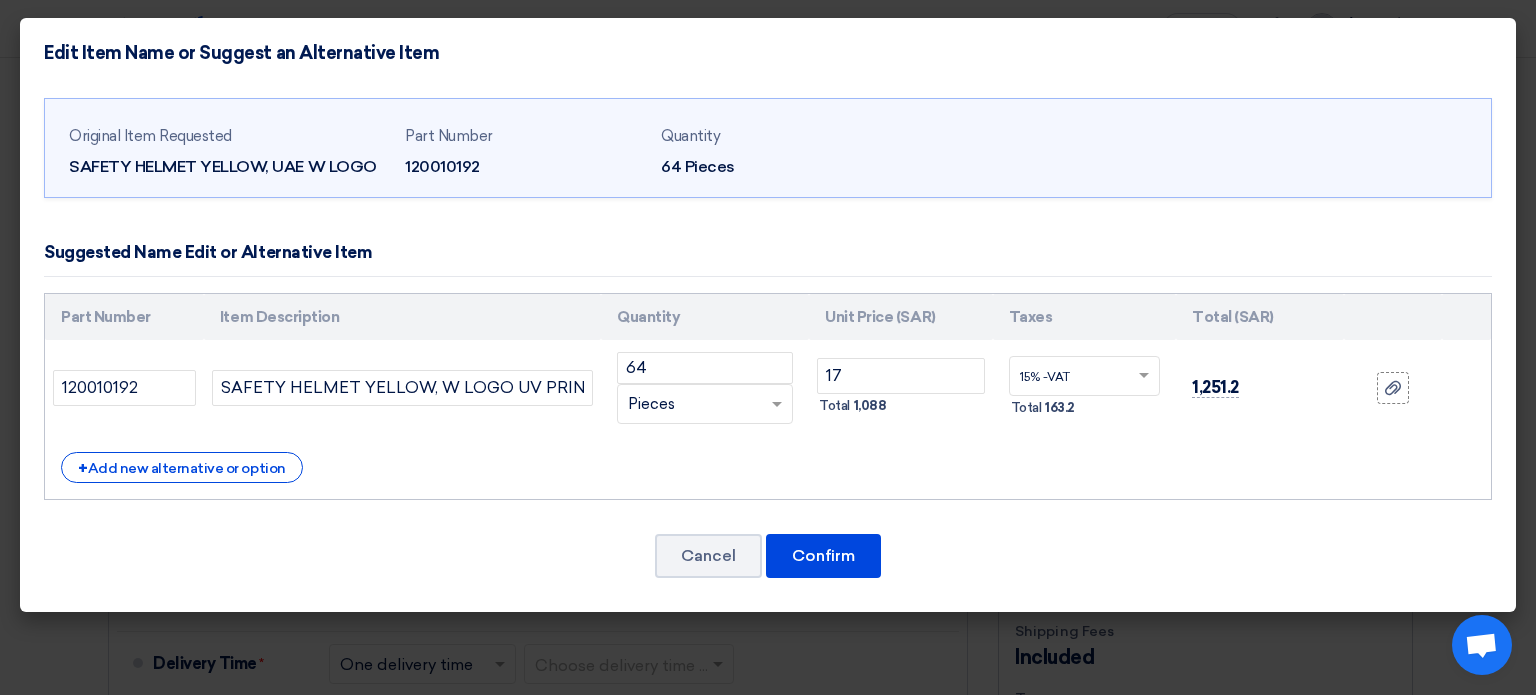 click on "SAFETY HELMET YELLOW, W LOGO UV PRINT" 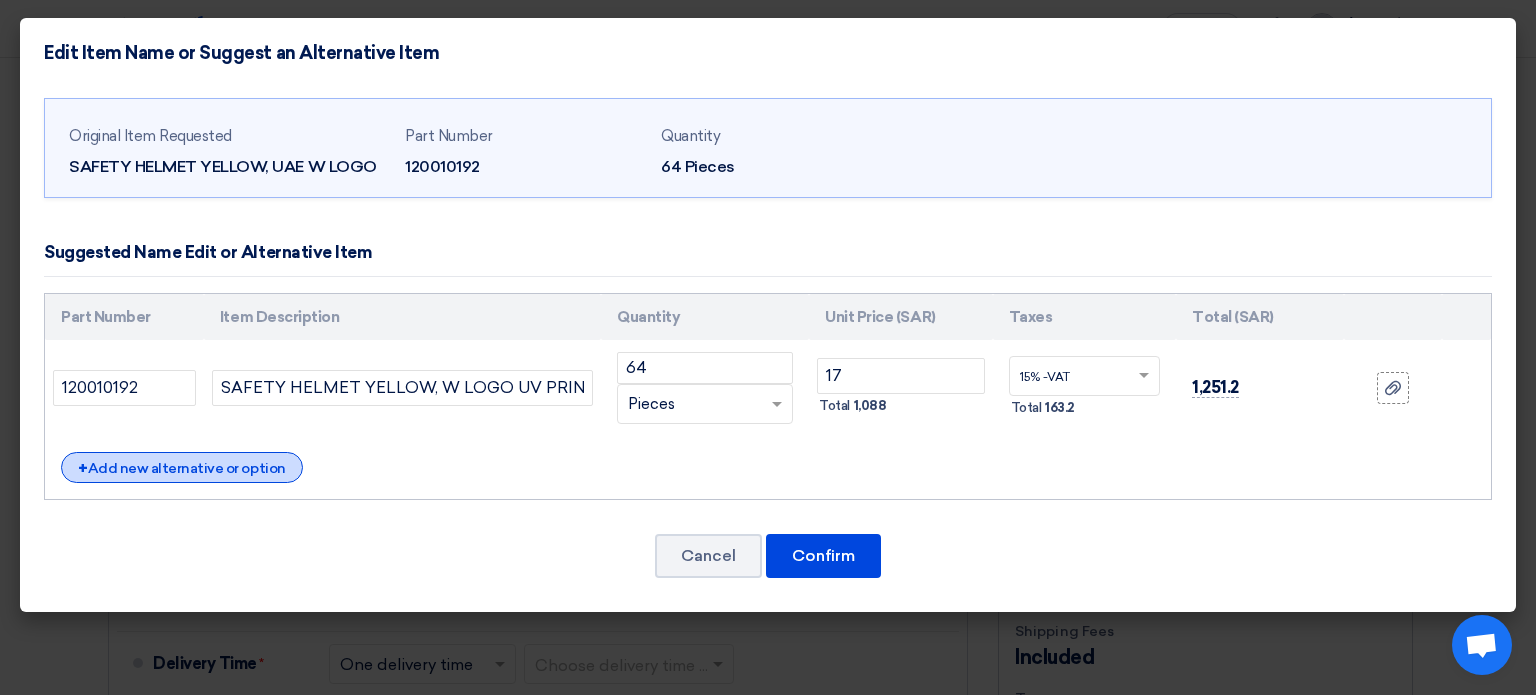 click on "+
Add new alternative or option" 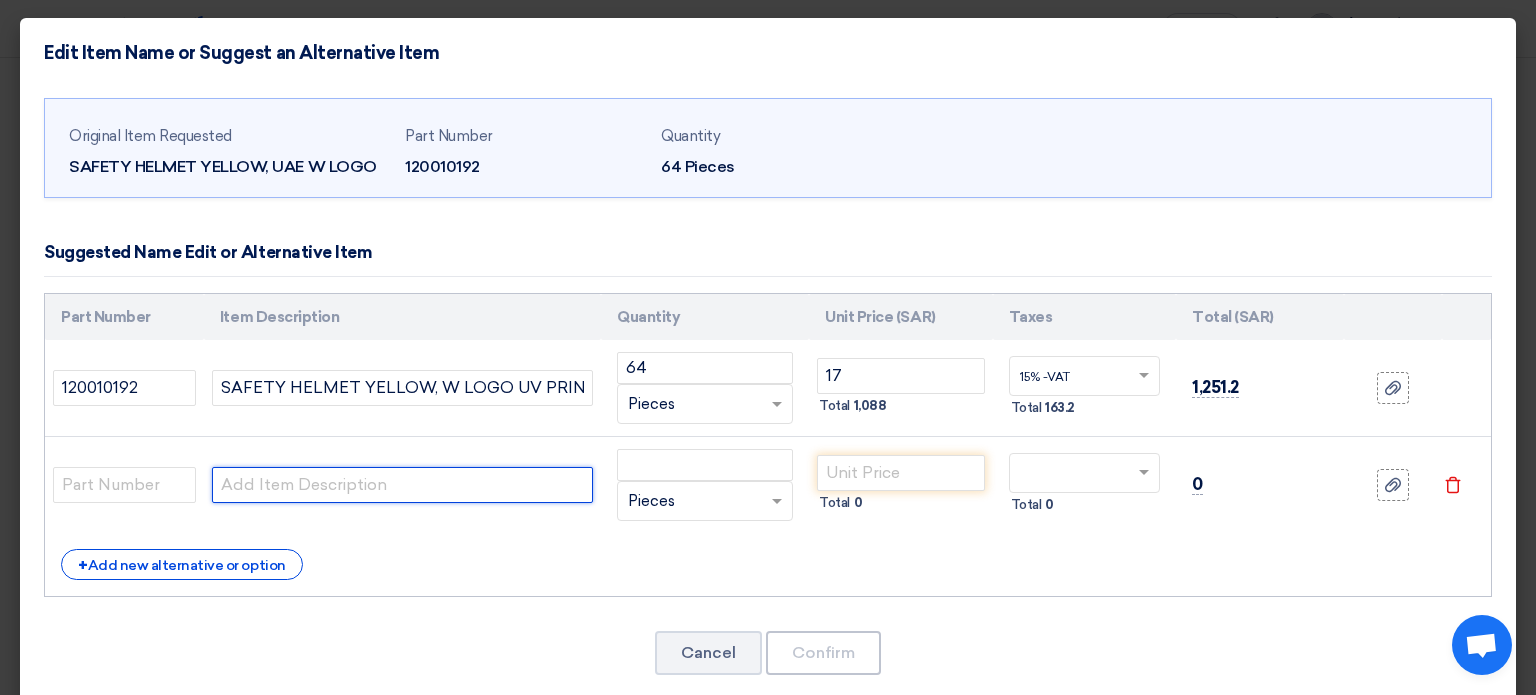 click 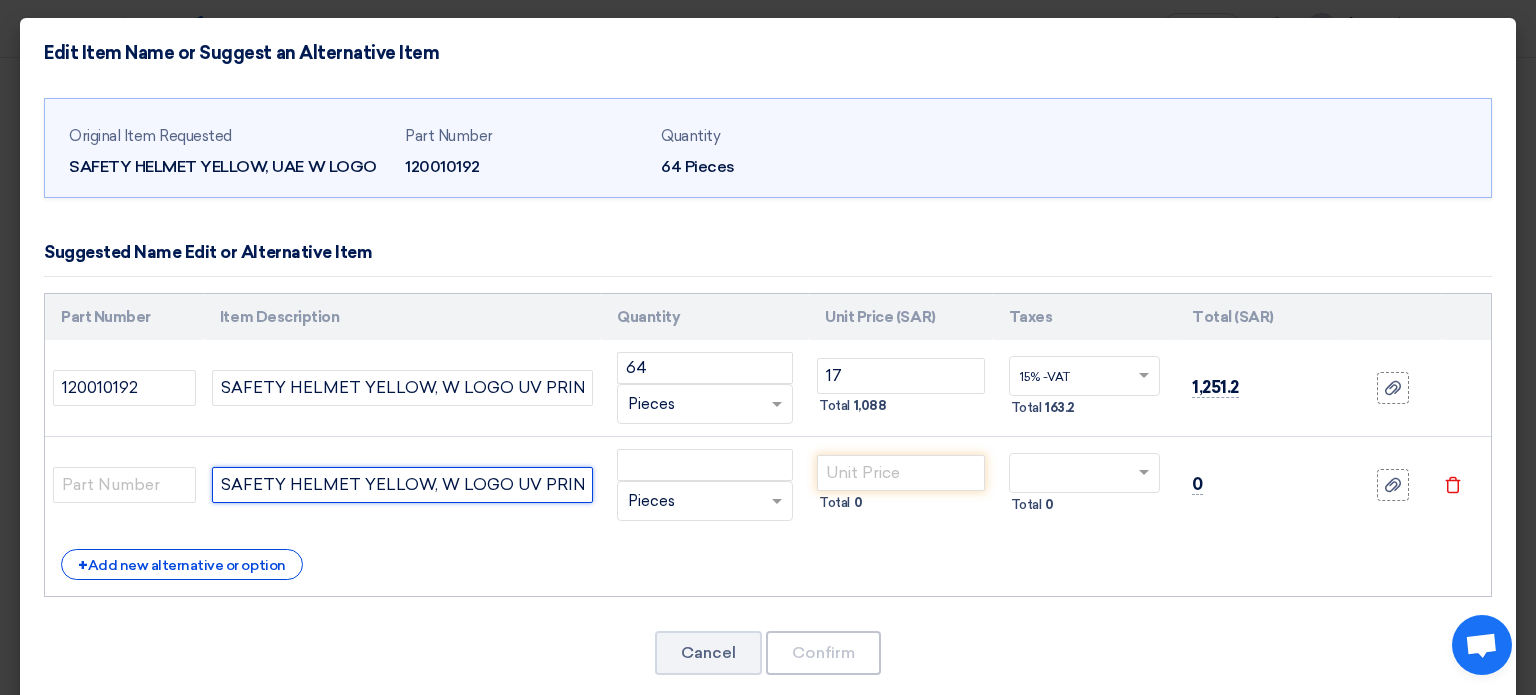 scroll, scrollTop: 0, scrollLeft: 4, axis: horizontal 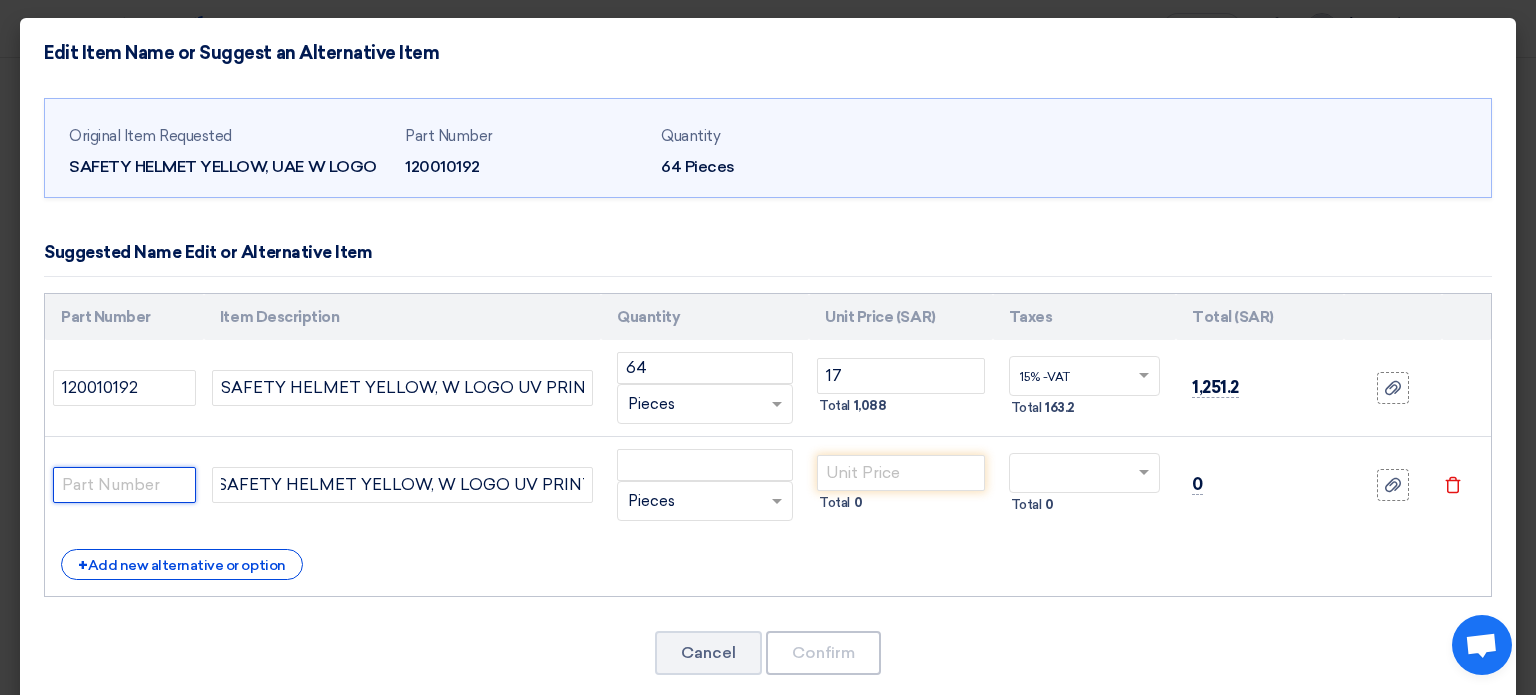 click 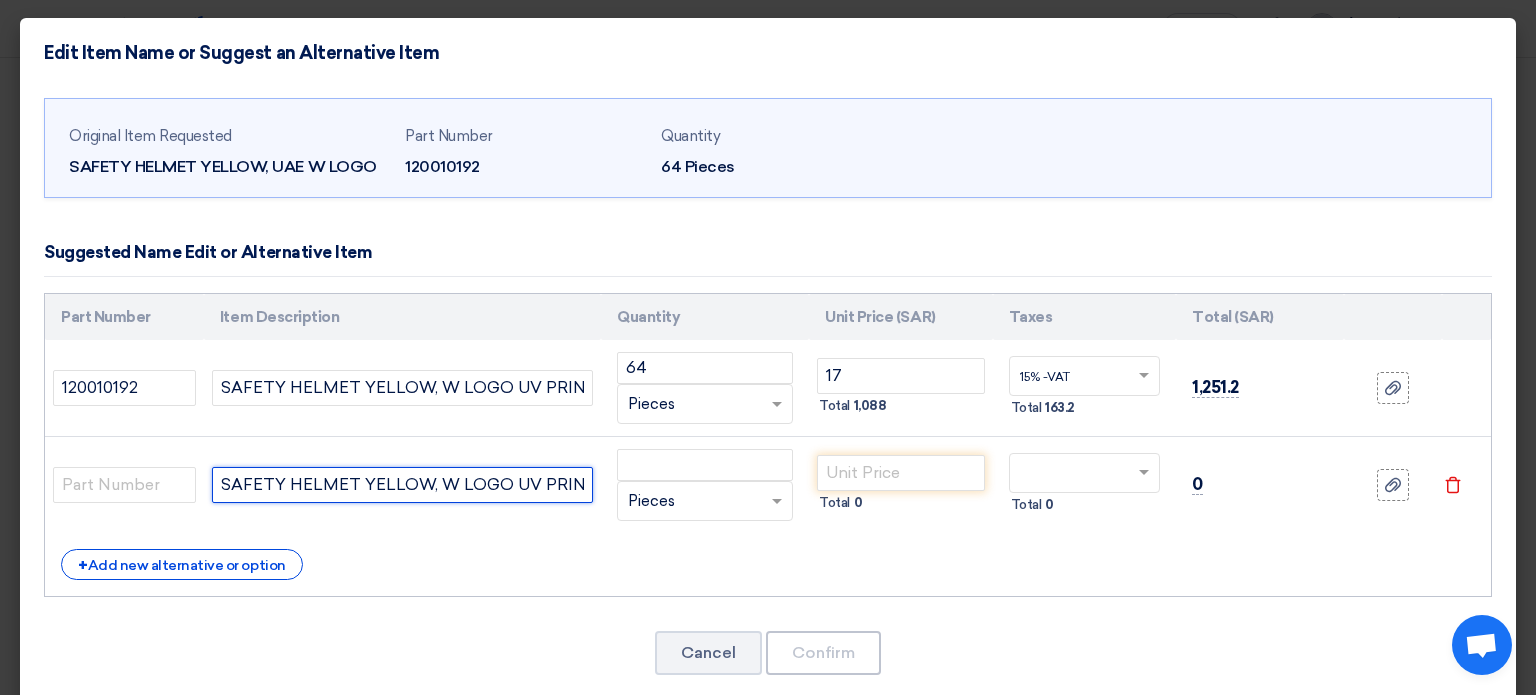 click on "SAFETY HELMET YELLOW, W LOGO UV PRINT" 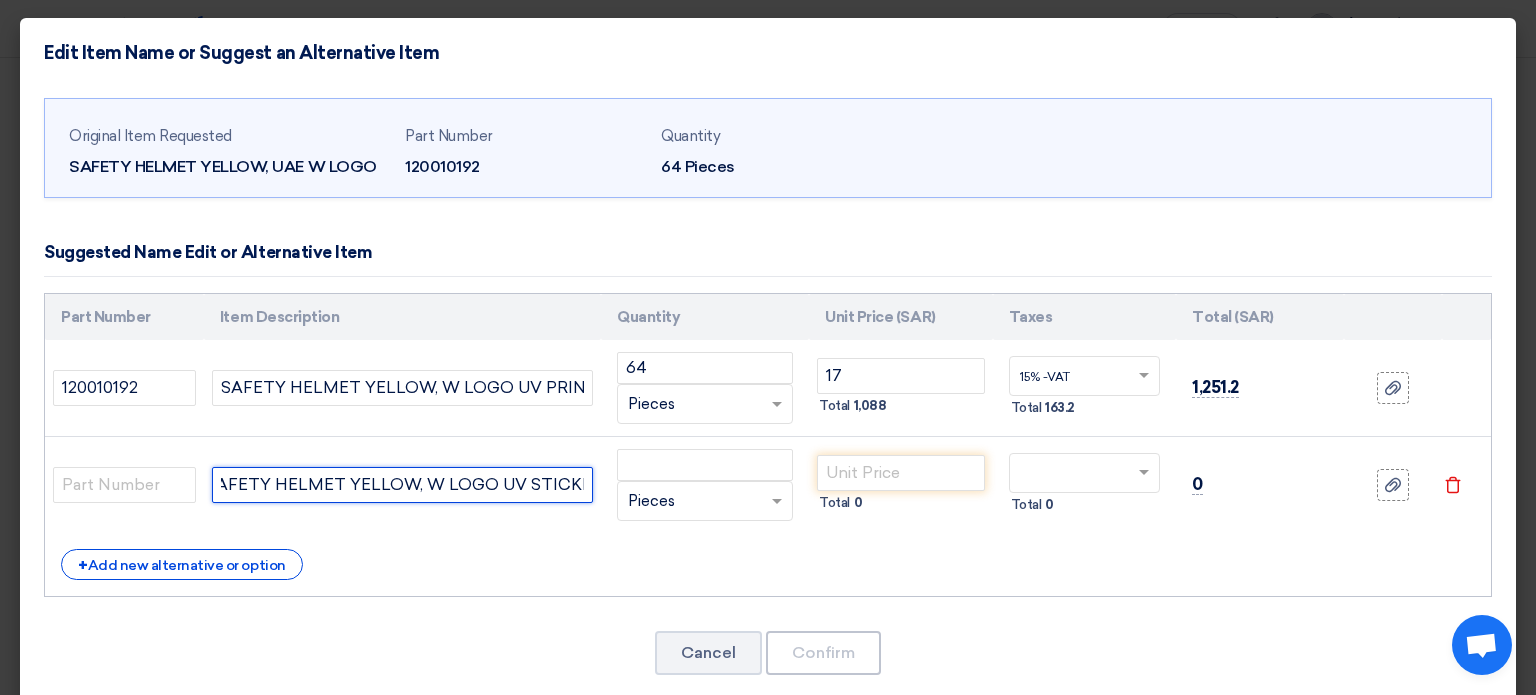 scroll, scrollTop: 0, scrollLeft: 25, axis: horizontal 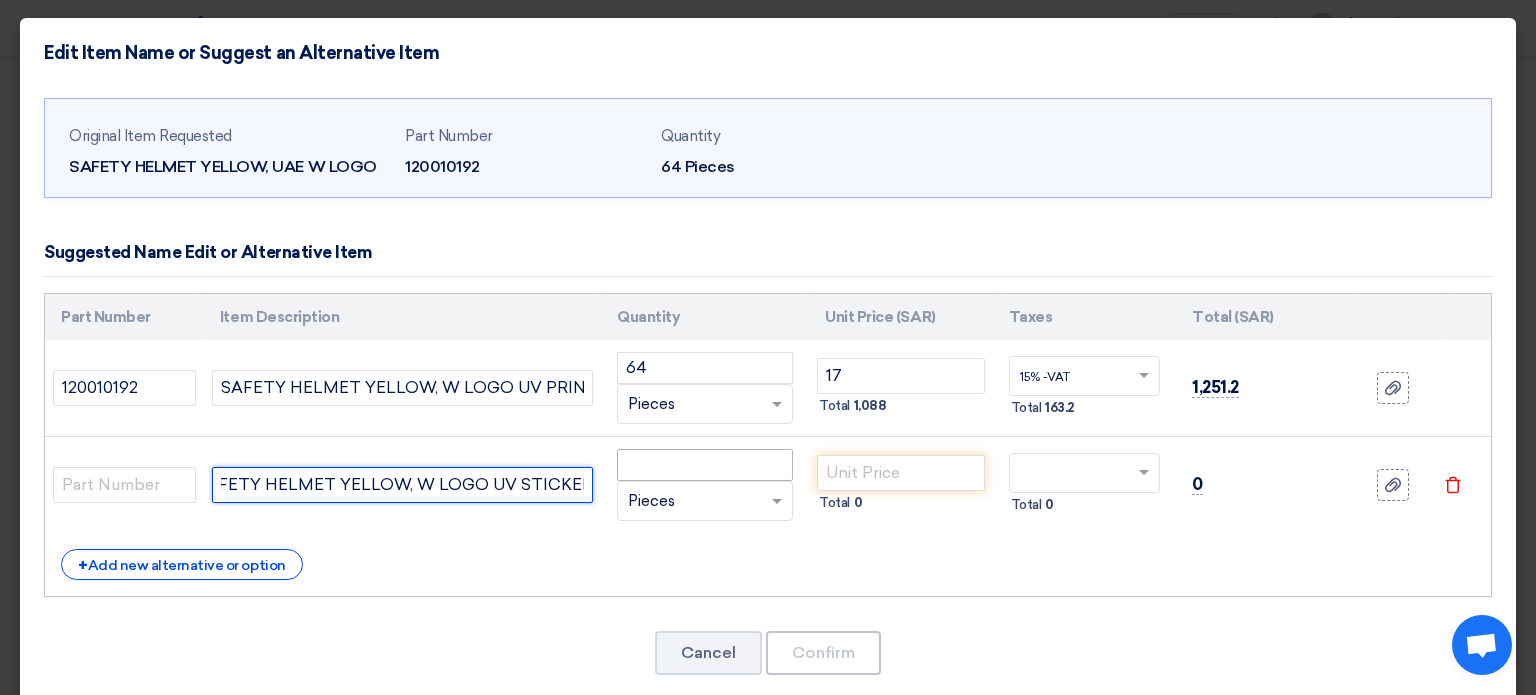 type on "SAFETY HELMET YELLOW, W LOGO UV STICKER" 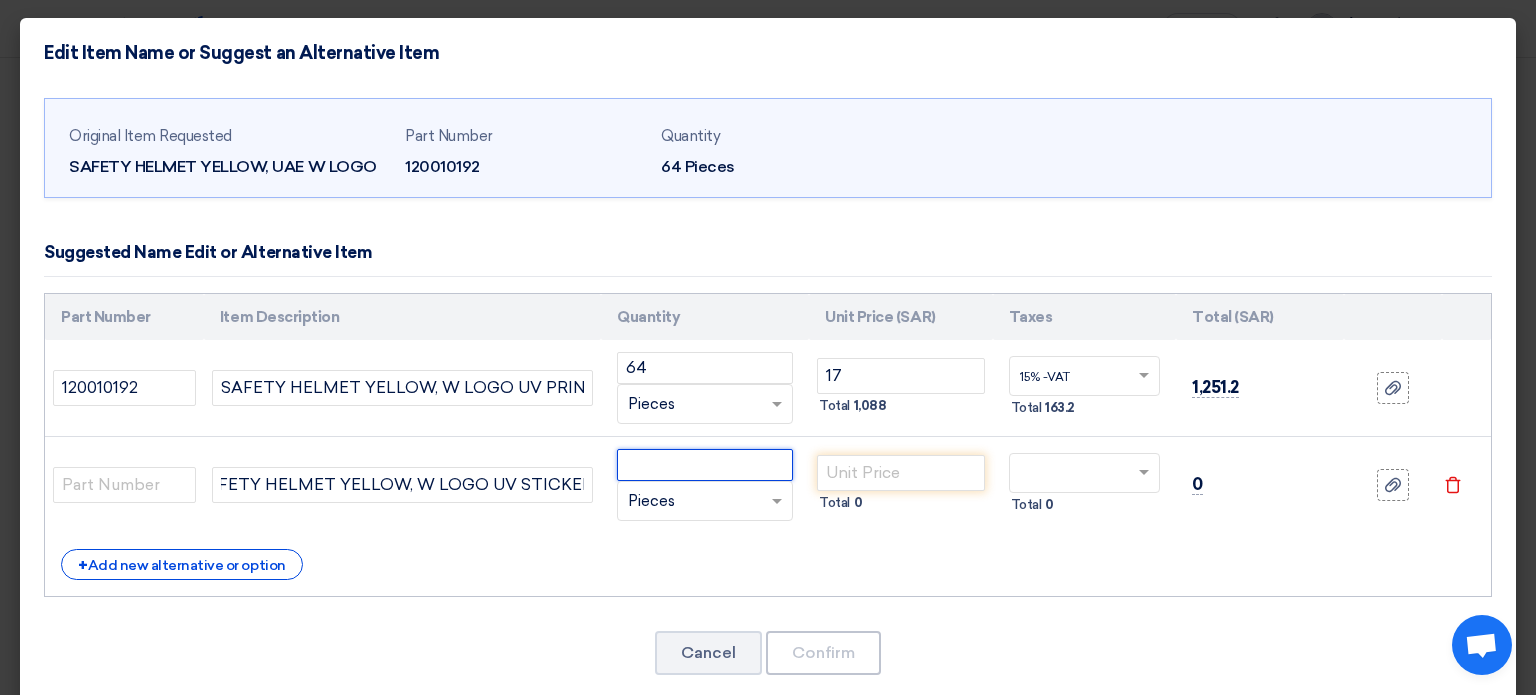 click 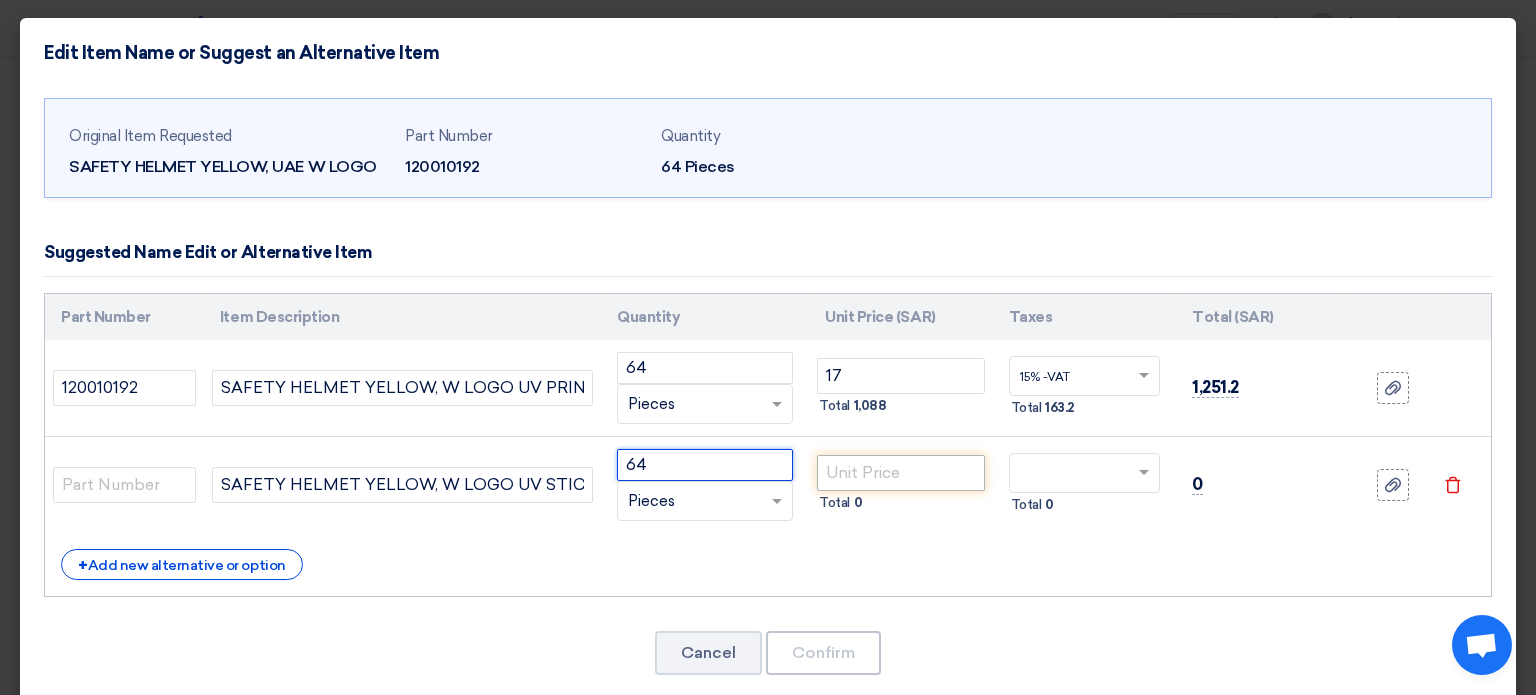 type on "64" 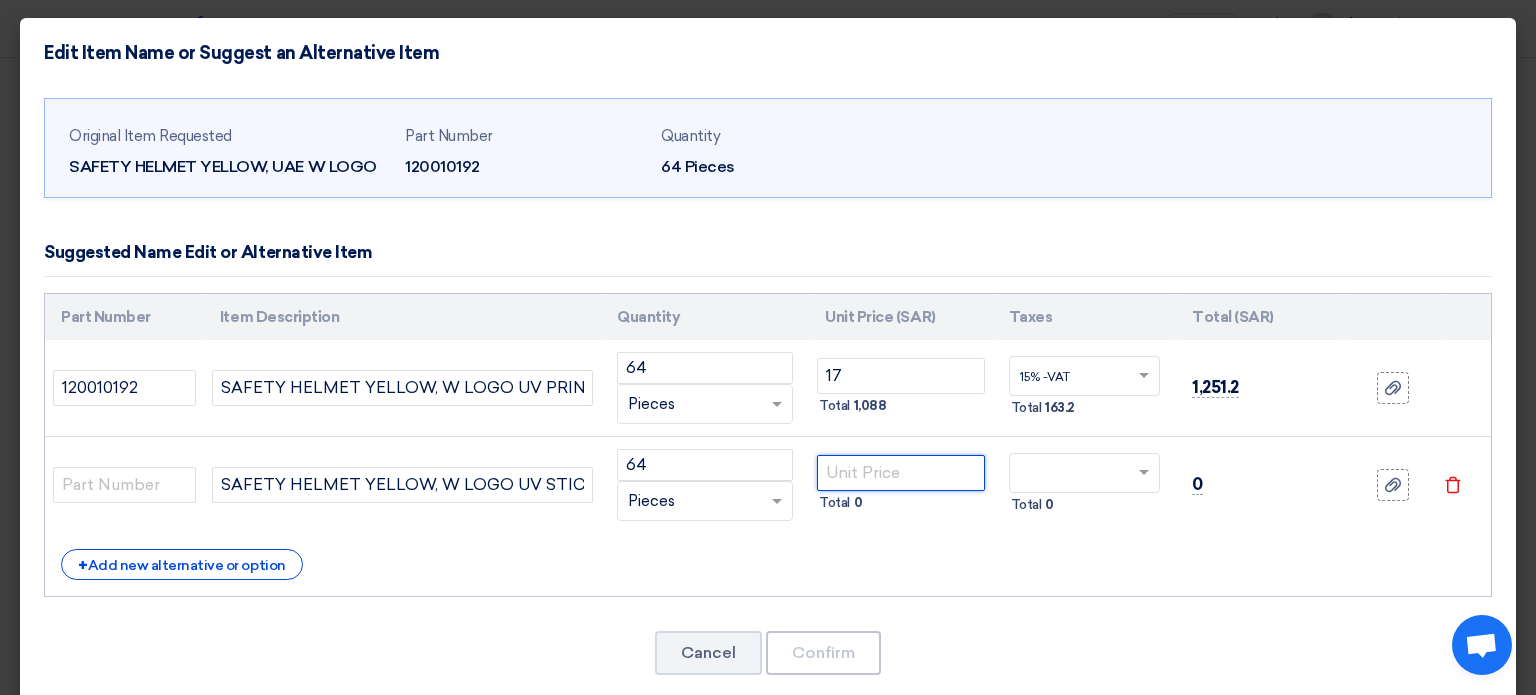 click 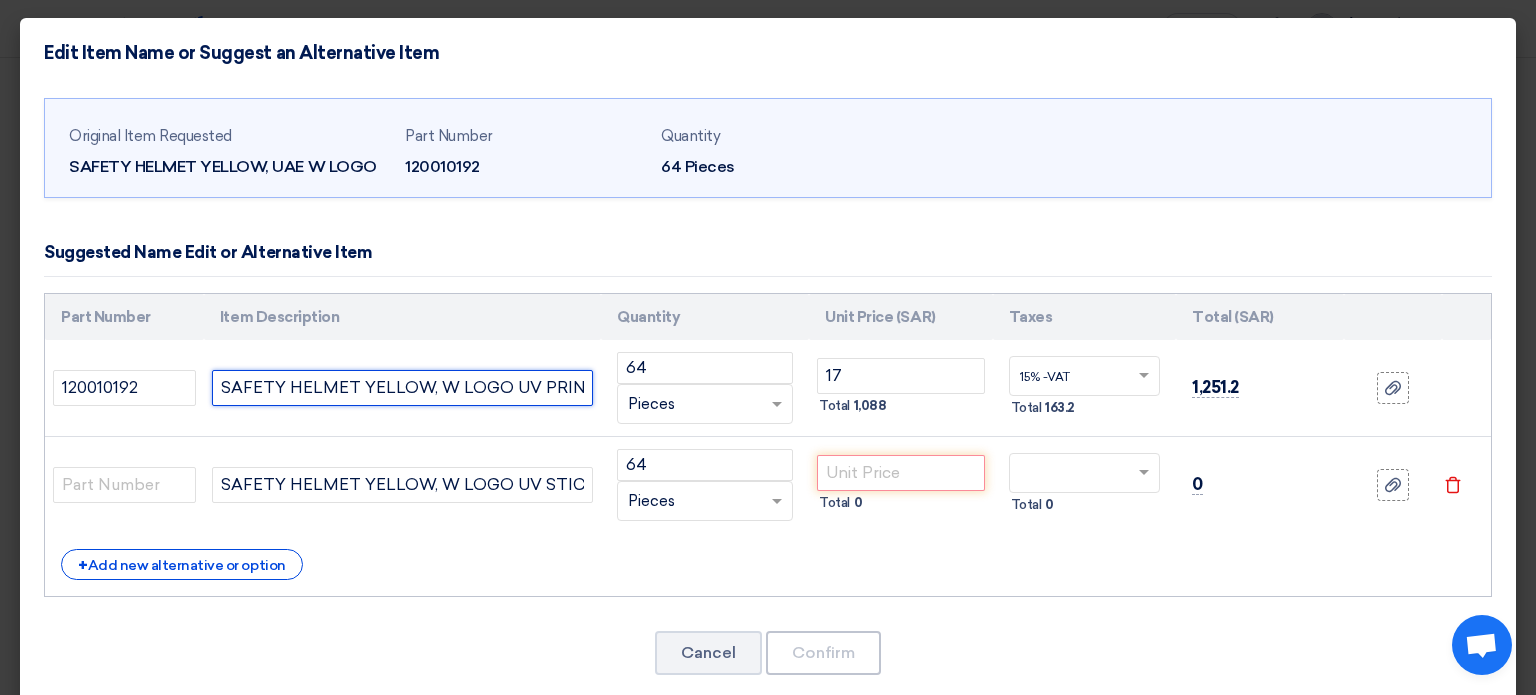 scroll, scrollTop: 0, scrollLeft: 4, axis: horizontal 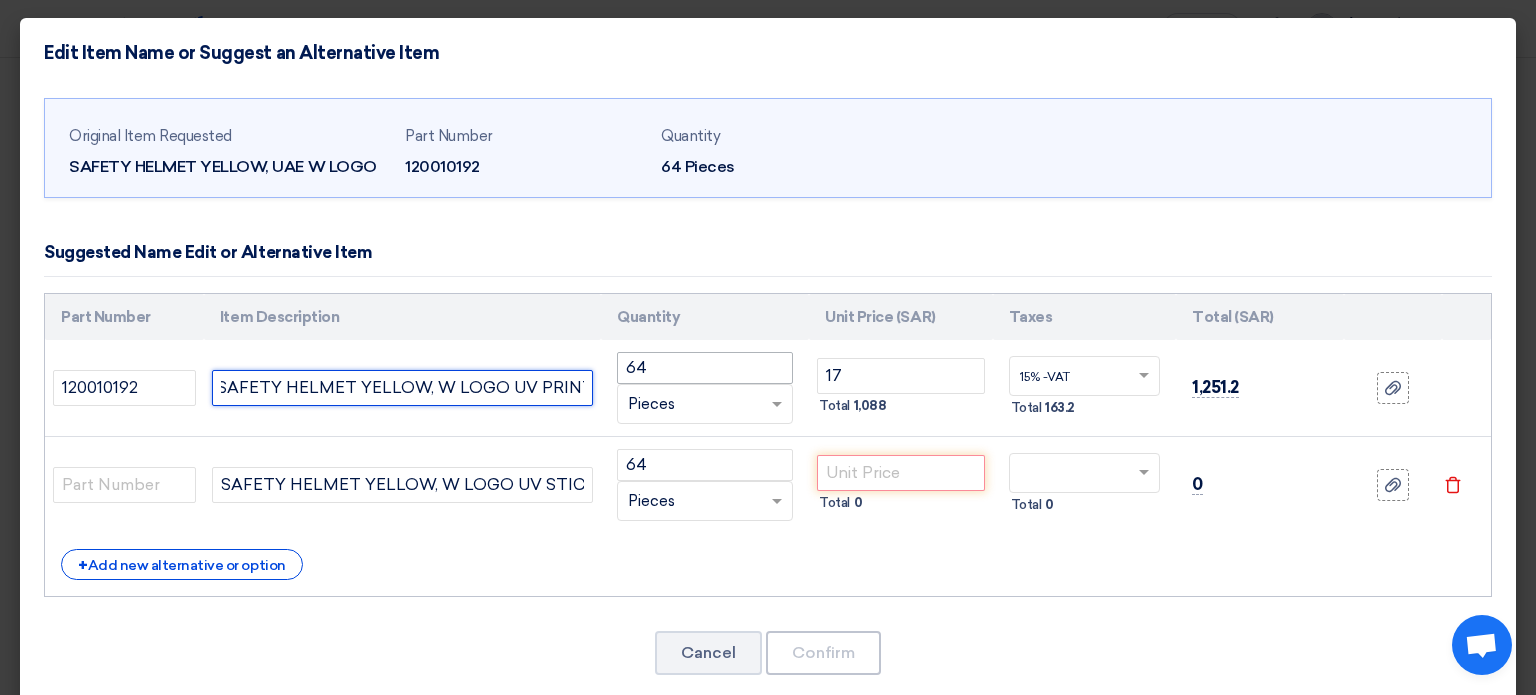 drag, startPoint x: 508, startPoint y: 385, endPoint x: 715, endPoint y: 376, distance: 207.19556 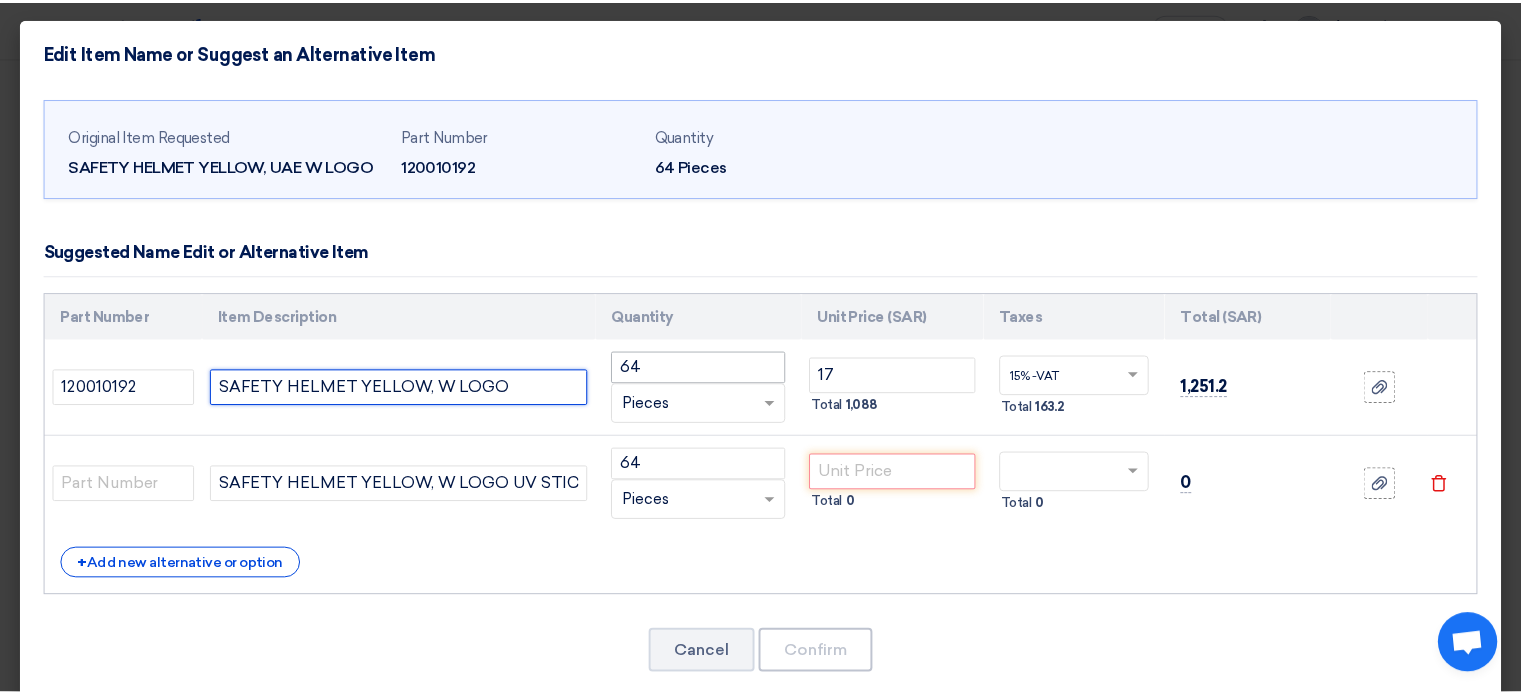 scroll, scrollTop: 0, scrollLeft: 0, axis: both 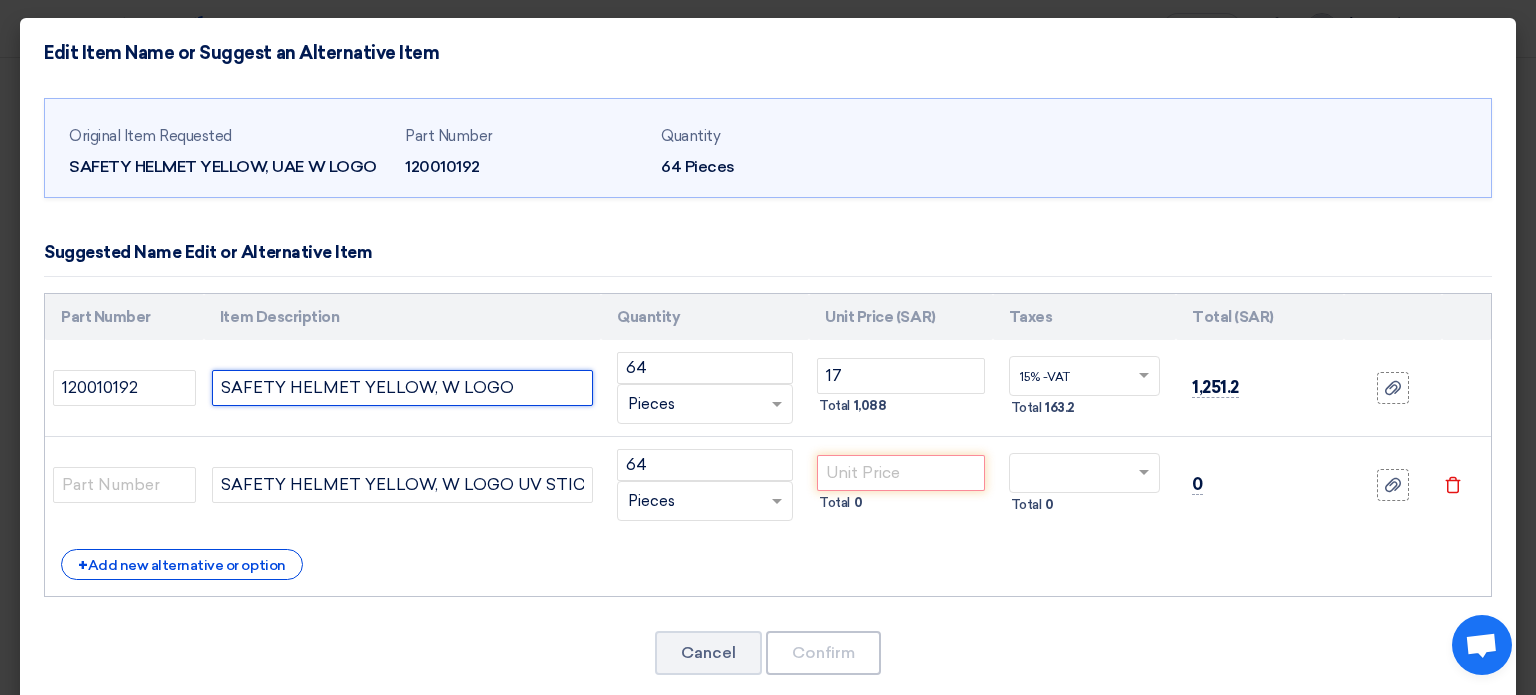 type on "SAFETY HELMET YELLOW, W LOGO" 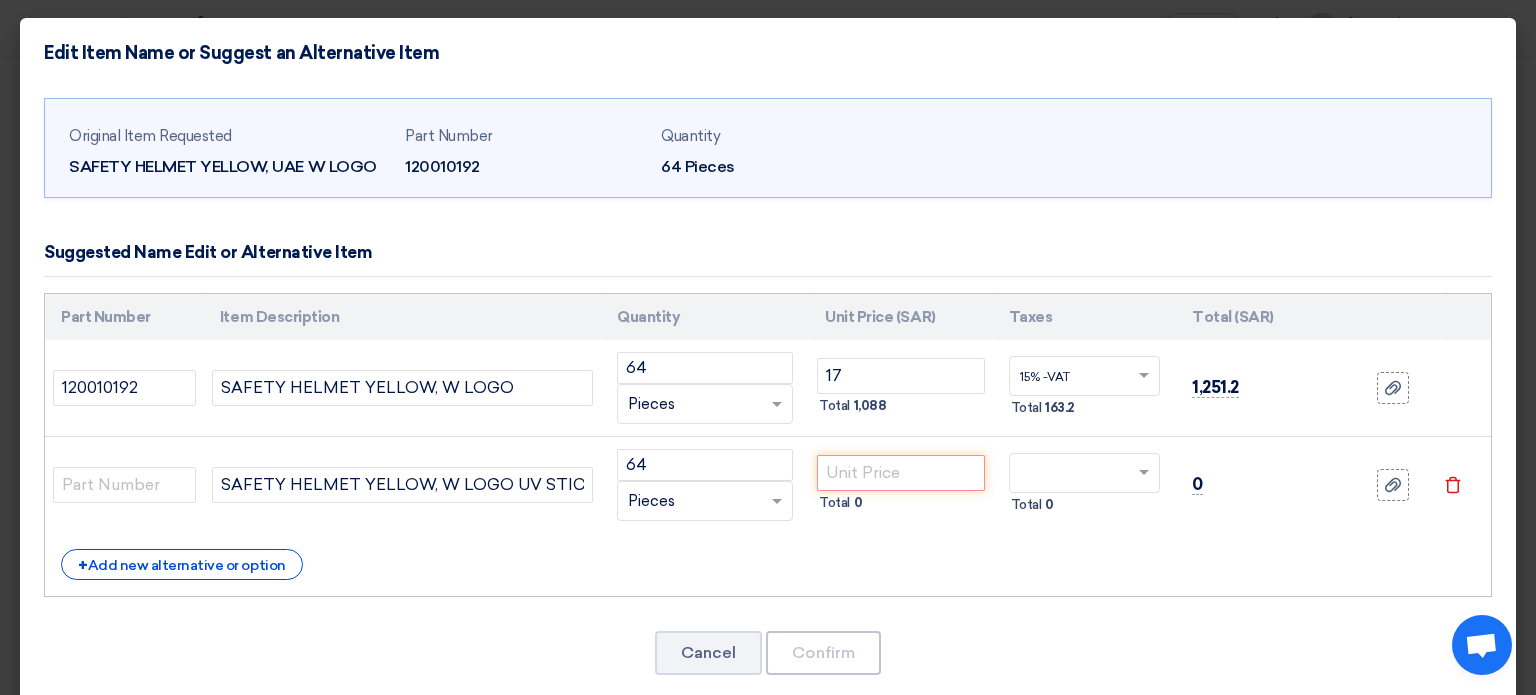 click 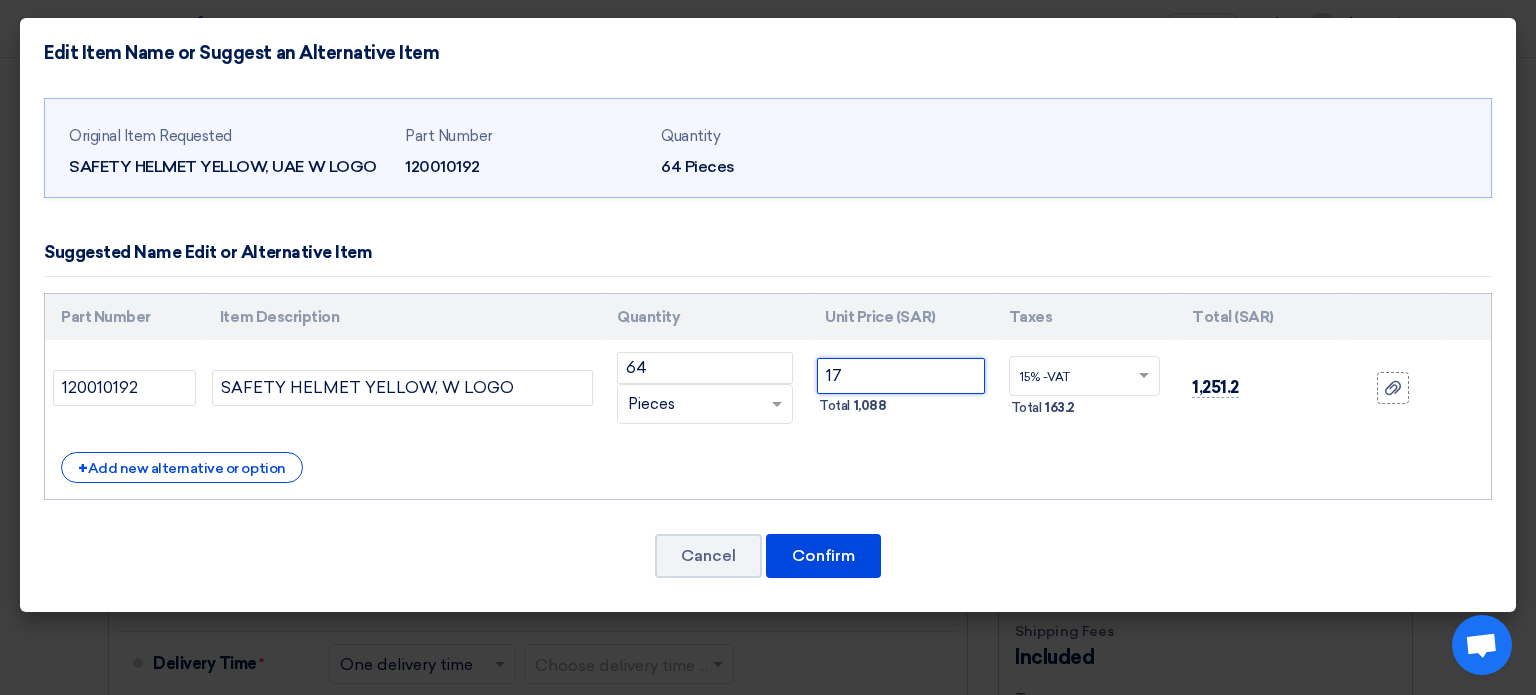 click on "17" 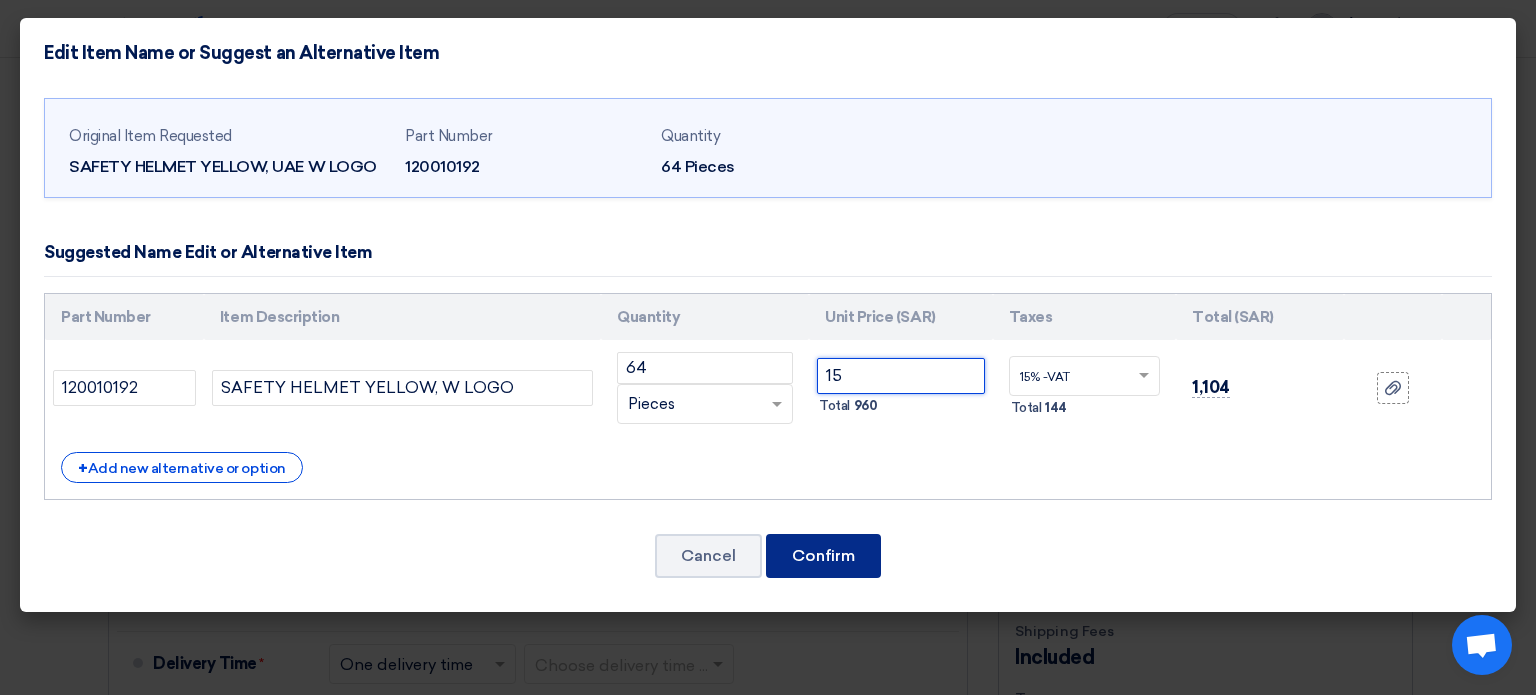 type on "15" 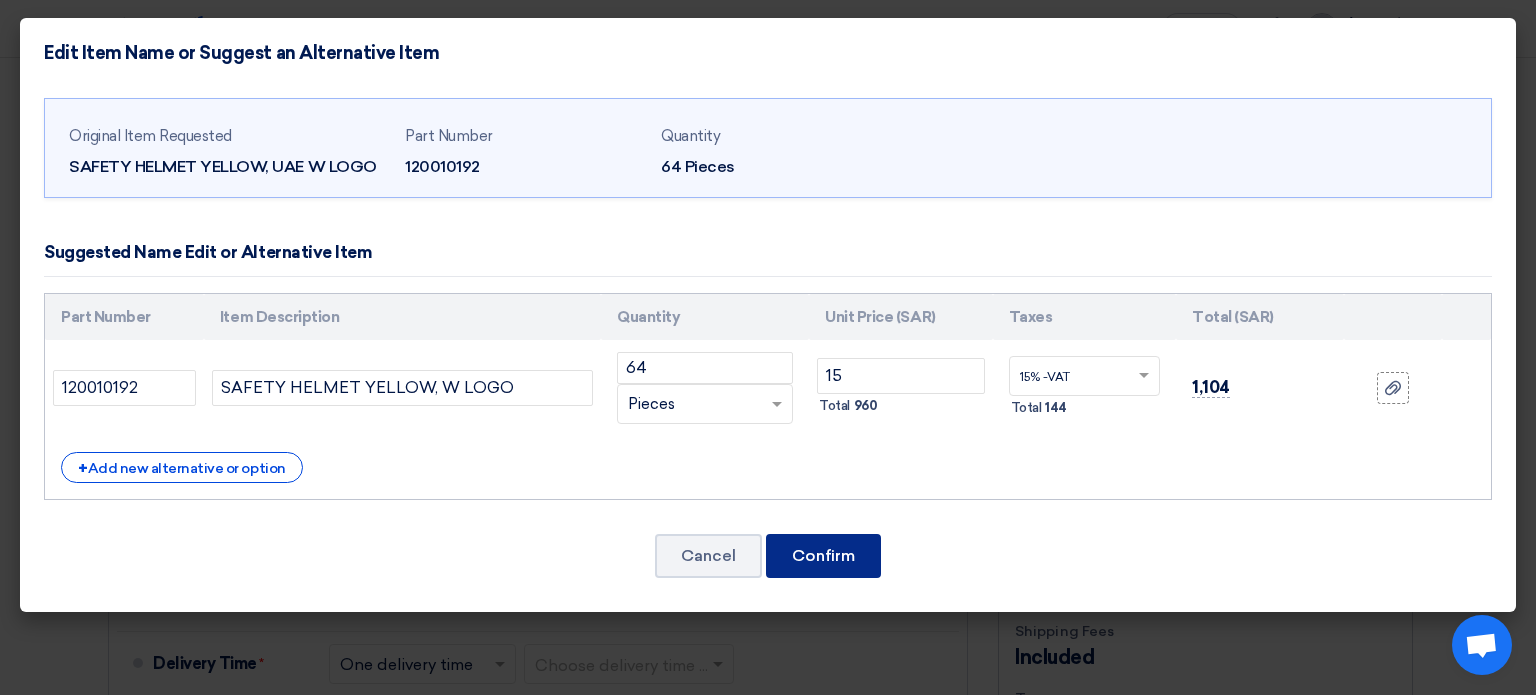 click on "Confirm" 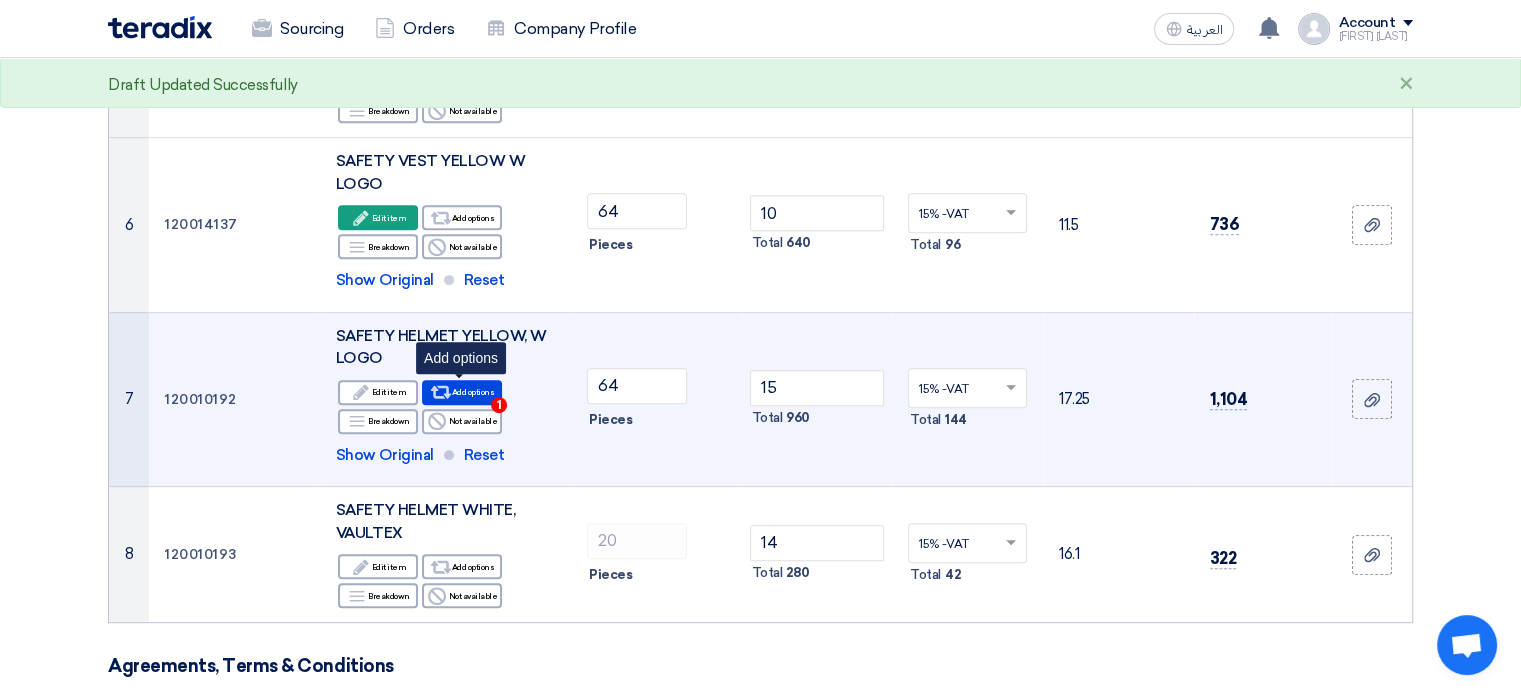 click on "Alternative
Add options
1" 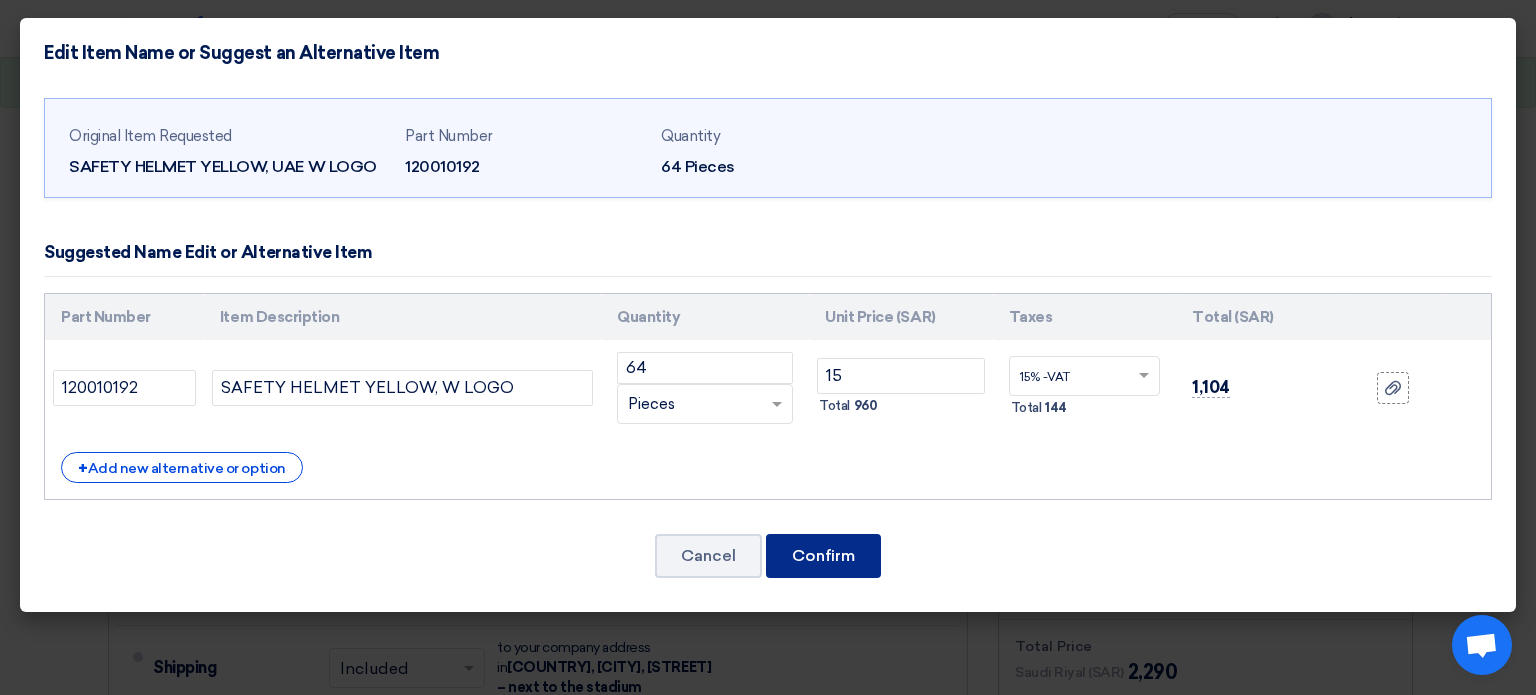 click on "Confirm" 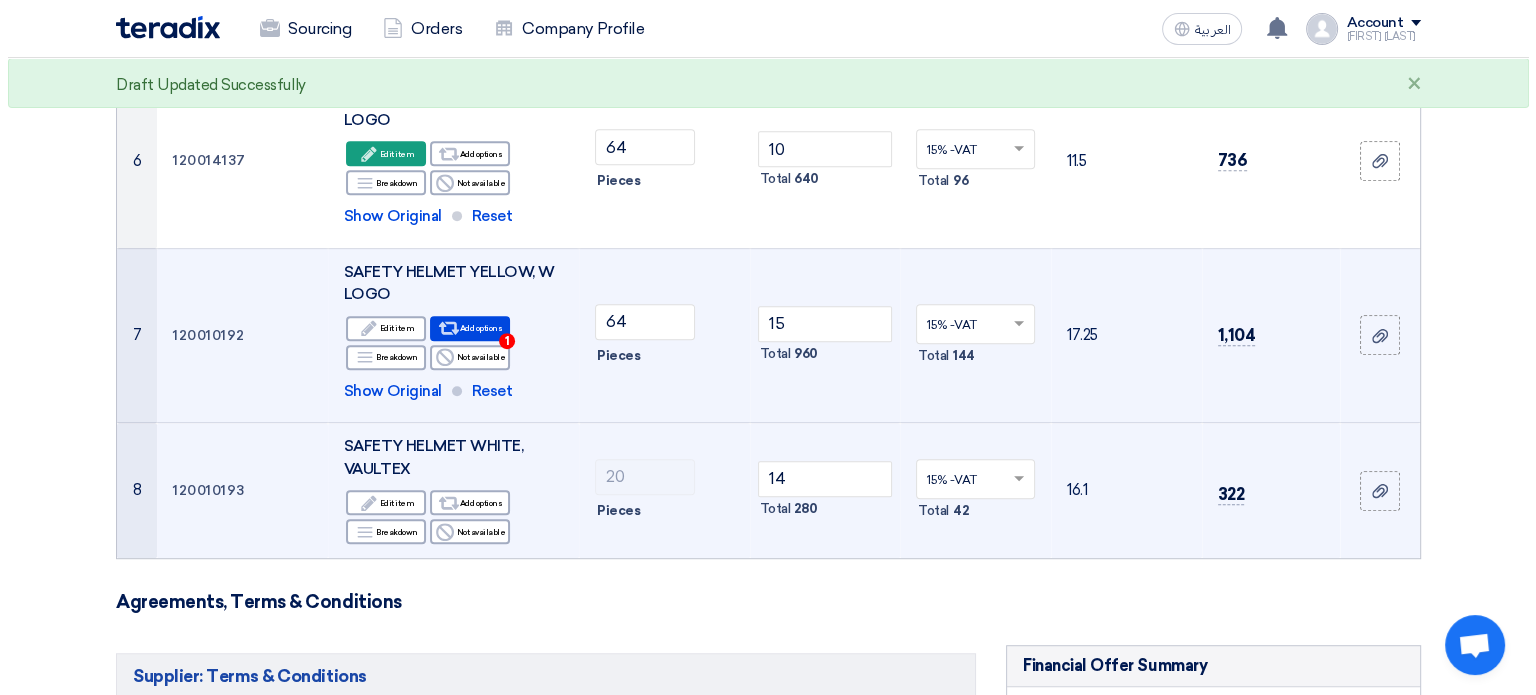 scroll, scrollTop: 1000, scrollLeft: 0, axis: vertical 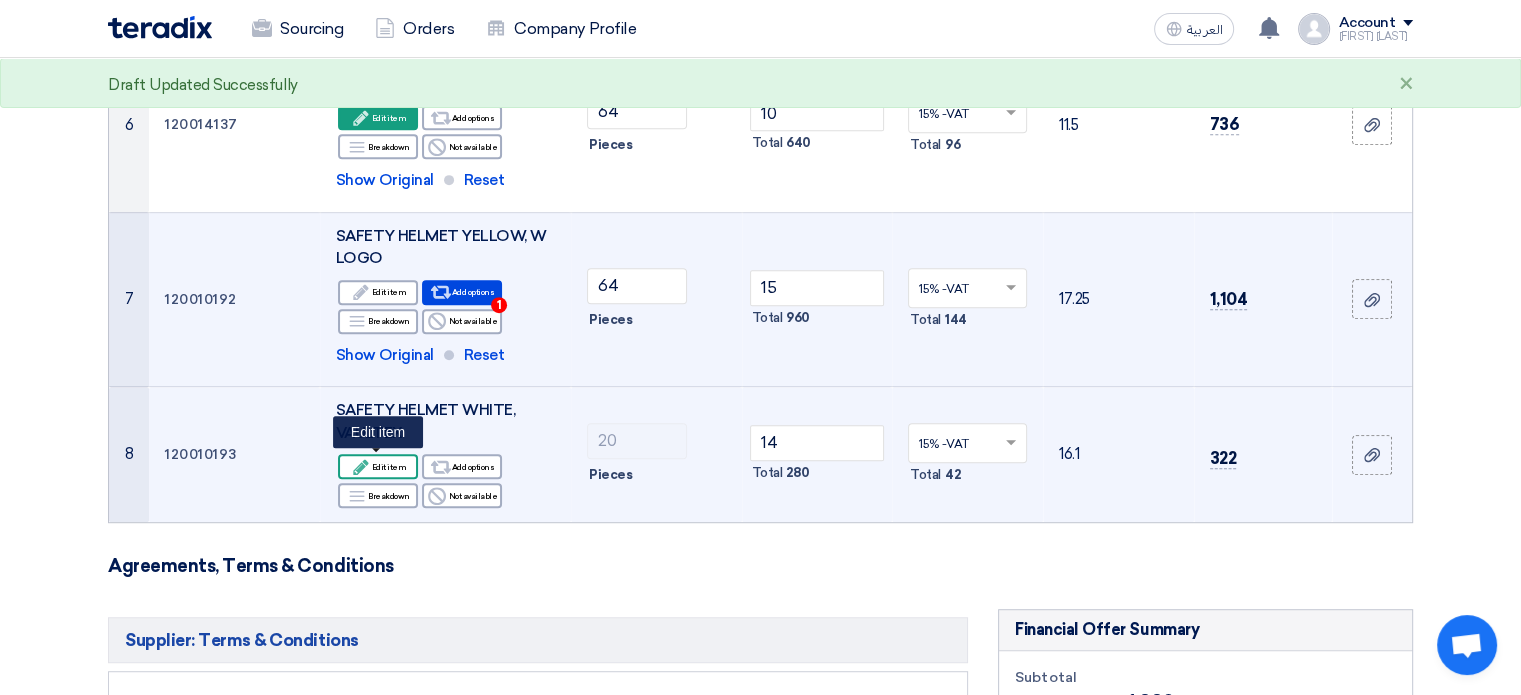 click on "Edit
Edit item" 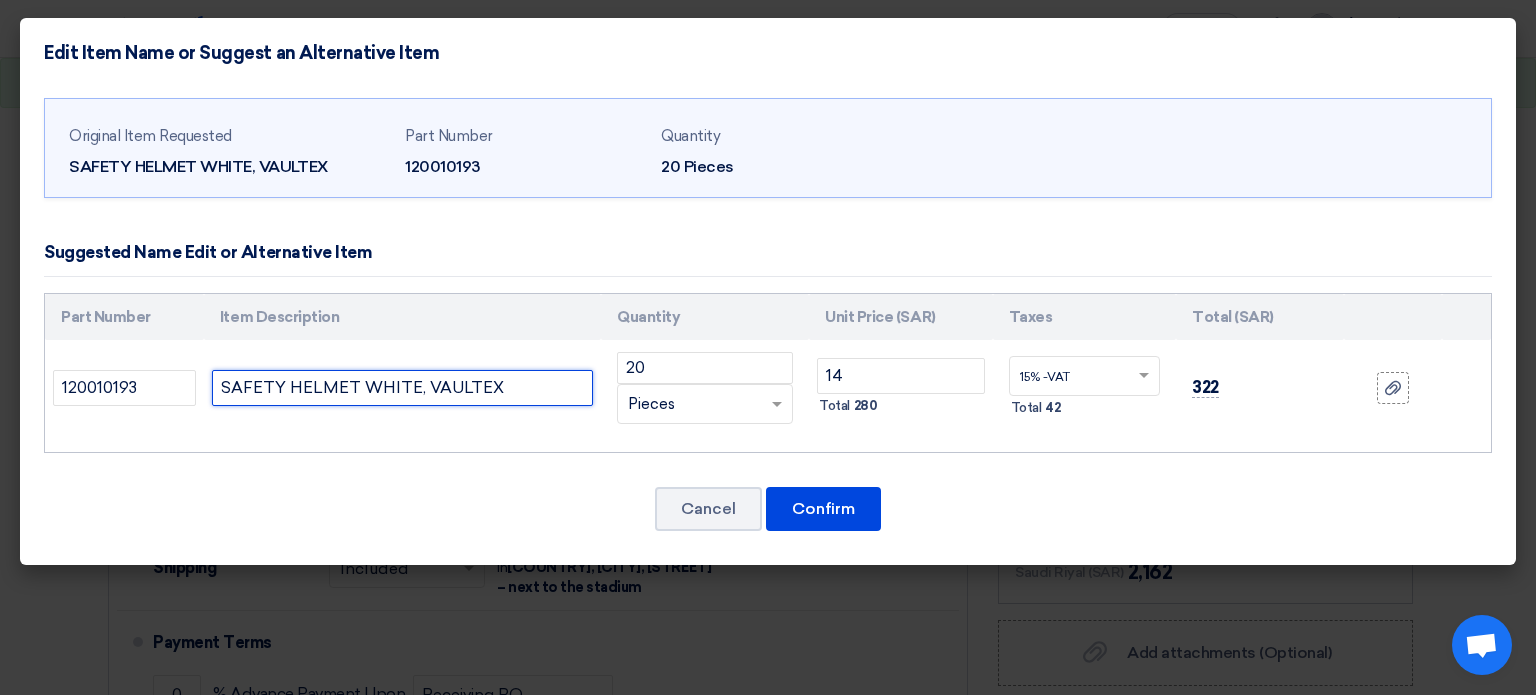 click on "SAFETY HELMET WHITE, VAULTEX" 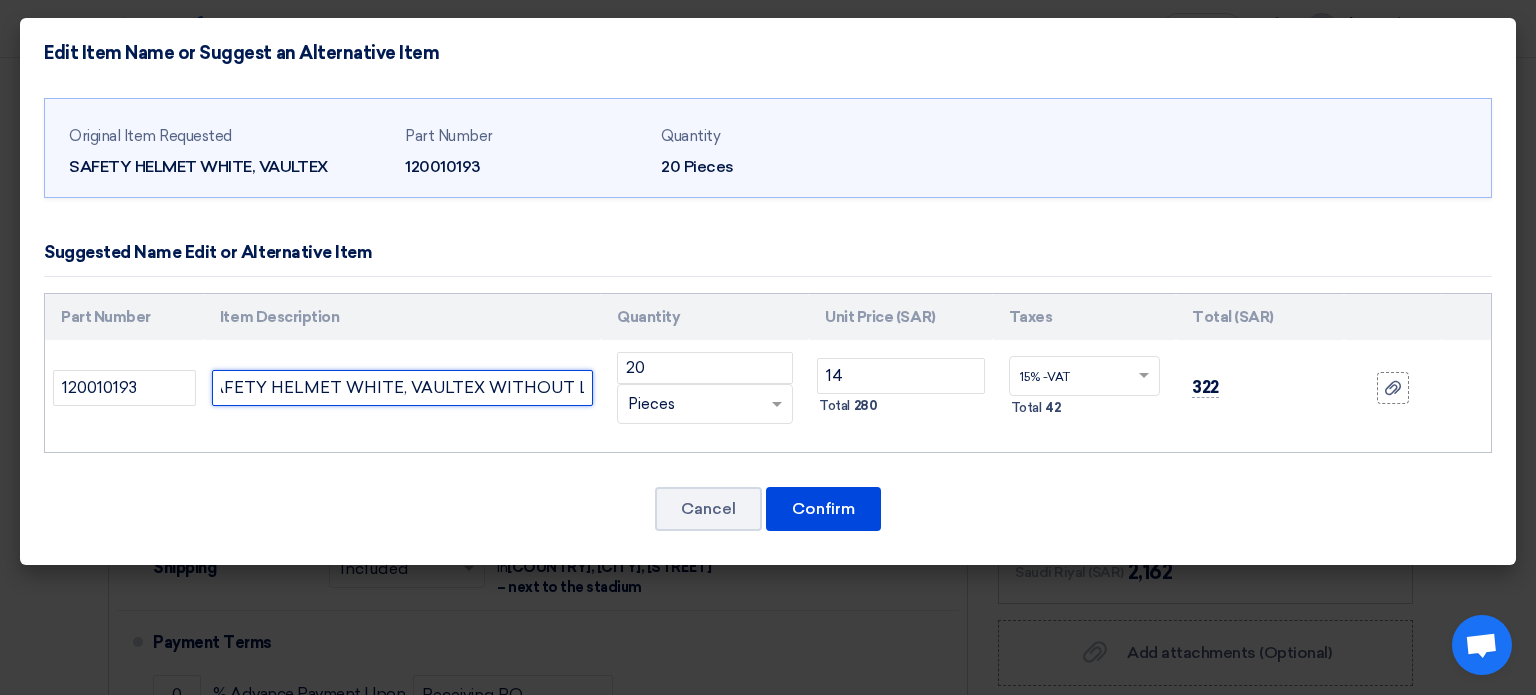 scroll, scrollTop: 0, scrollLeft: 50, axis: horizontal 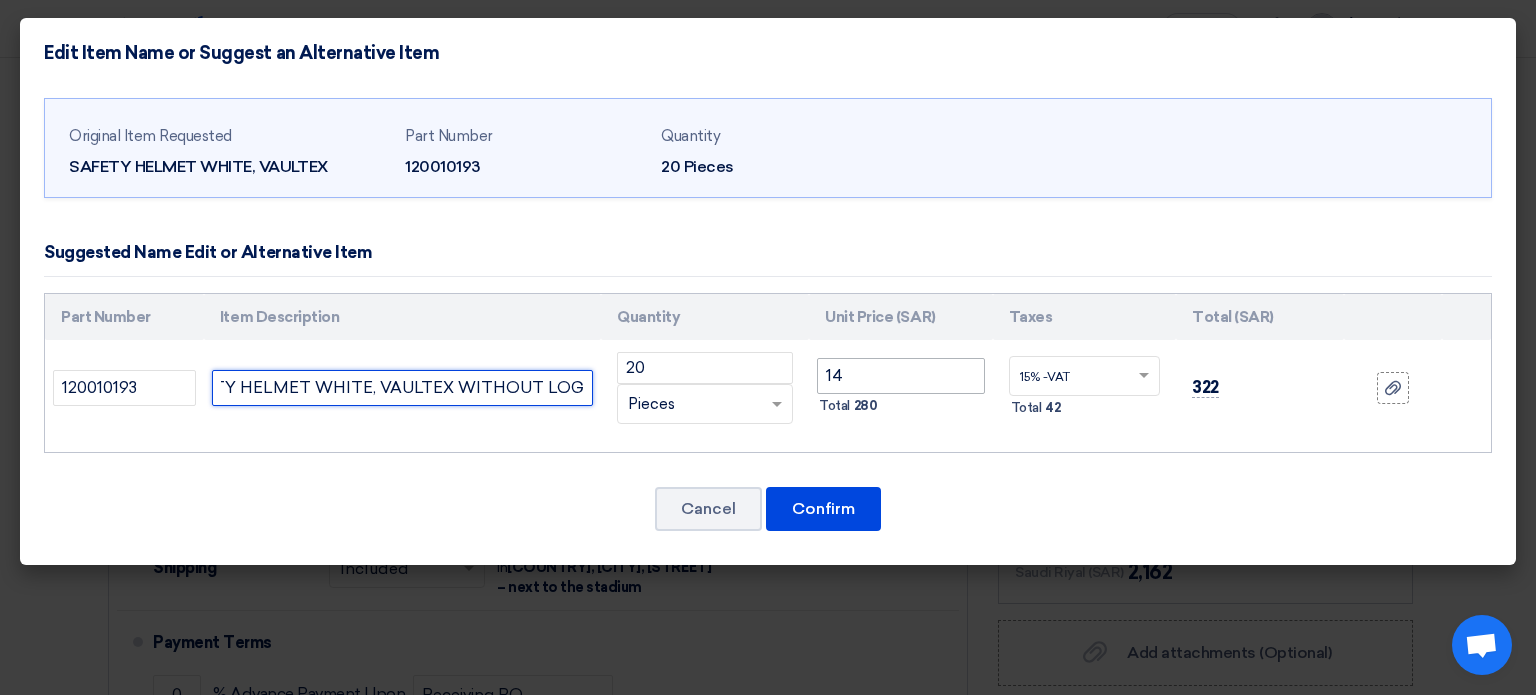 type on "SAFETY HELMET WHITE, VAULTEX WITHOUT LOGO" 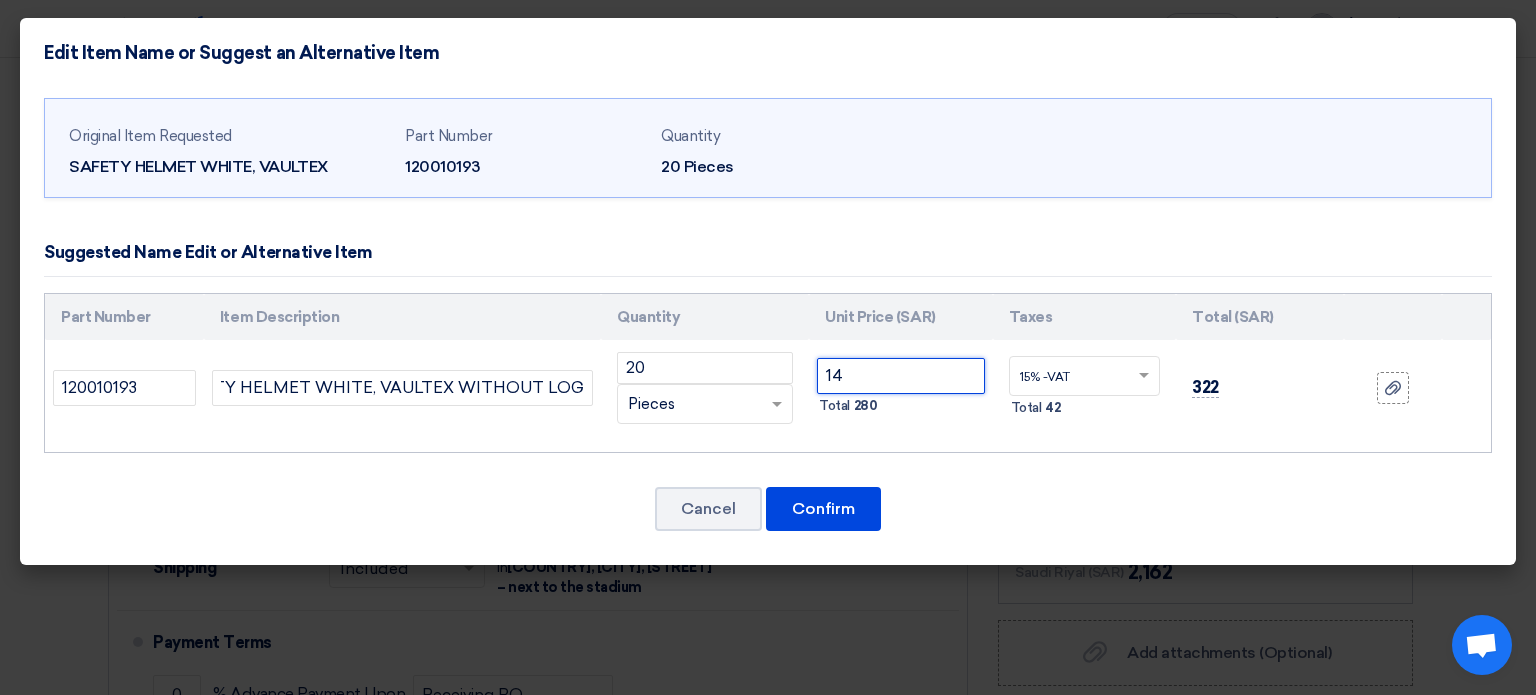click on "14" 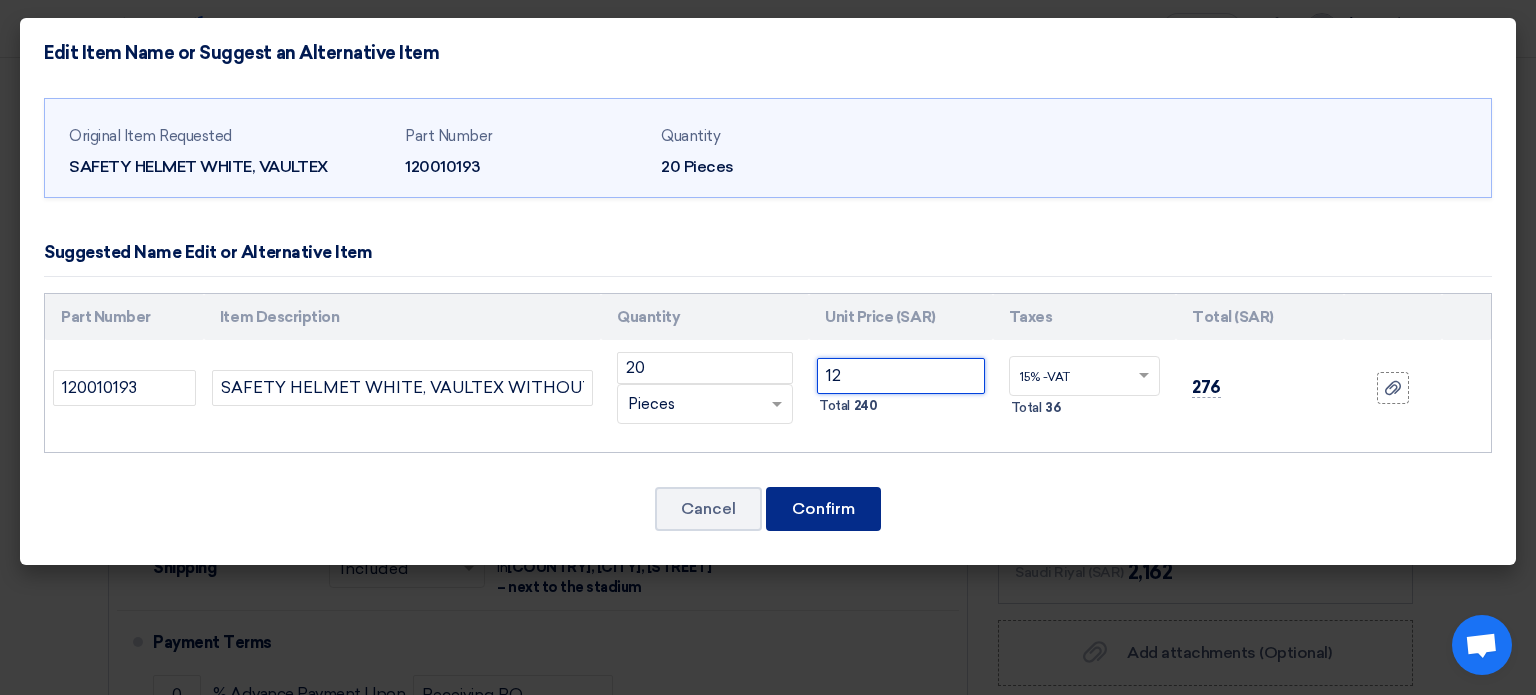 type on "12" 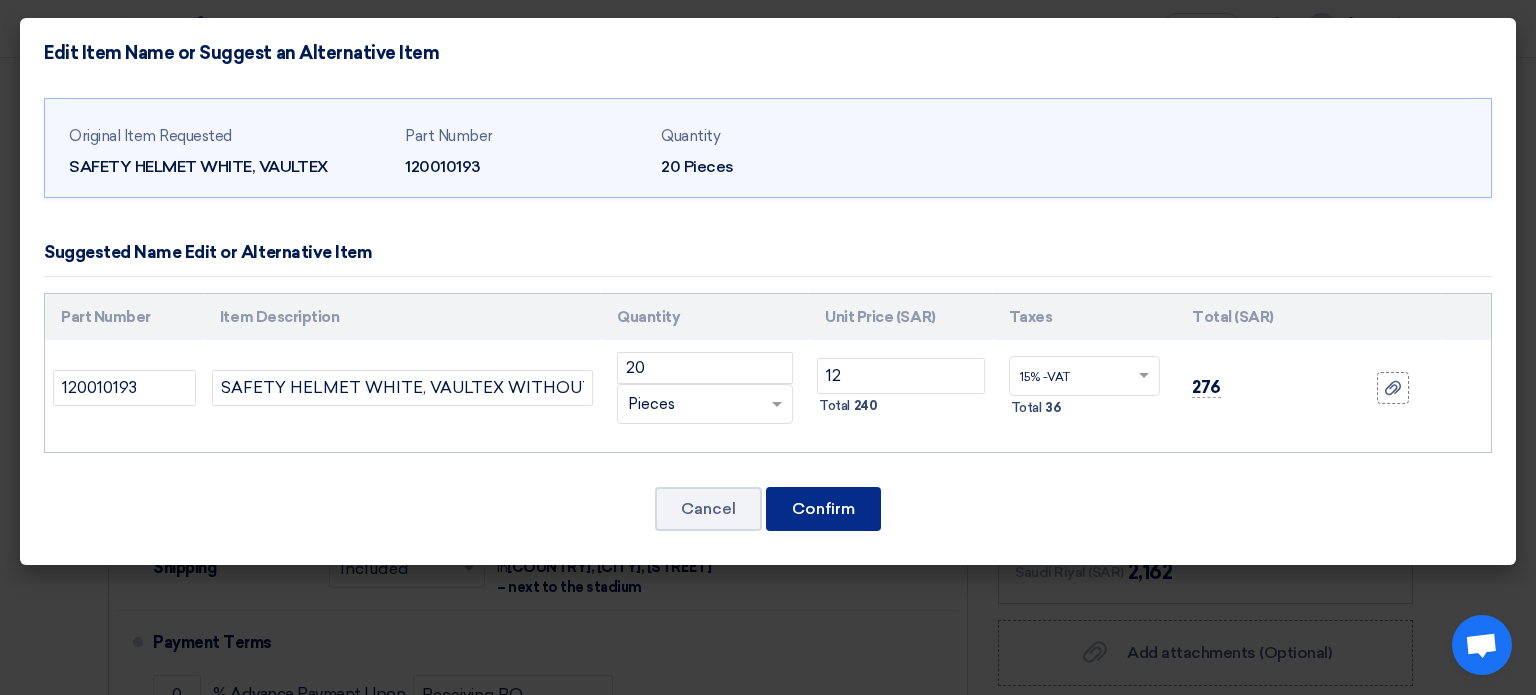 click on "Confirm" 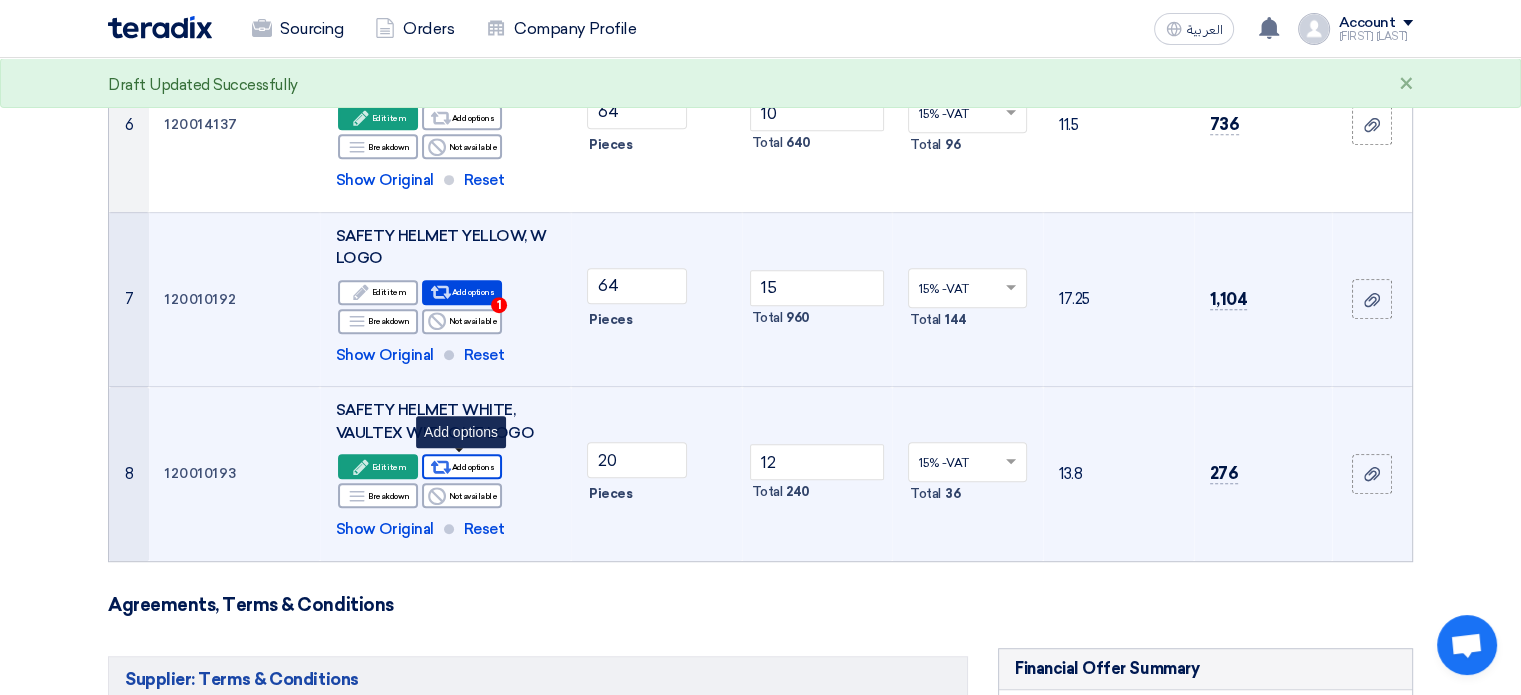 click on "Alternative
Add options" 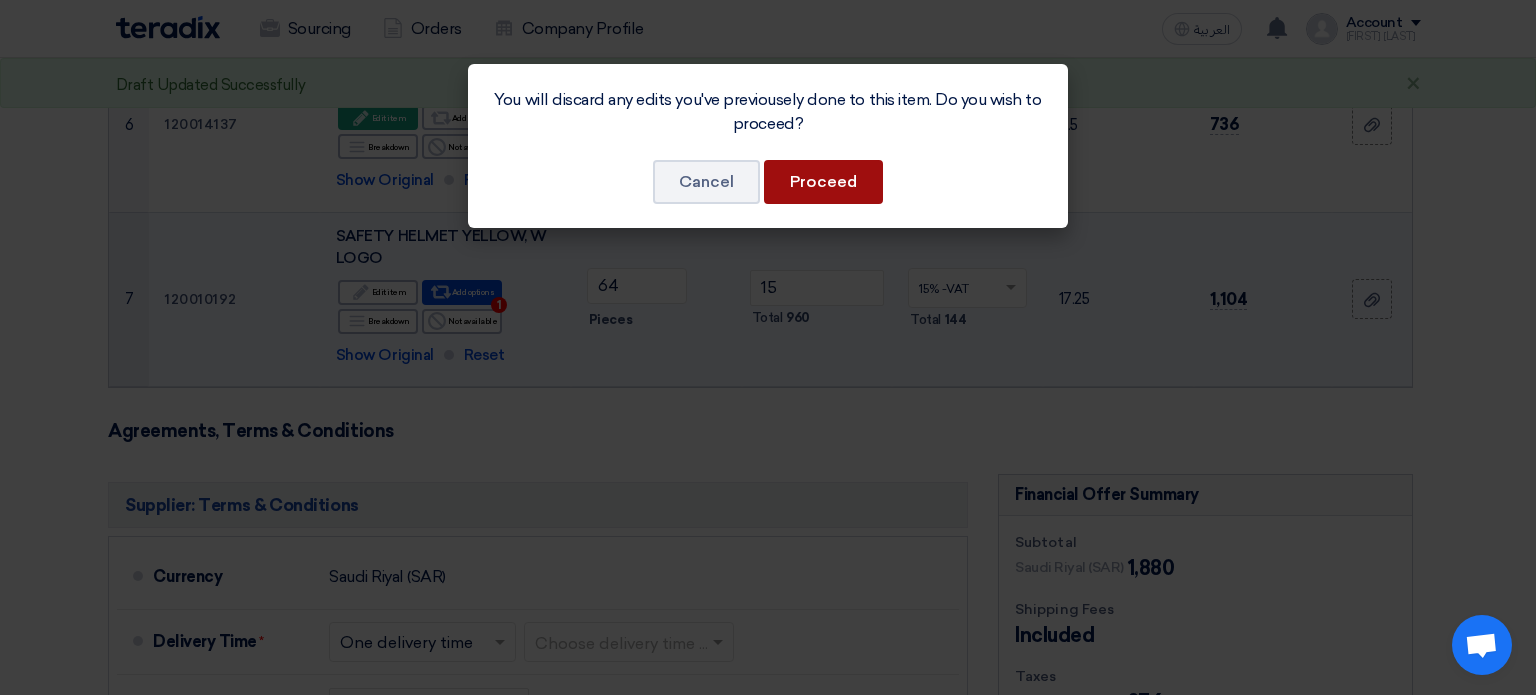 click on "Proceed" 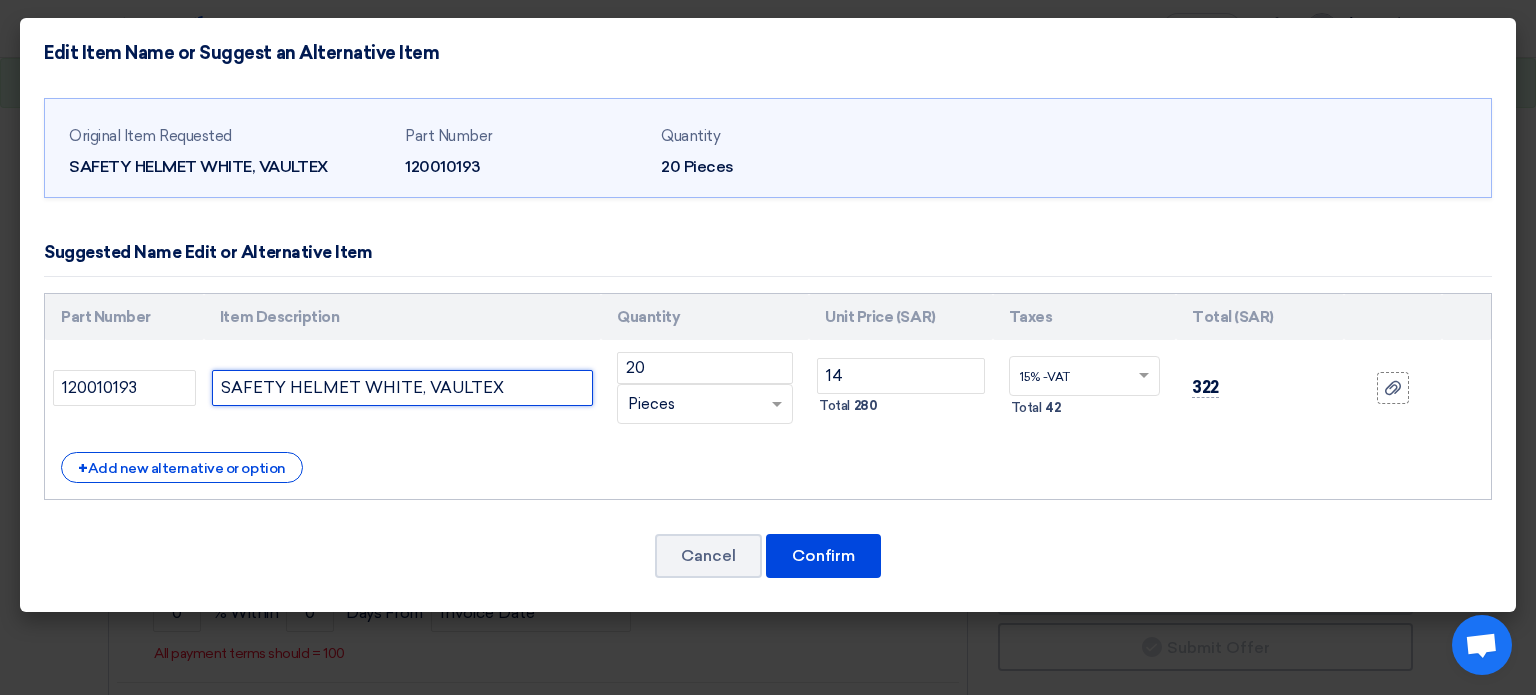 click on "SAFETY HELMET WHITE, VAULTEX" 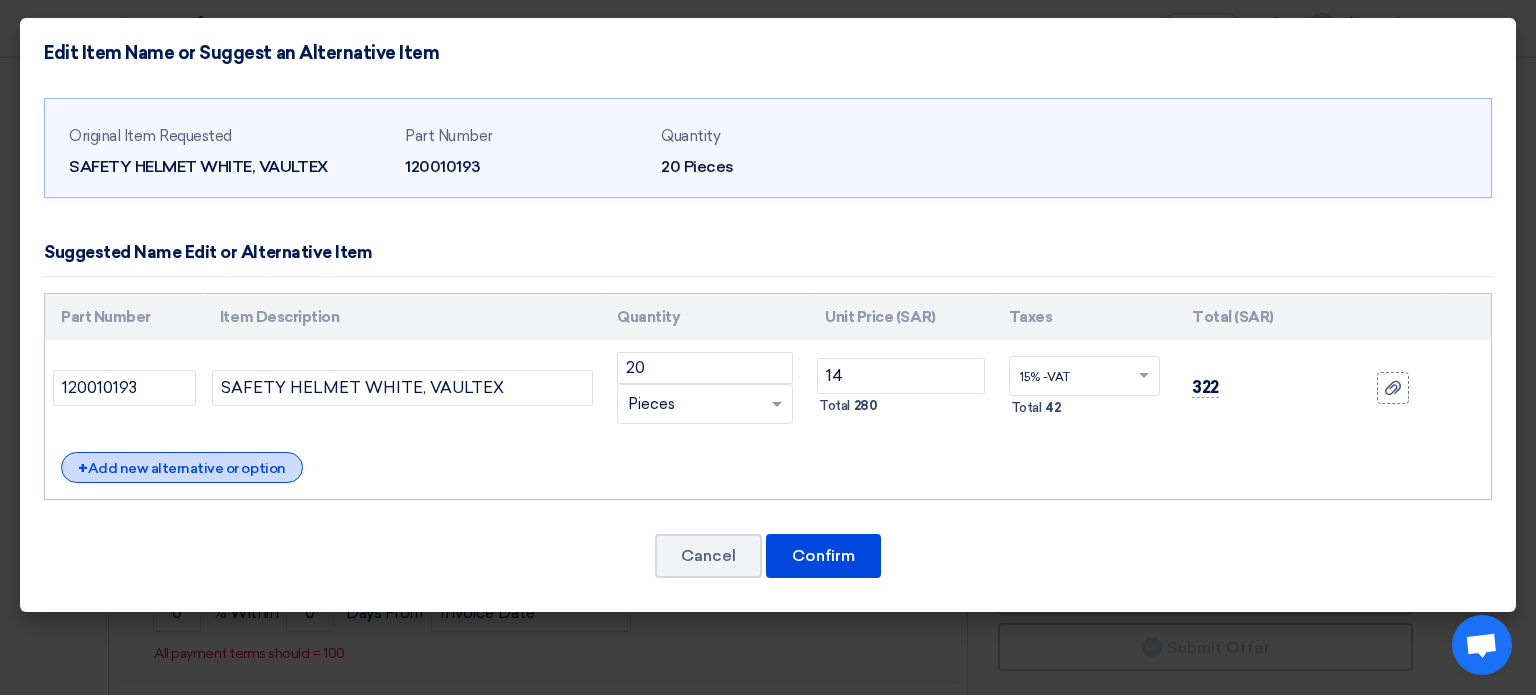 click on "+
Add new alternative or option" 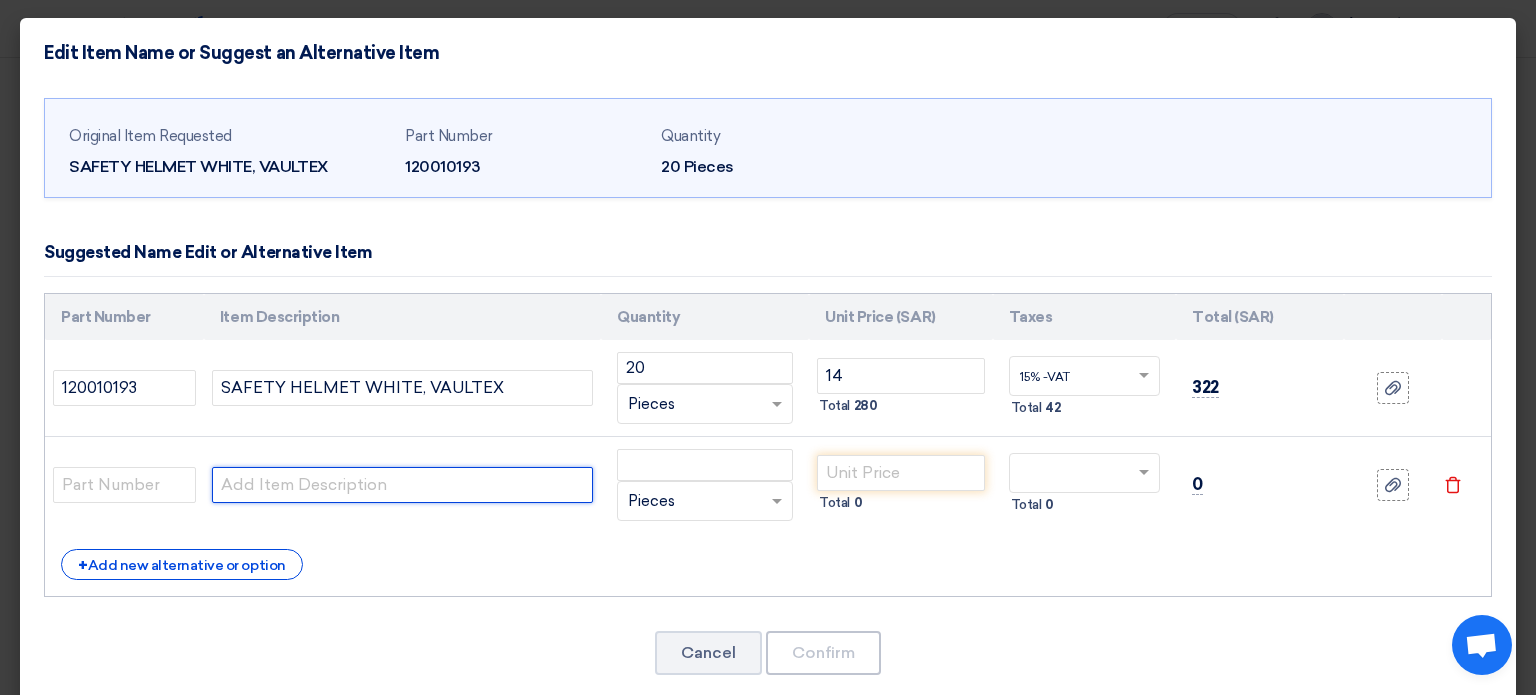 click 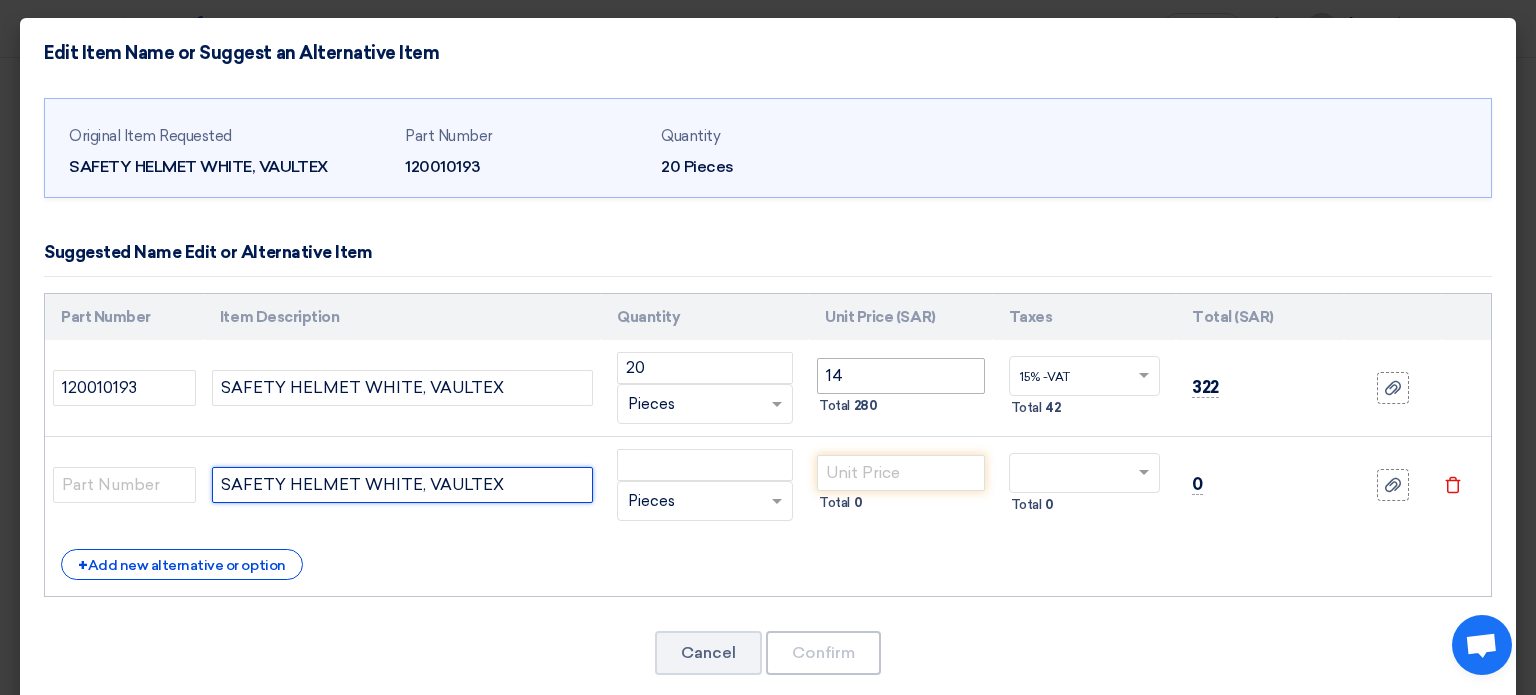 type on "SAFETY HELMET WHITE, VAULTEX" 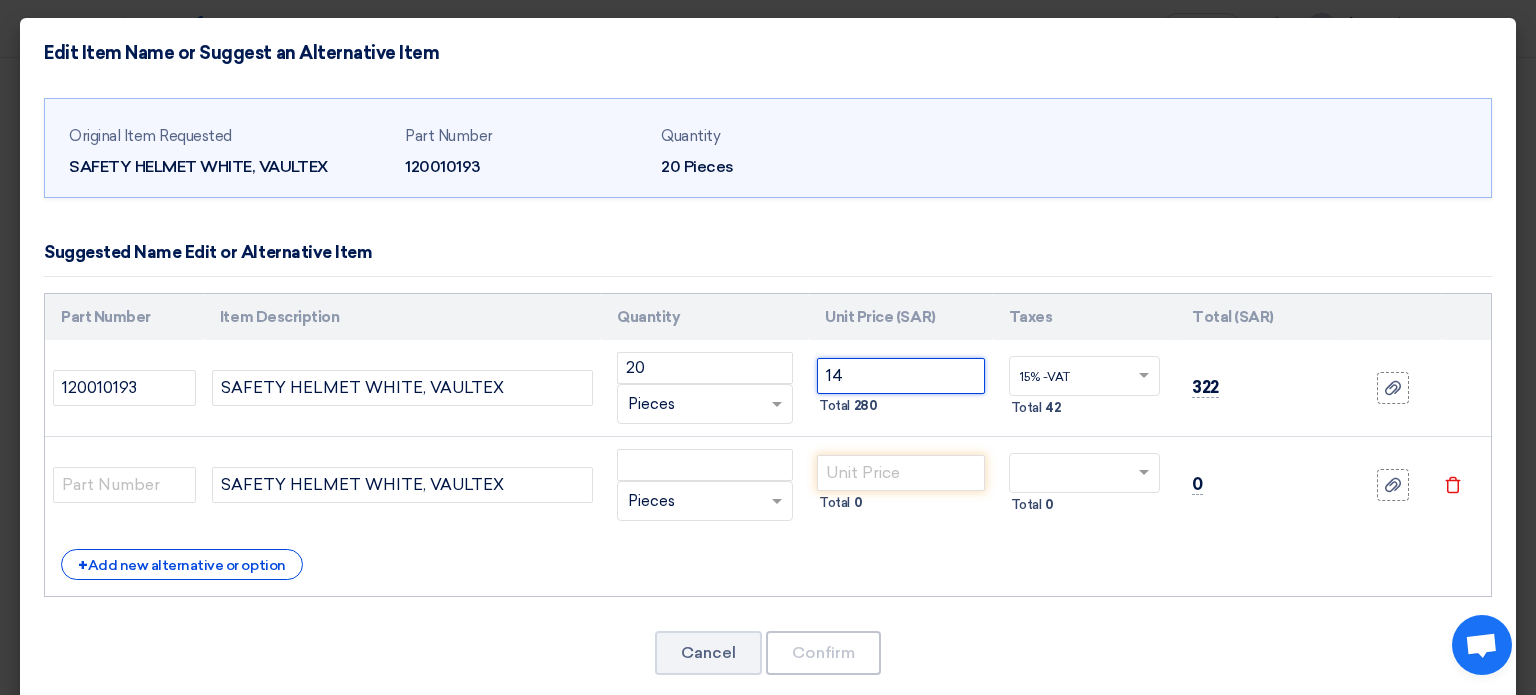 click on "14" 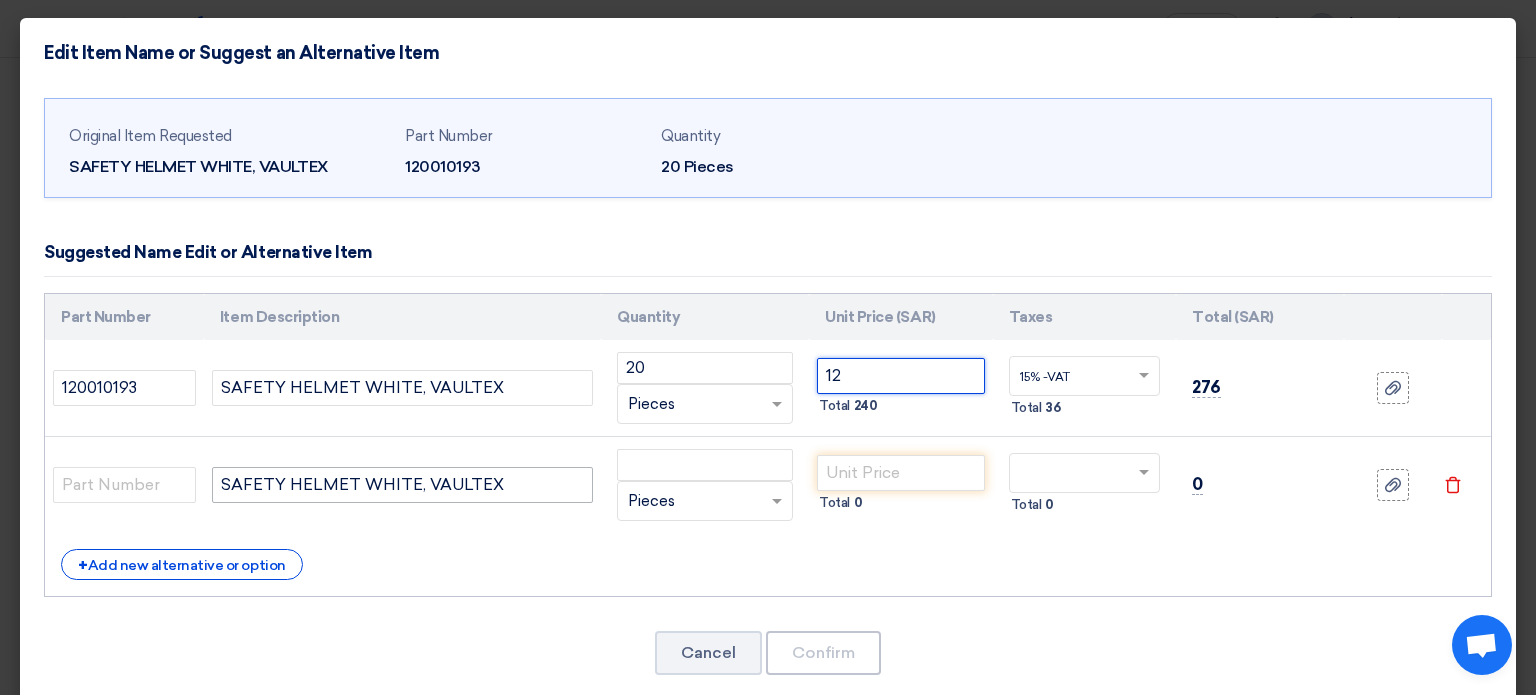 type on "12" 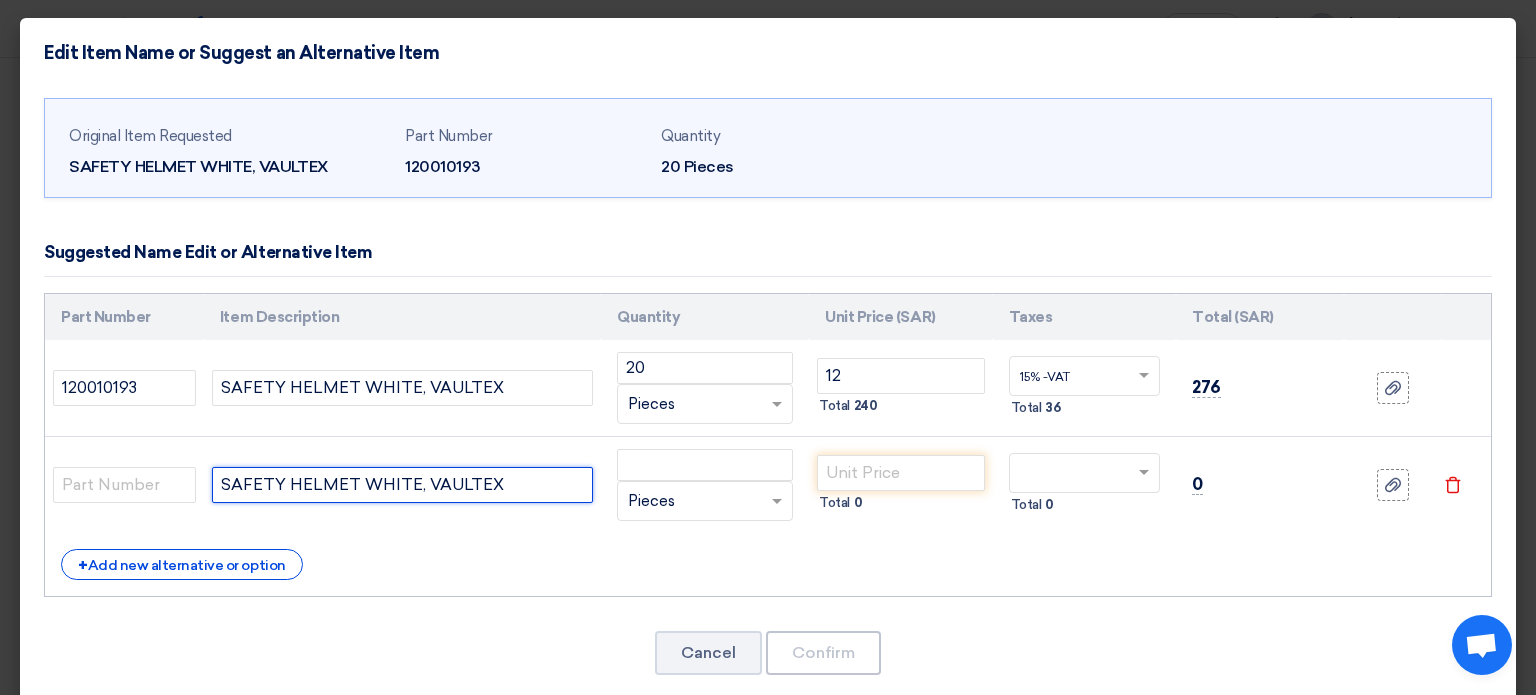 click on "SAFETY HELMET WHITE, VAULTEX" 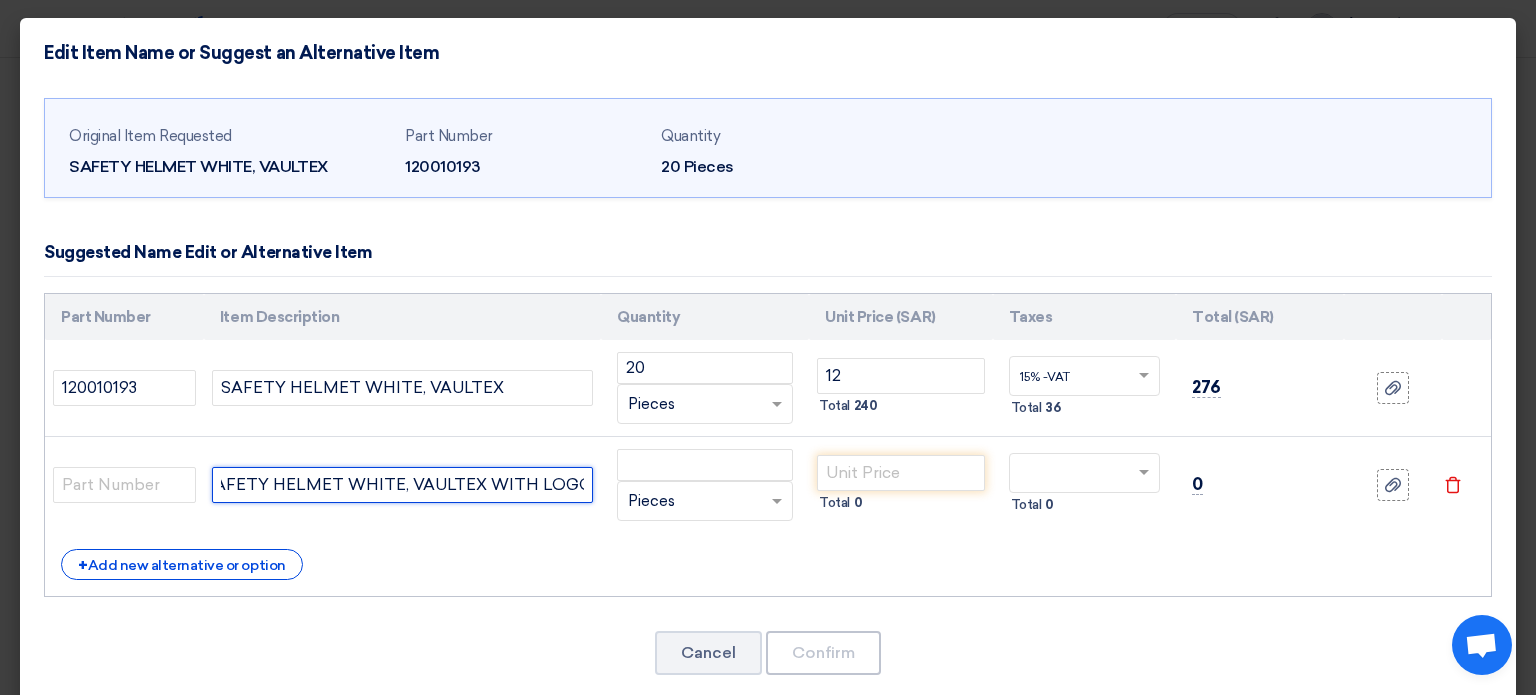 scroll, scrollTop: 0, scrollLeft: 13, axis: horizontal 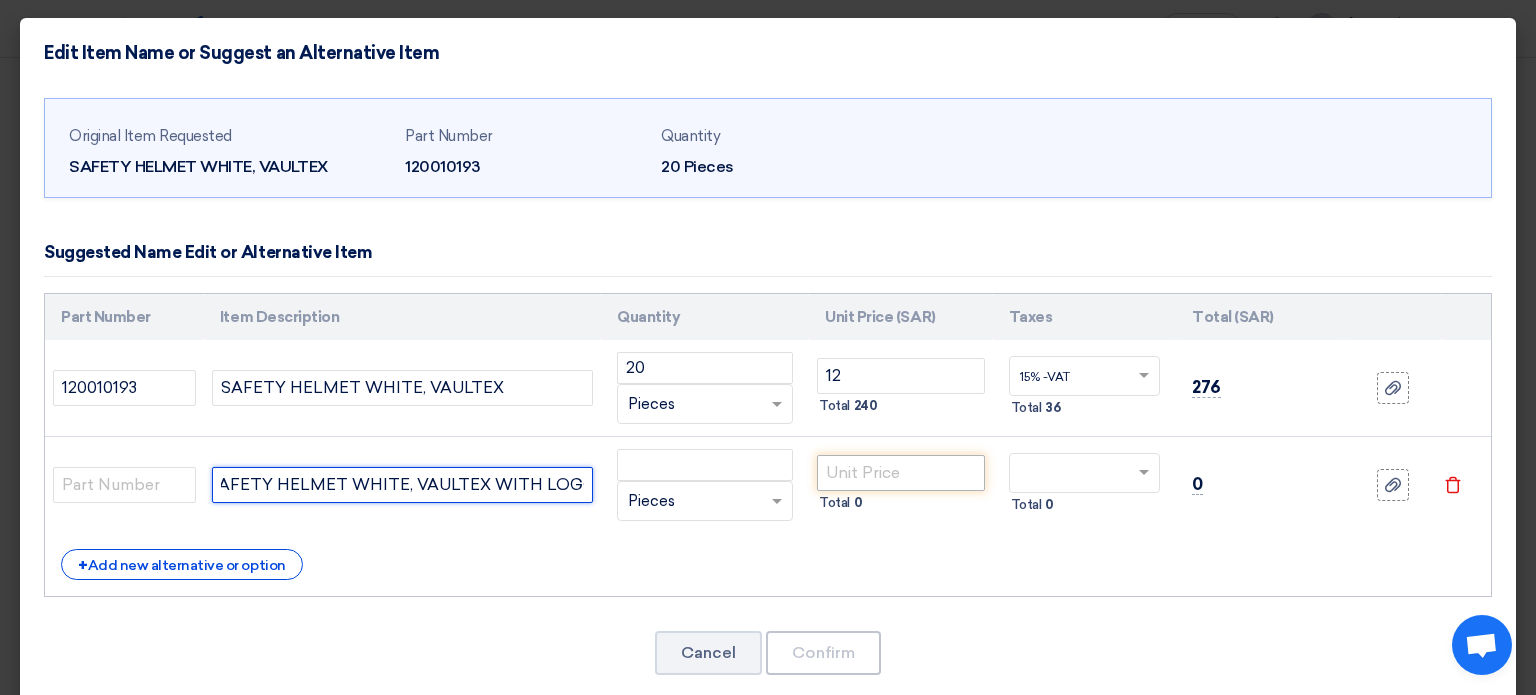 type on "SAFETY HELMET WHITE, VAULTEX WITH LOGO" 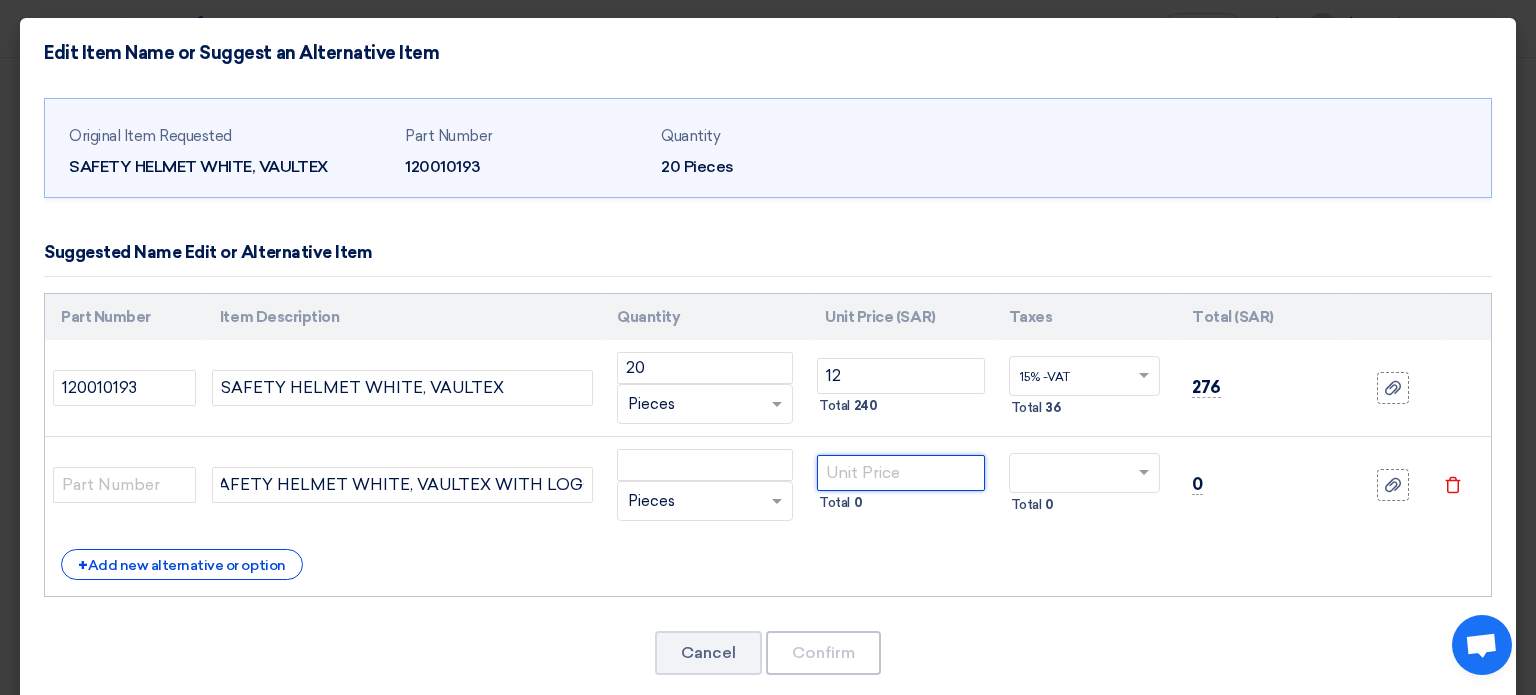 click 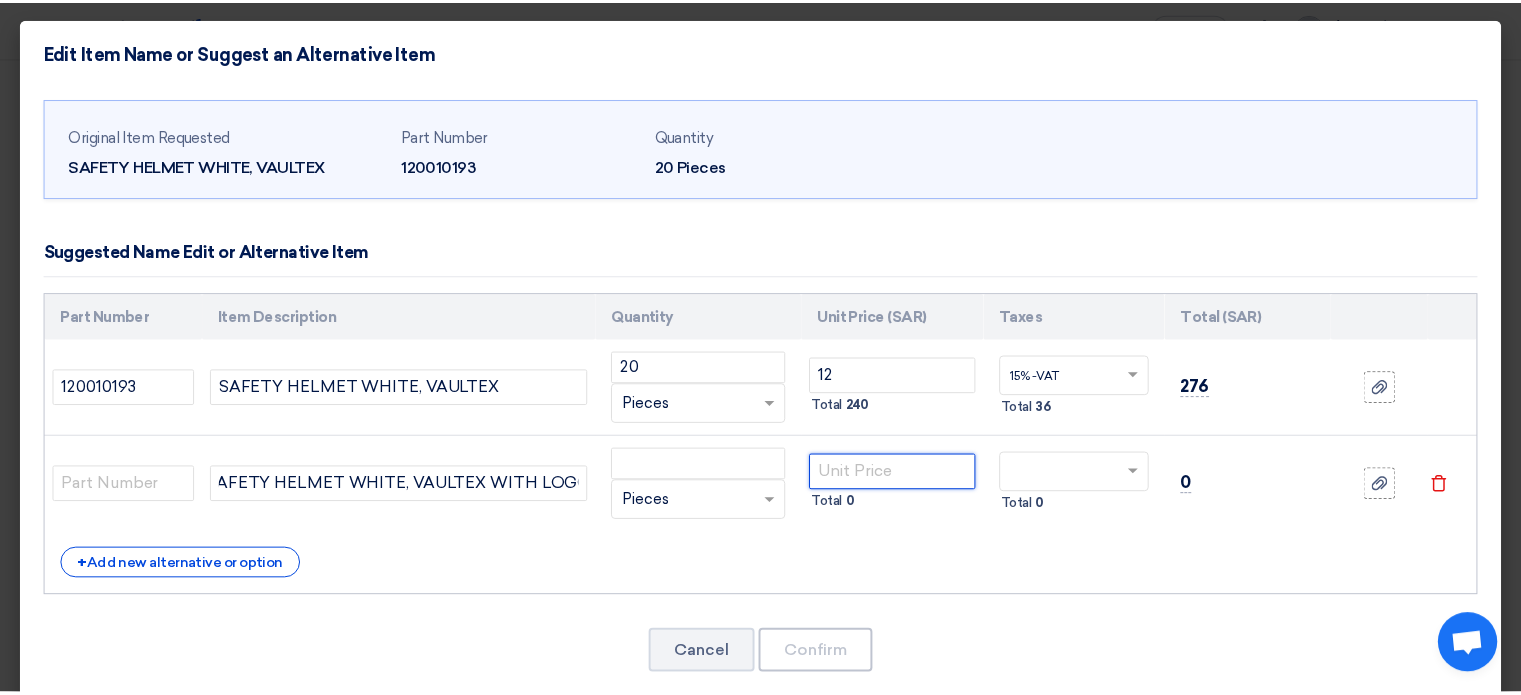 scroll, scrollTop: 0, scrollLeft: 0, axis: both 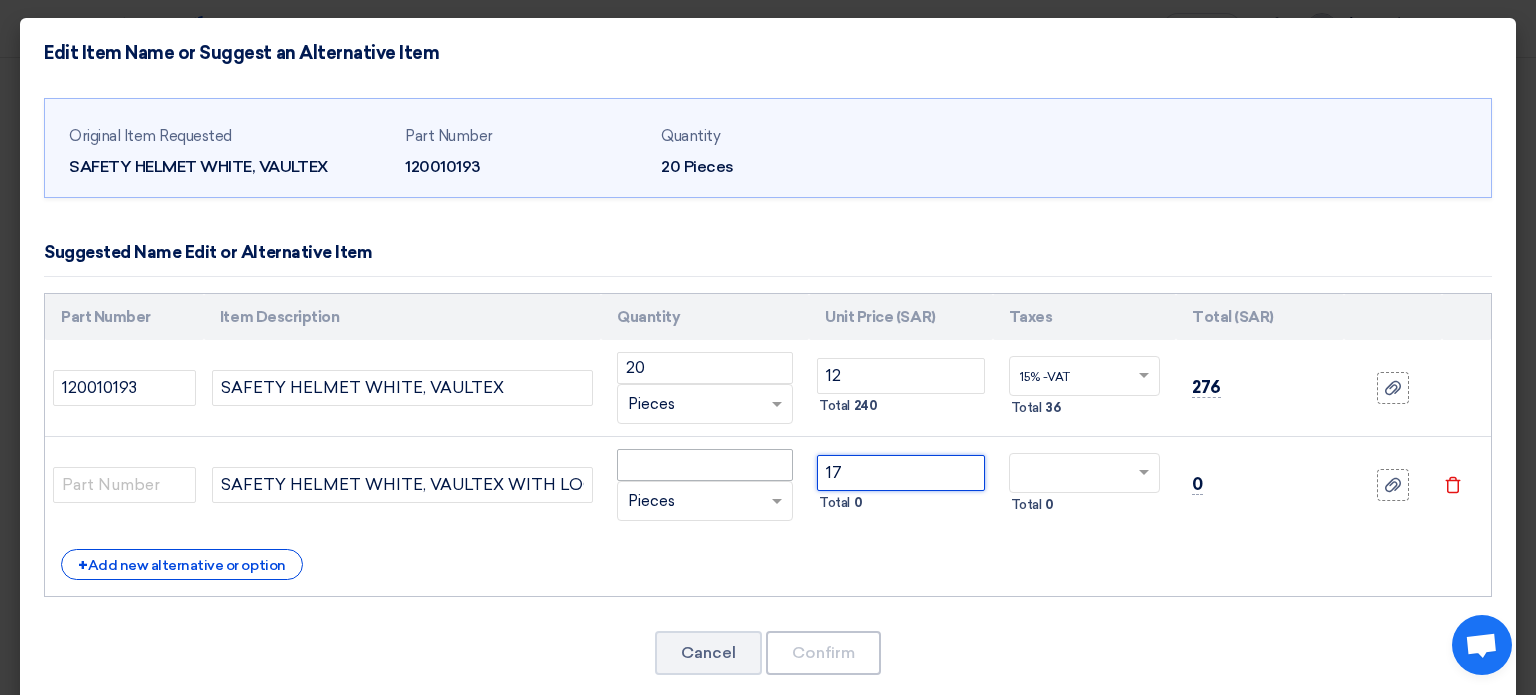 type on "17" 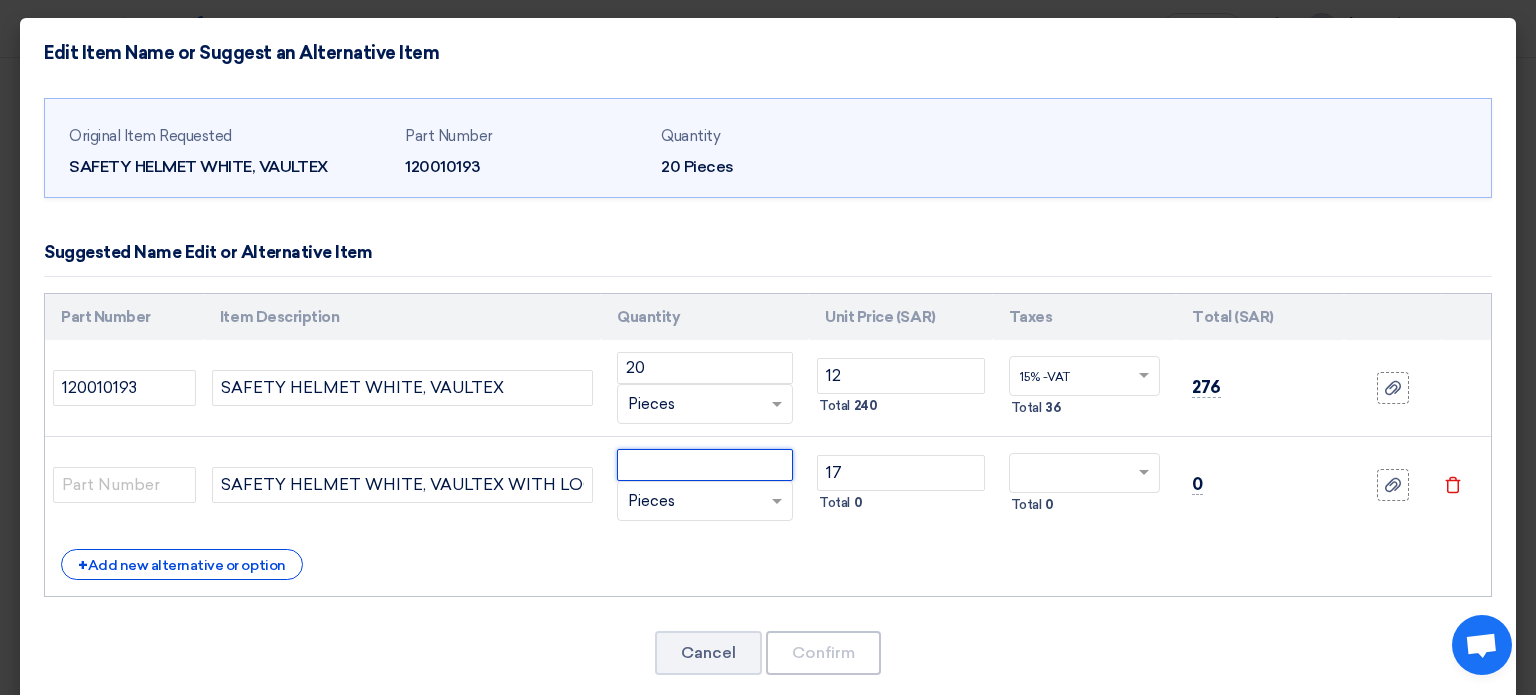 click 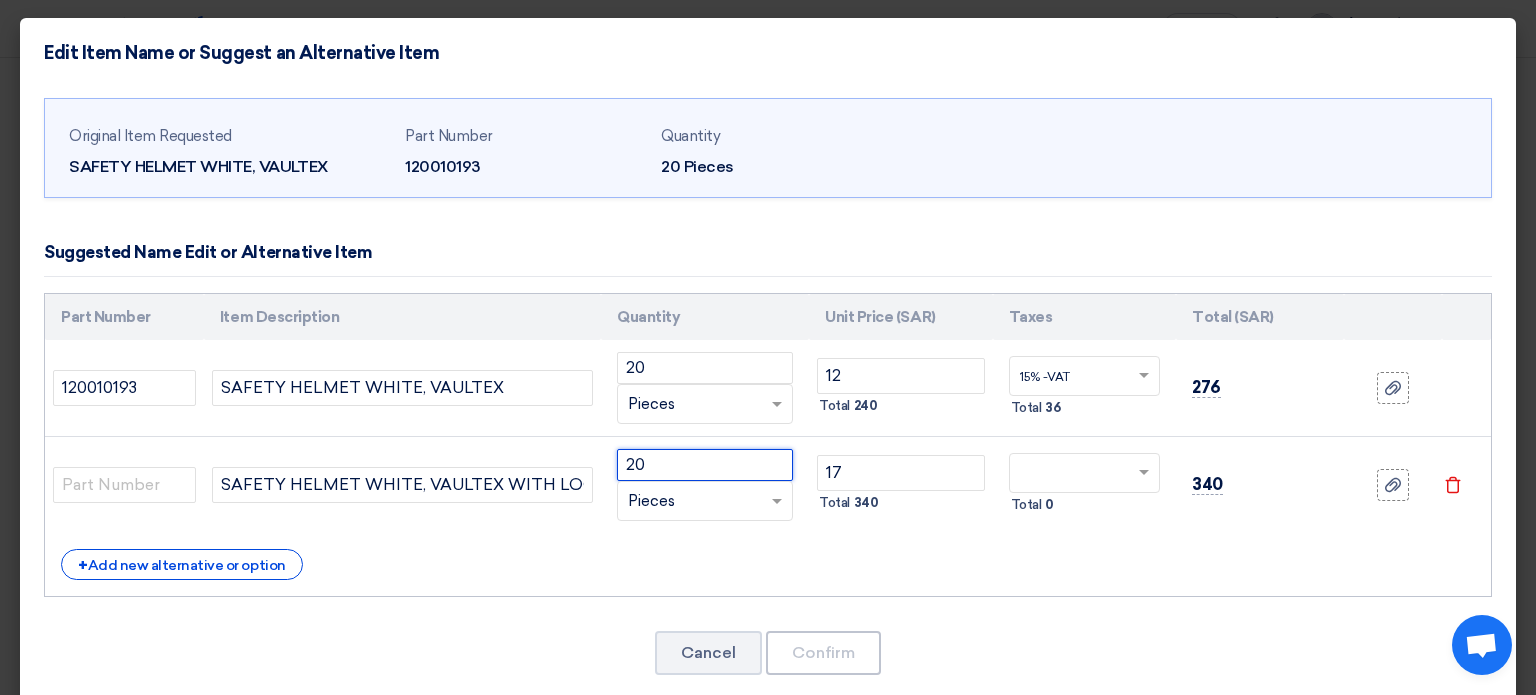 type on "20" 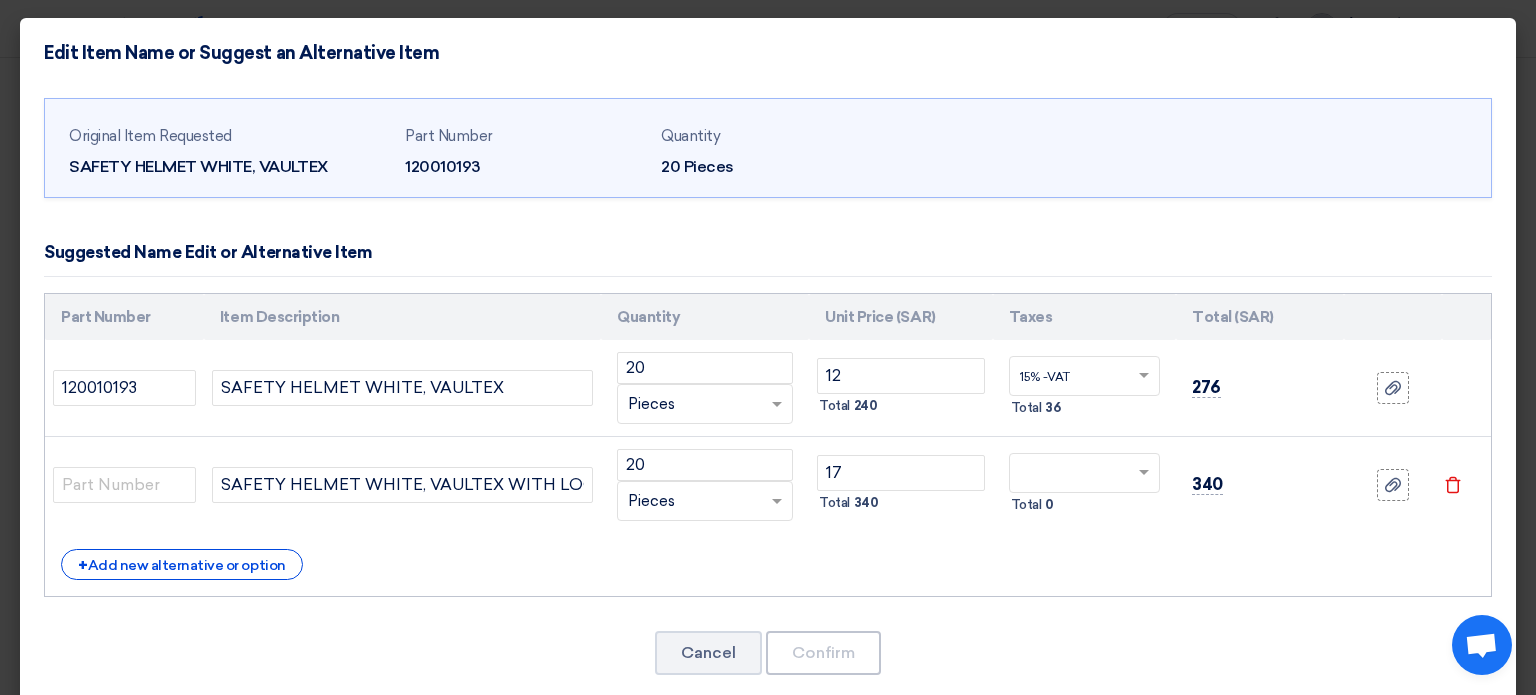 click 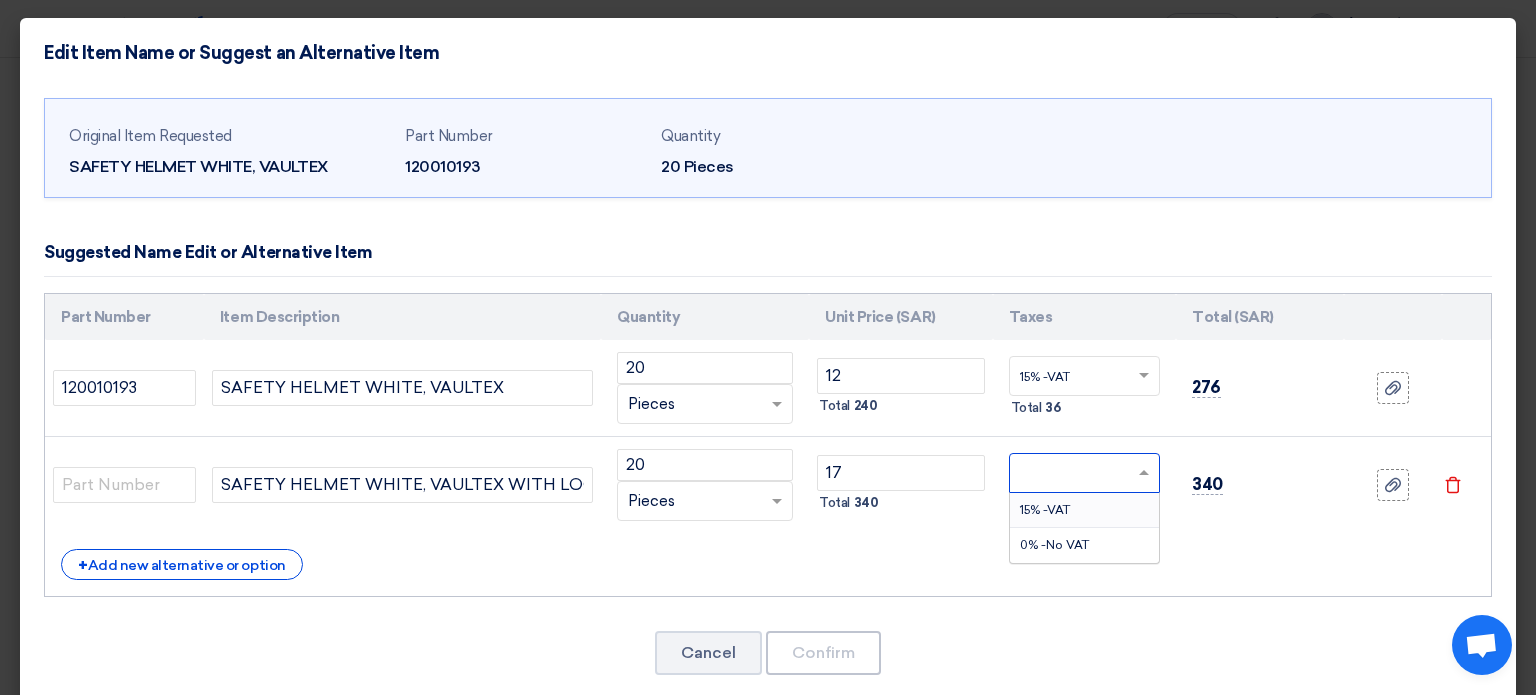 click on "15% -VAT" at bounding box center [1084, 510] 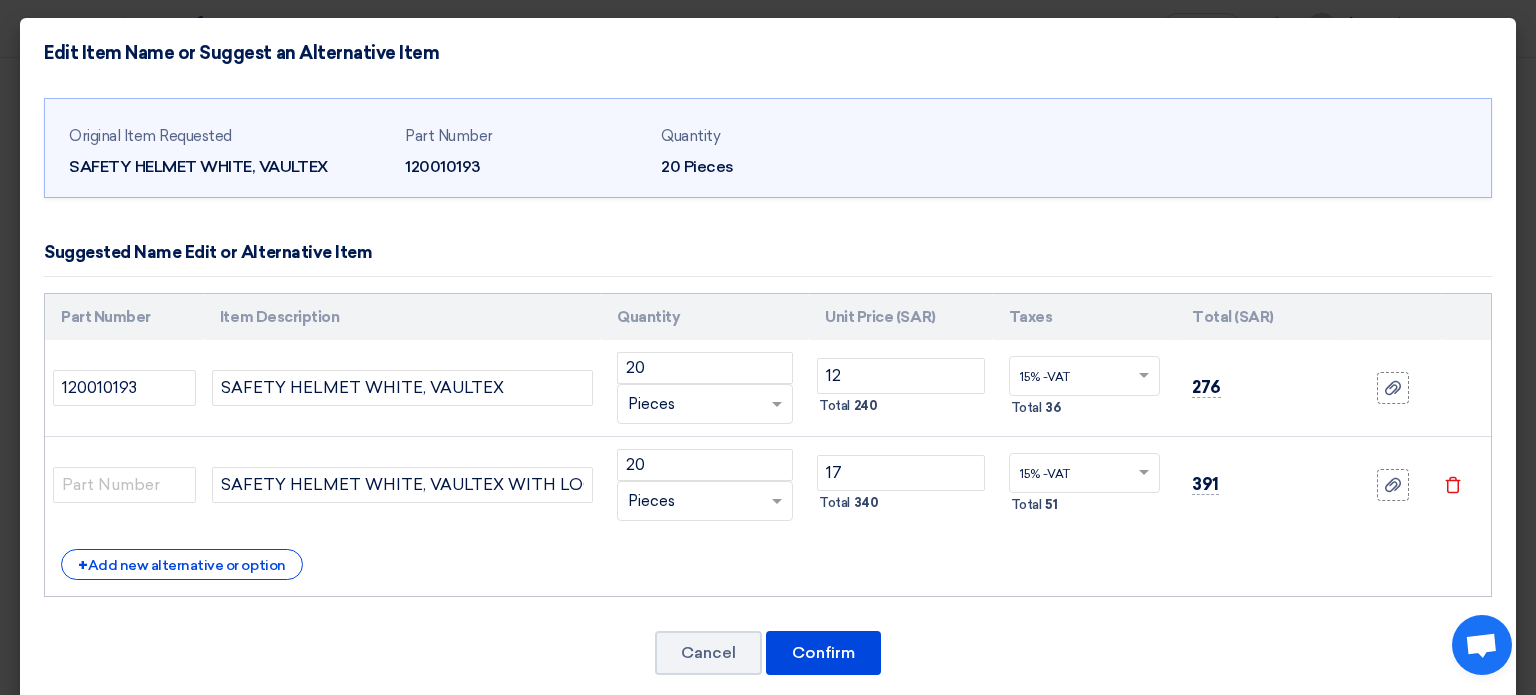 click on "Part Number
Item Description
Quantity
Unit Price (SAR)
Taxes
Total (SAR)
120010193" 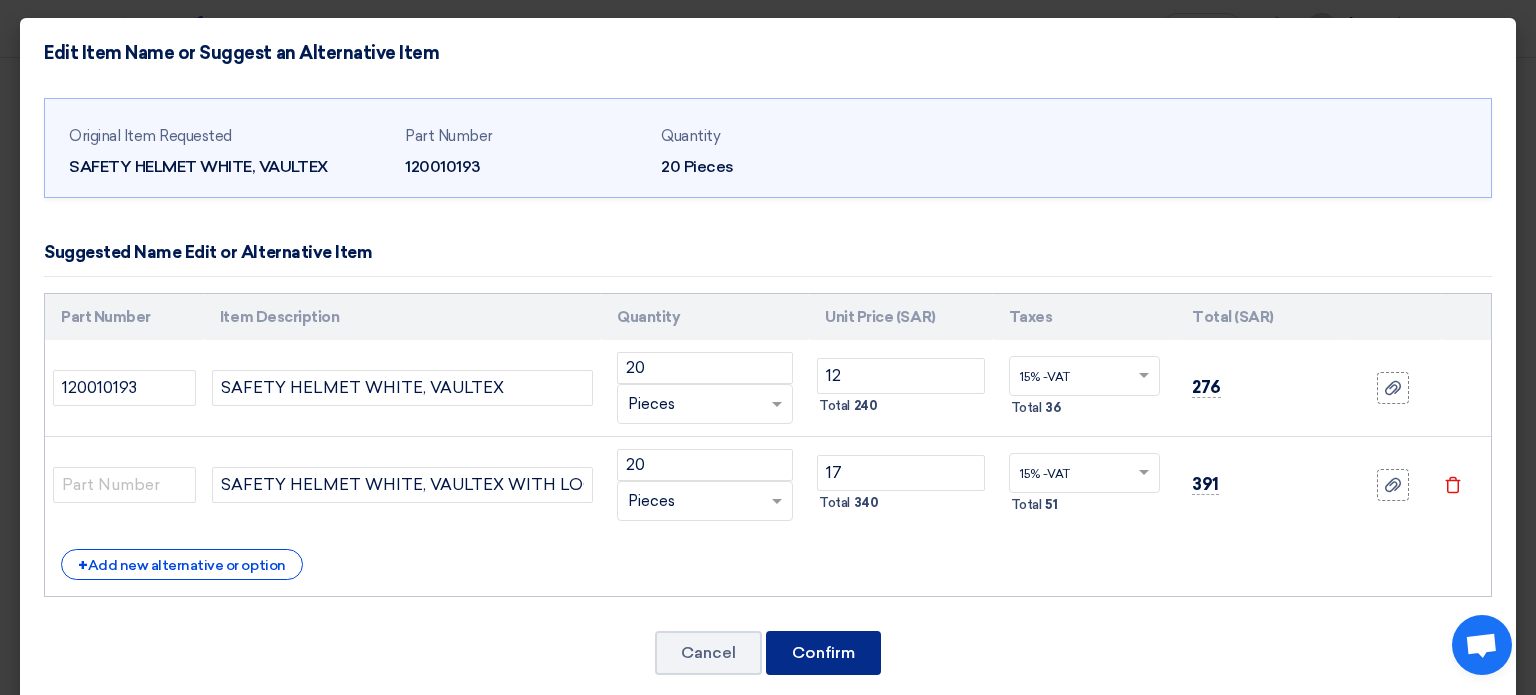 click on "Confirm" 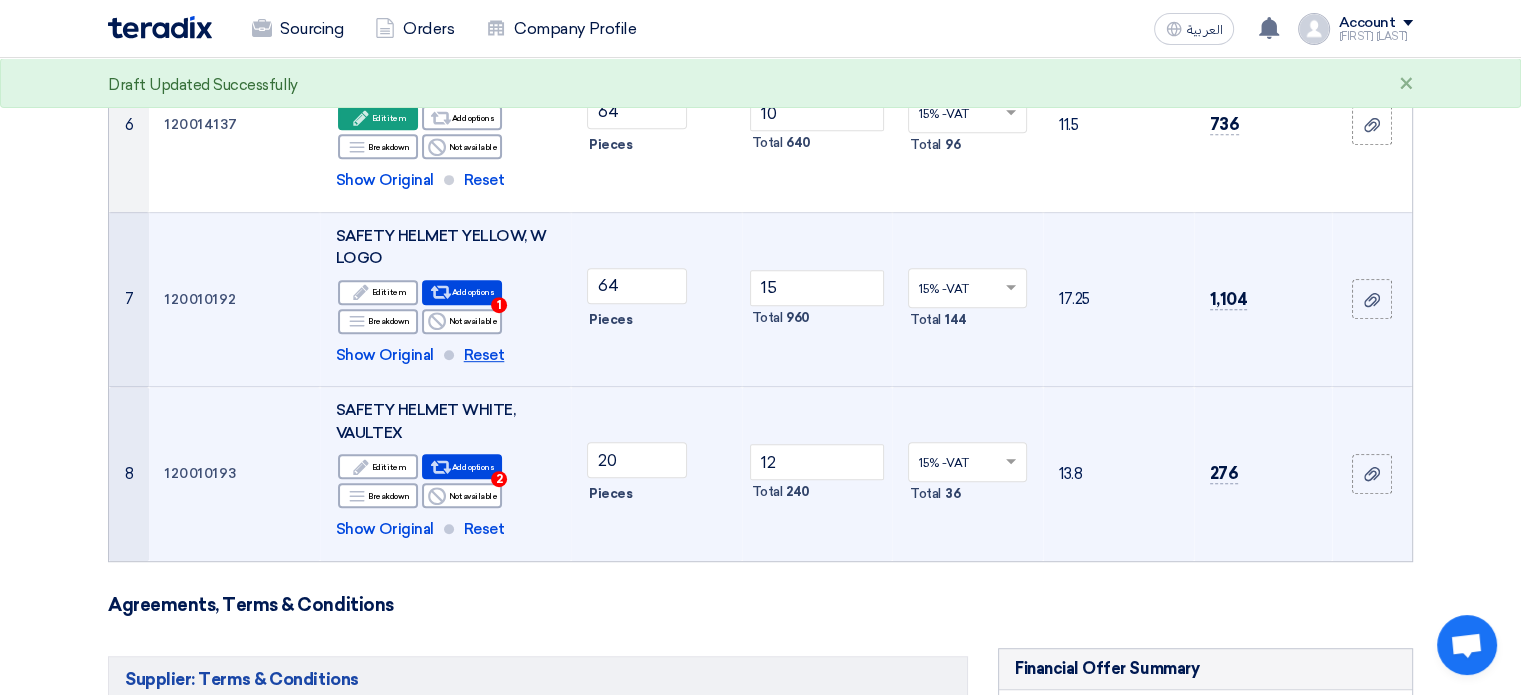 click on "Reset" 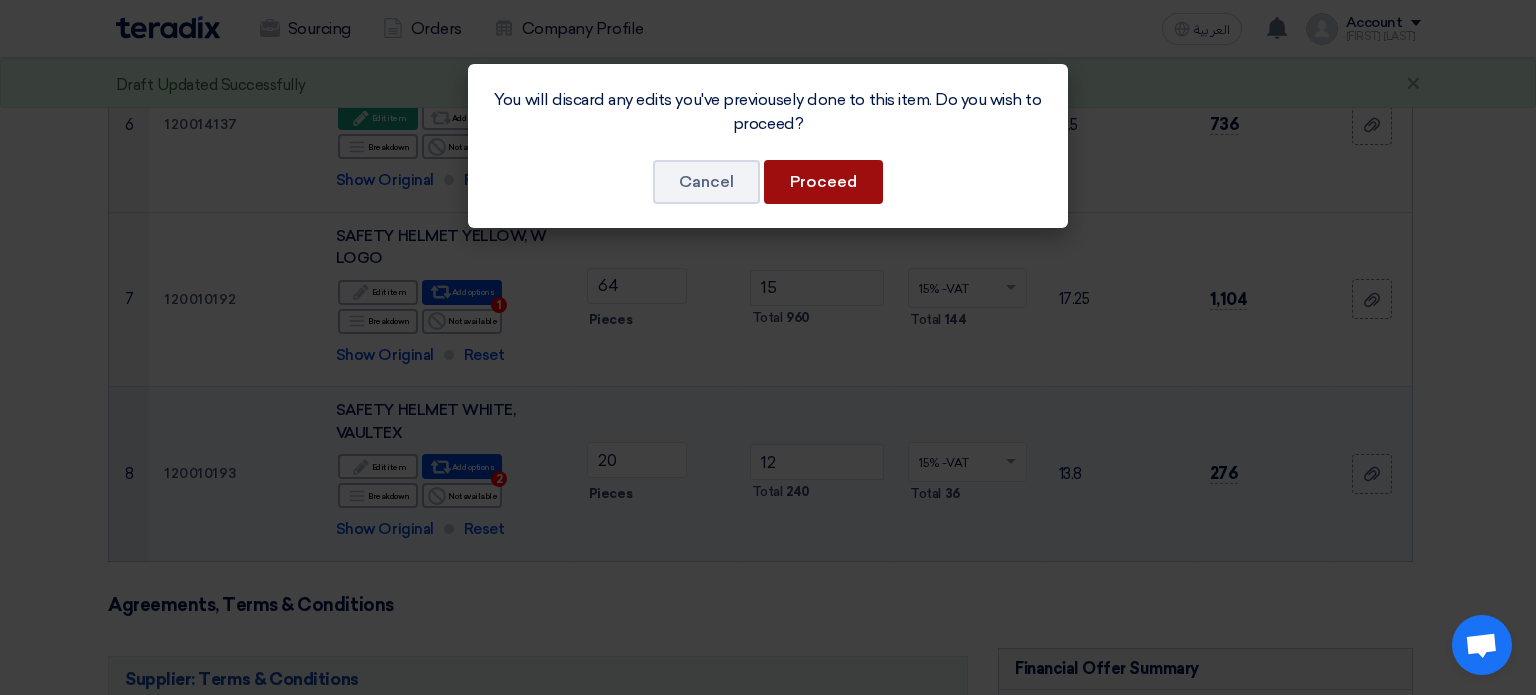 click on "Proceed" 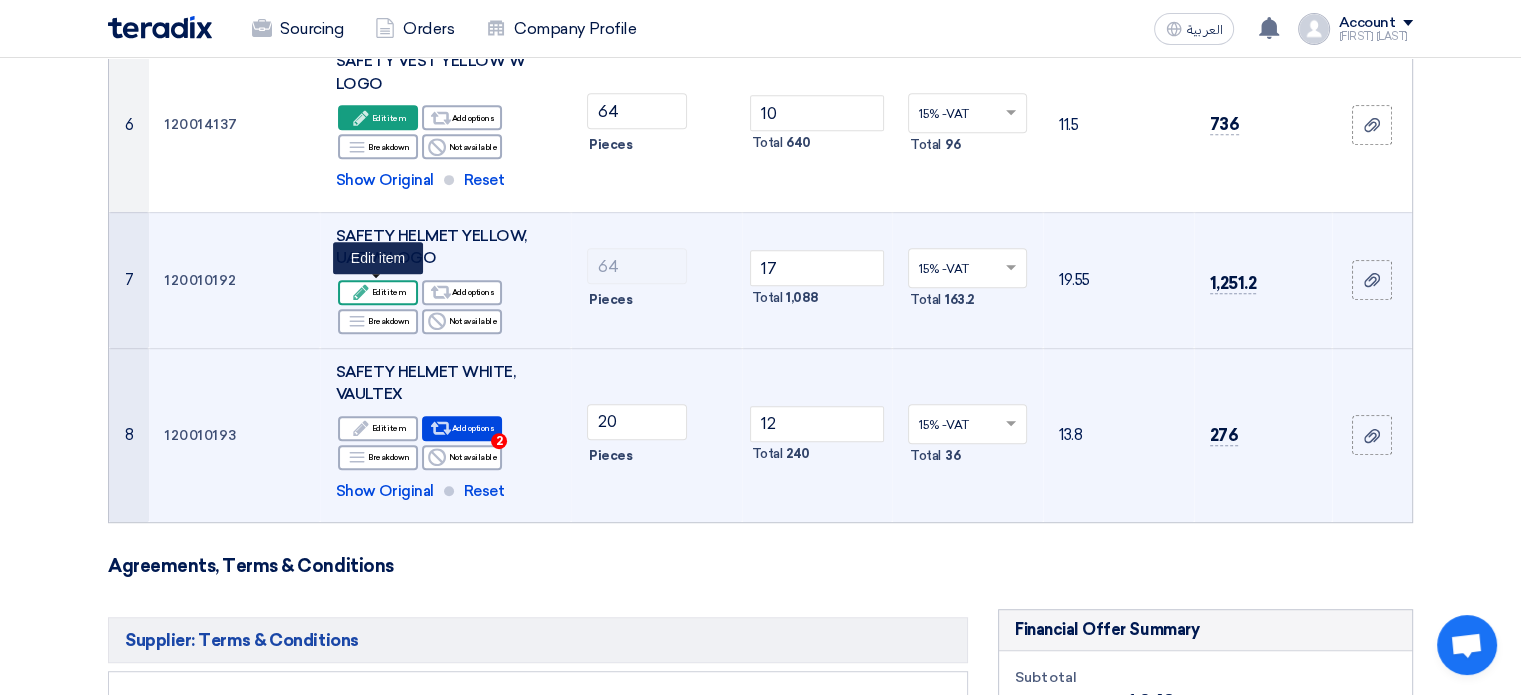 click on "Edit" 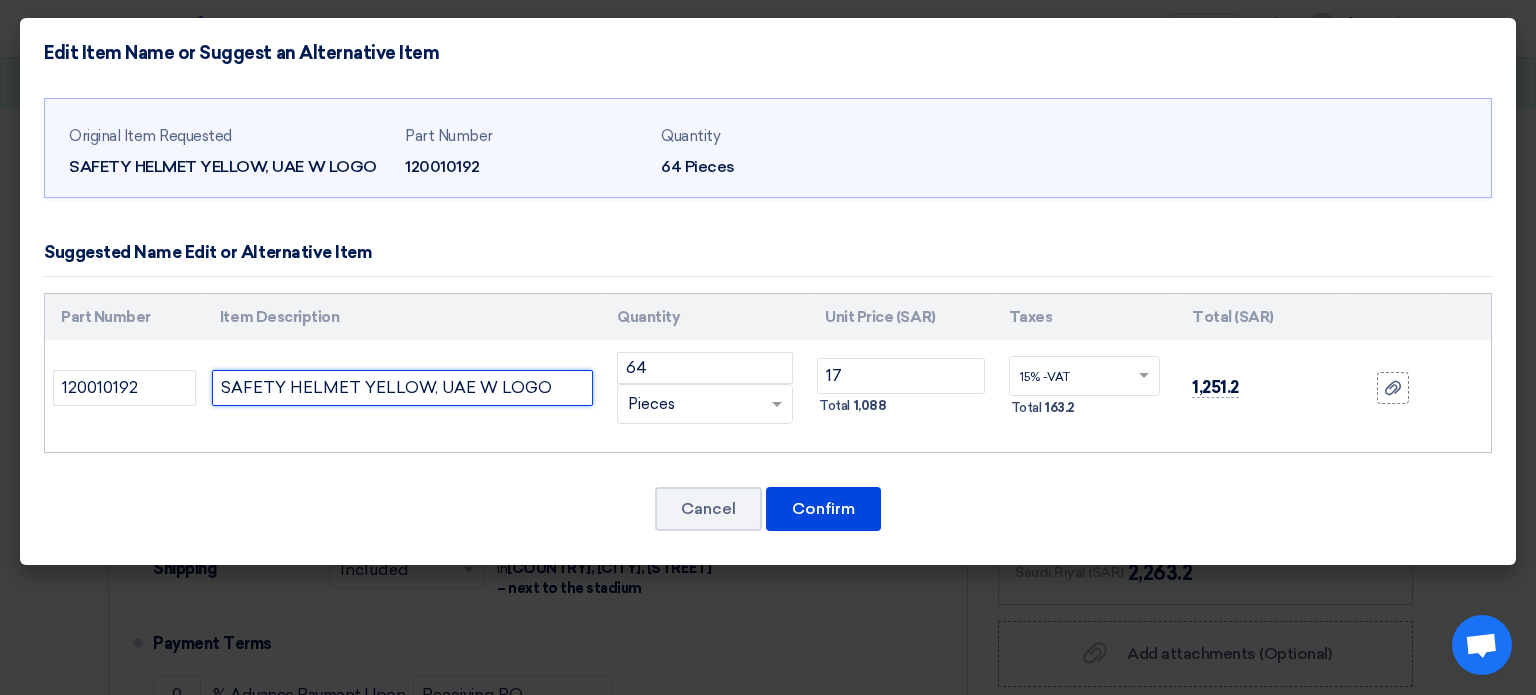 click on "SAFETY HELMET YELLOW, UAE W LOGO" 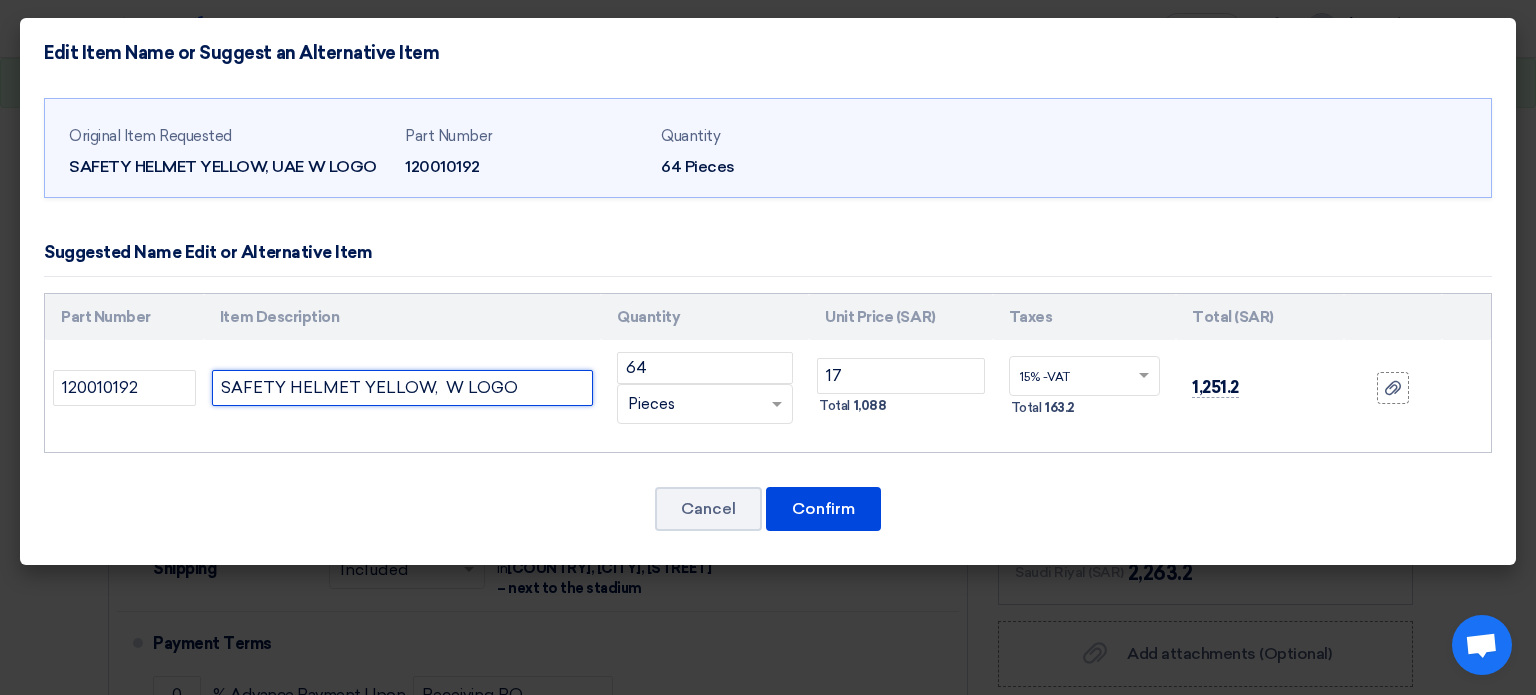 click on "SAFETY HELMET YELLOW,  W LOGO" 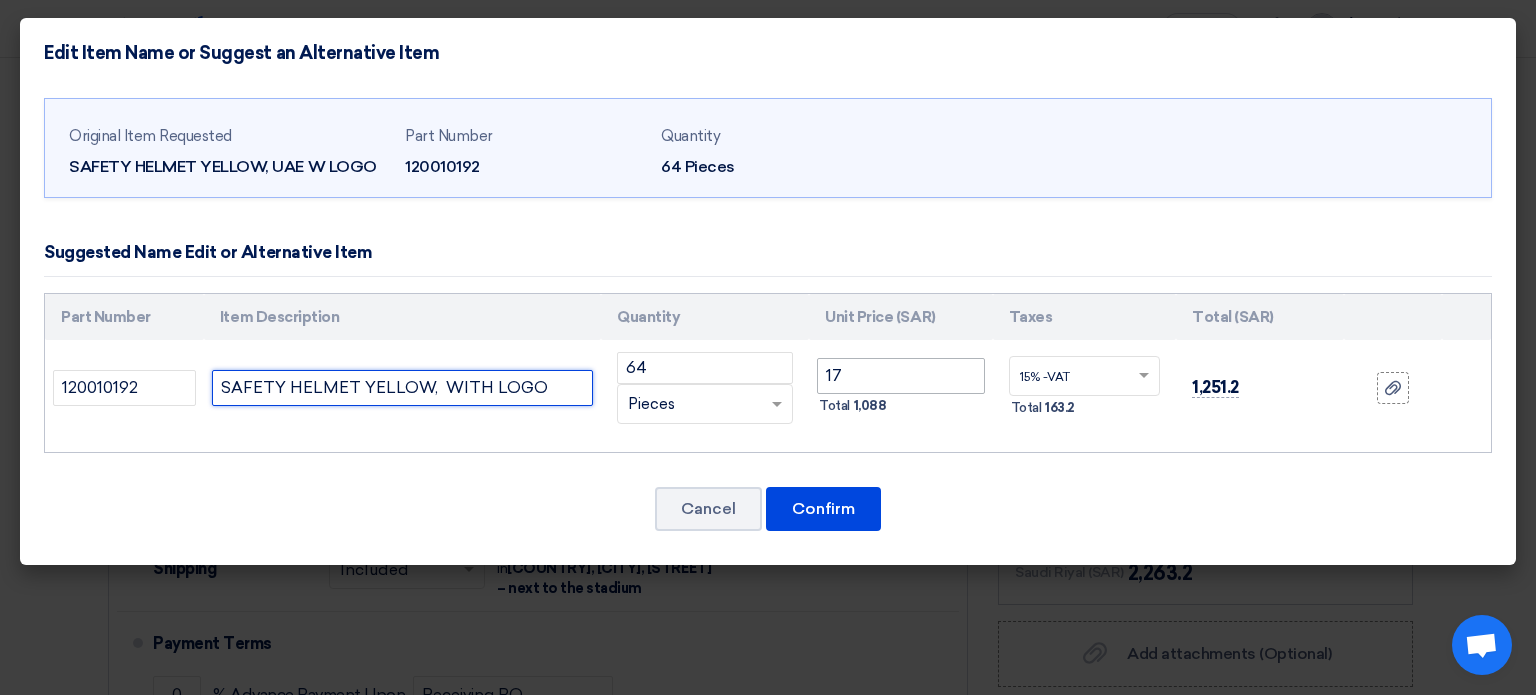 type on "SAFETY HELMET YELLOW,  WITH LOGO" 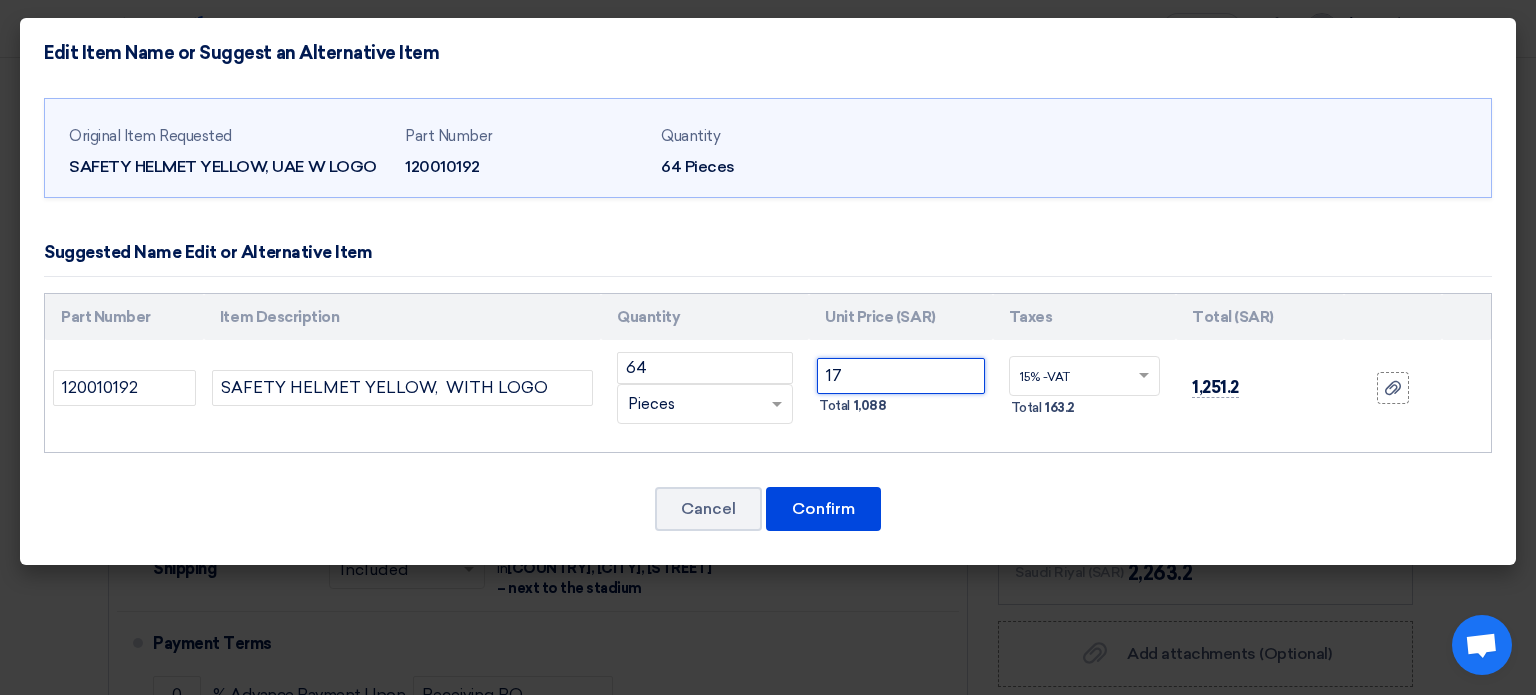 click on "17" 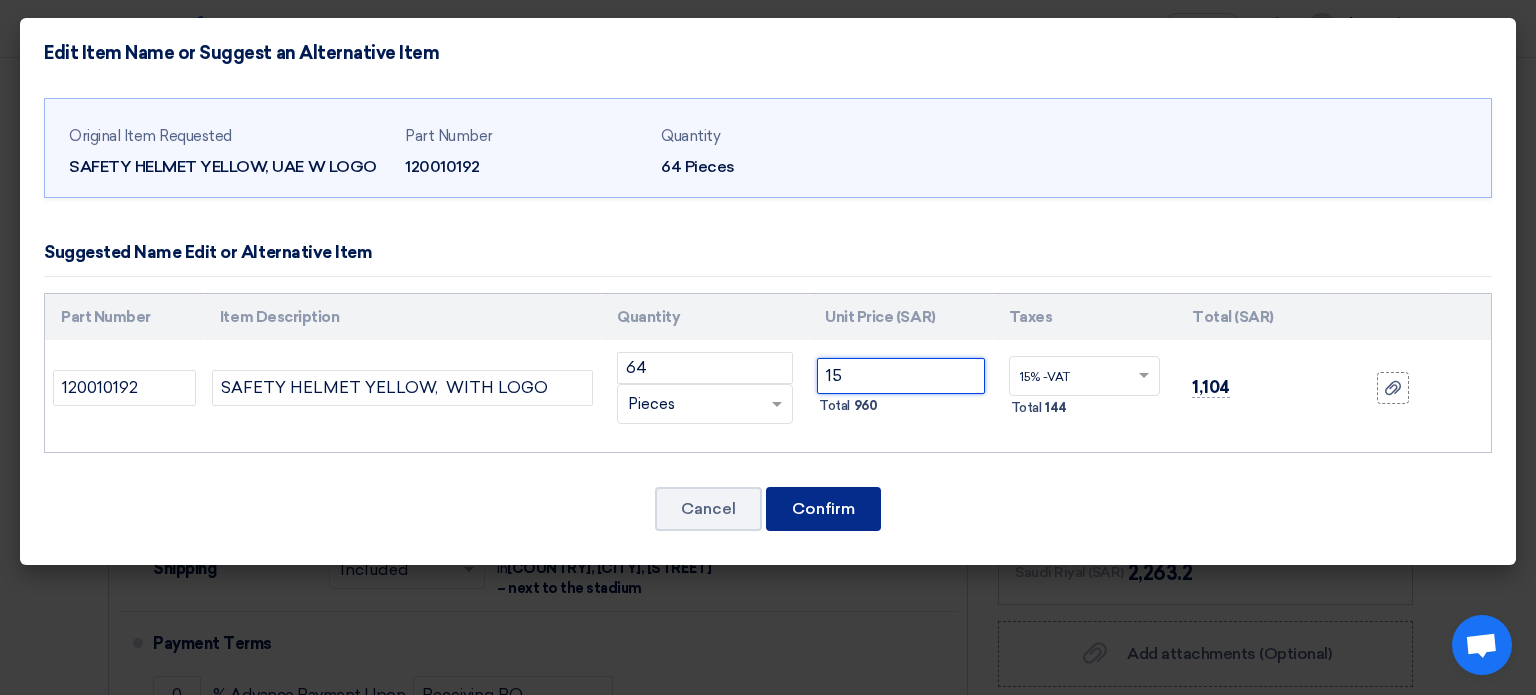 type on "15" 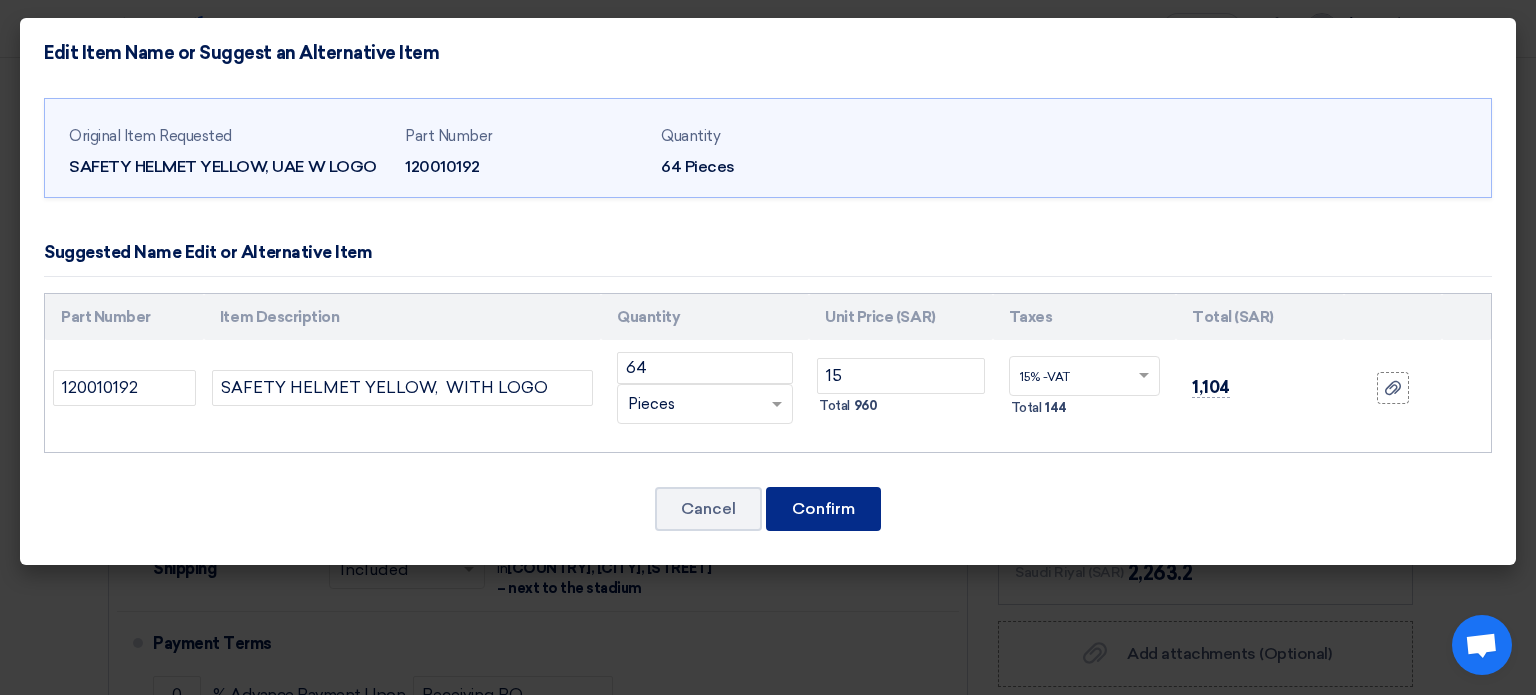 click on "Confirm" 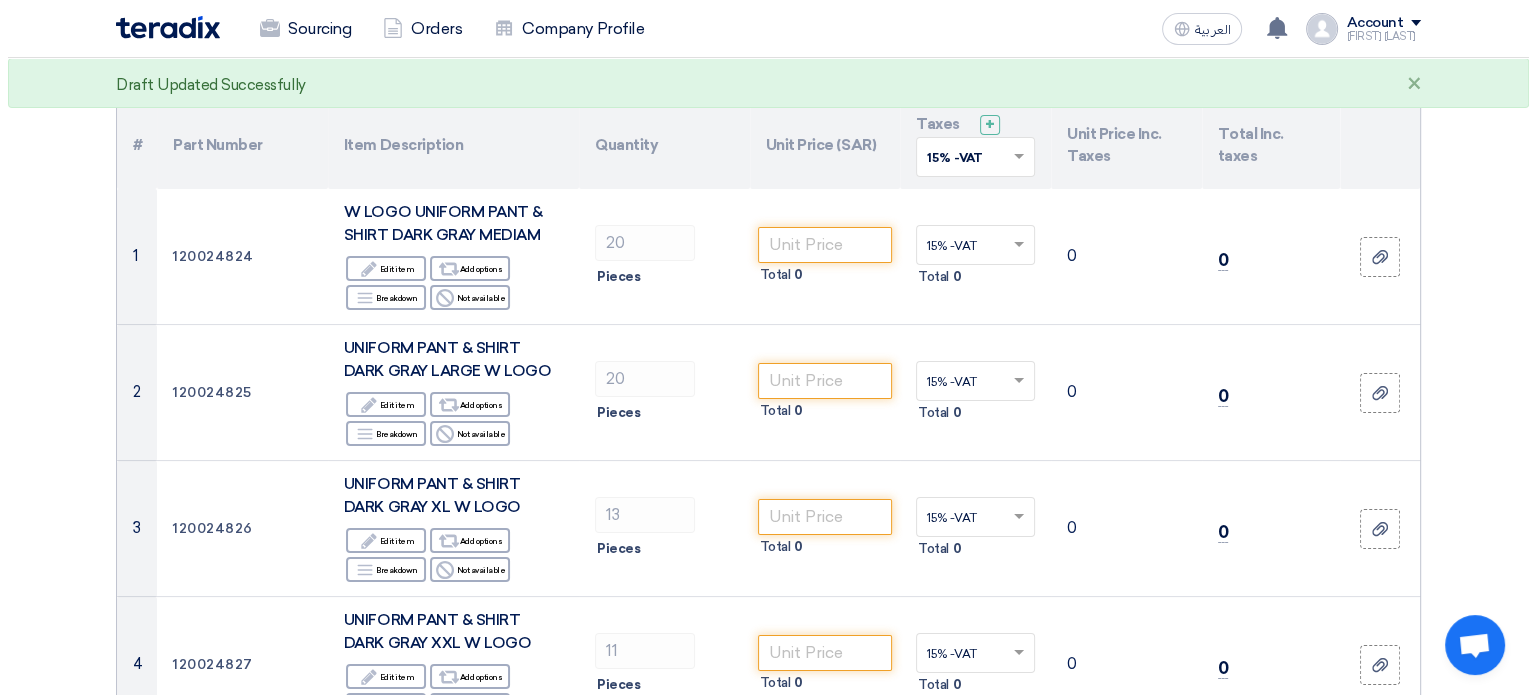 scroll, scrollTop: 0, scrollLeft: 0, axis: both 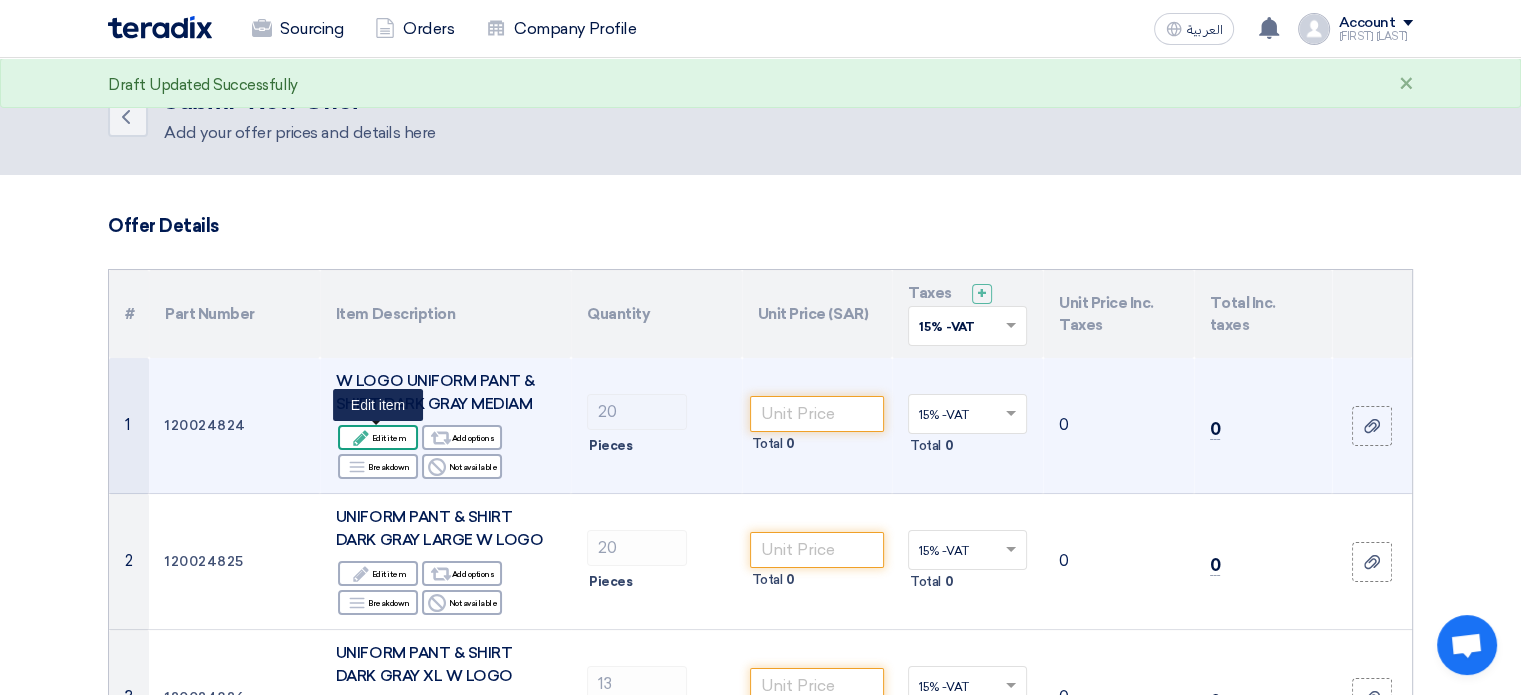 click on "Edit" 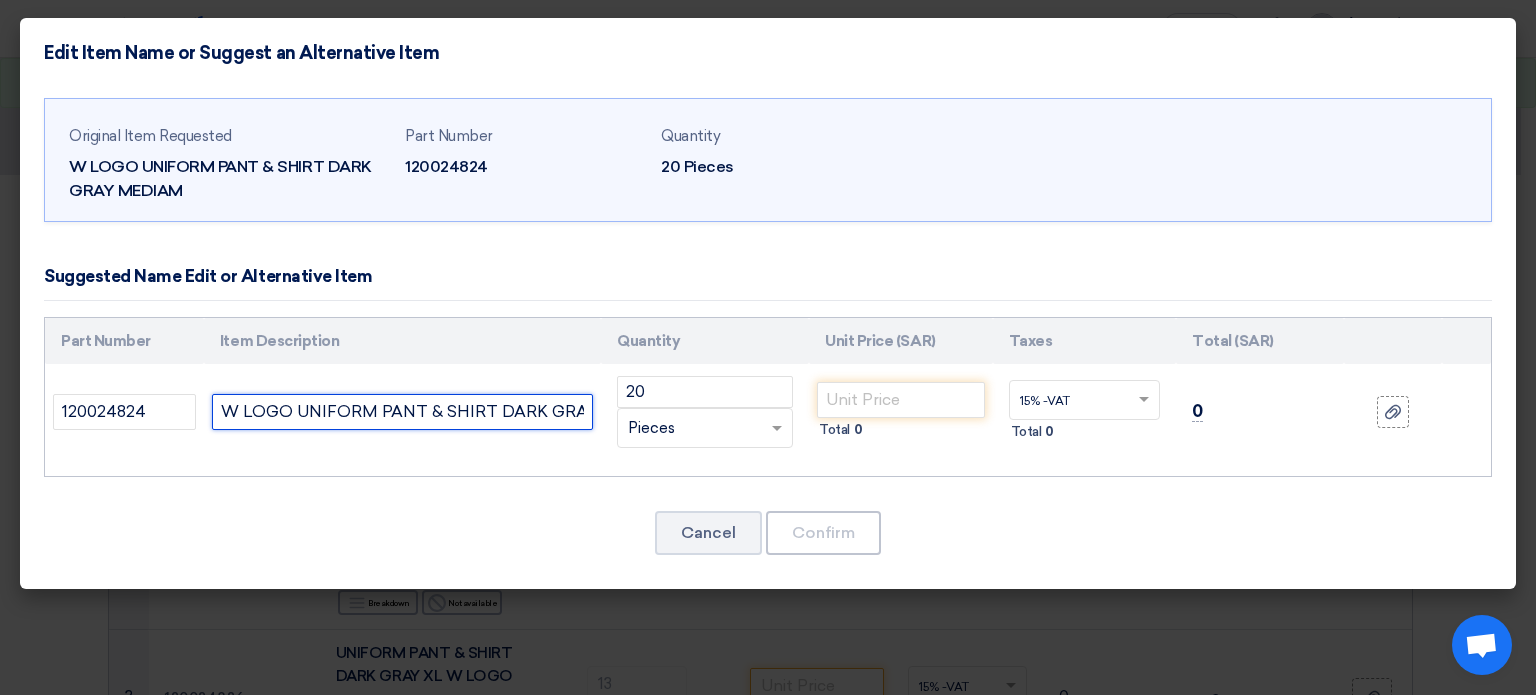 click on "W LOGO UNIFORM PANT & SHIRT DARK GRAY MEDIAM" 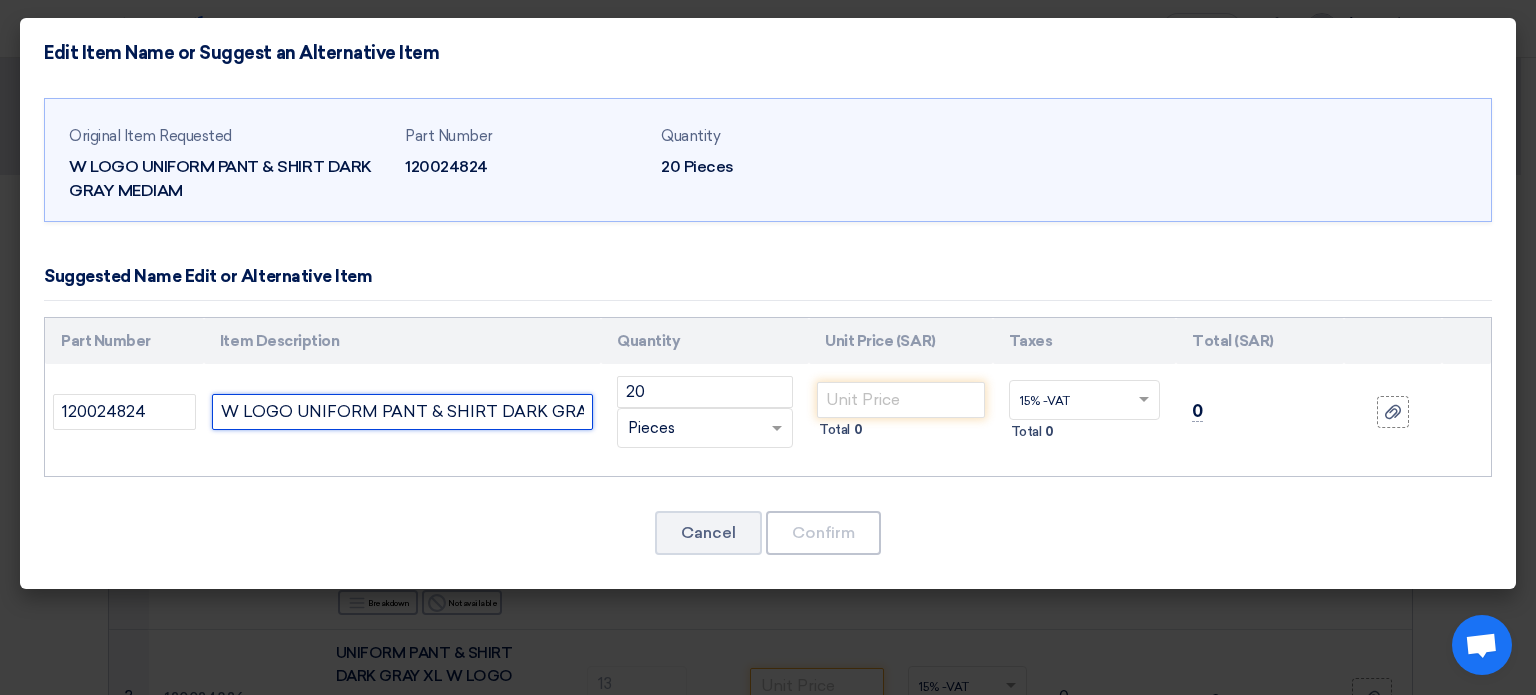 scroll, scrollTop: 0, scrollLeft: 79, axis: horizontal 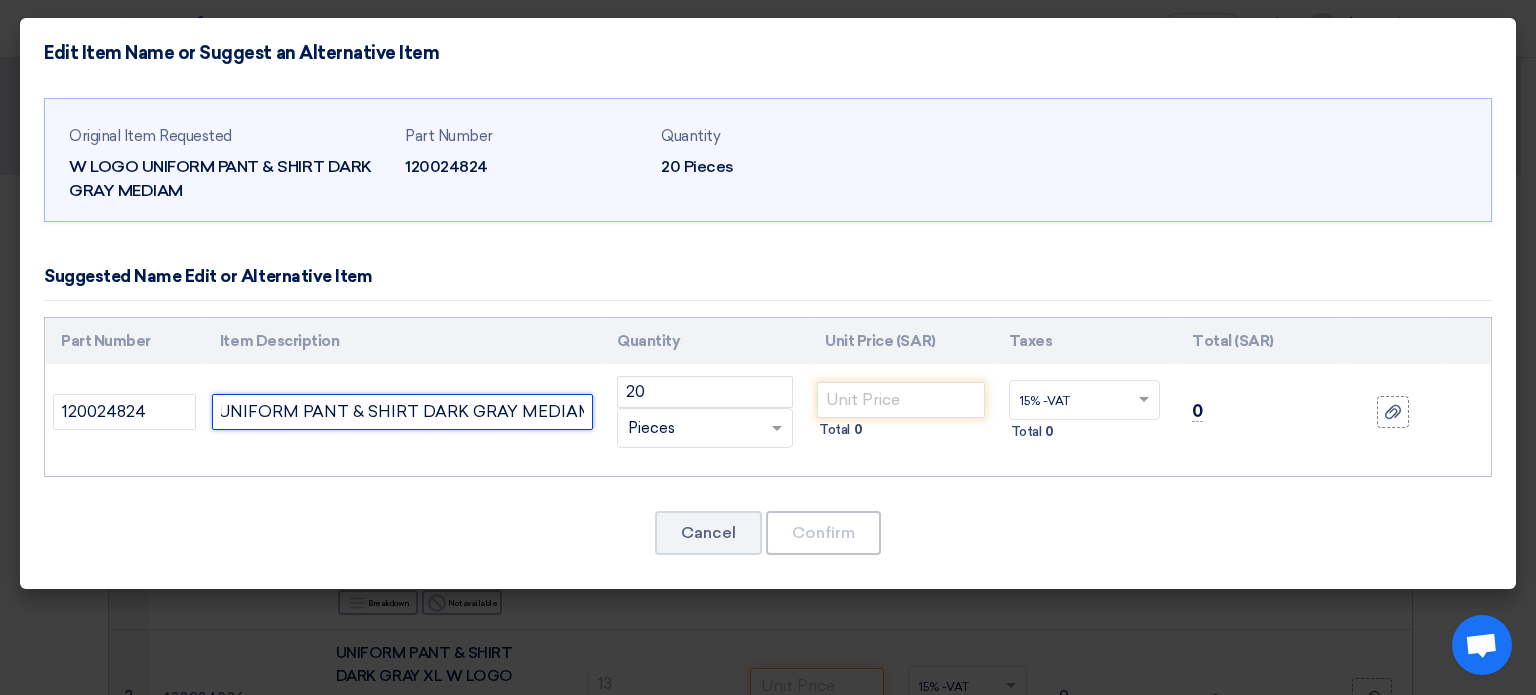 click on "W LOGO UNIFORM PANT & SHIRT DARK GRAY MEDIAM" 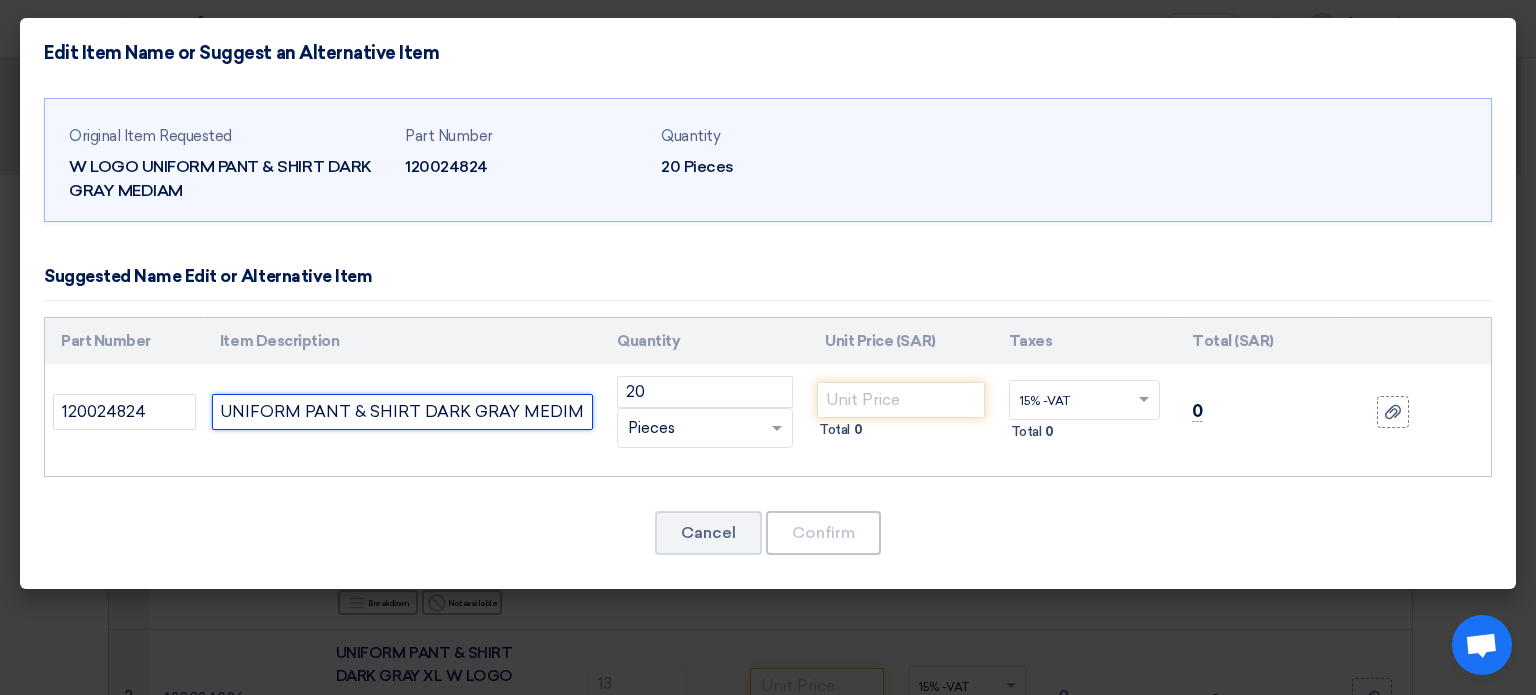 scroll, scrollTop: 0, scrollLeft: 68, axis: horizontal 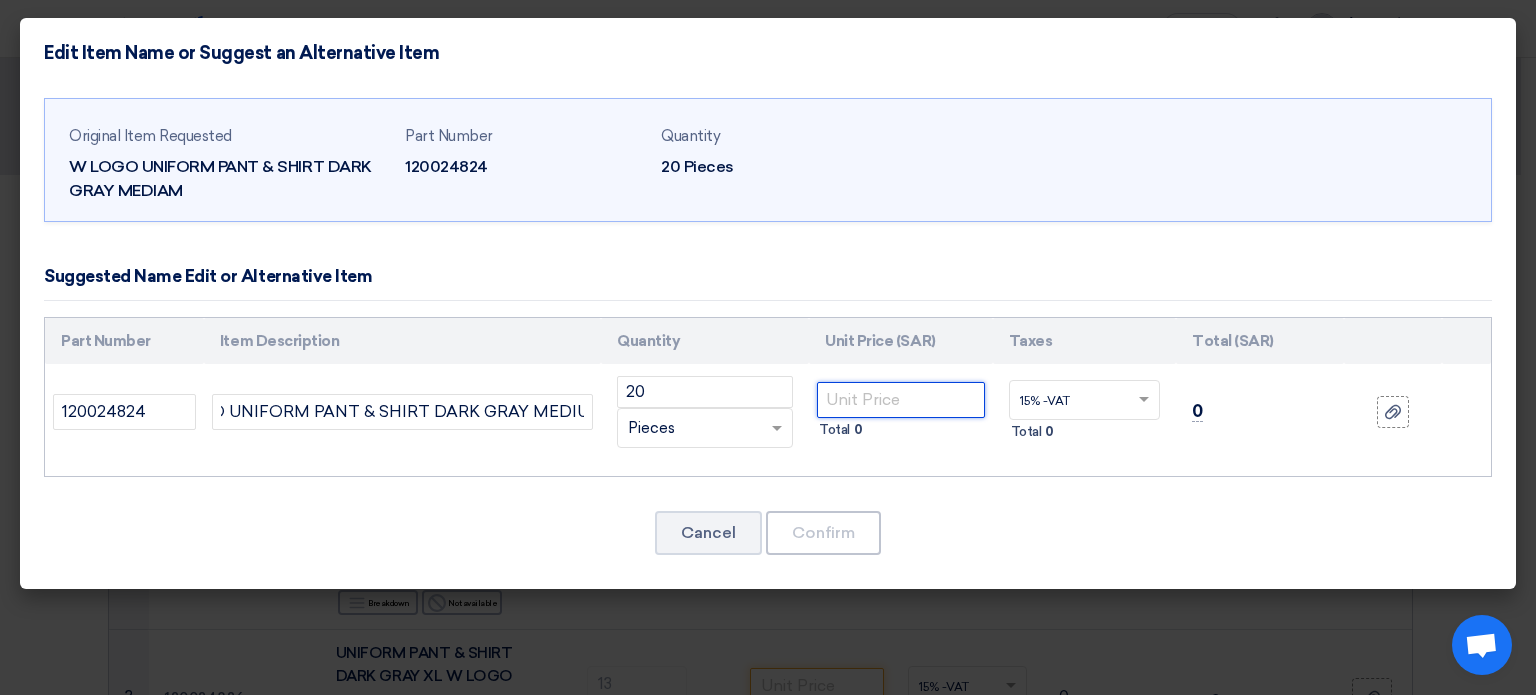 click 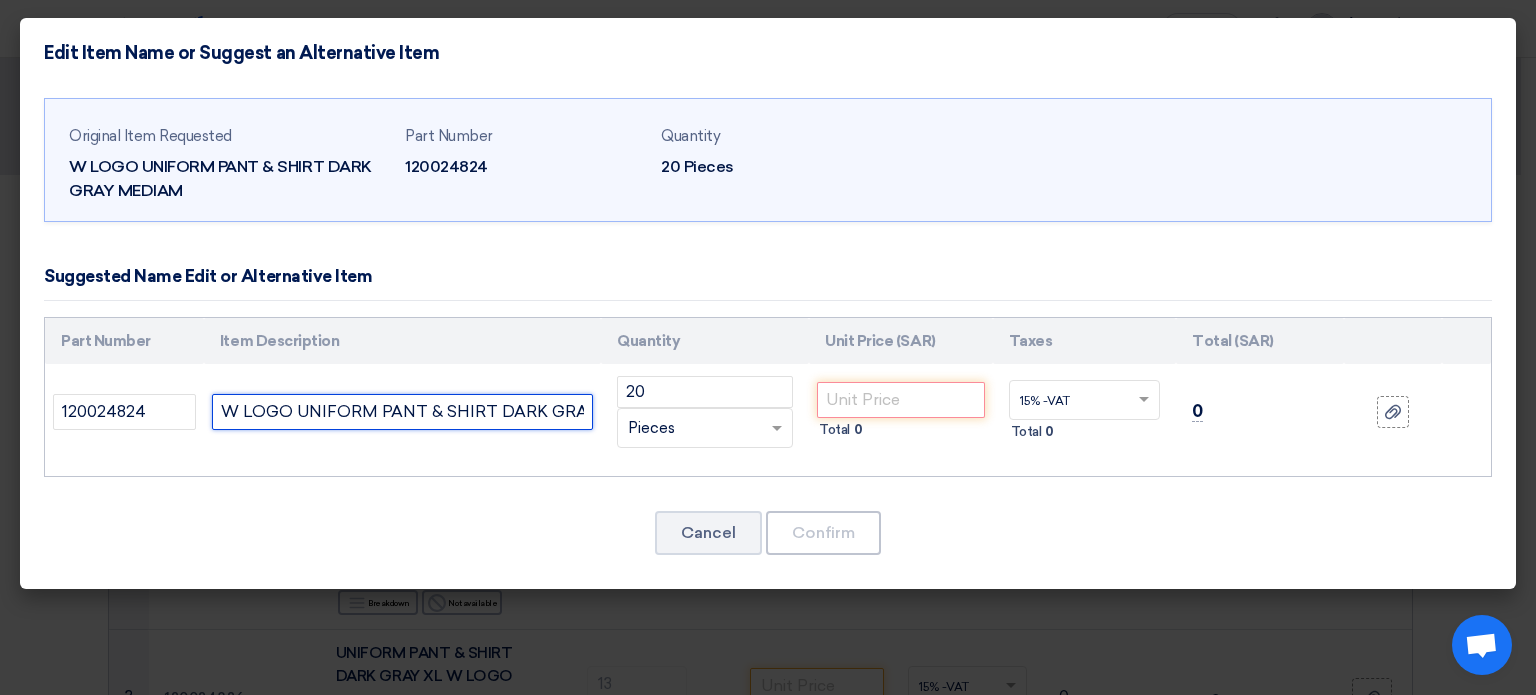 click on "W LOGO UNIFORM PANT & SHIRT DARK GRAY MEDIUM" 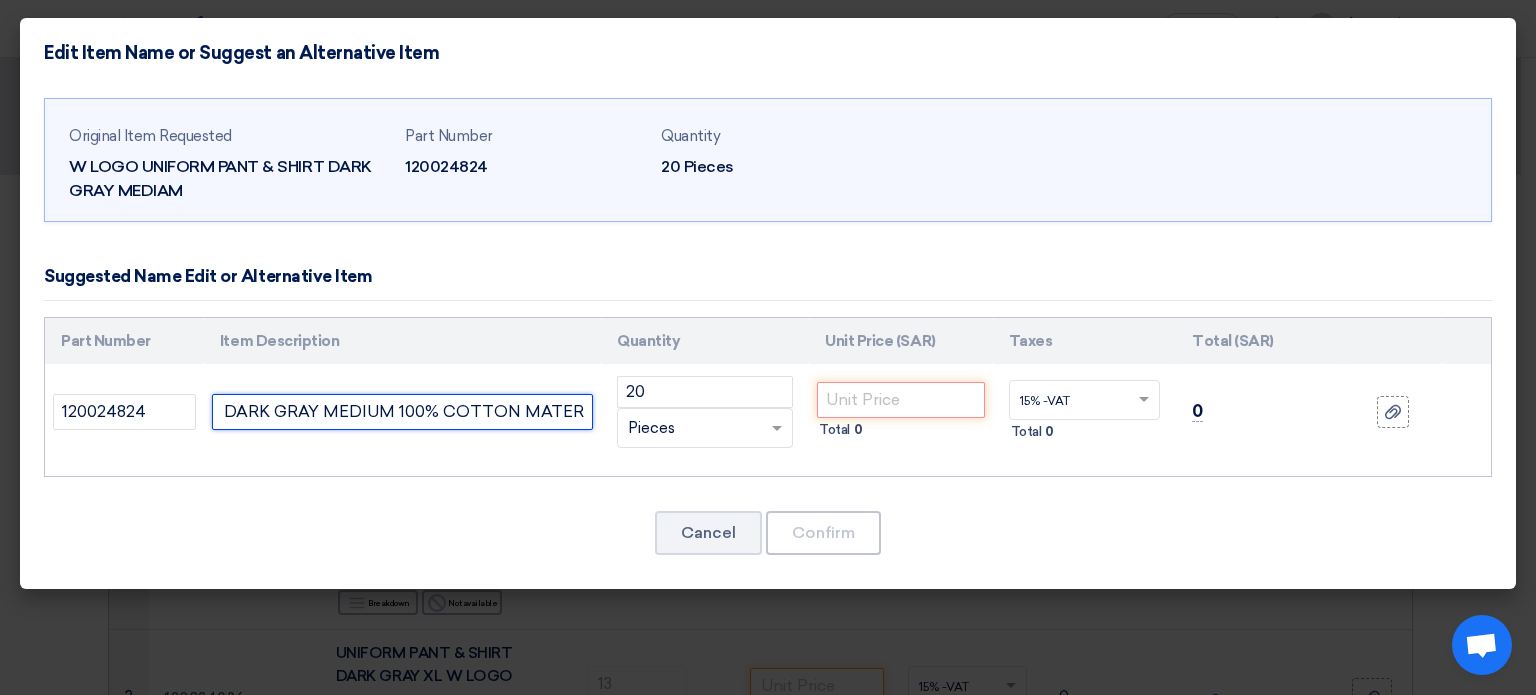 scroll, scrollTop: 0, scrollLeft: 287, axis: horizontal 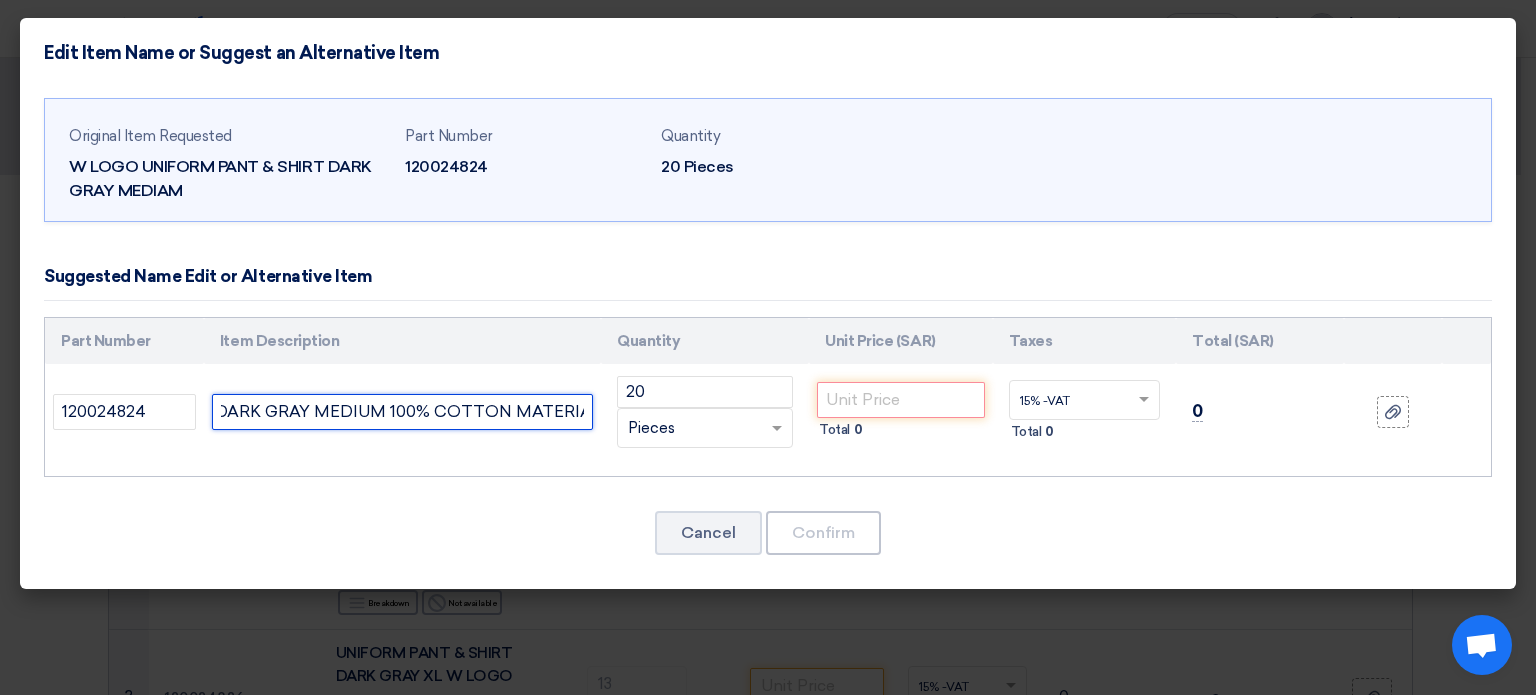 type on "W LOGO UNIFORM PANT & SHIRT DARK GRAY MEDIUM 100% COTTON MATERIAL" 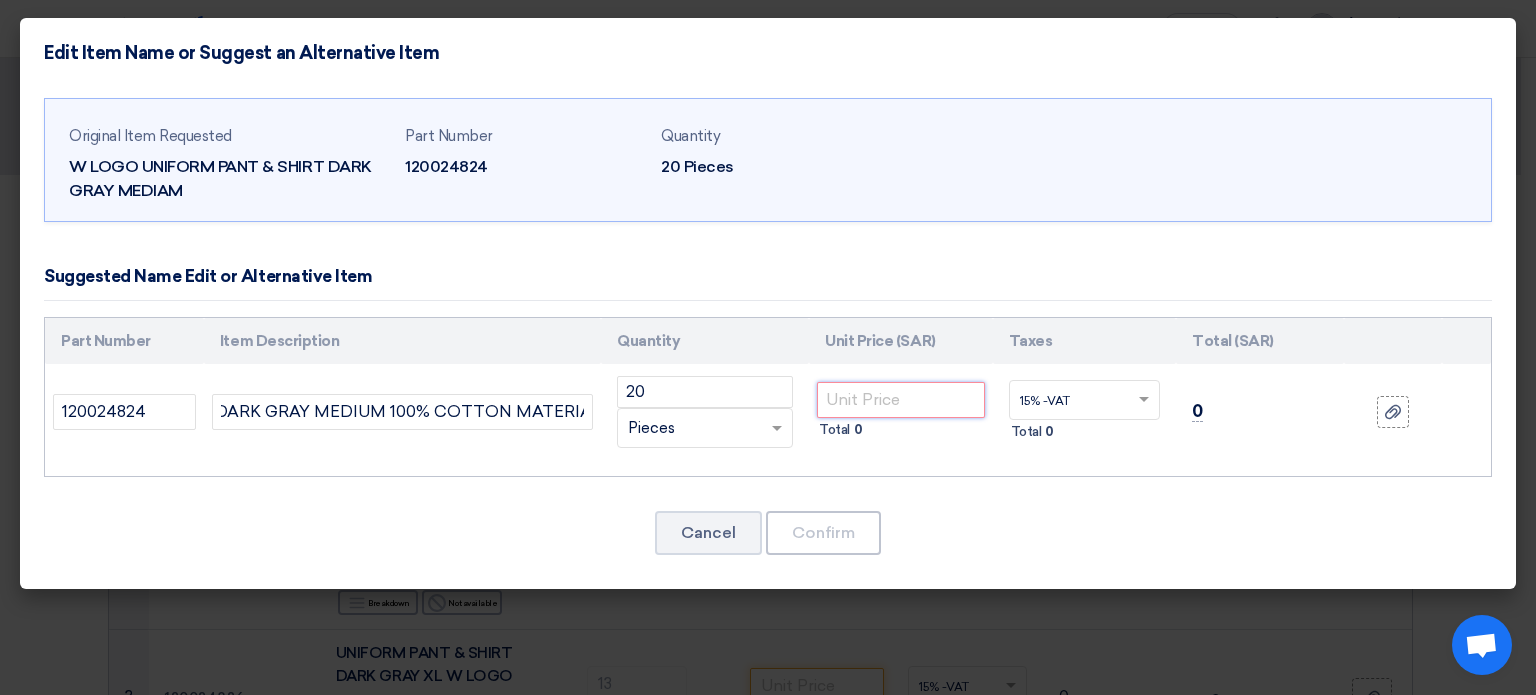 click 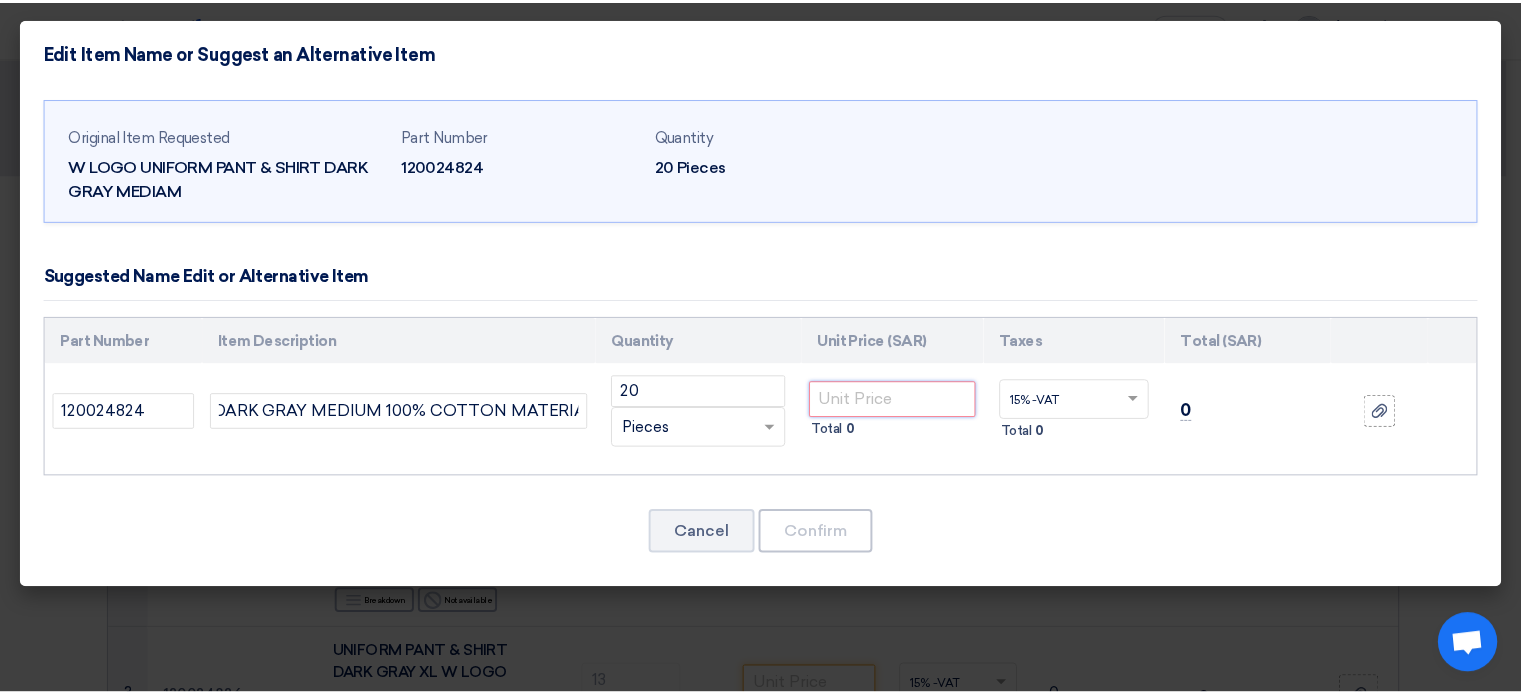 scroll, scrollTop: 0, scrollLeft: 0, axis: both 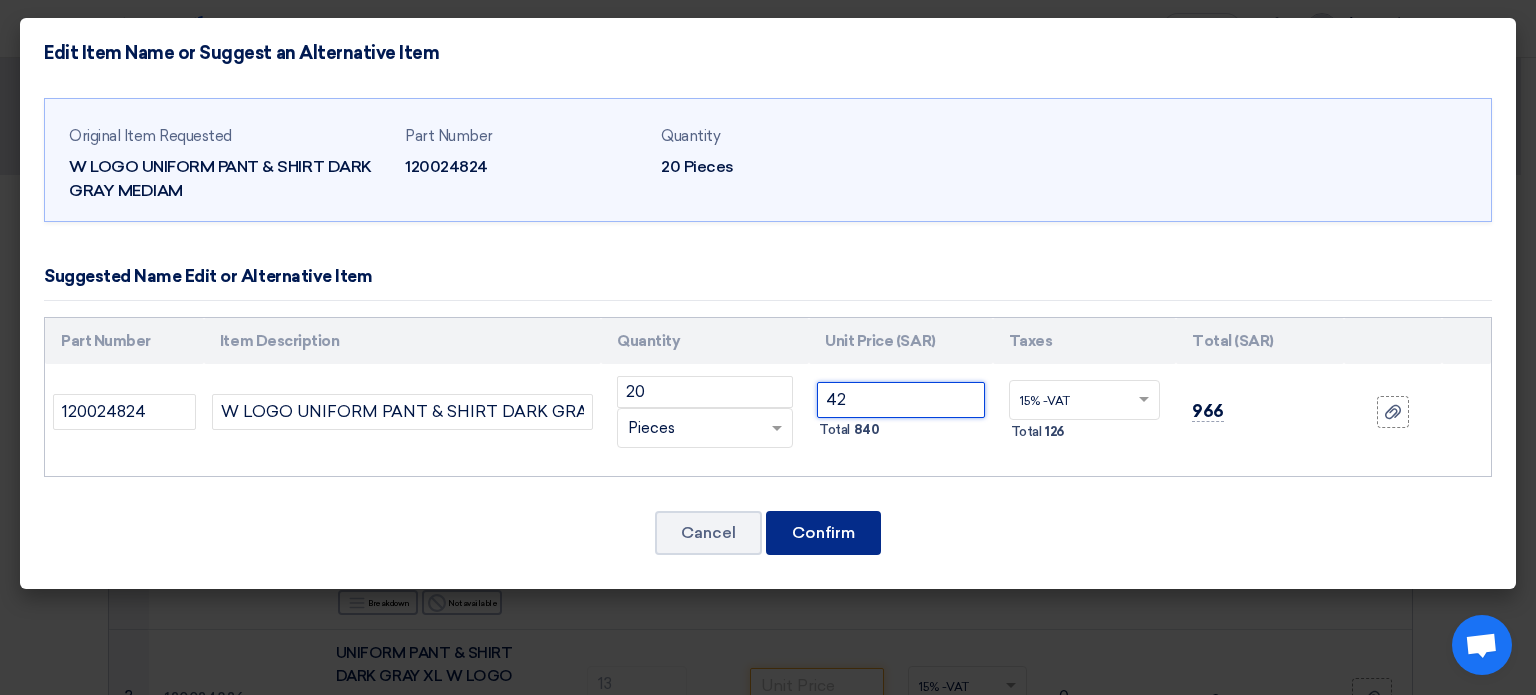 type on "42" 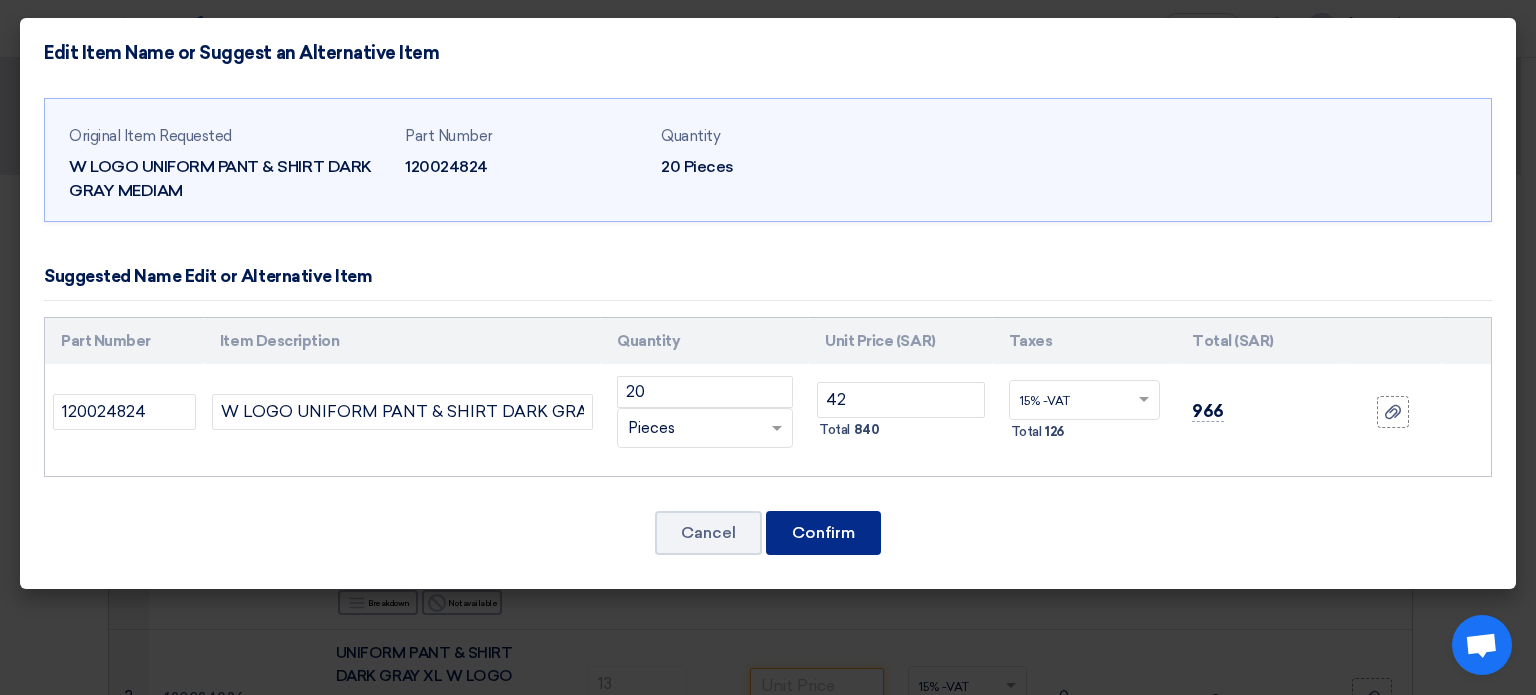 click on "Confirm" 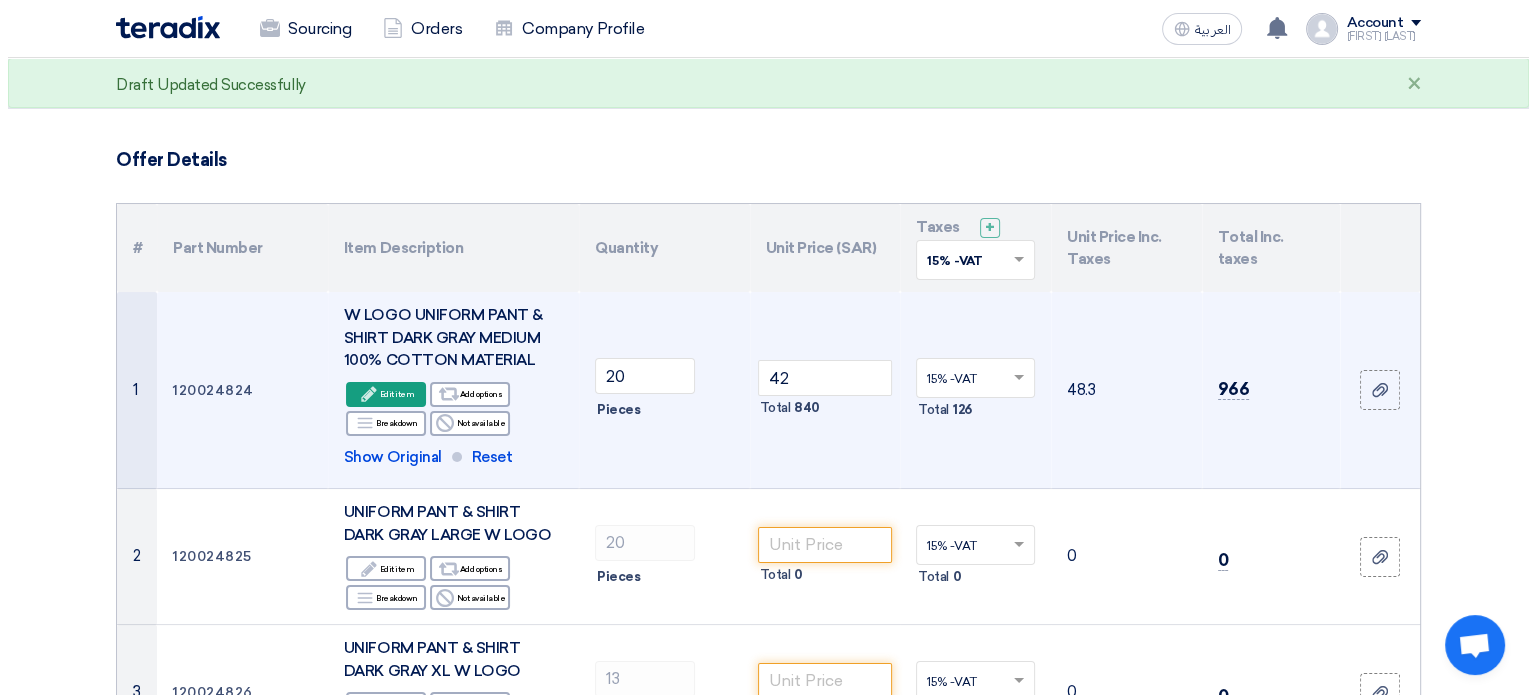 scroll, scrollTop: 100, scrollLeft: 0, axis: vertical 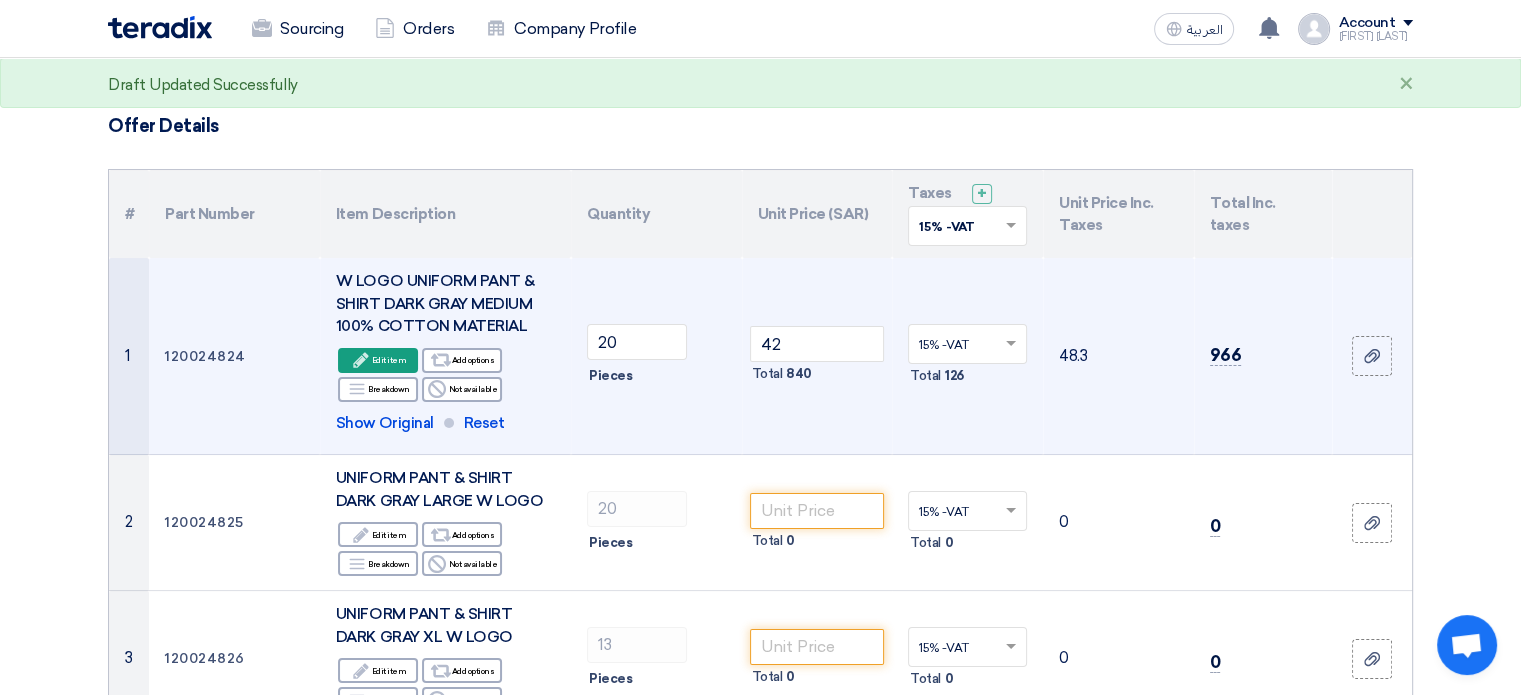 click on "W LOGO UNIFORM PANT & SHIRT DARK GRAY MEDIUM 100% COTTON MATERIAL" 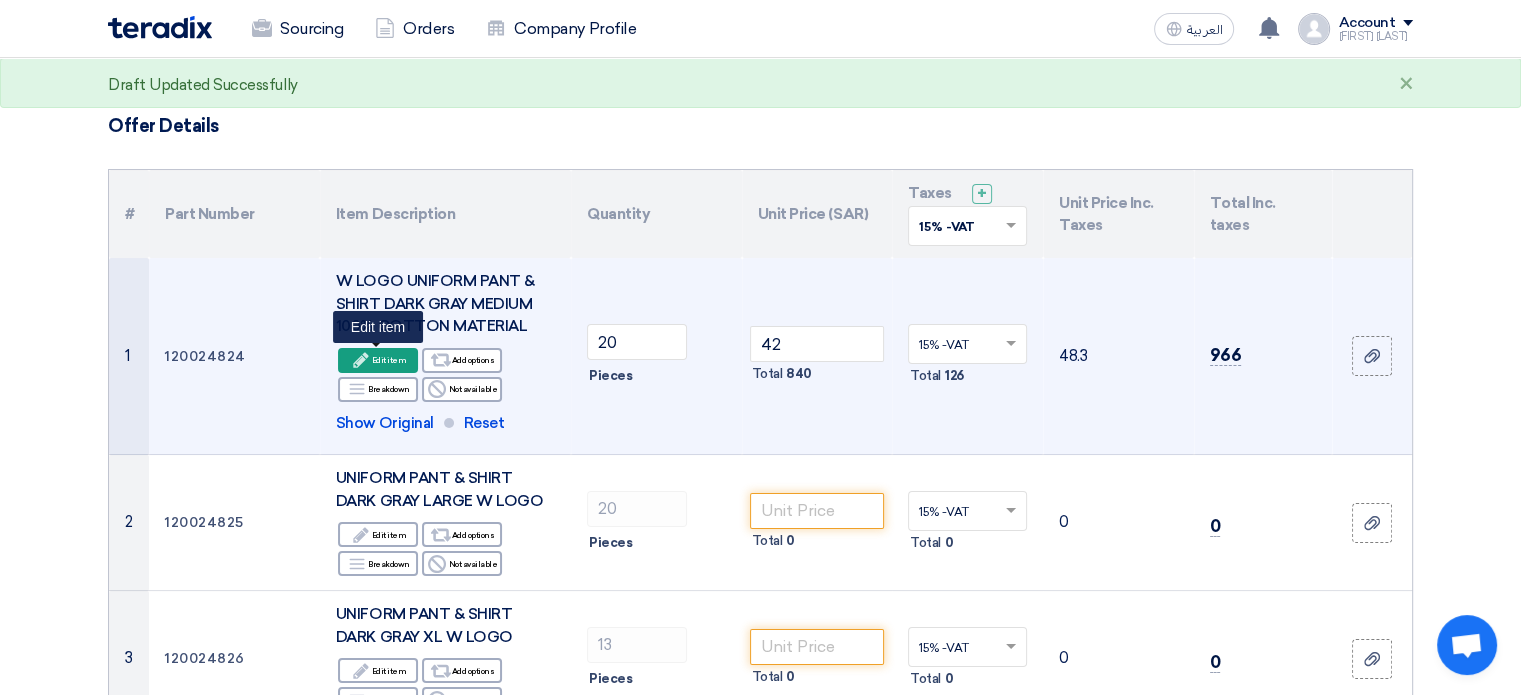 click on "Edit
Edit item" 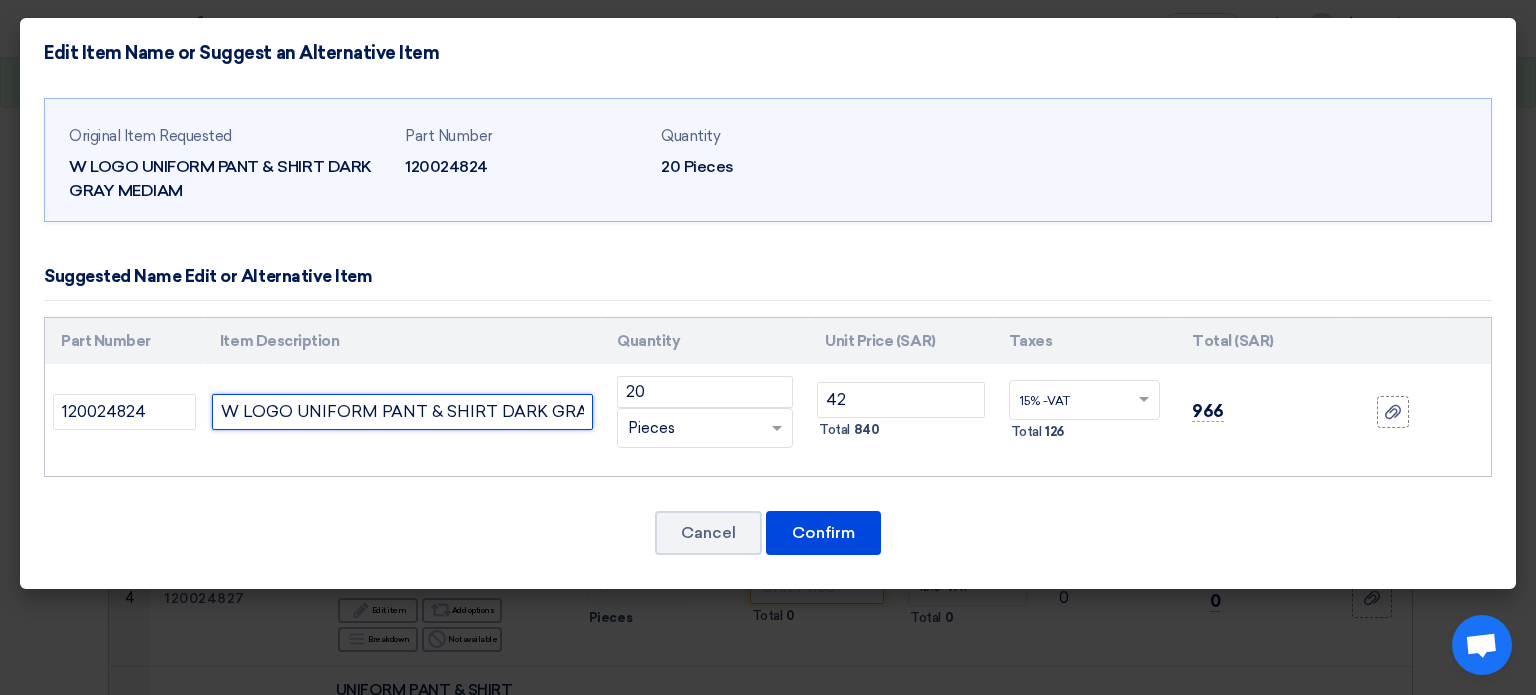 click on "W LOGO UNIFORM PANT & SHIRT DARK GRAY MEDIUM 100% COTTON MATERIAL" 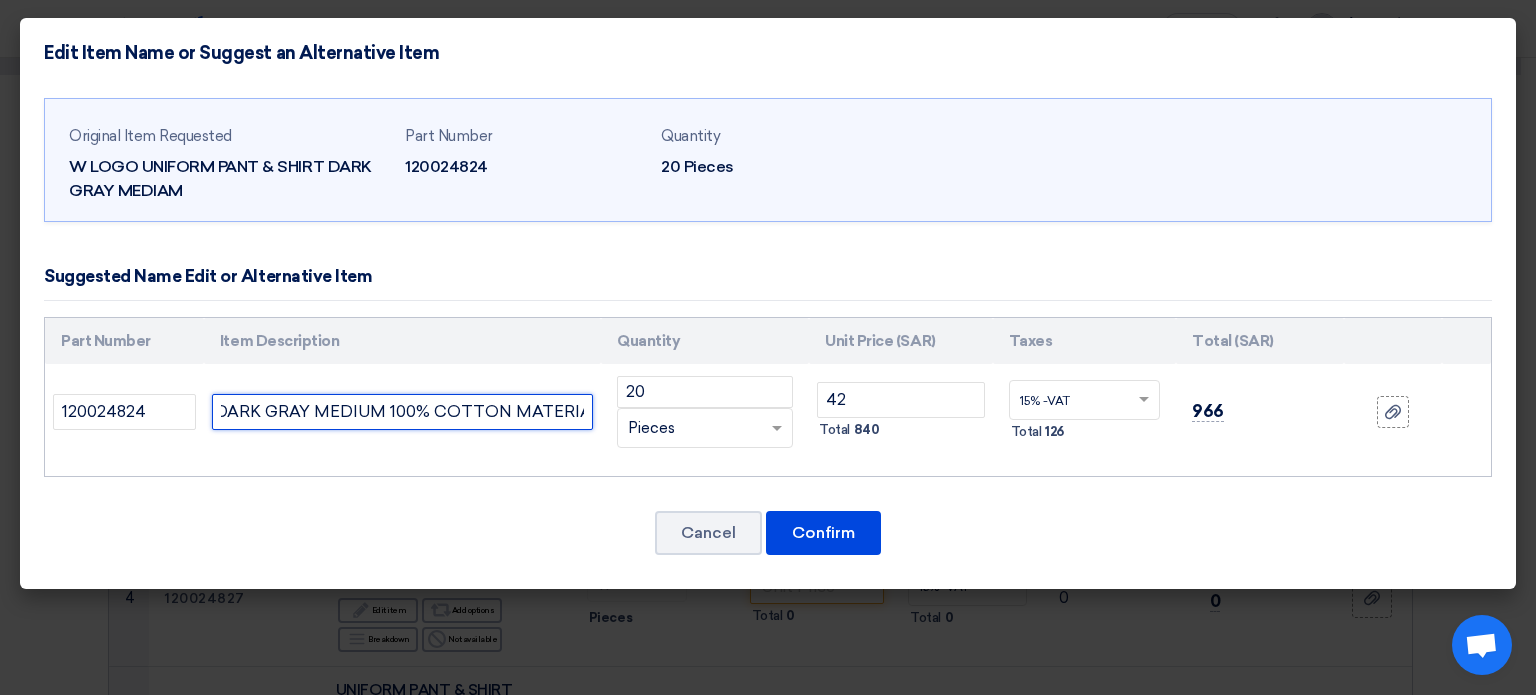 scroll, scrollTop: 0, scrollLeft: 288, axis: horizontal 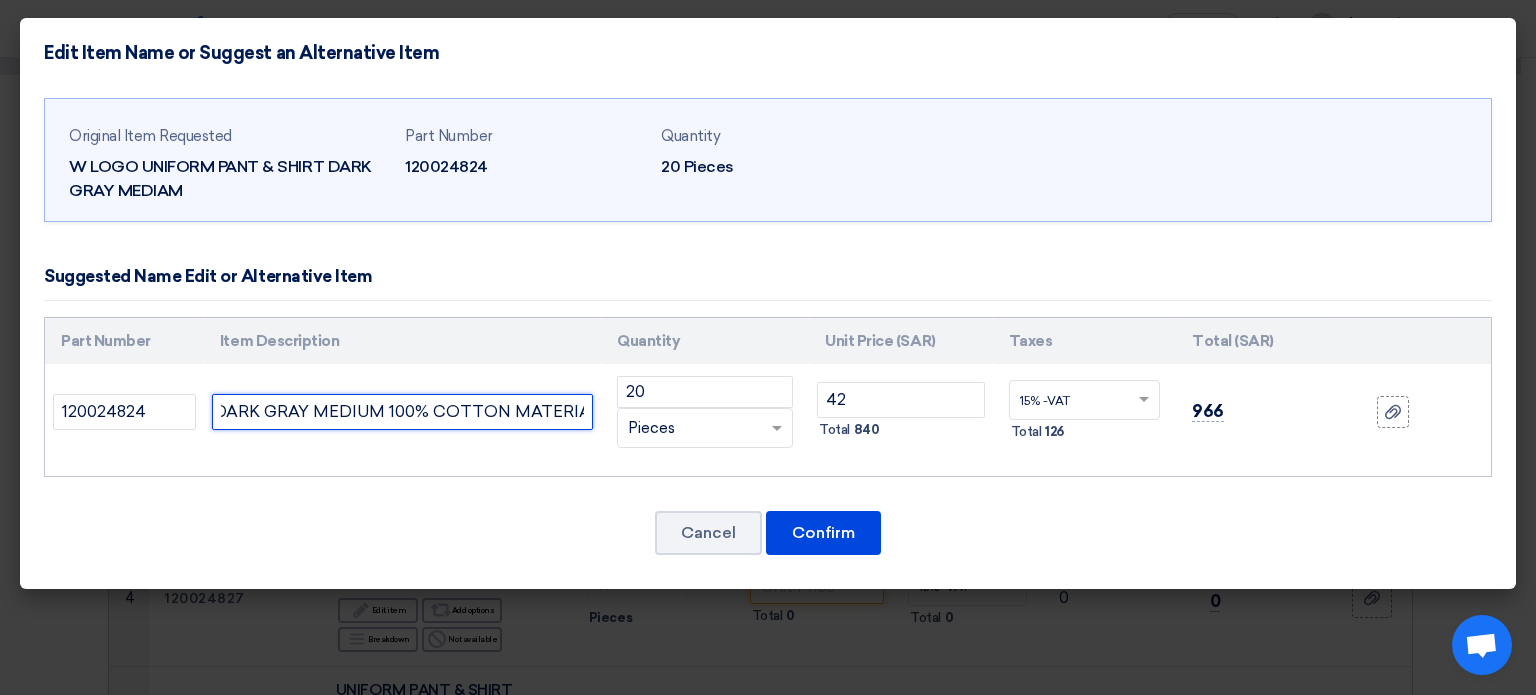 drag, startPoint x: 382, startPoint y: 408, endPoint x: 660, endPoint y: 430, distance: 278.86914 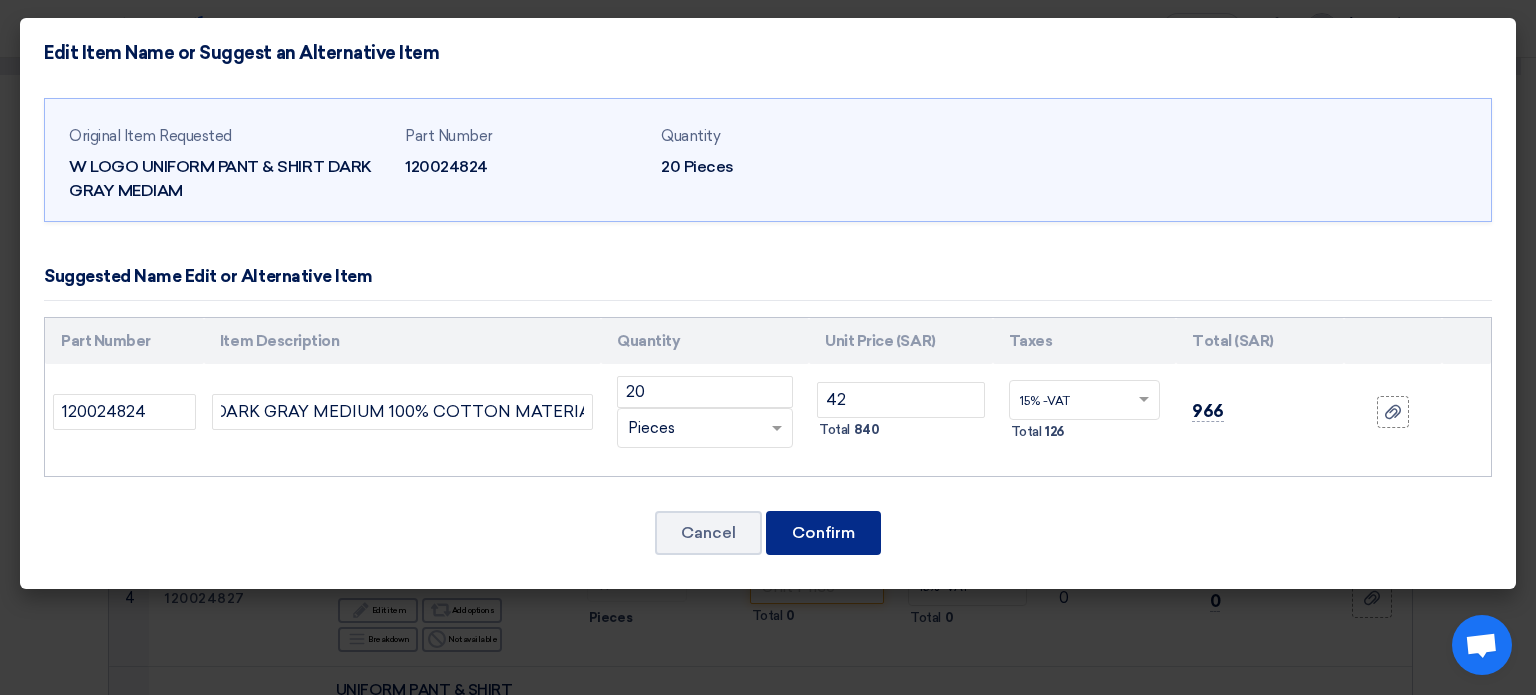 scroll, scrollTop: 0, scrollLeft: 0, axis: both 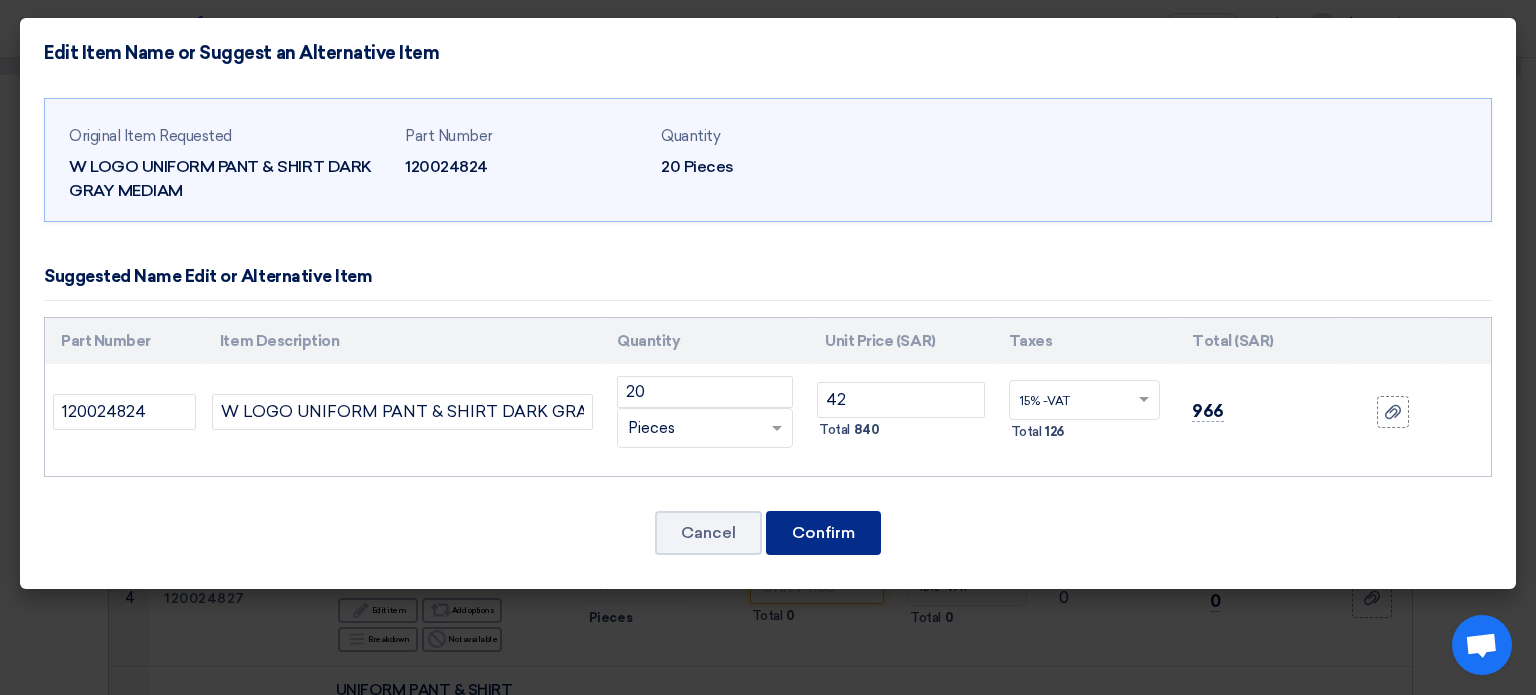 click on "Confirm" 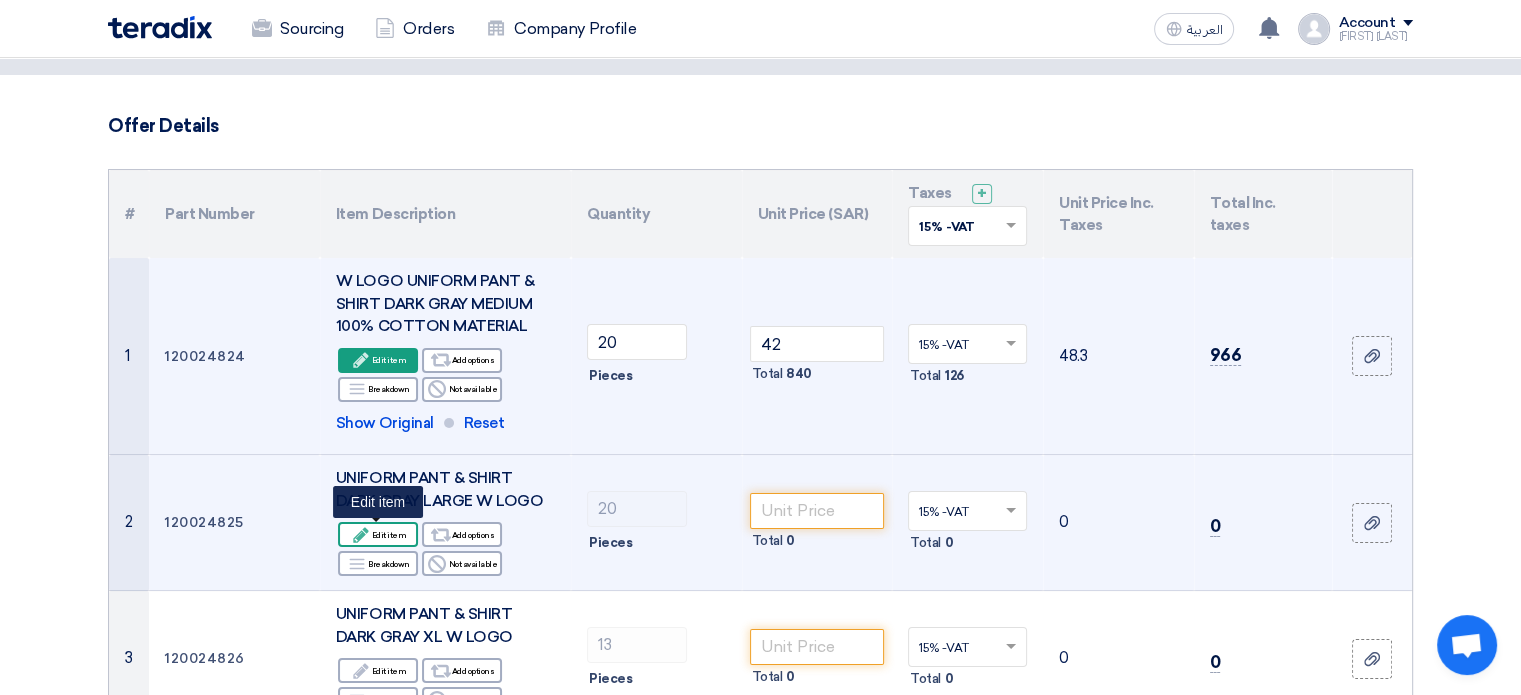click on "Edit
Edit item" 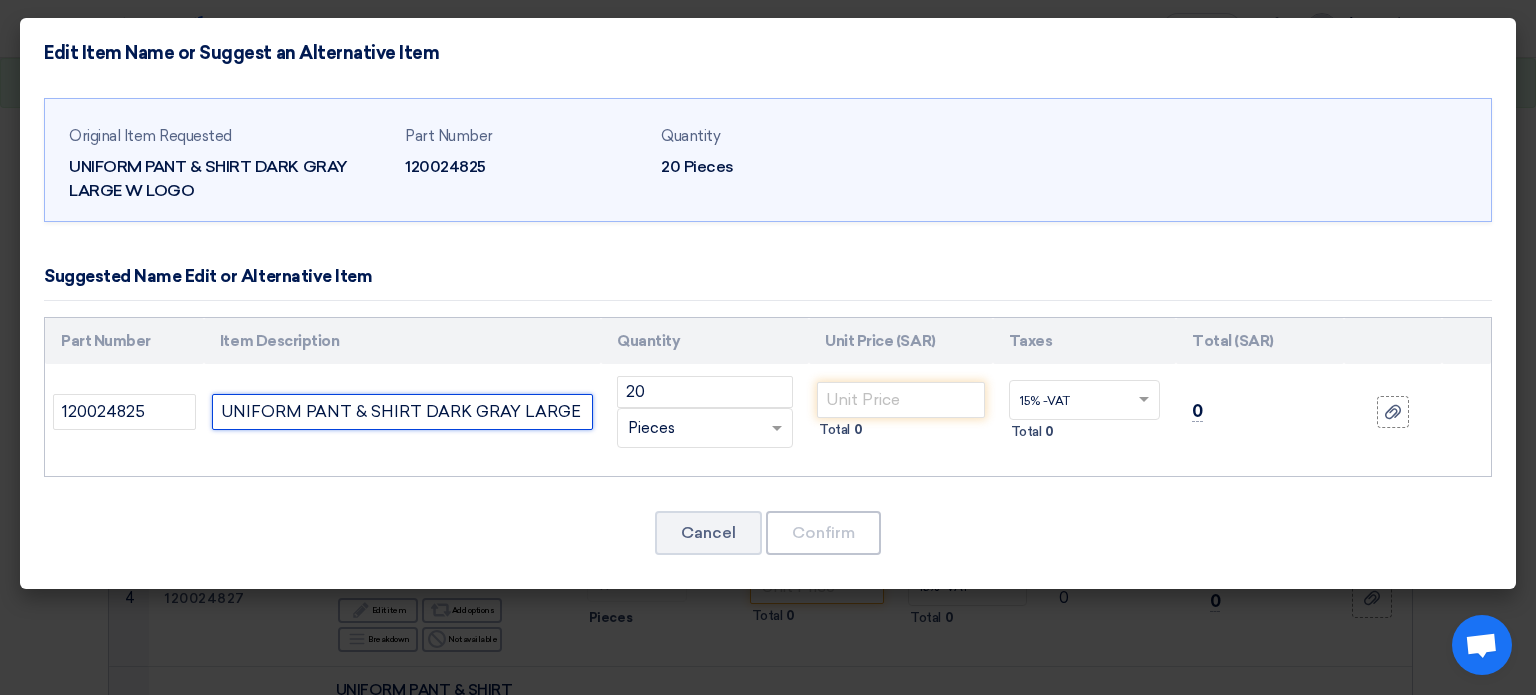 click on "UNIFORM PANT & SHIRT DARK GRAY LARGE W LOGO" 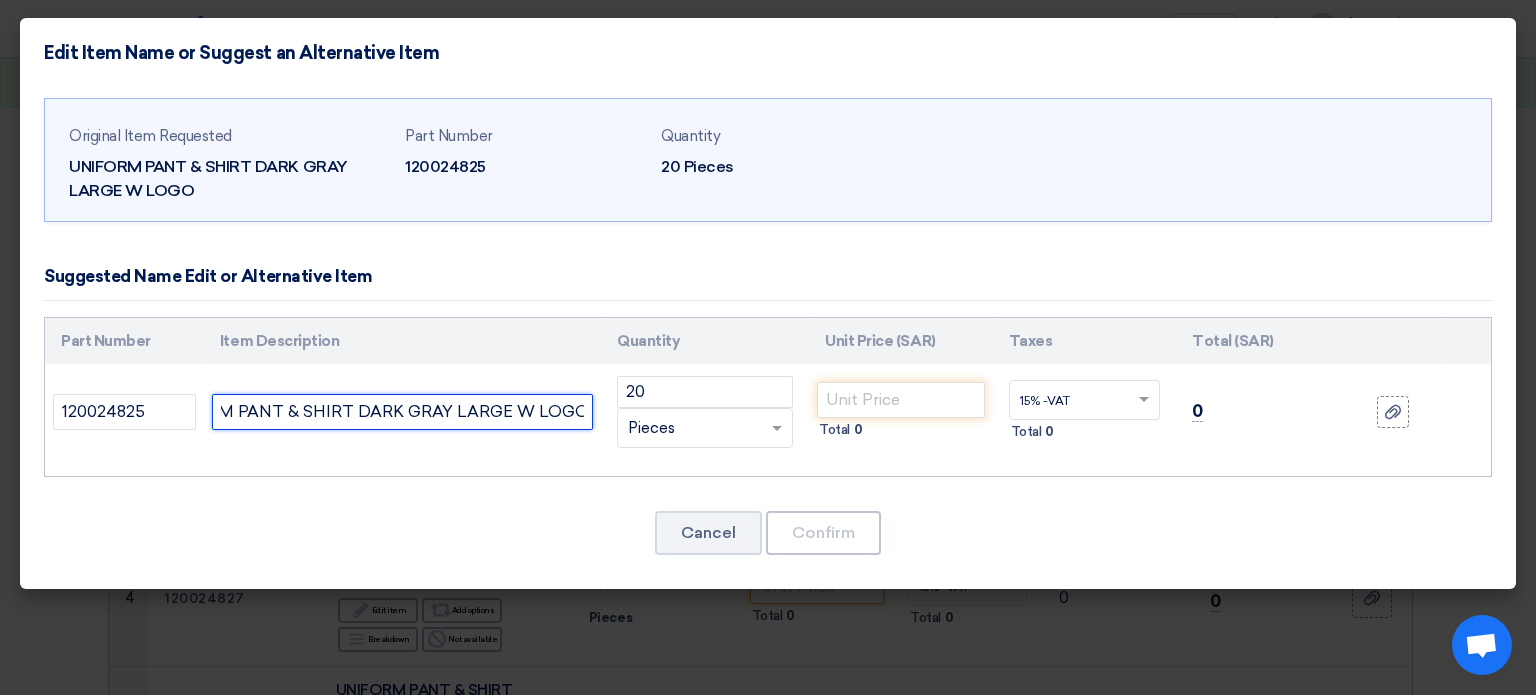 paste on "100% COTTON MATERIAL" 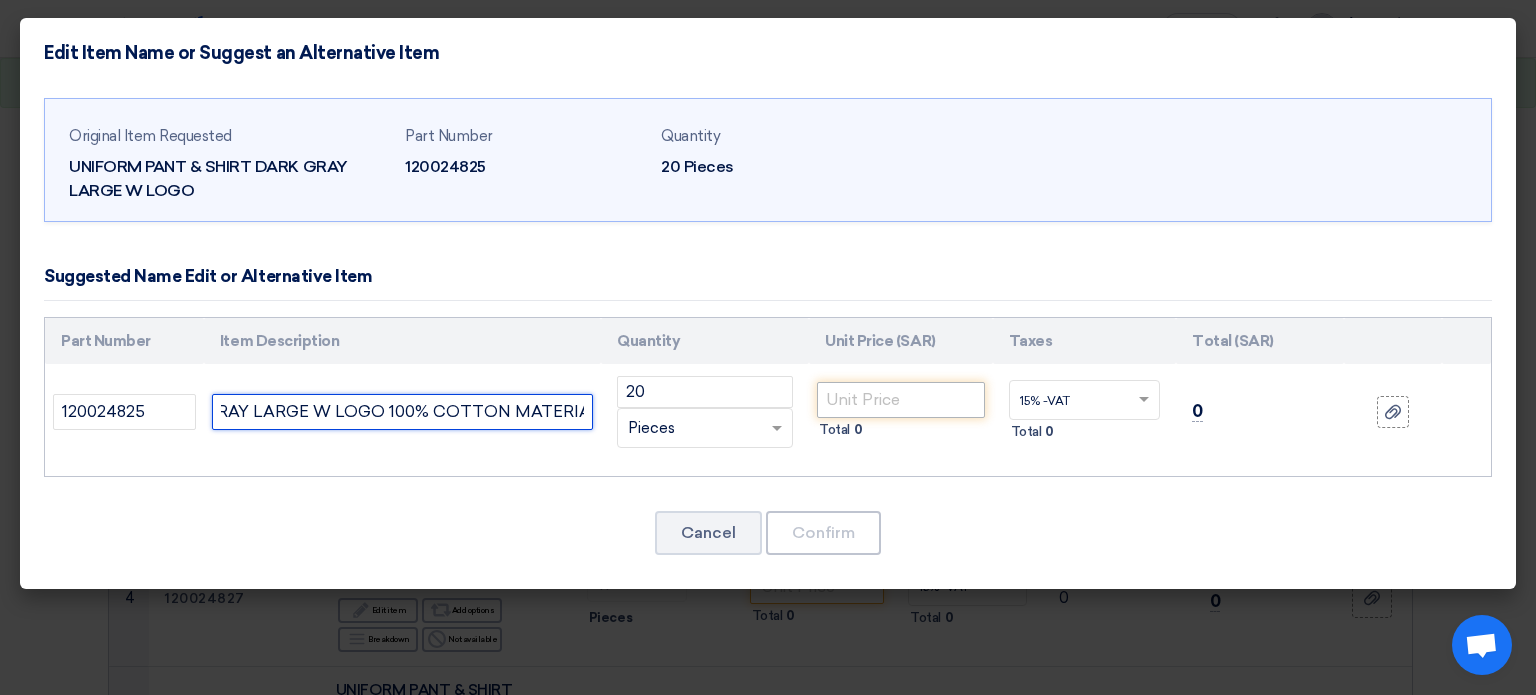 type on "UNIFORM PANT & SHIRT DARK GRAY LARGE W LOGO 100% COTTON MATERIAL" 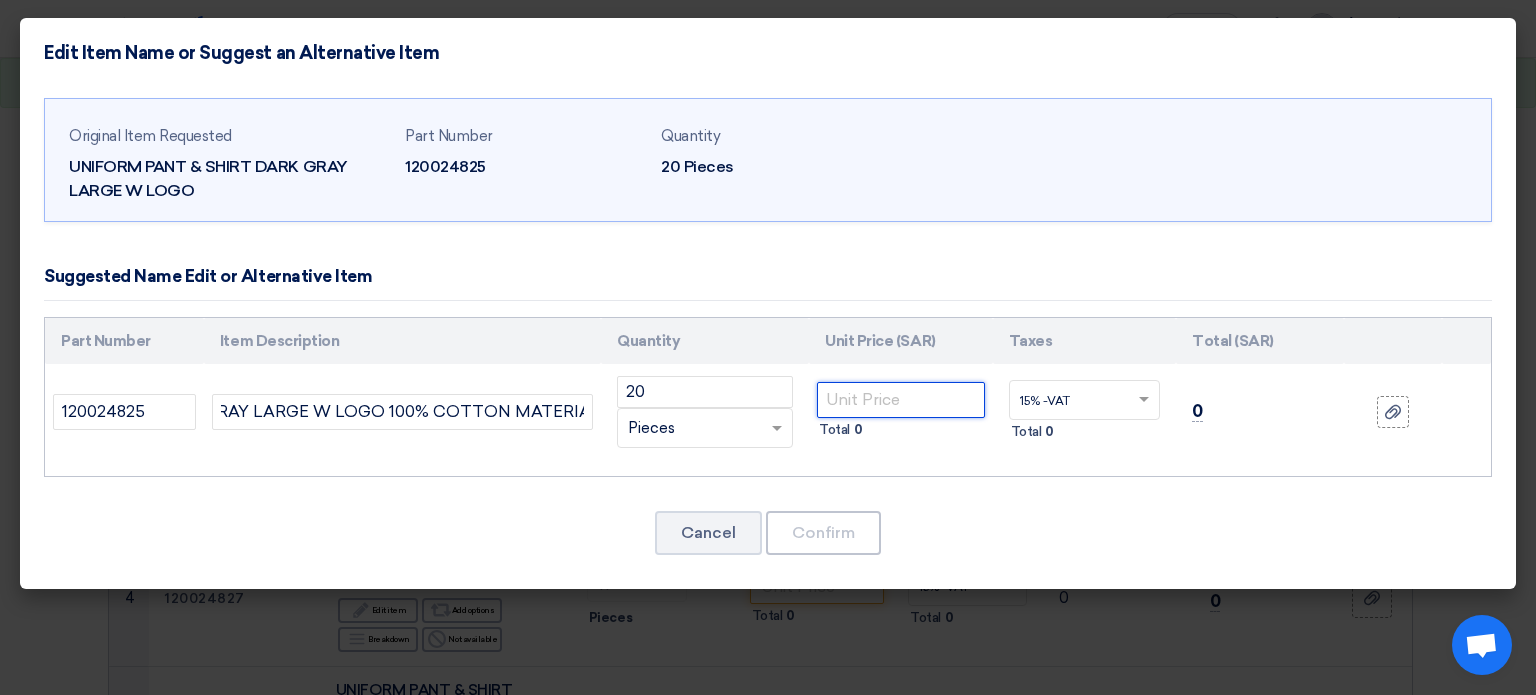 click 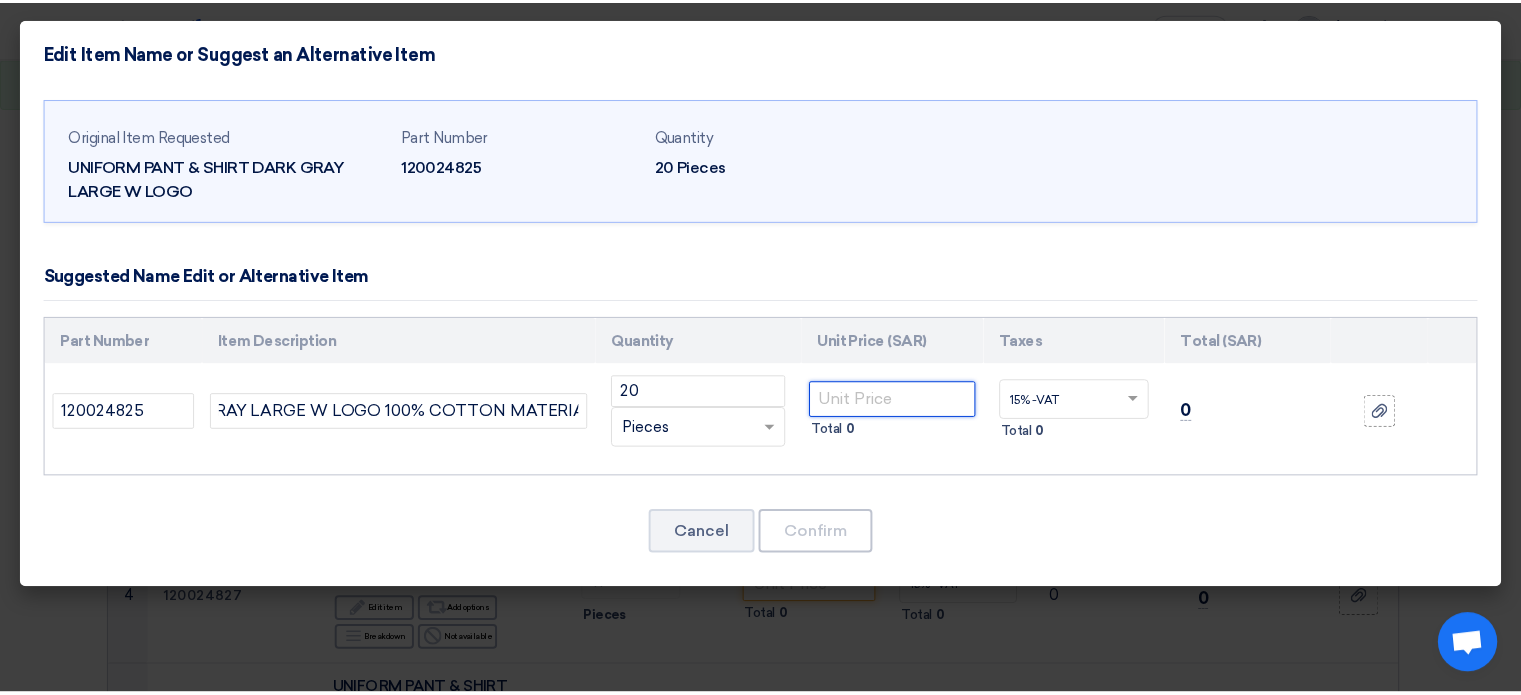 scroll, scrollTop: 0, scrollLeft: 0, axis: both 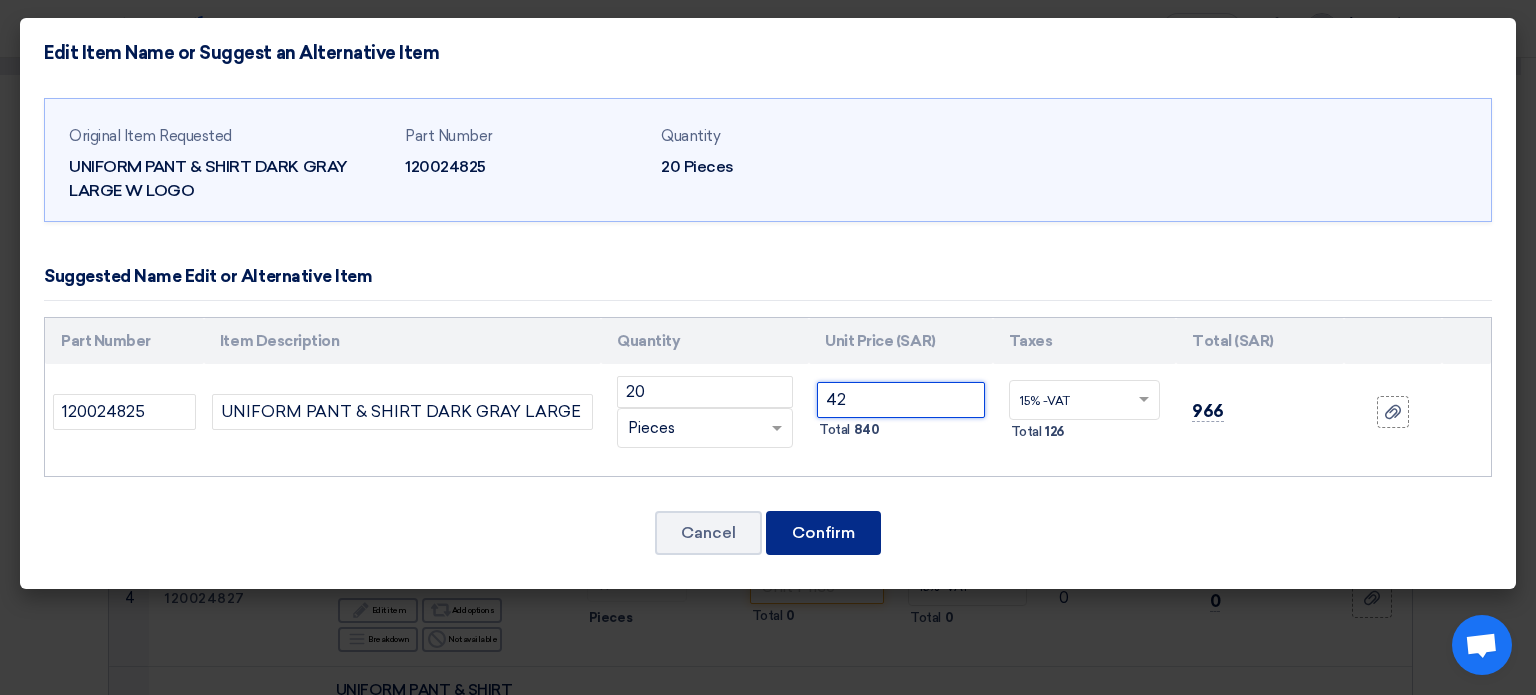 type on "42" 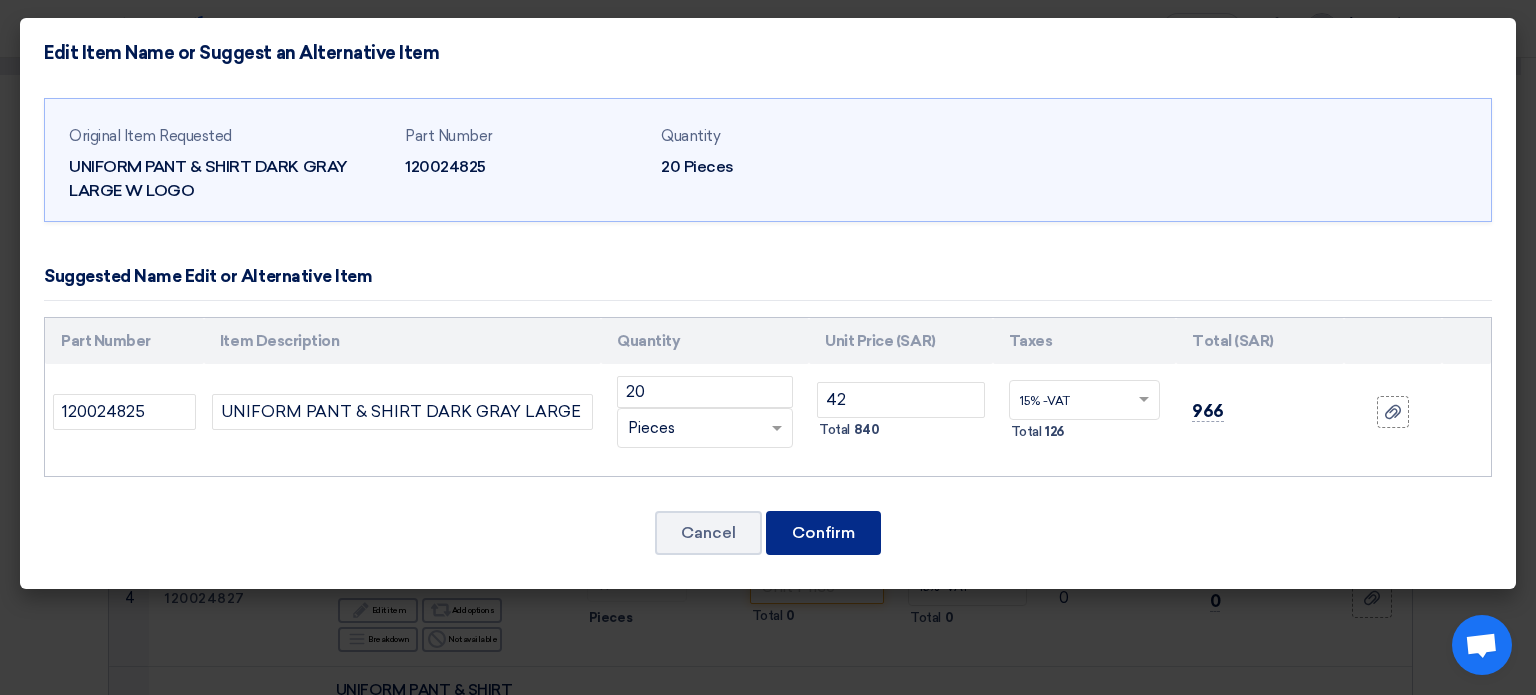 click on "Confirm" 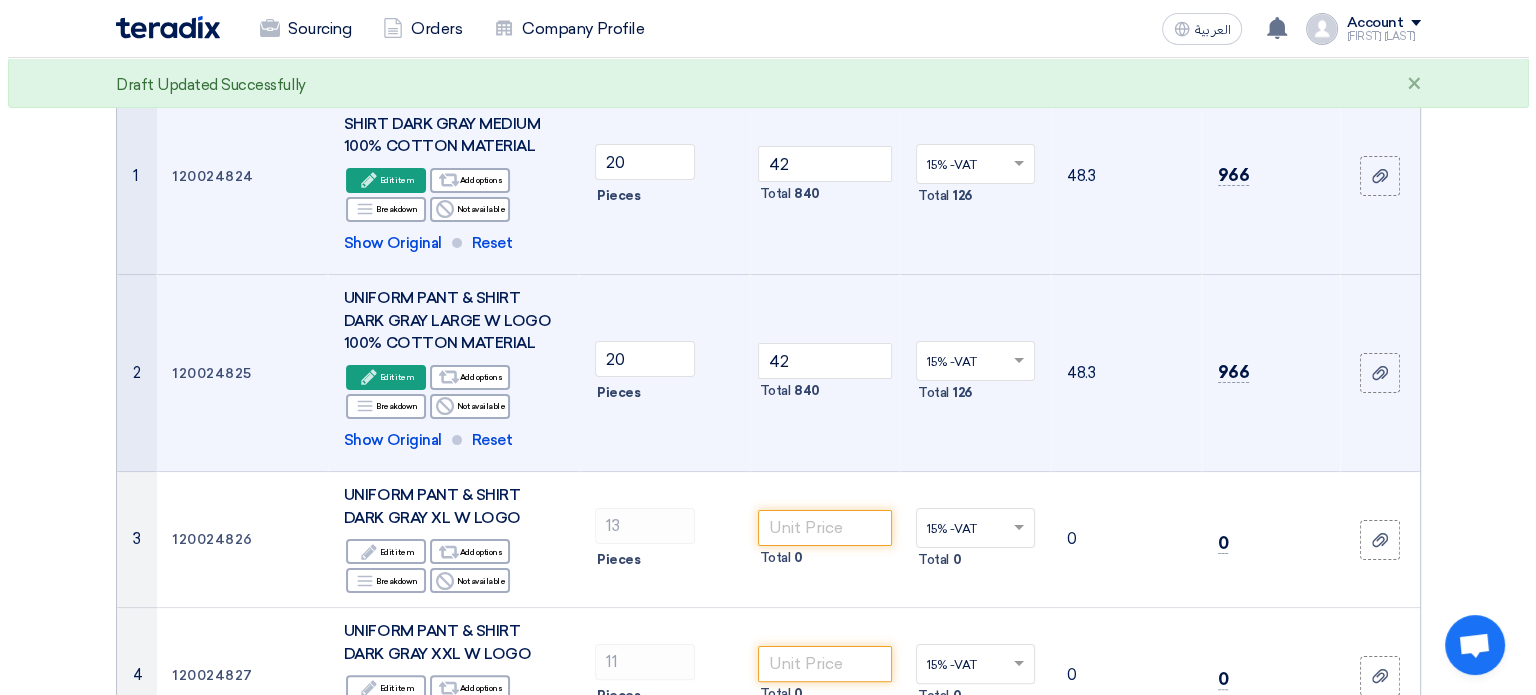 scroll, scrollTop: 300, scrollLeft: 0, axis: vertical 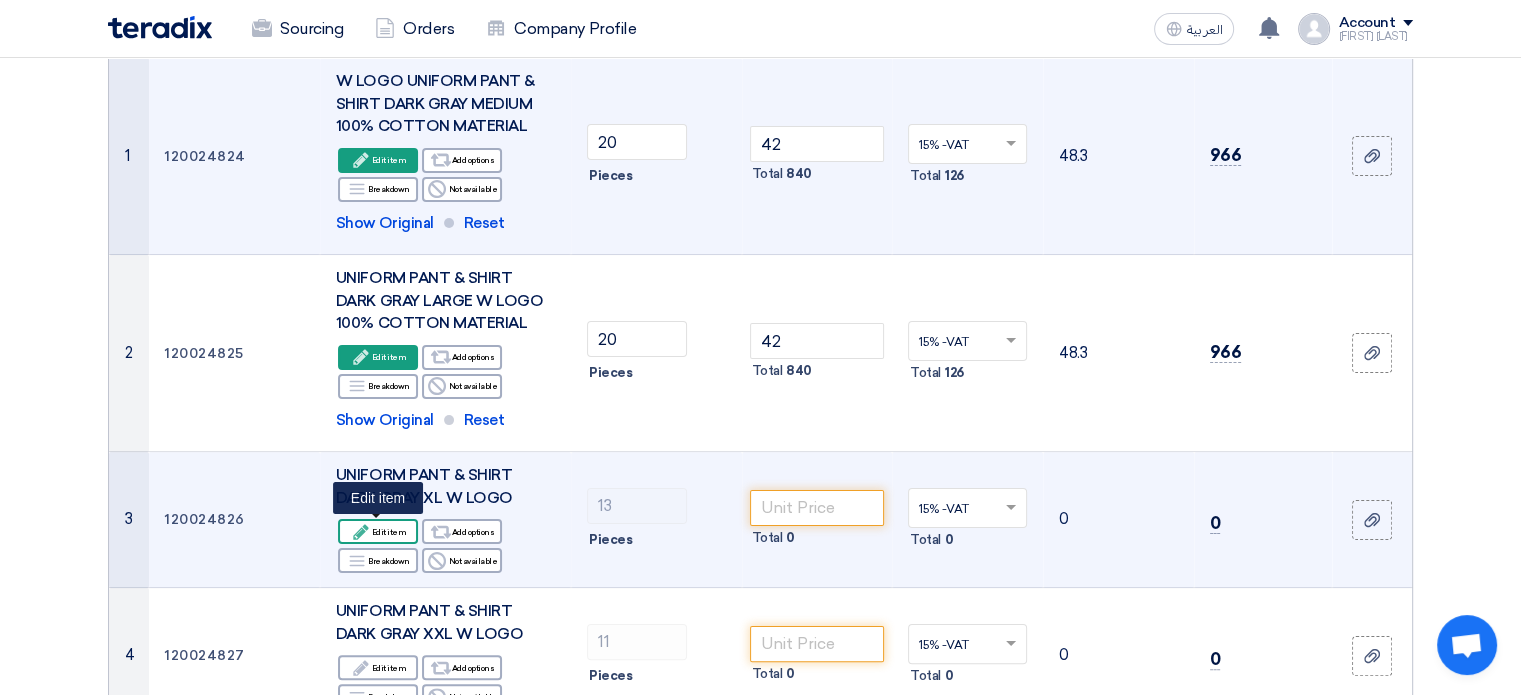click on "Edit
Edit item" 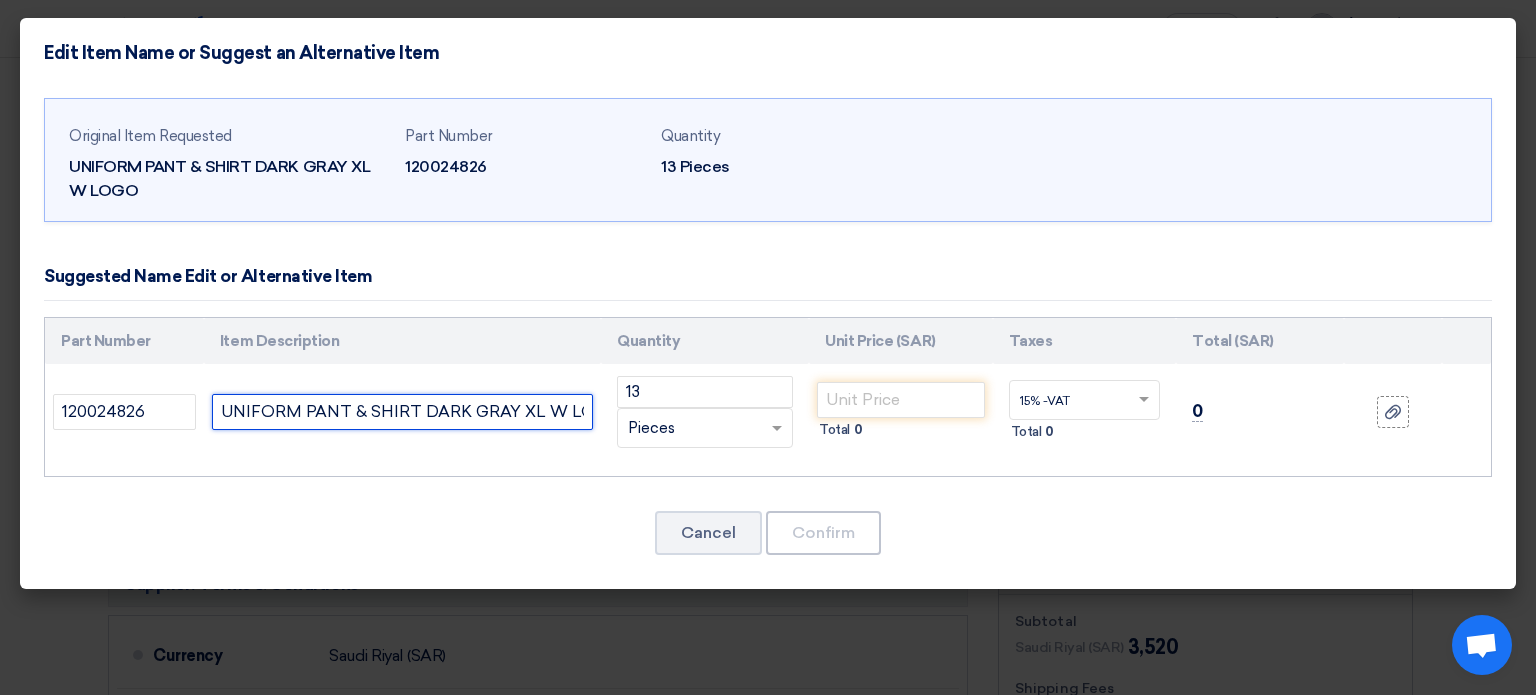click on "UNIFORM PANT & SHIRT DARK GRAY XL W LOGO" 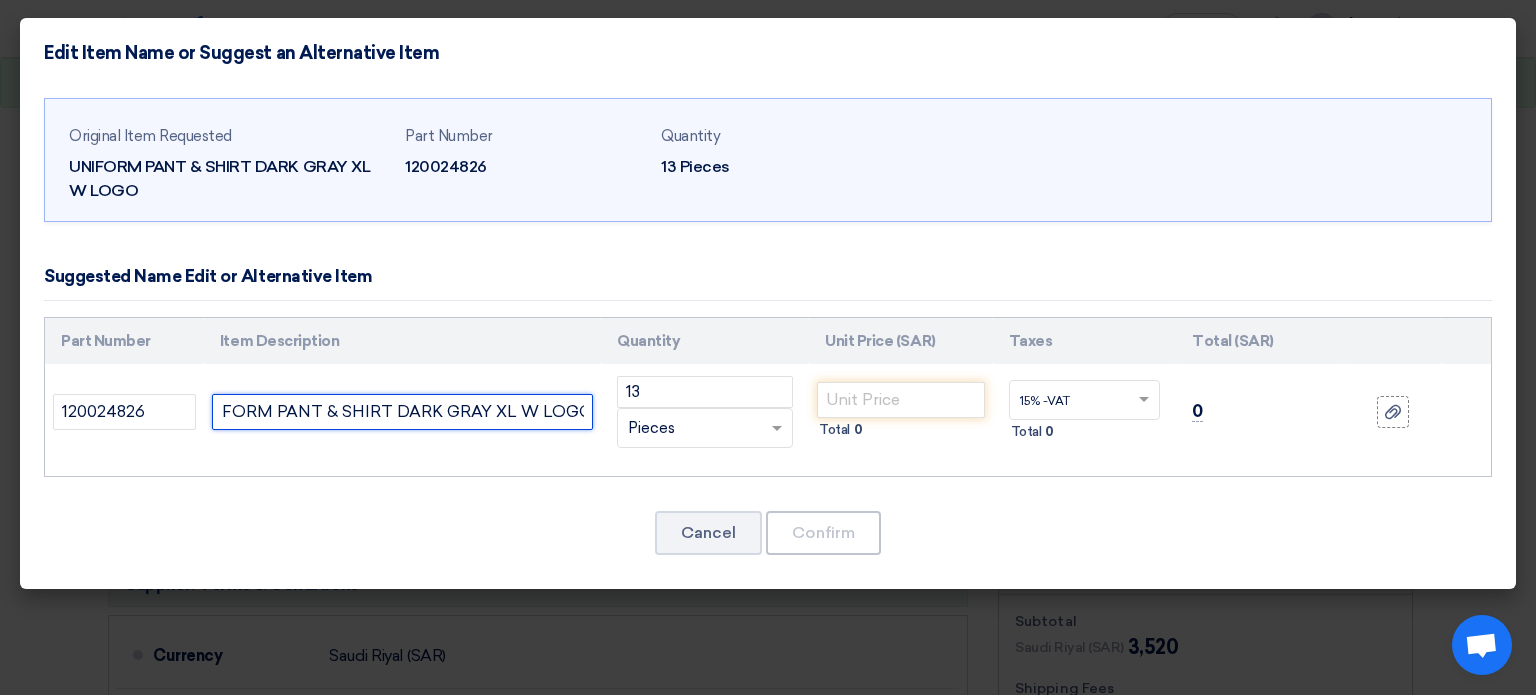 paste on "100% COTTON MATERIAL" 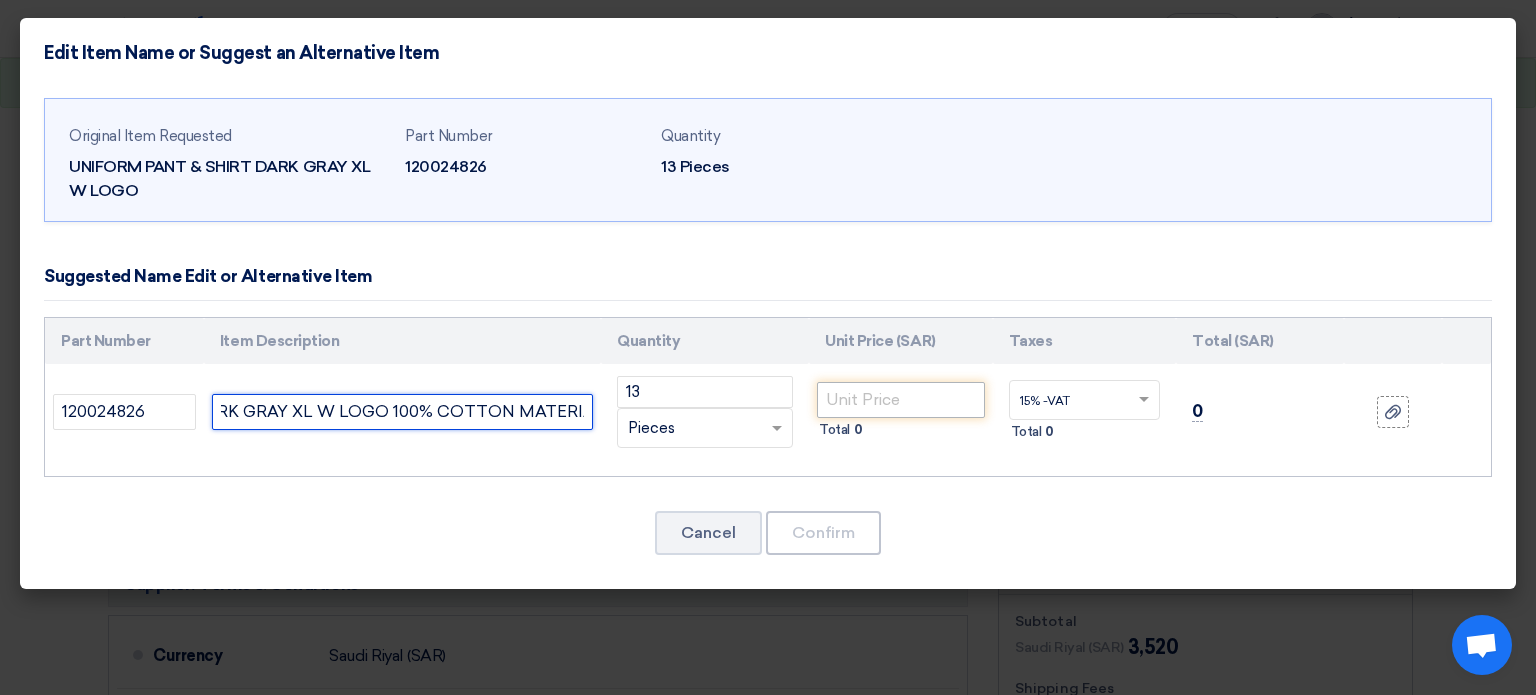 type on "UNIFORM PANT & SHIRT DARK GRAY XL W LOGO 100% COTTON MATERIAL" 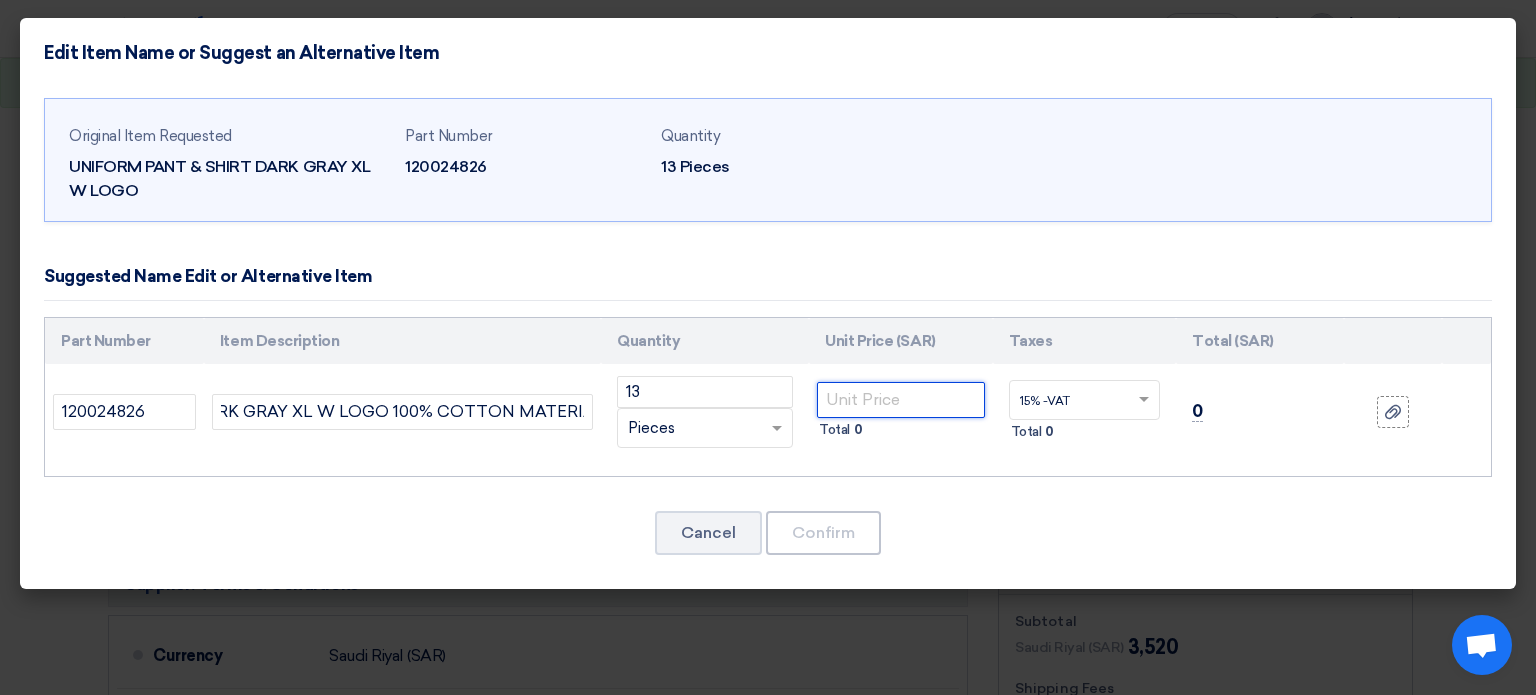 click 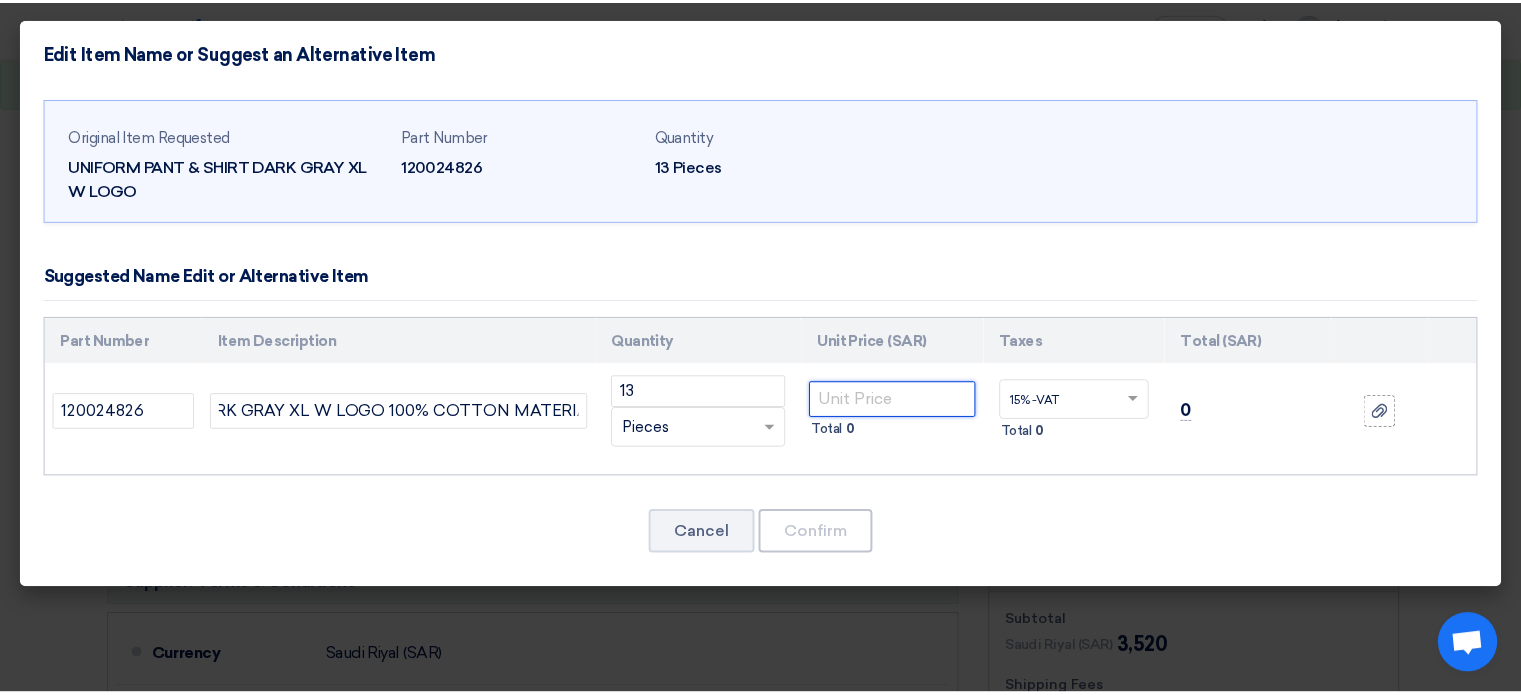 scroll, scrollTop: 0, scrollLeft: 0, axis: both 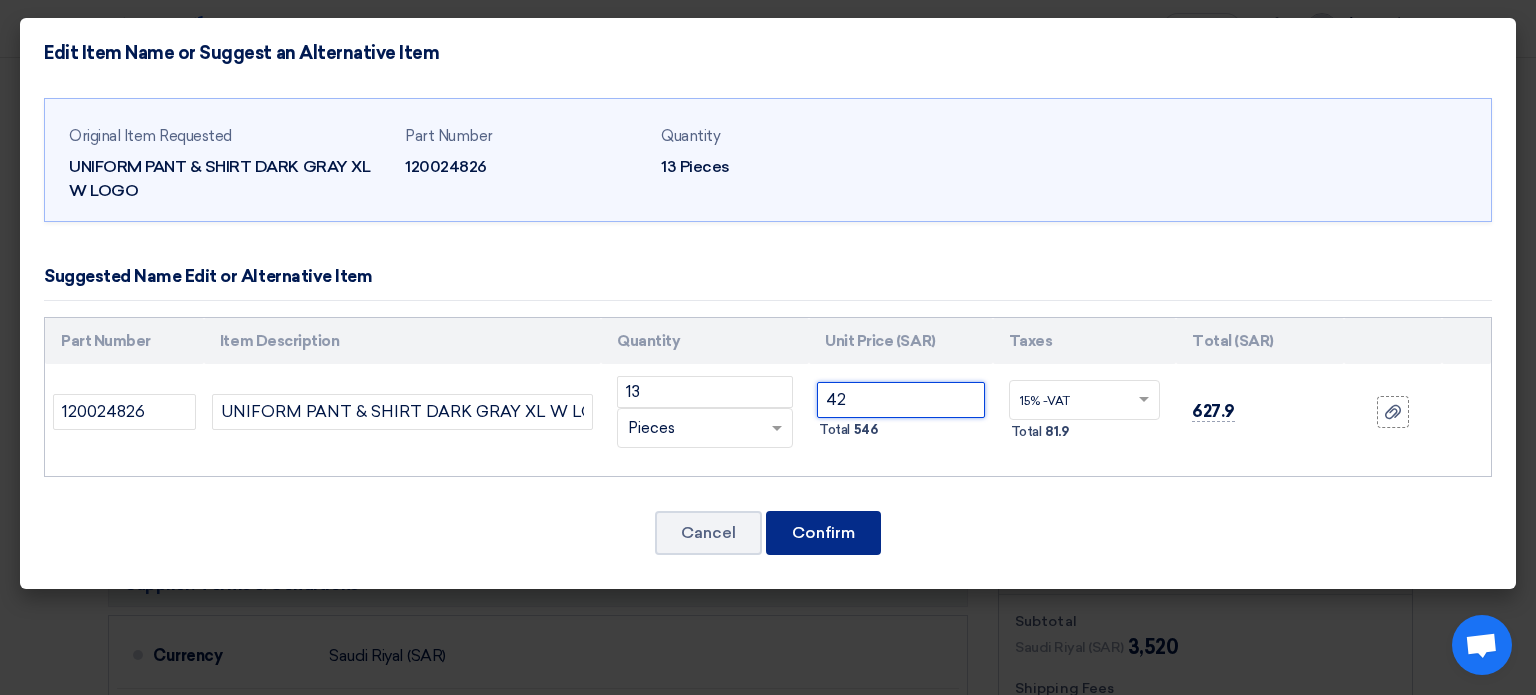 type on "42" 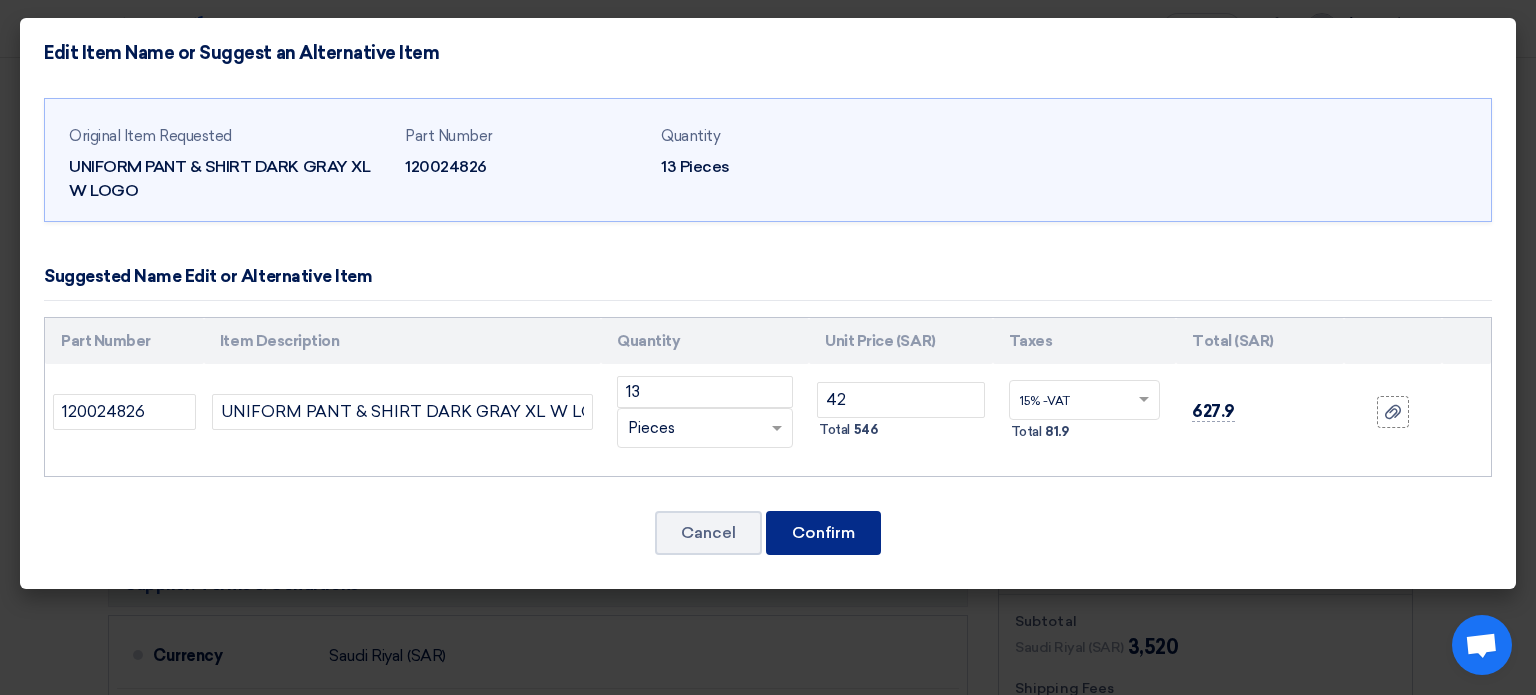 click on "Confirm" 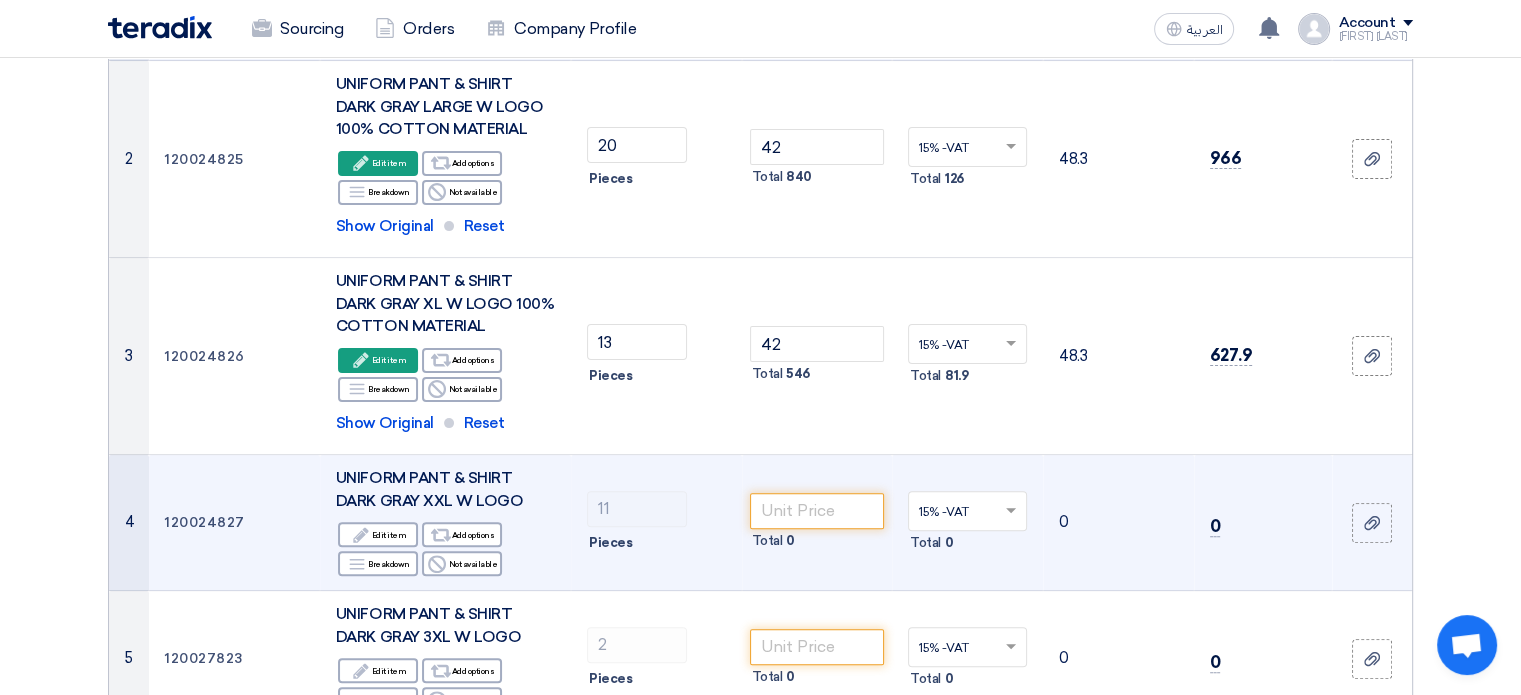 scroll, scrollTop: 600, scrollLeft: 0, axis: vertical 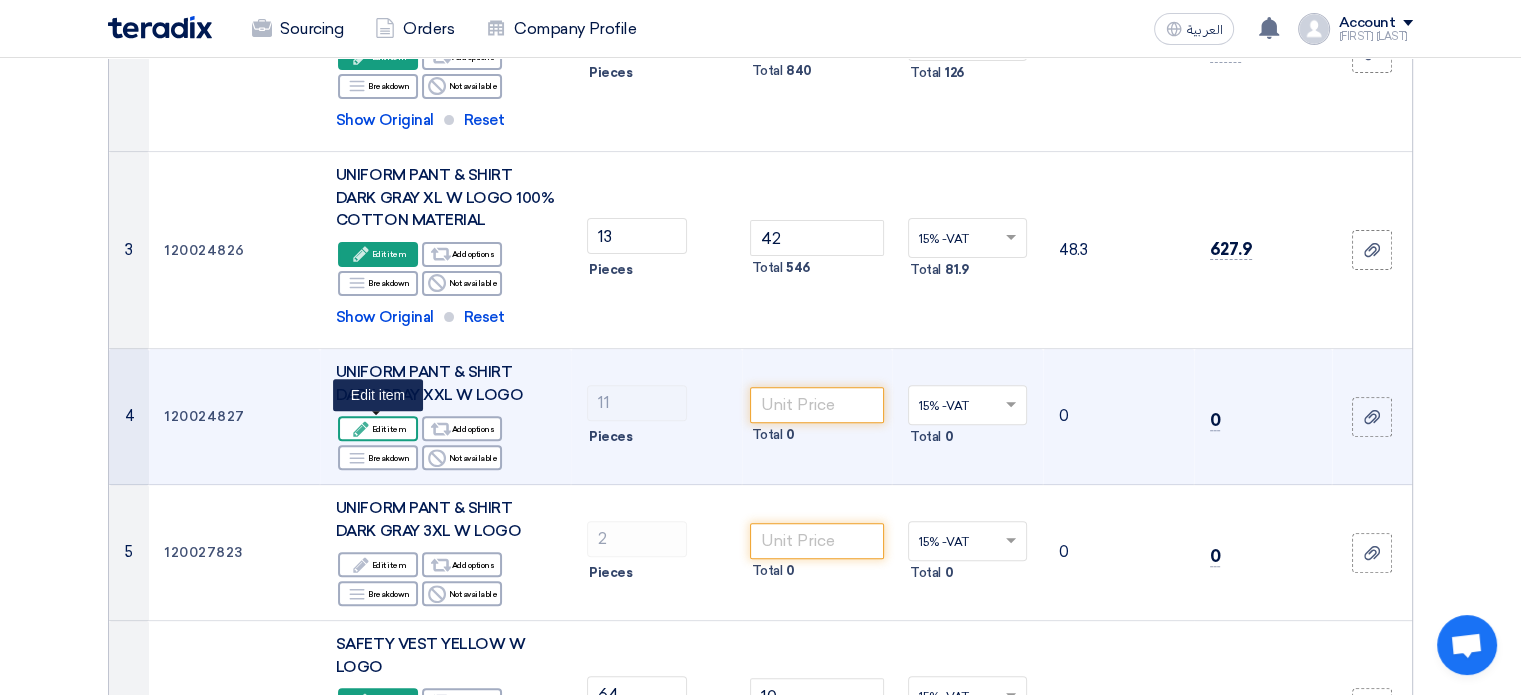 click on "Edit
Edit item" 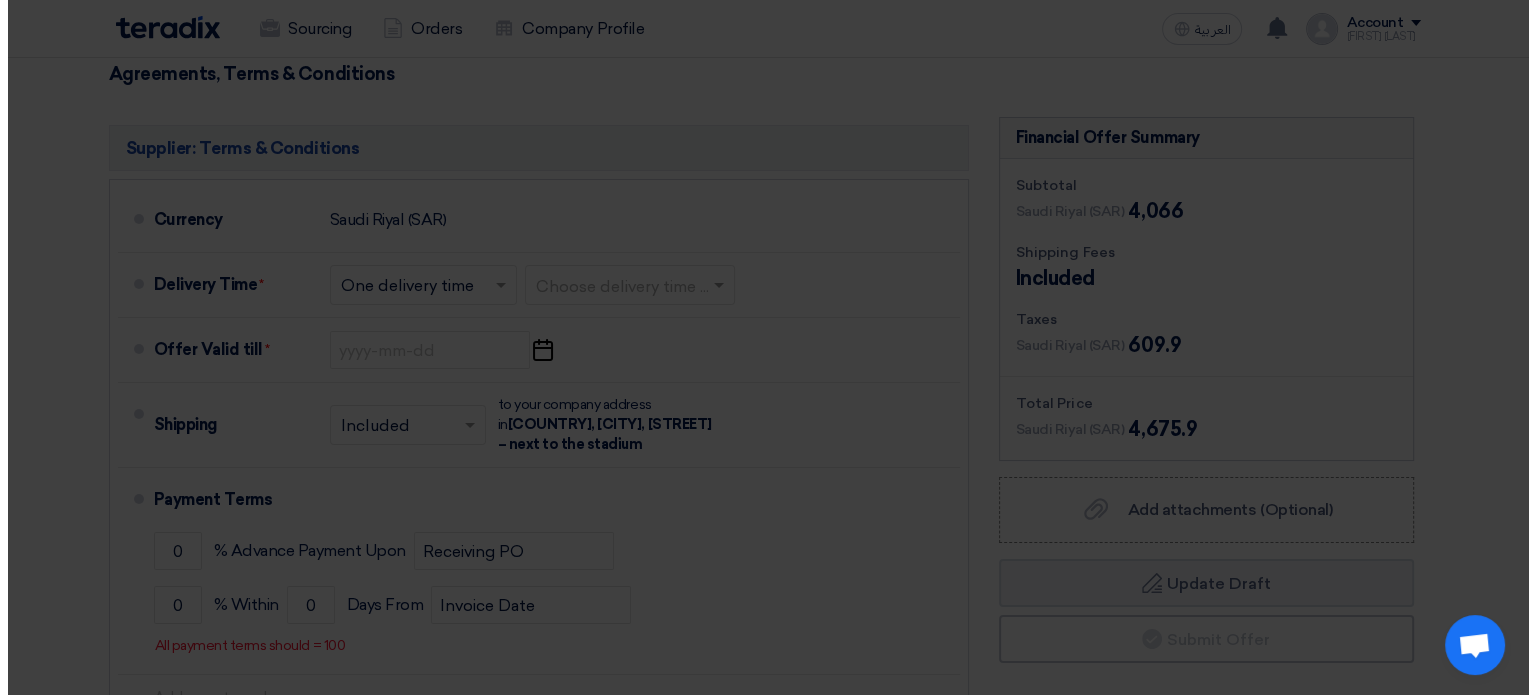 scroll, scrollTop: 403, scrollLeft: 0, axis: vertical 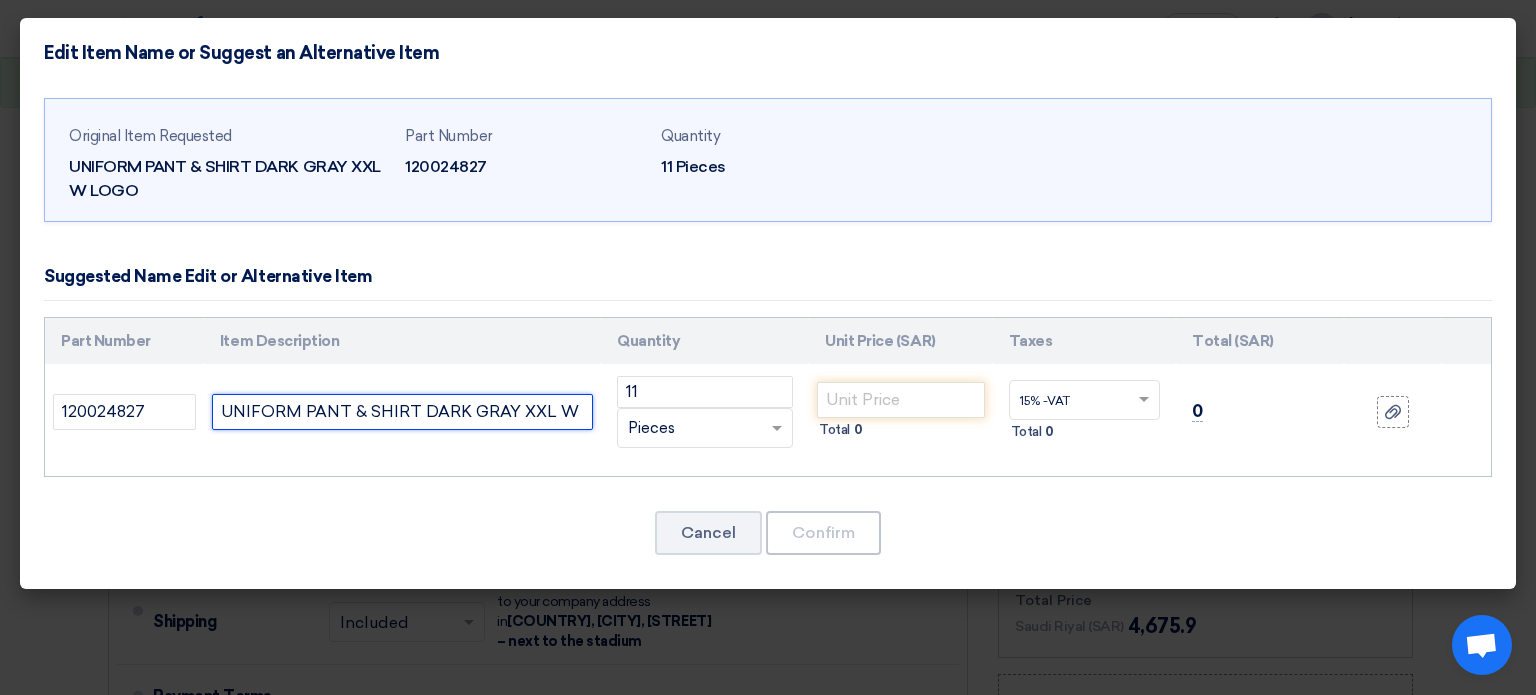 click on "UNIFORM PANT & SHIRT DARK GRAY XXL W LOGO" 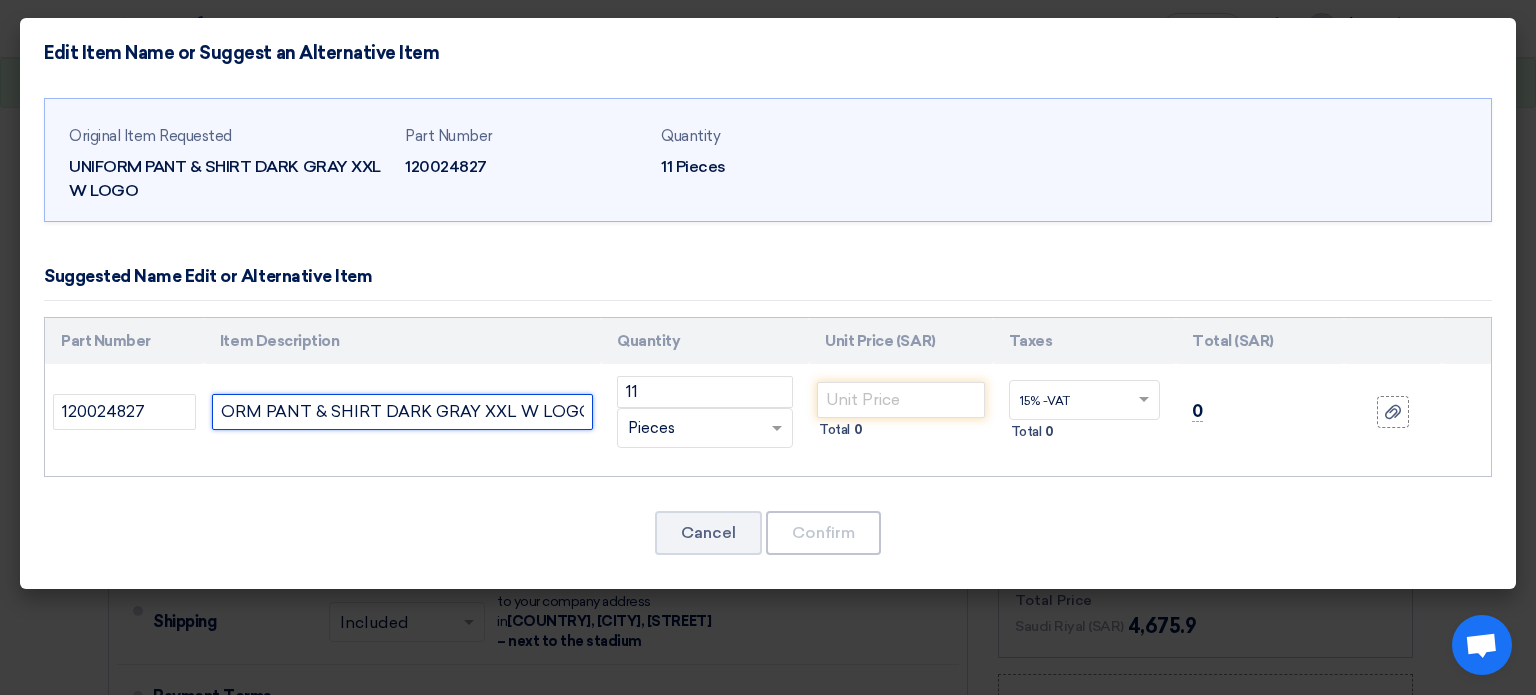 paste on "100% COTTON MATERIAL" 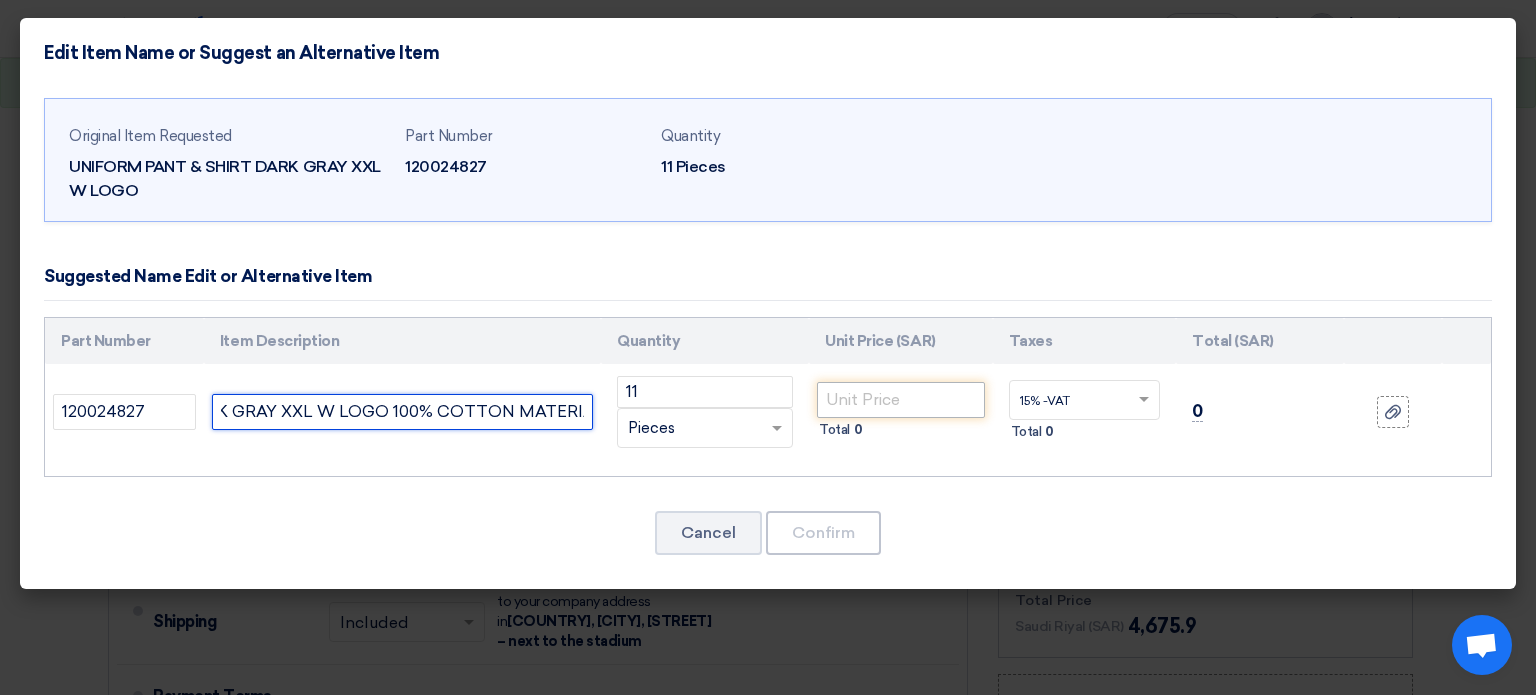 type on "UNIFORM PANT & SHIRT DARK GRAY XXL W LOGO 100% COTTON MATERIAL" 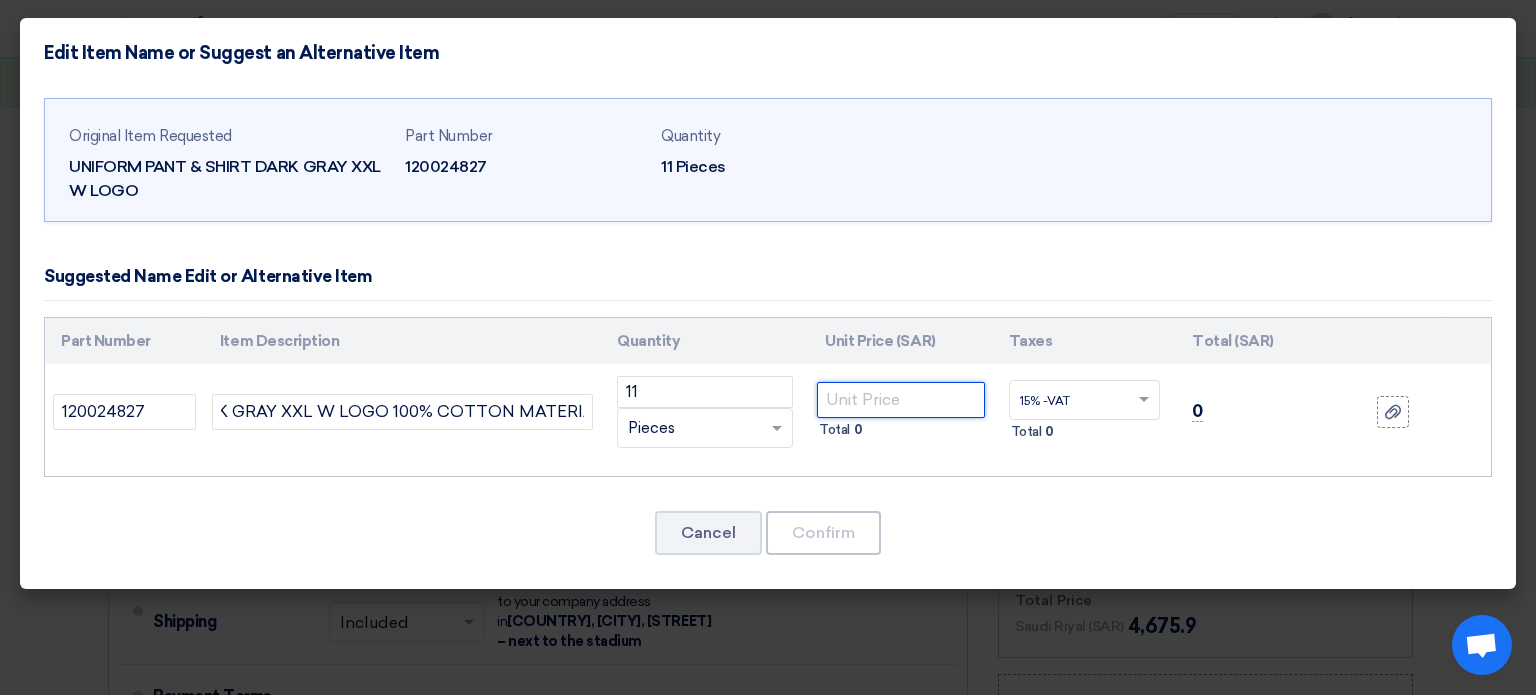 scroll, scrollTop: 0, scrollLeft: 0, axis: both 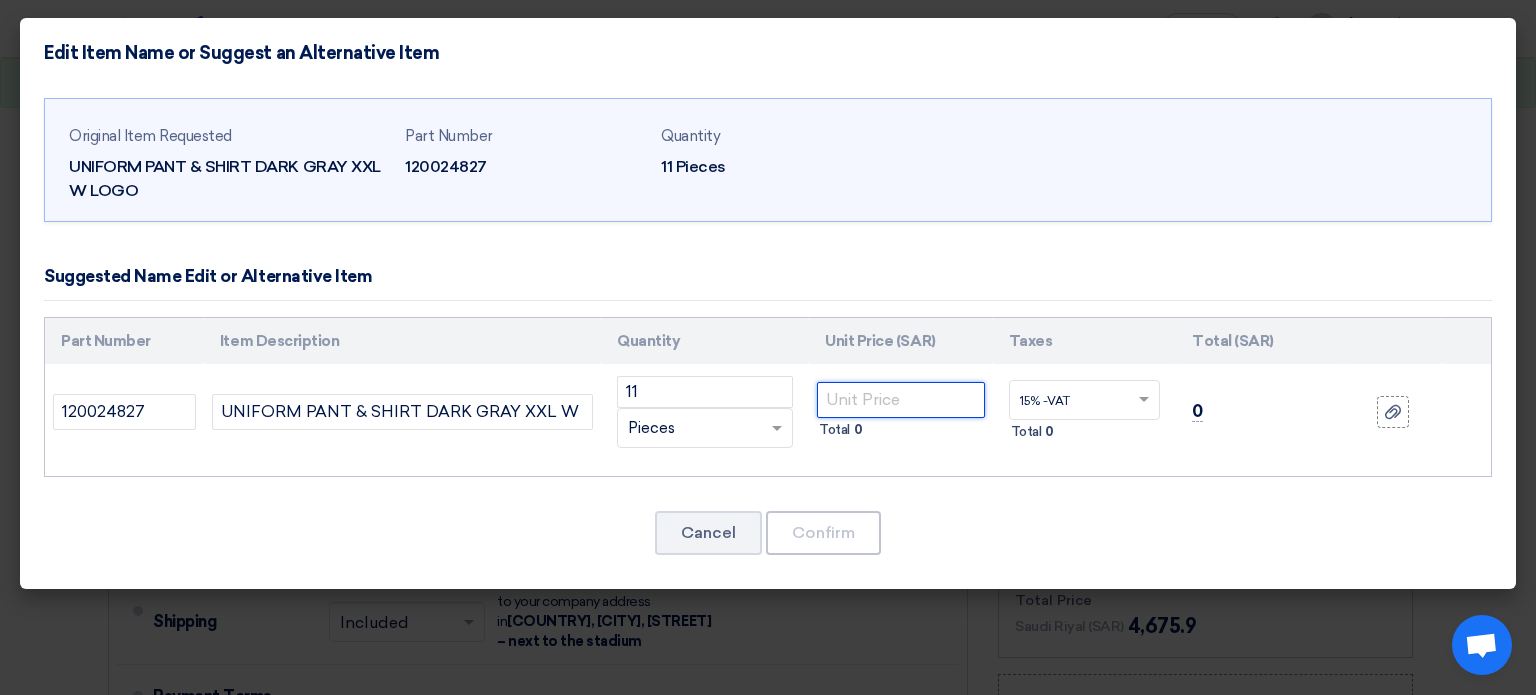 click 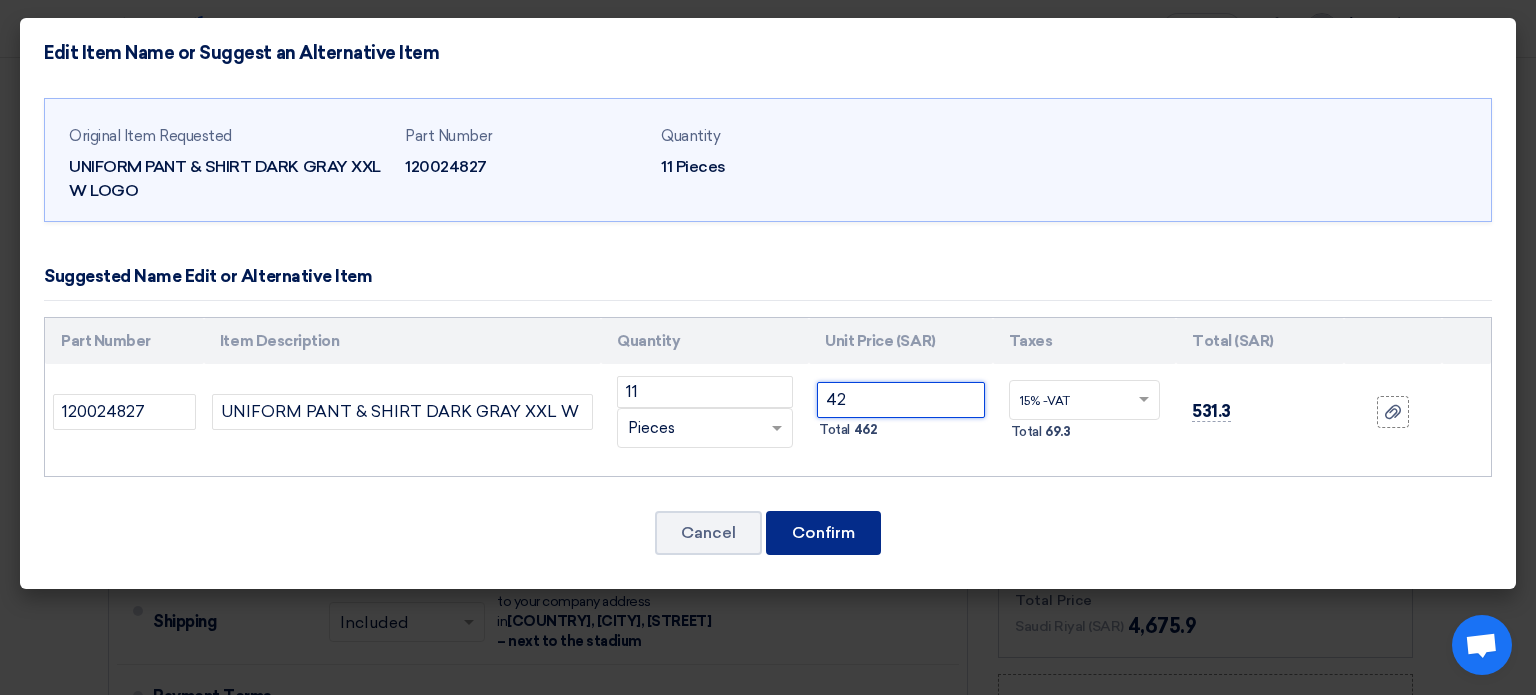 type on "42" 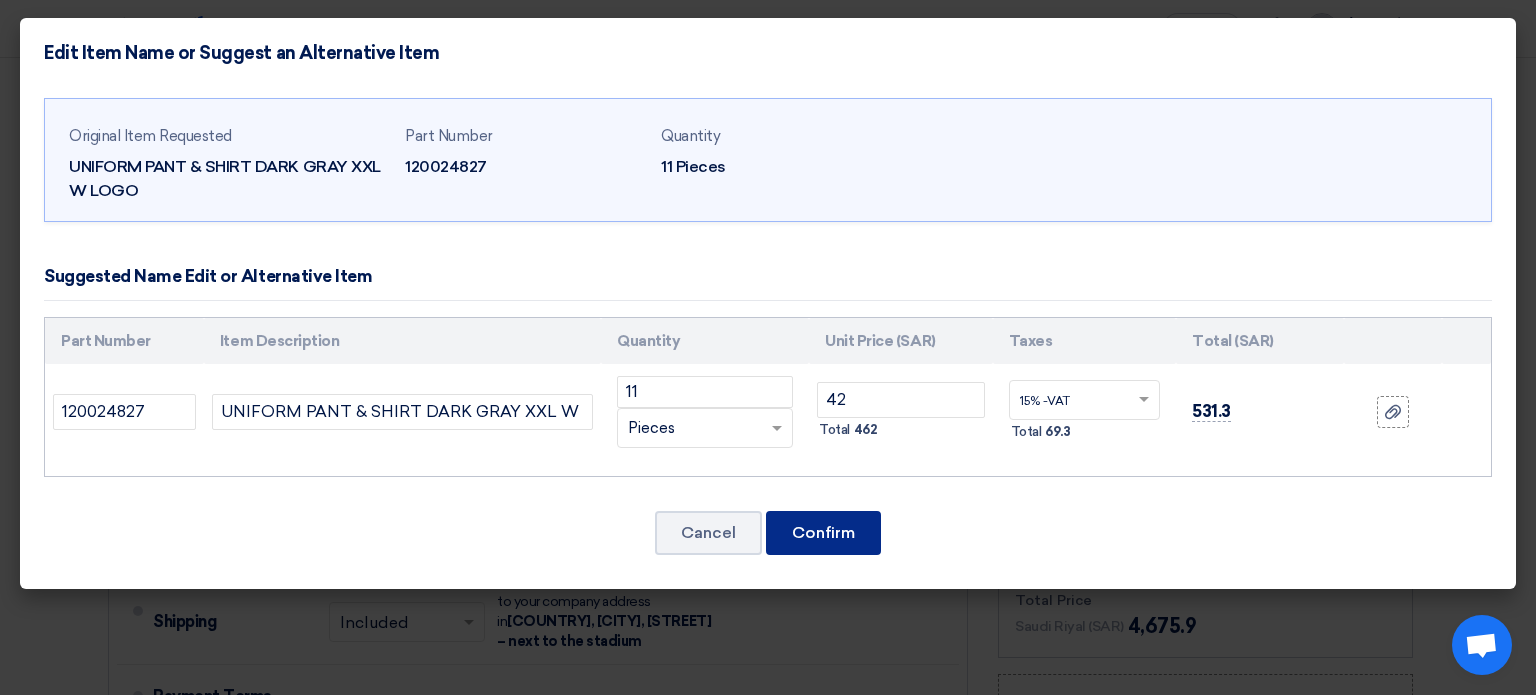 click on "Confirm" 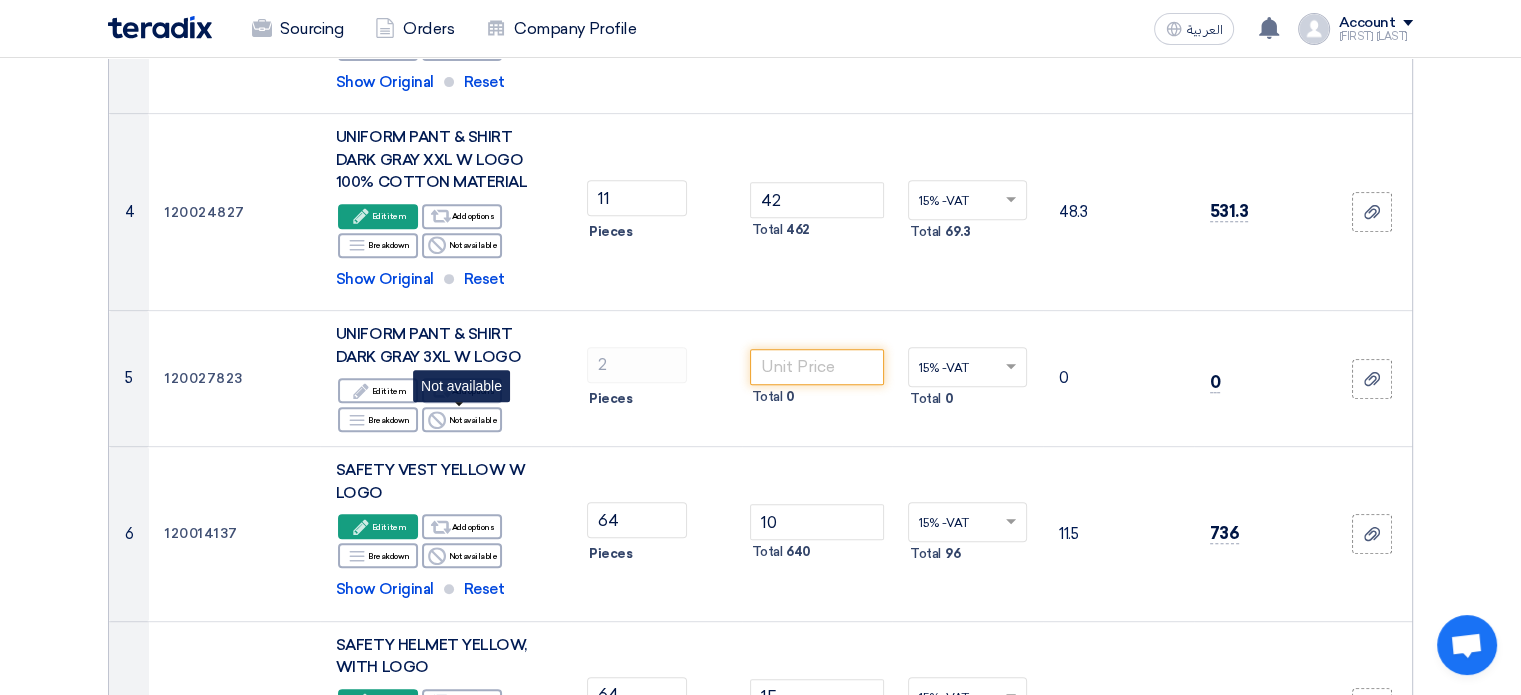 scroll, scrollTop: 793, scrollLeft: 0, axis: vertical 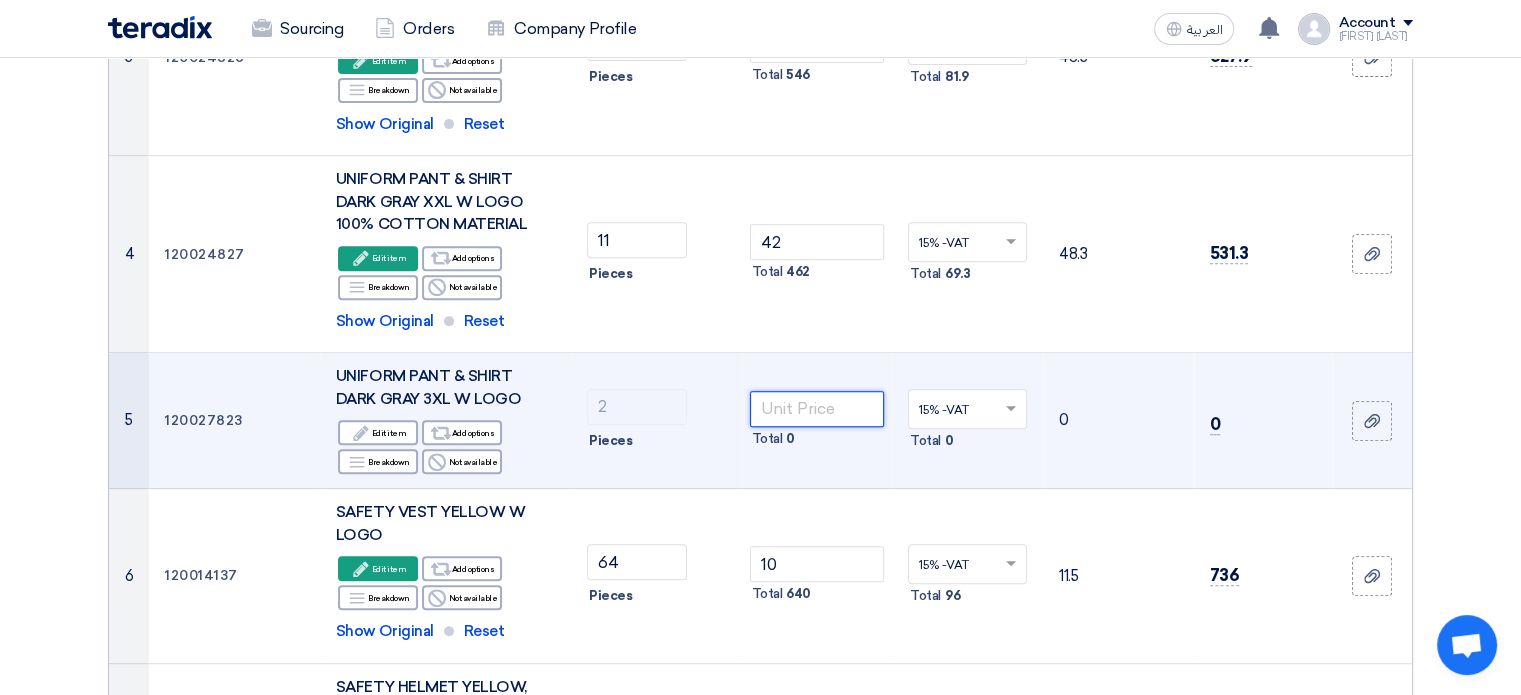 click 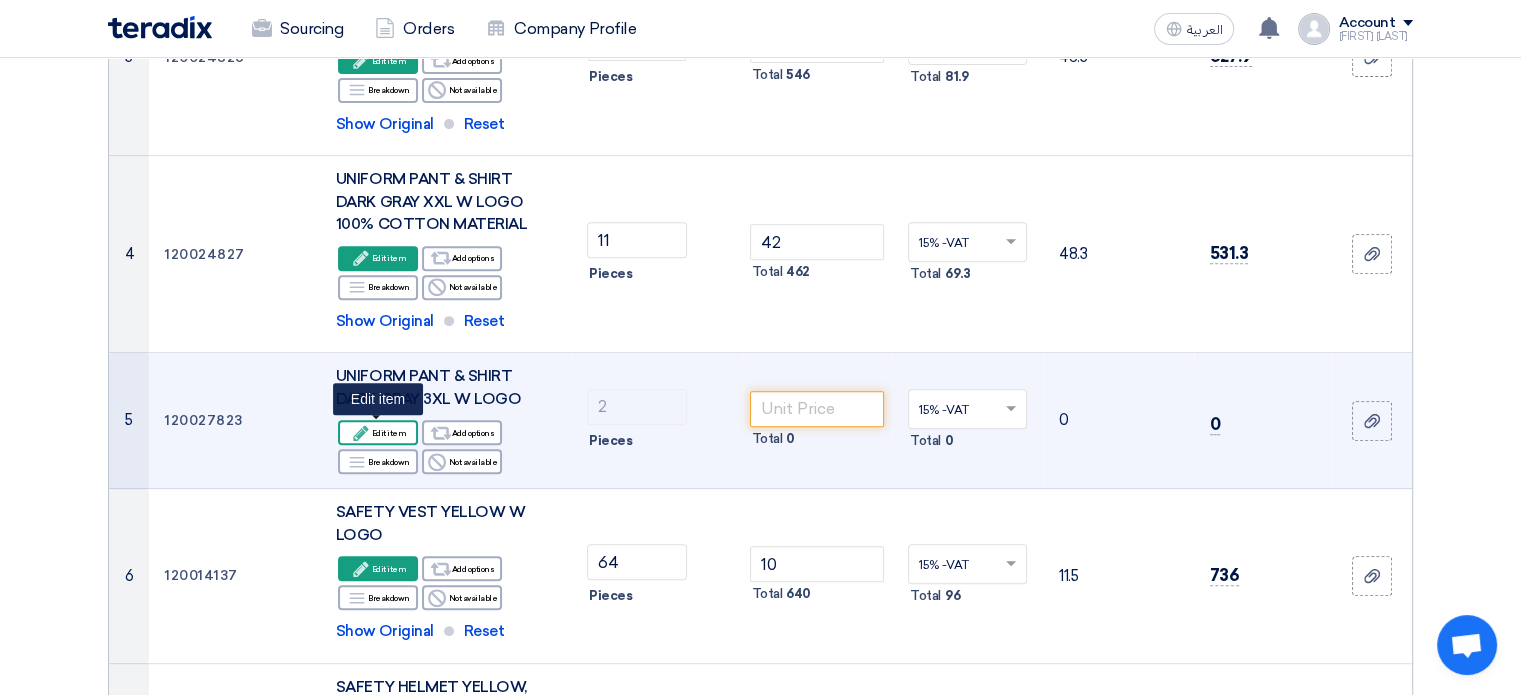 click on "Edit
Edit item" 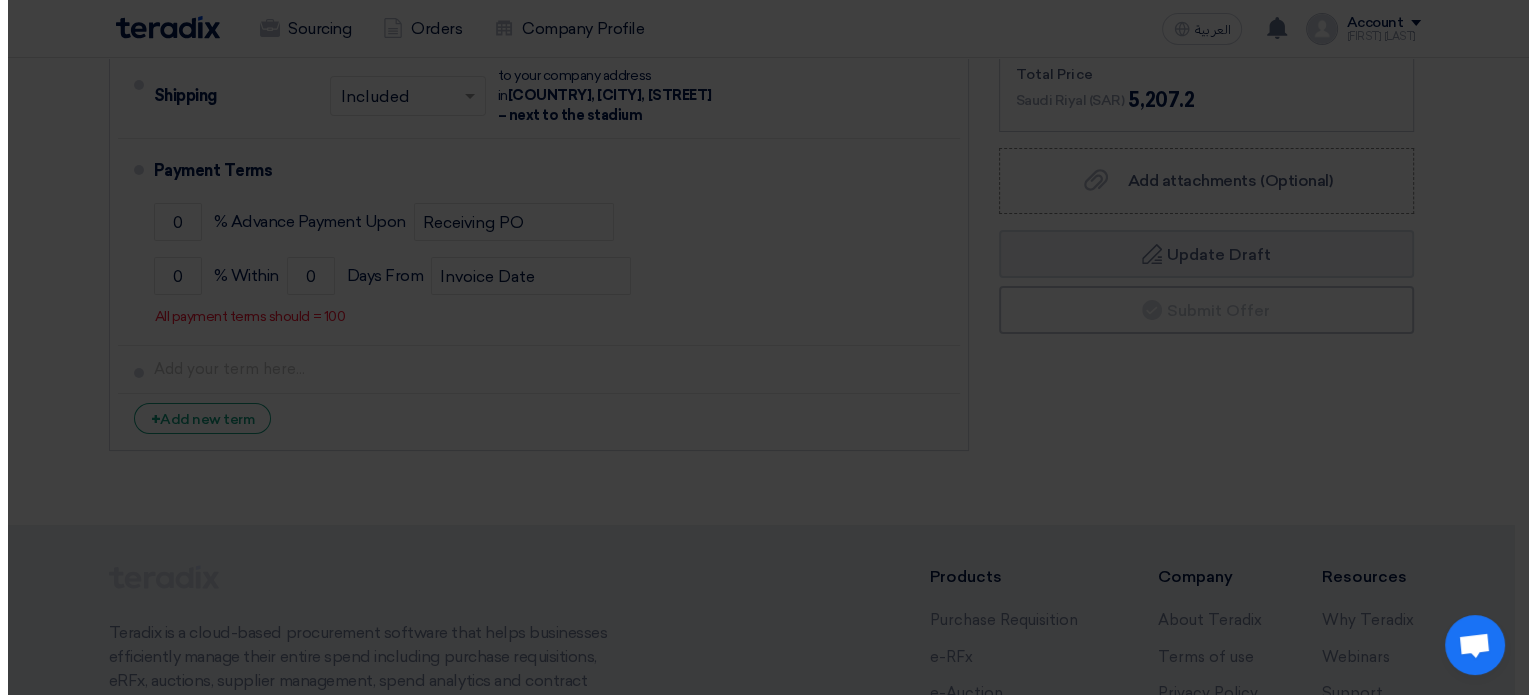 scroll, scrollTop: 400, scrollLeft: 0, axis: vertical 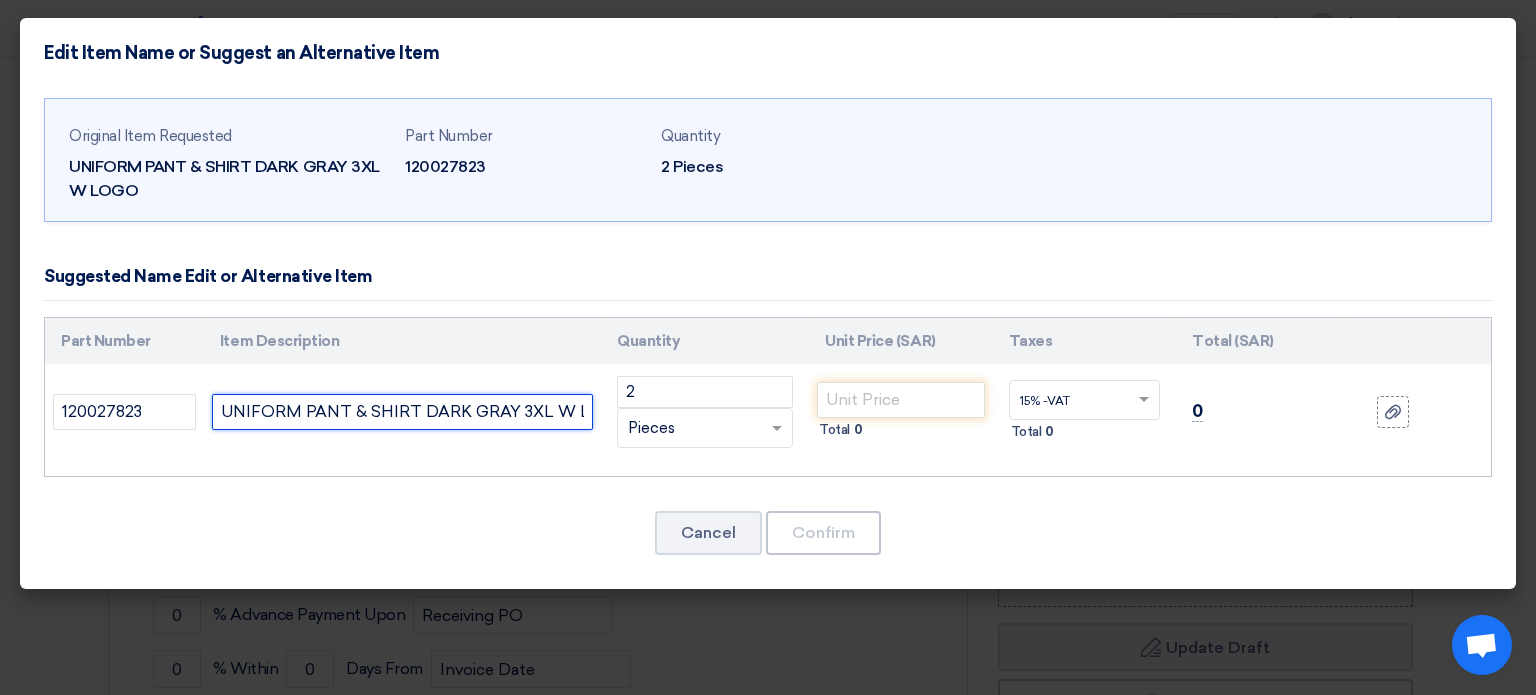 click on "UNIFORM PANT & SHIRT DARK GRAY 3XL W LOGO" 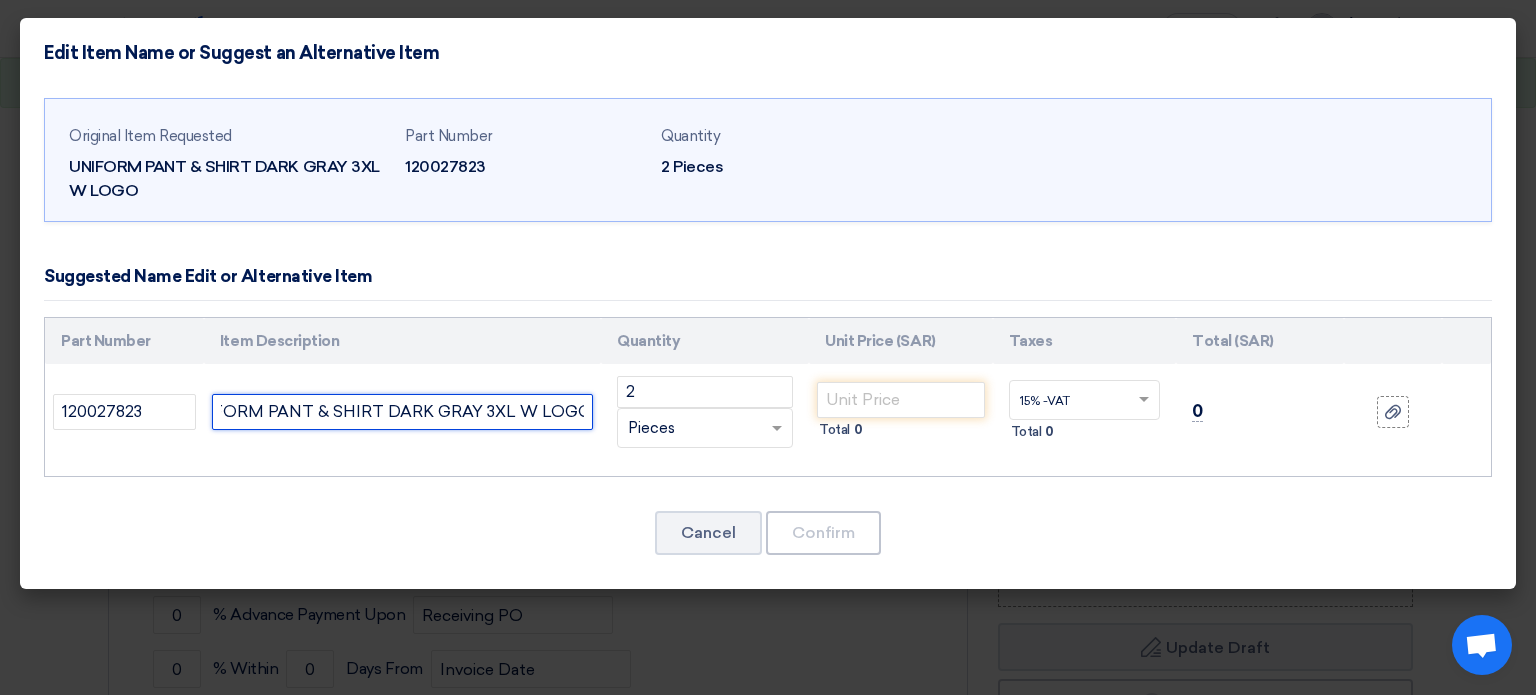 paste on "100% COTTON MATERIAL" 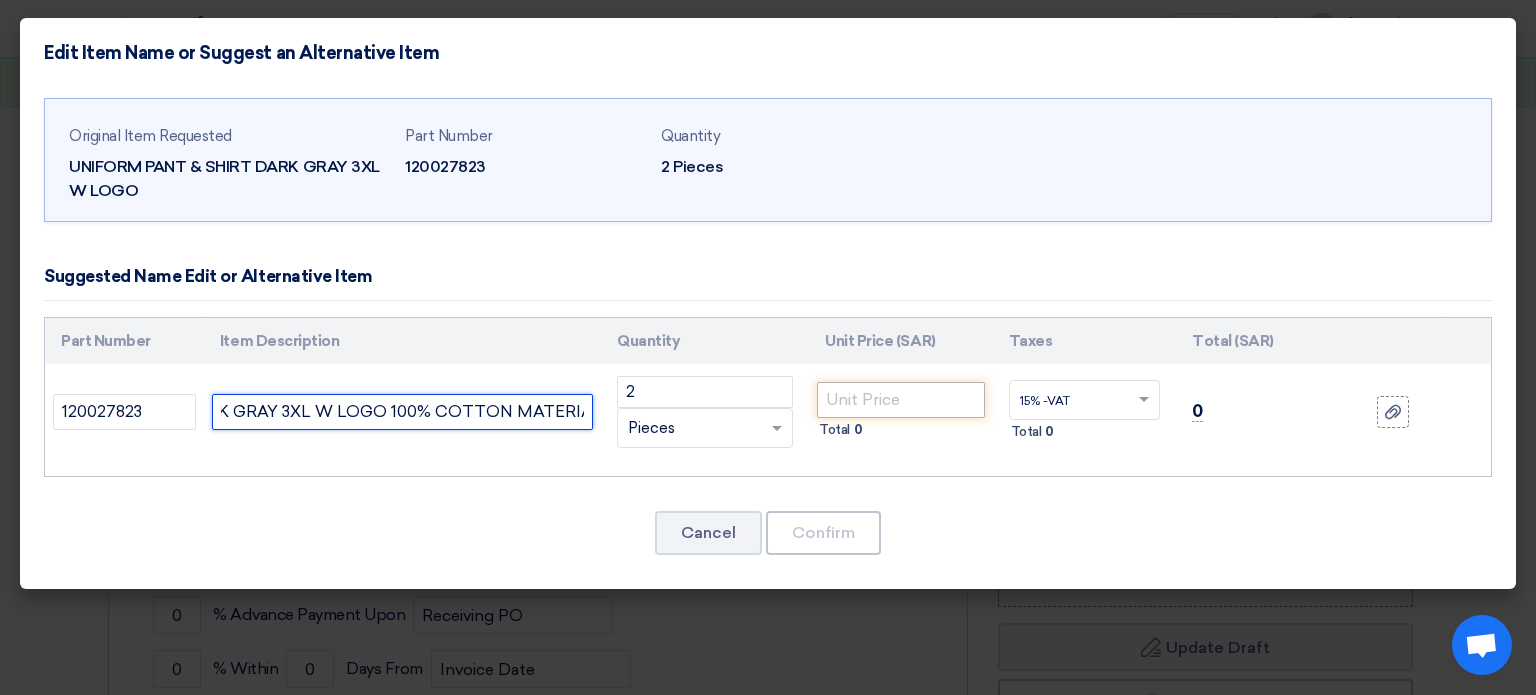 type on "UNIFORM PANT & SHIRT DARK GRAY 3XL W LOGO 100% COTTON MATERIAL" 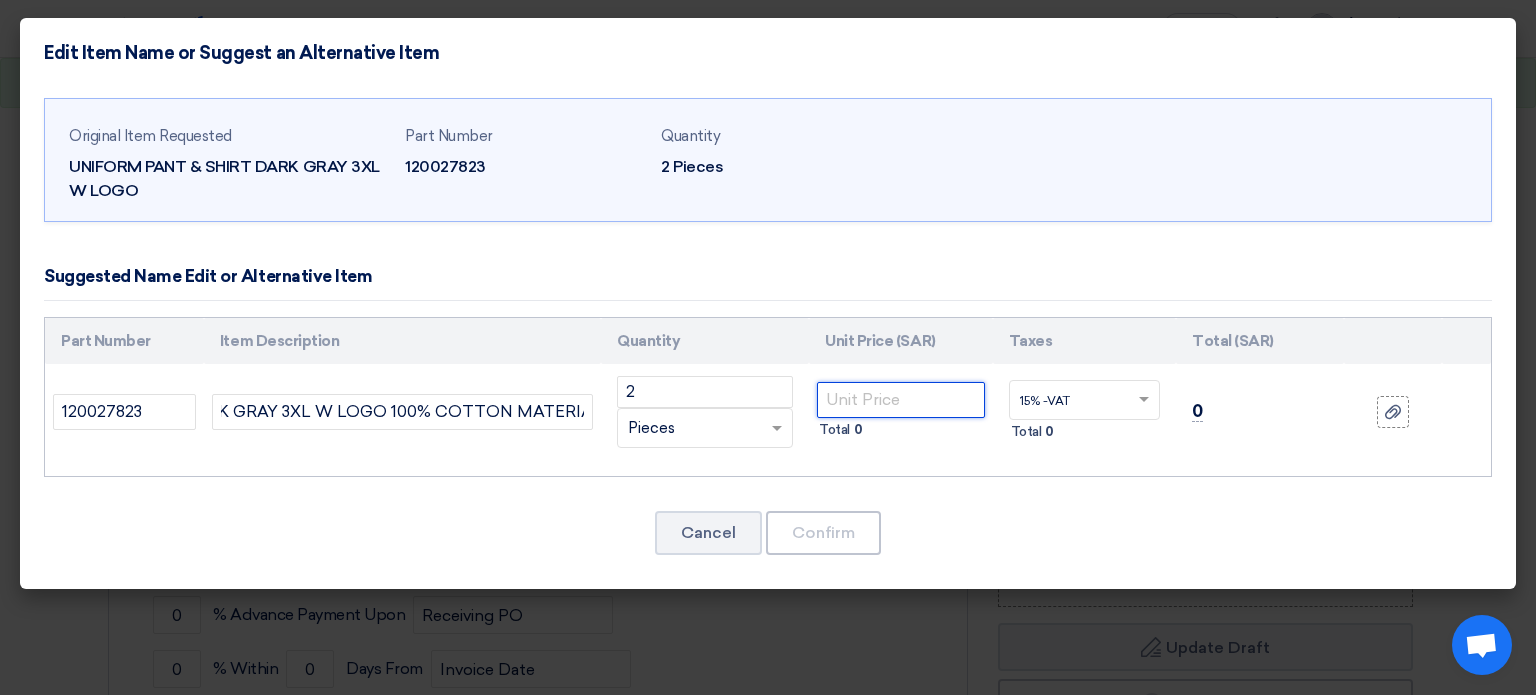 click 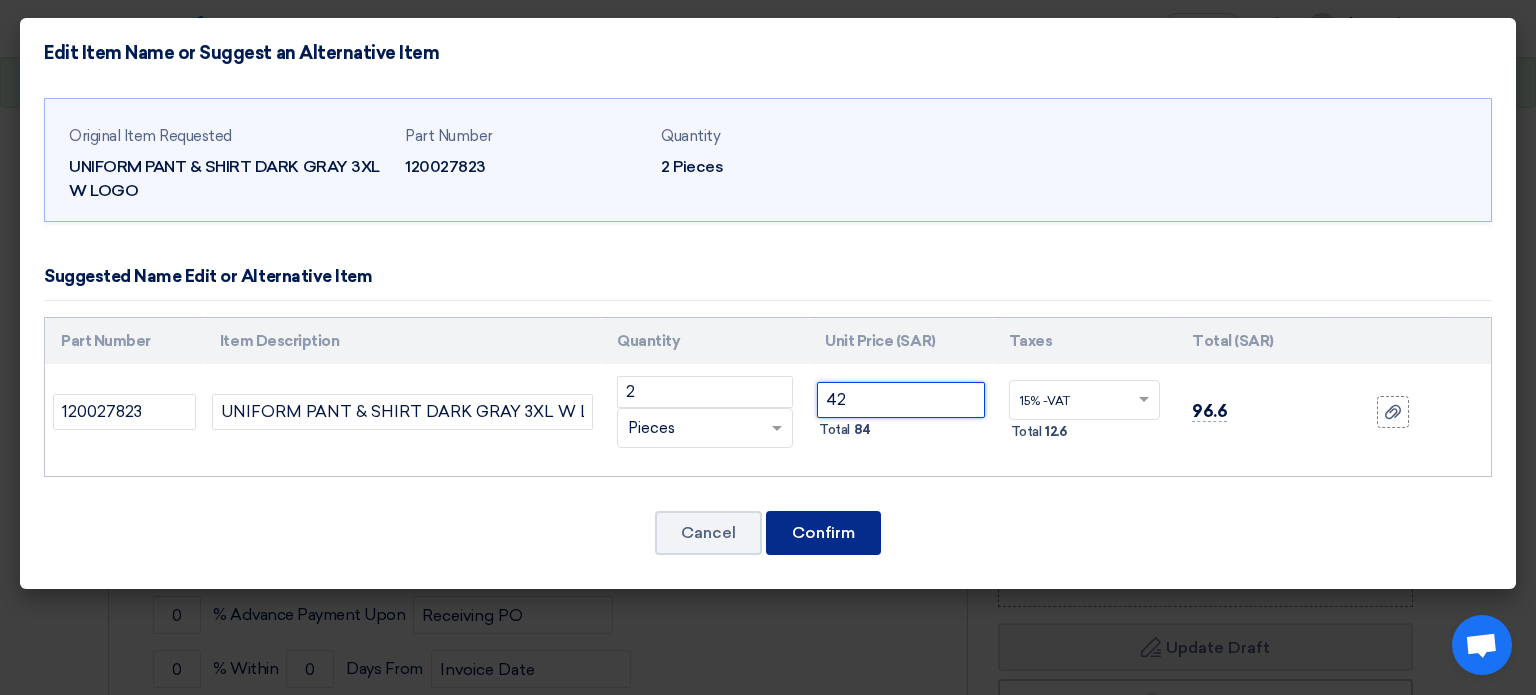type on "42" 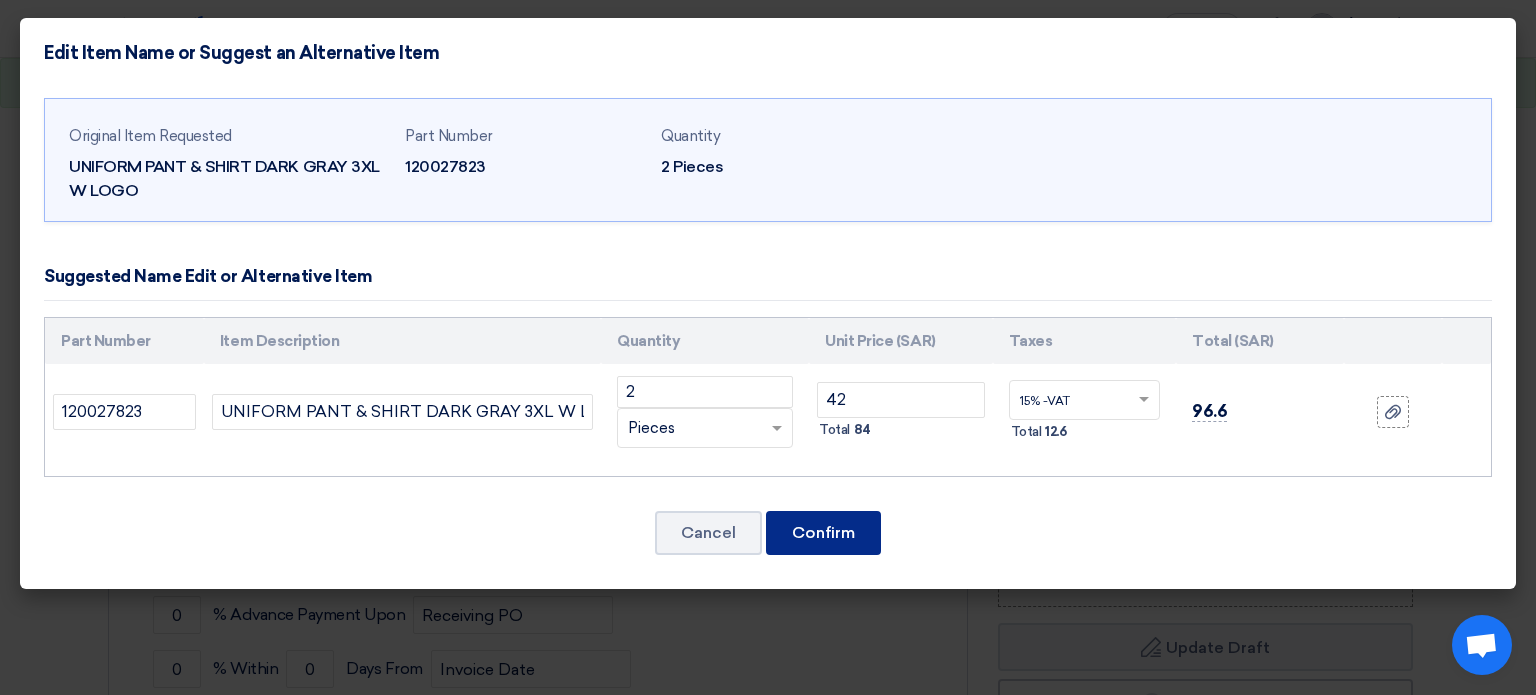 click on "Confirm" 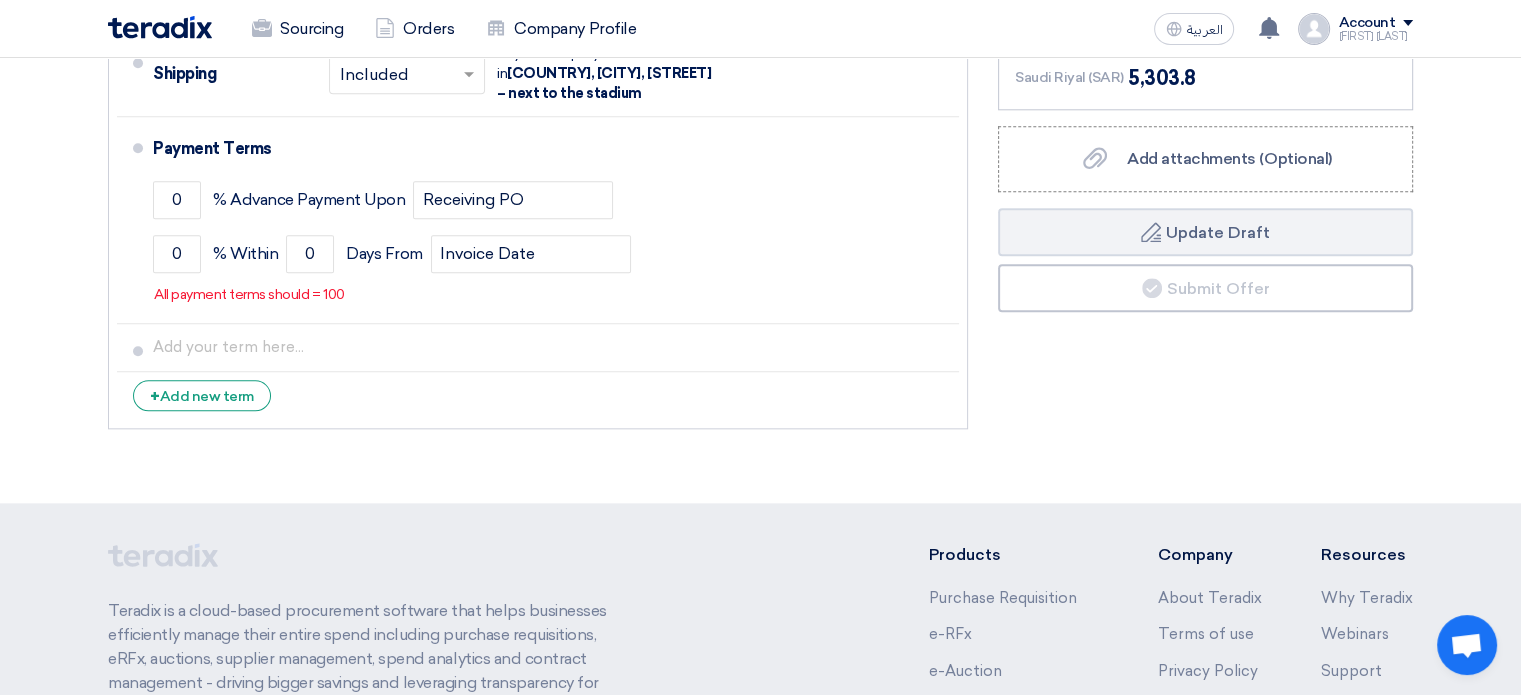 scroll, scrollTop: 1887, scrollLeft: 0, axis: vertical 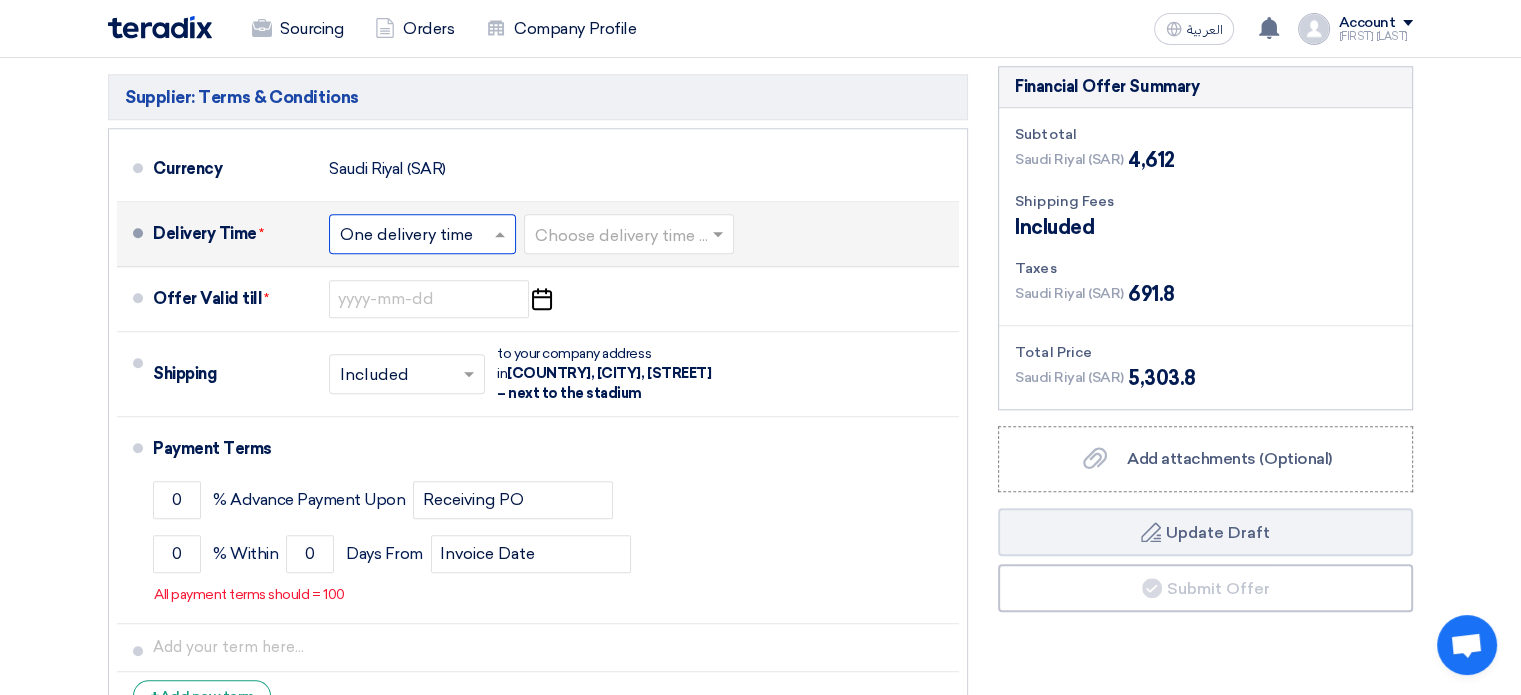 click 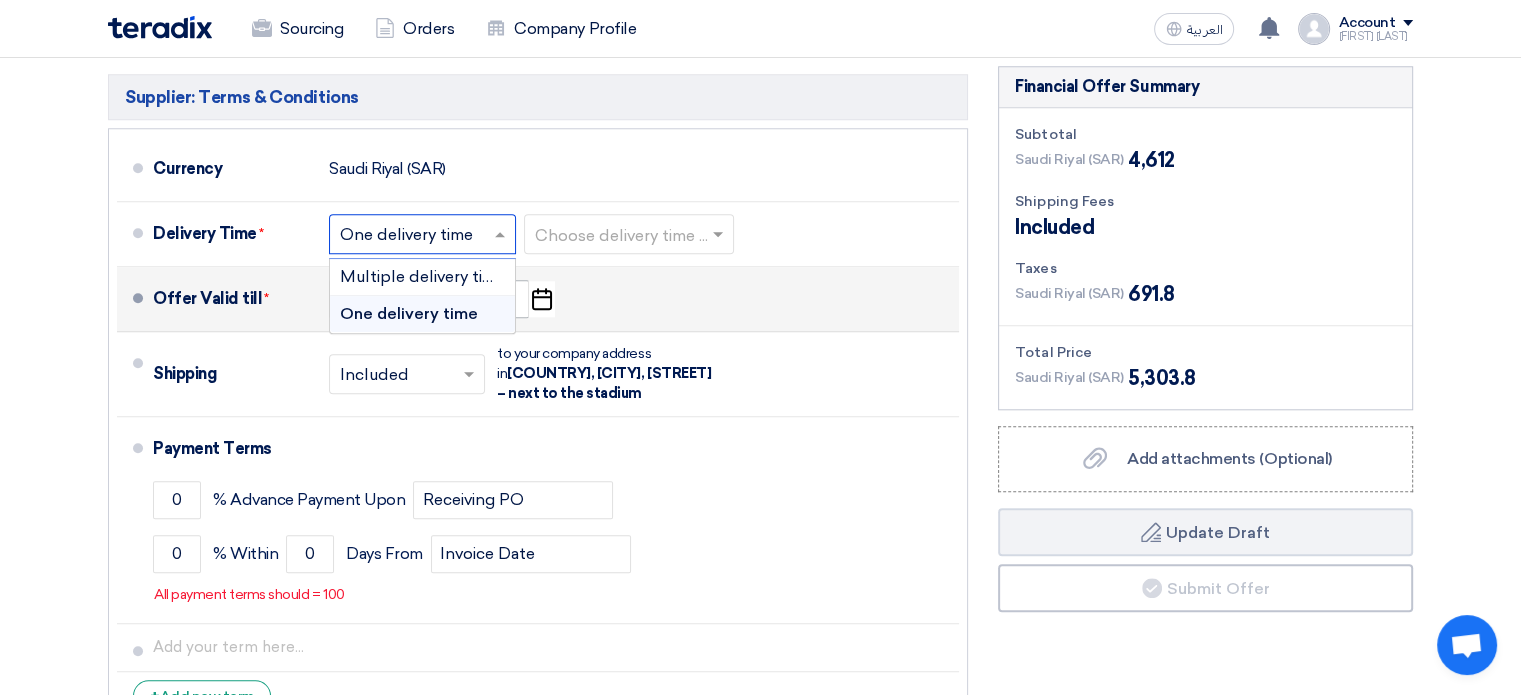click on "One delivery time" at bounding box center (409, 313) 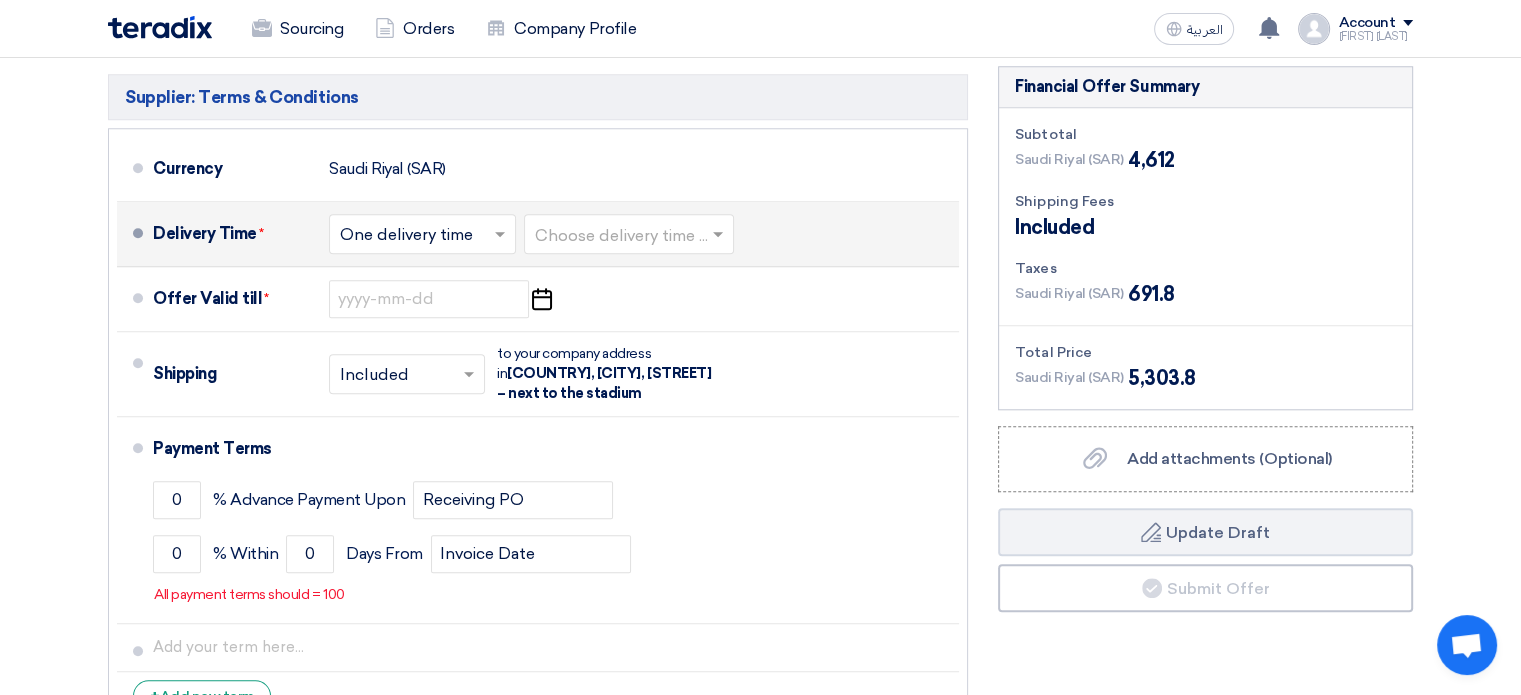 click 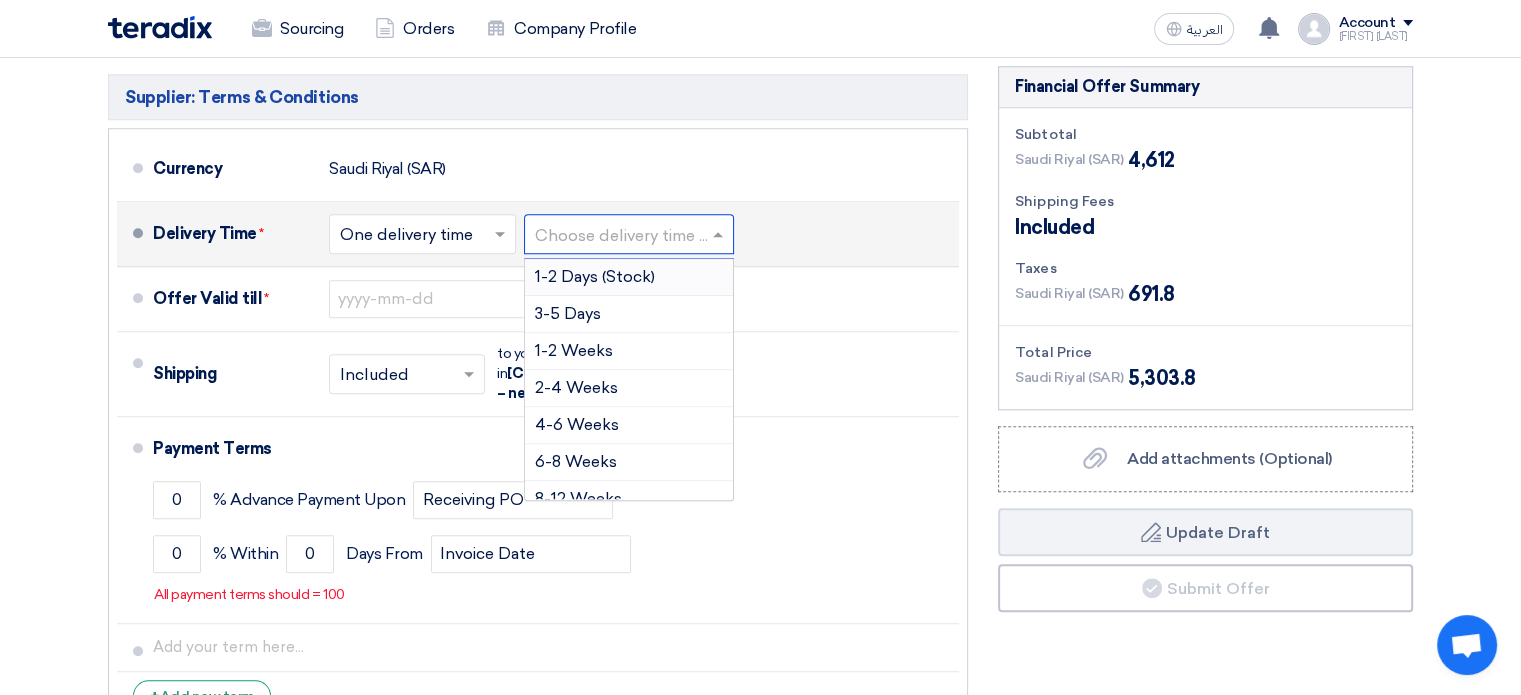 click on "1-2 Days (Stock)" at bounding box center (629, 277) 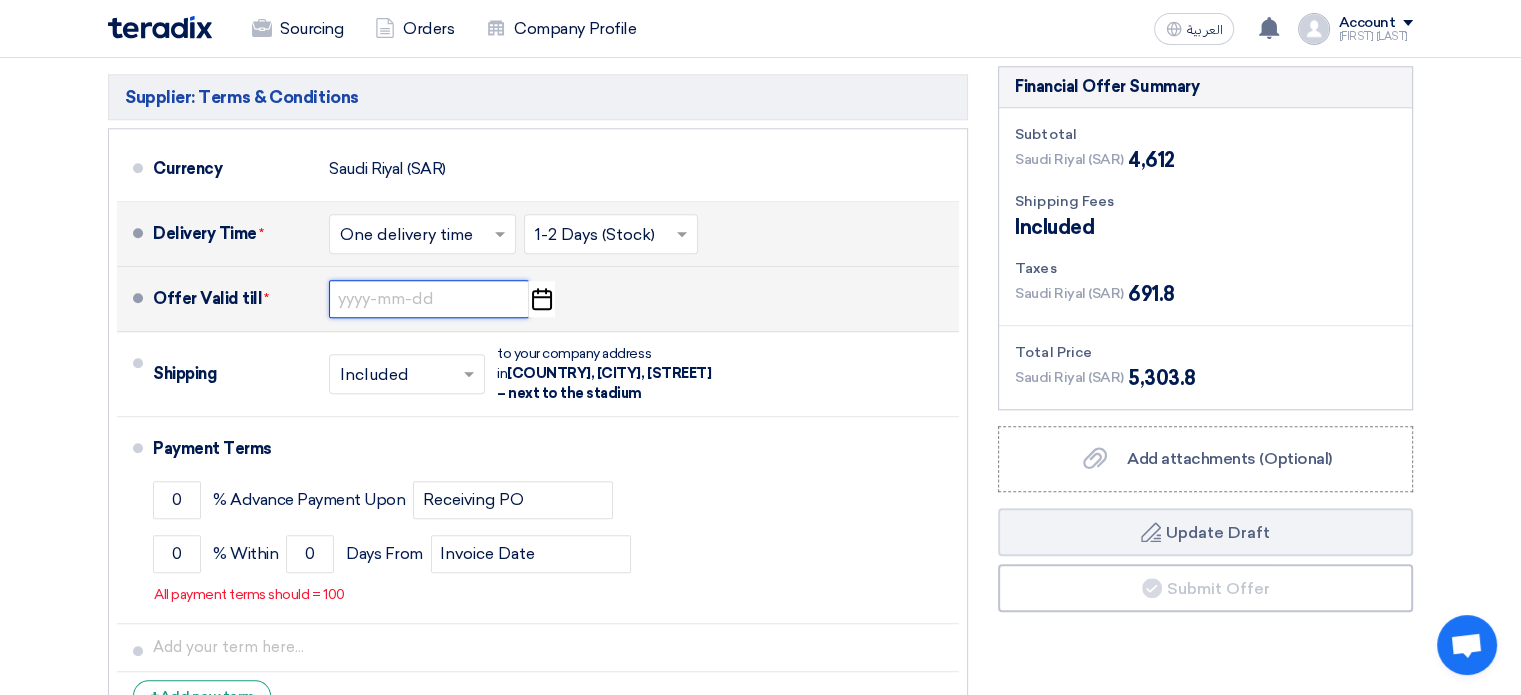 click 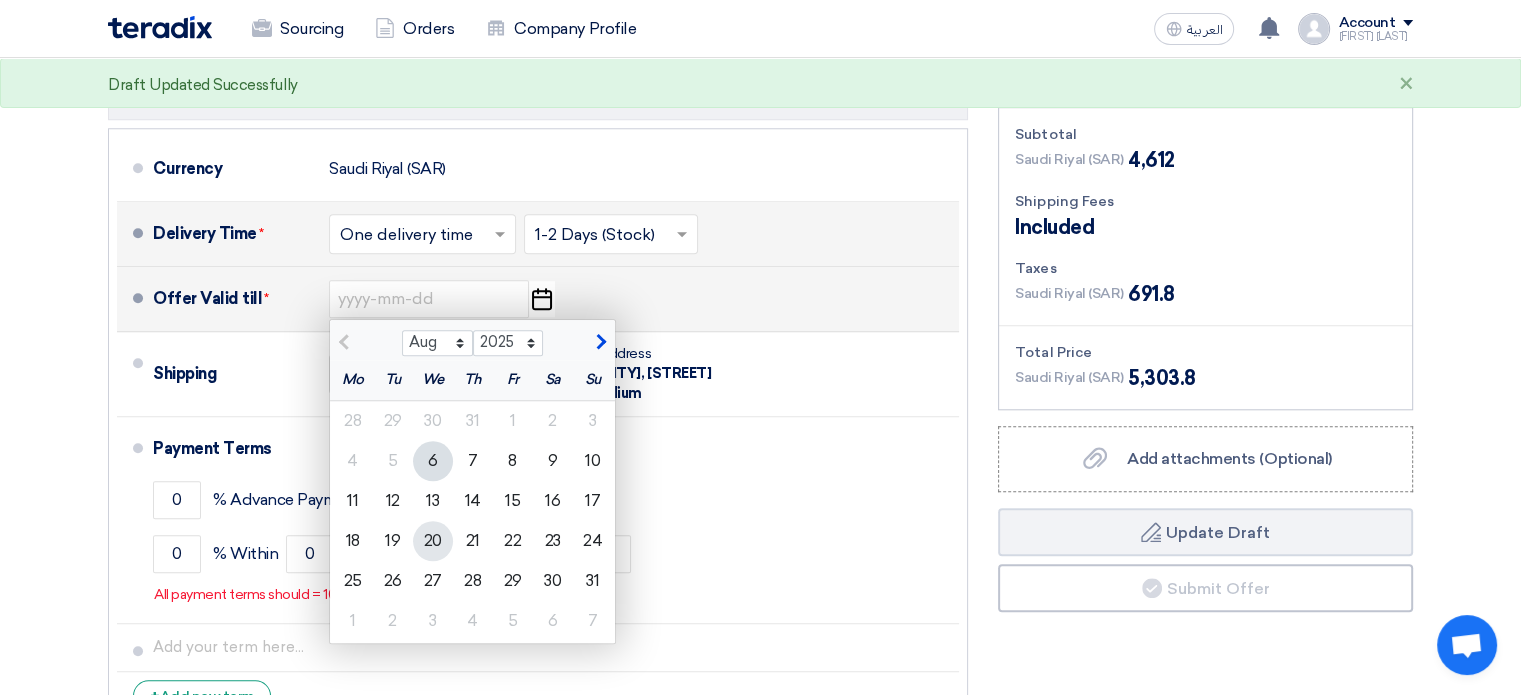 click on "20" 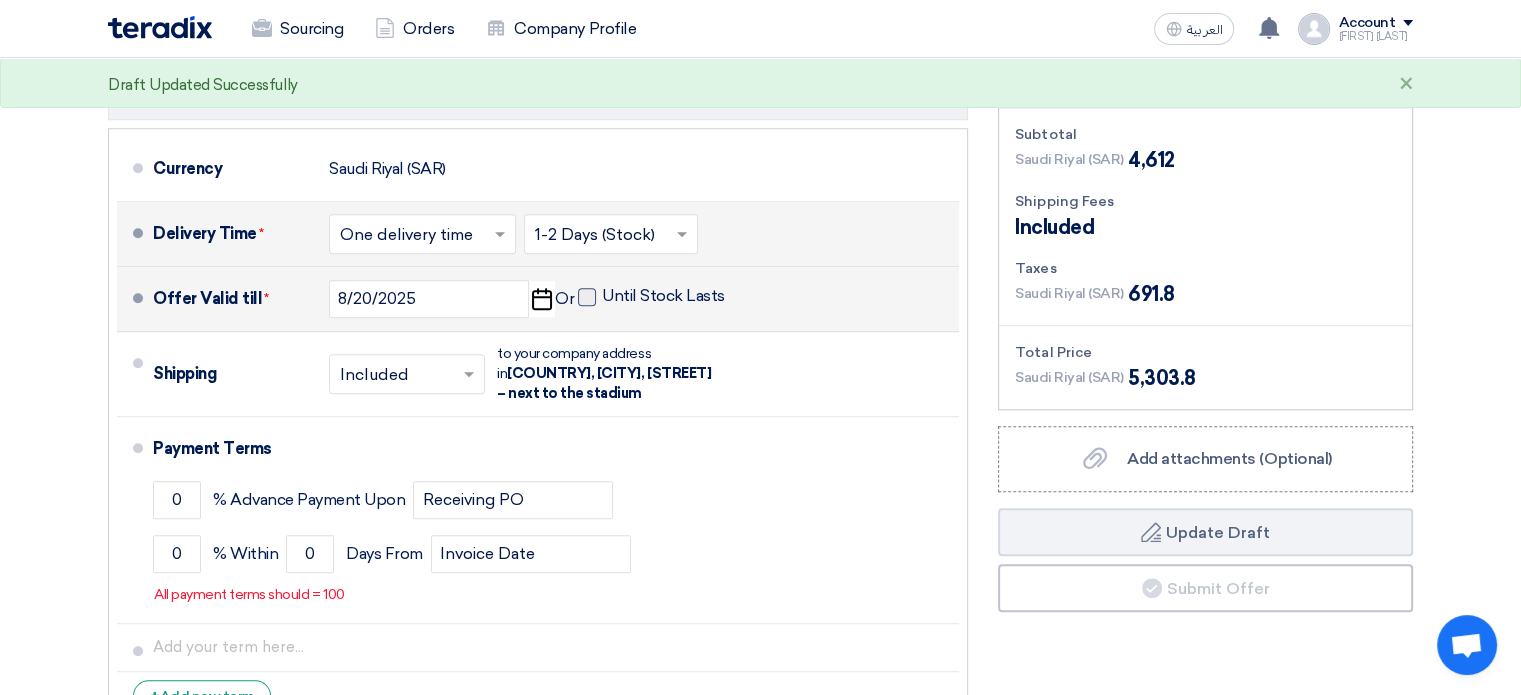 click 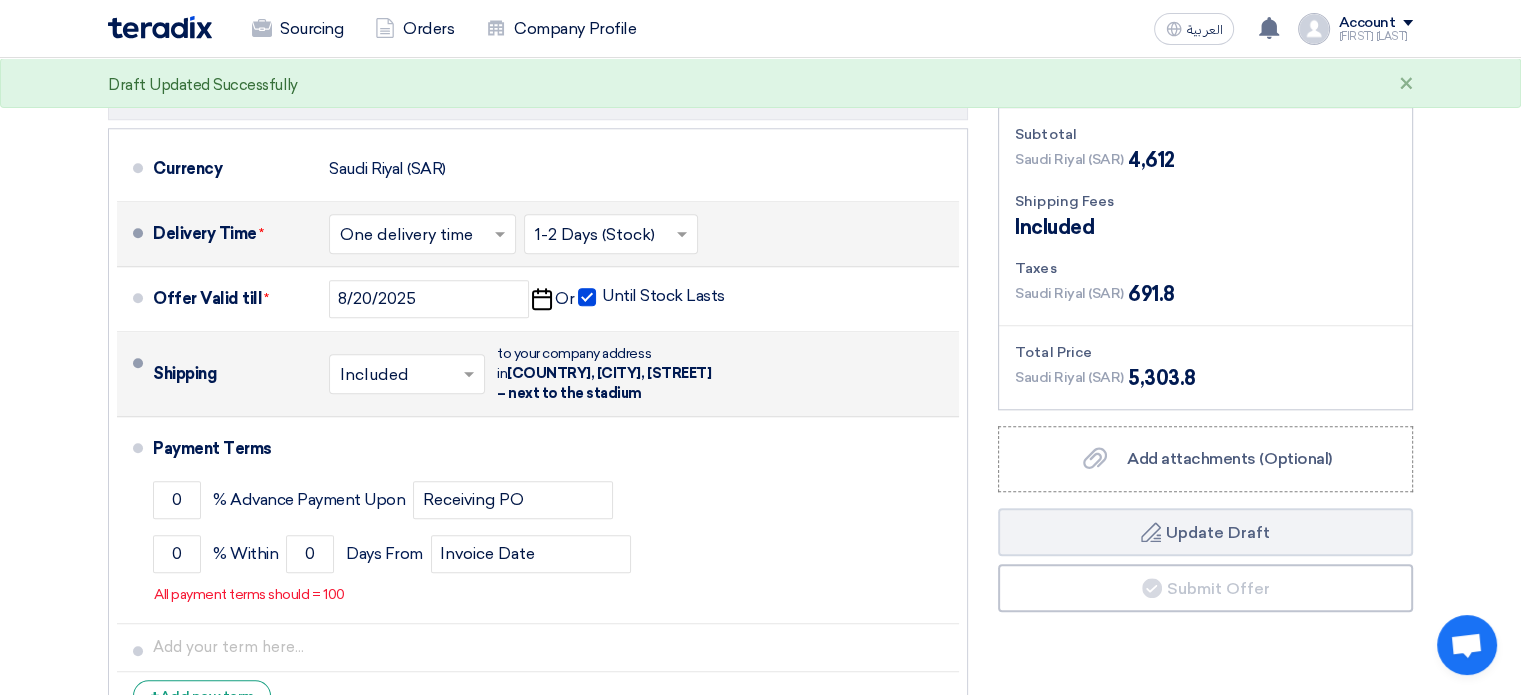 click 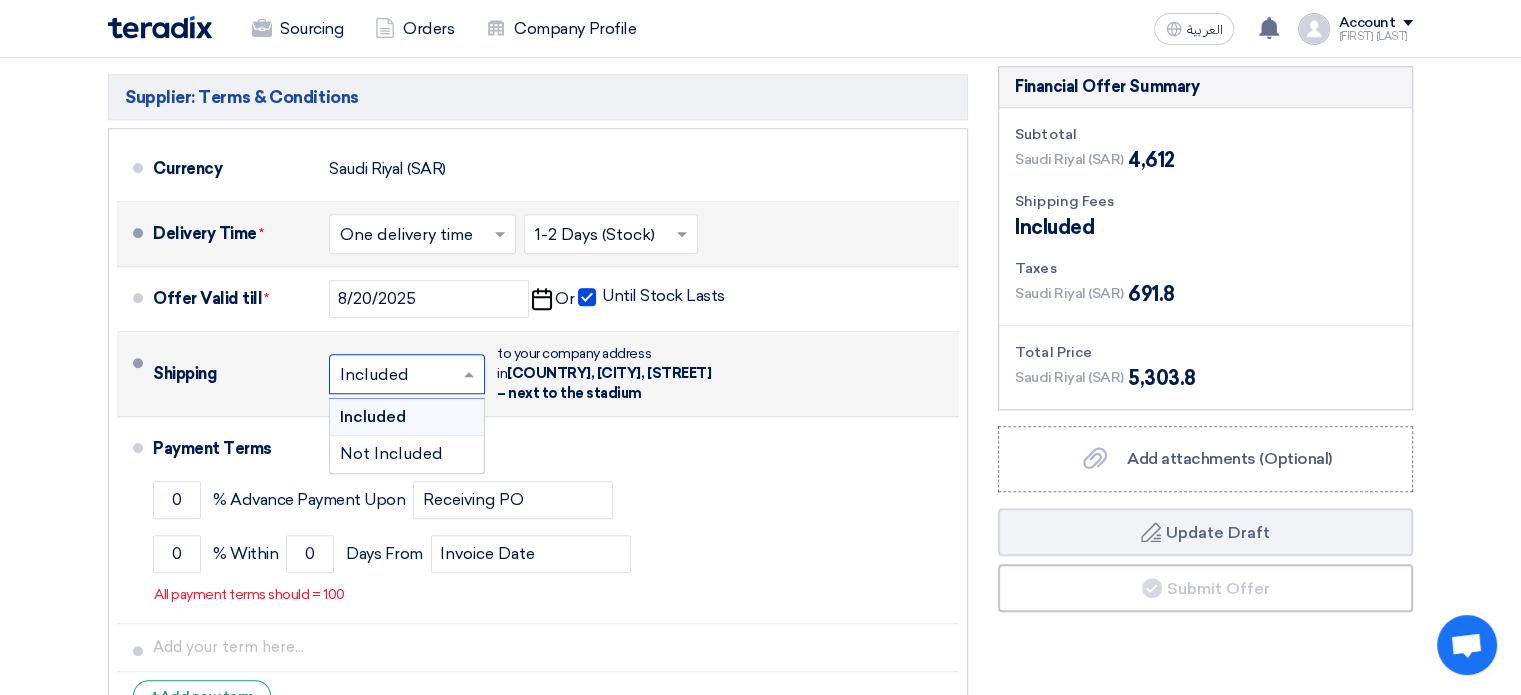 click on "Included" at bounding box center [407, 417] 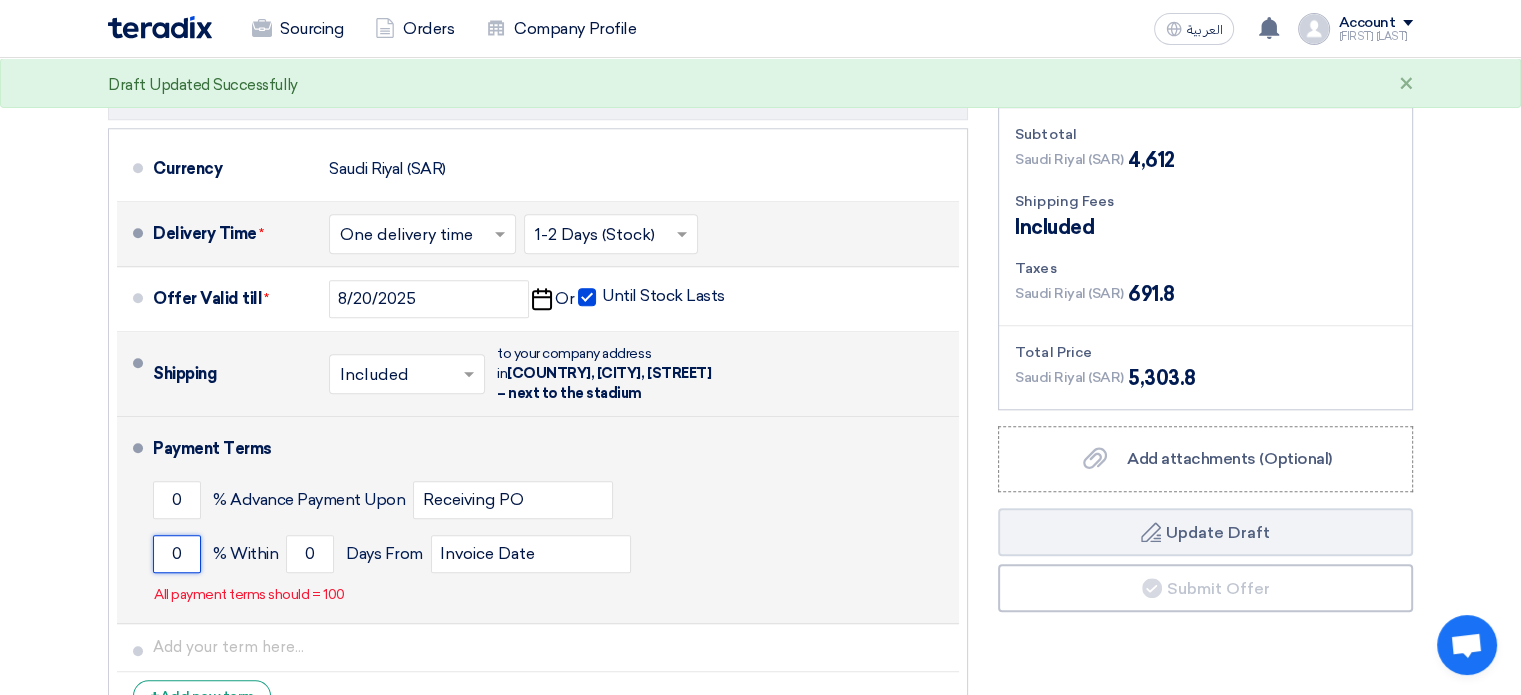 click on "0" 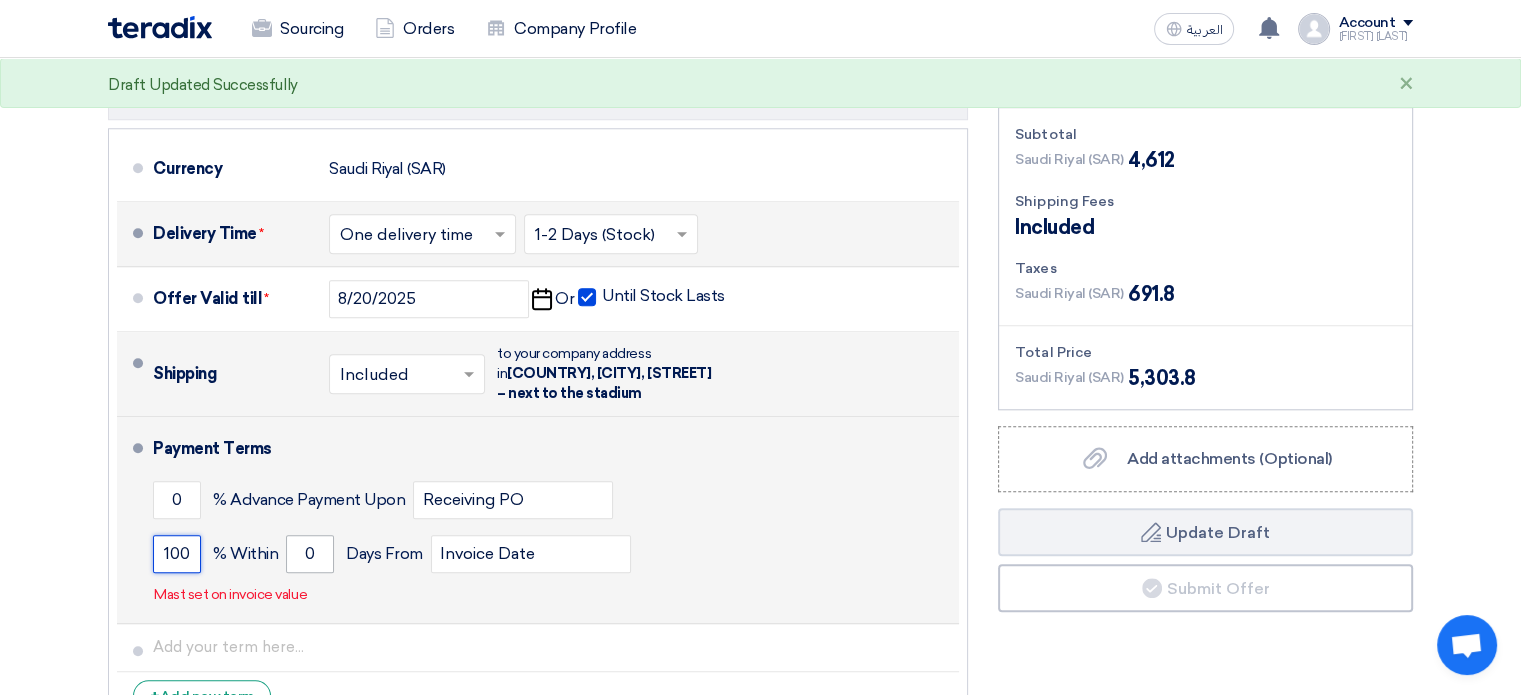type on "100" 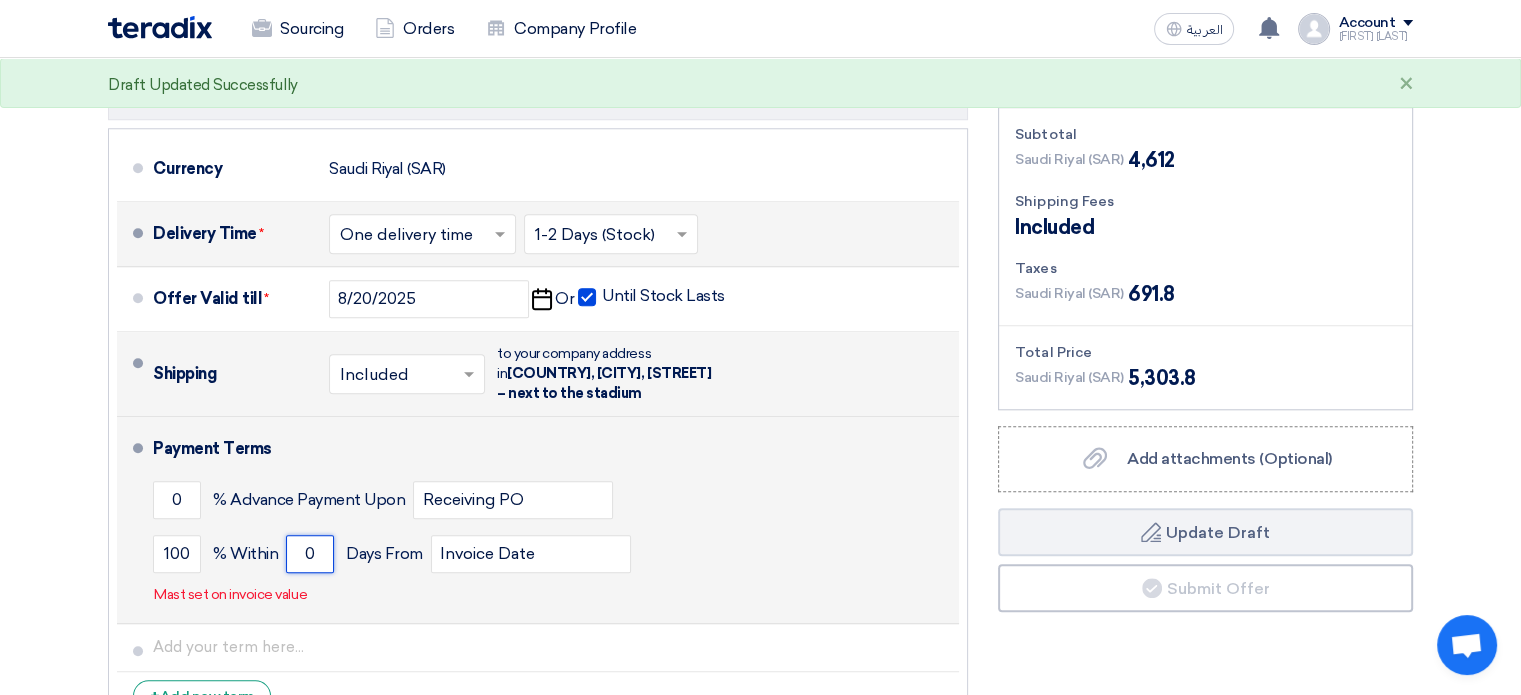 click on "0" 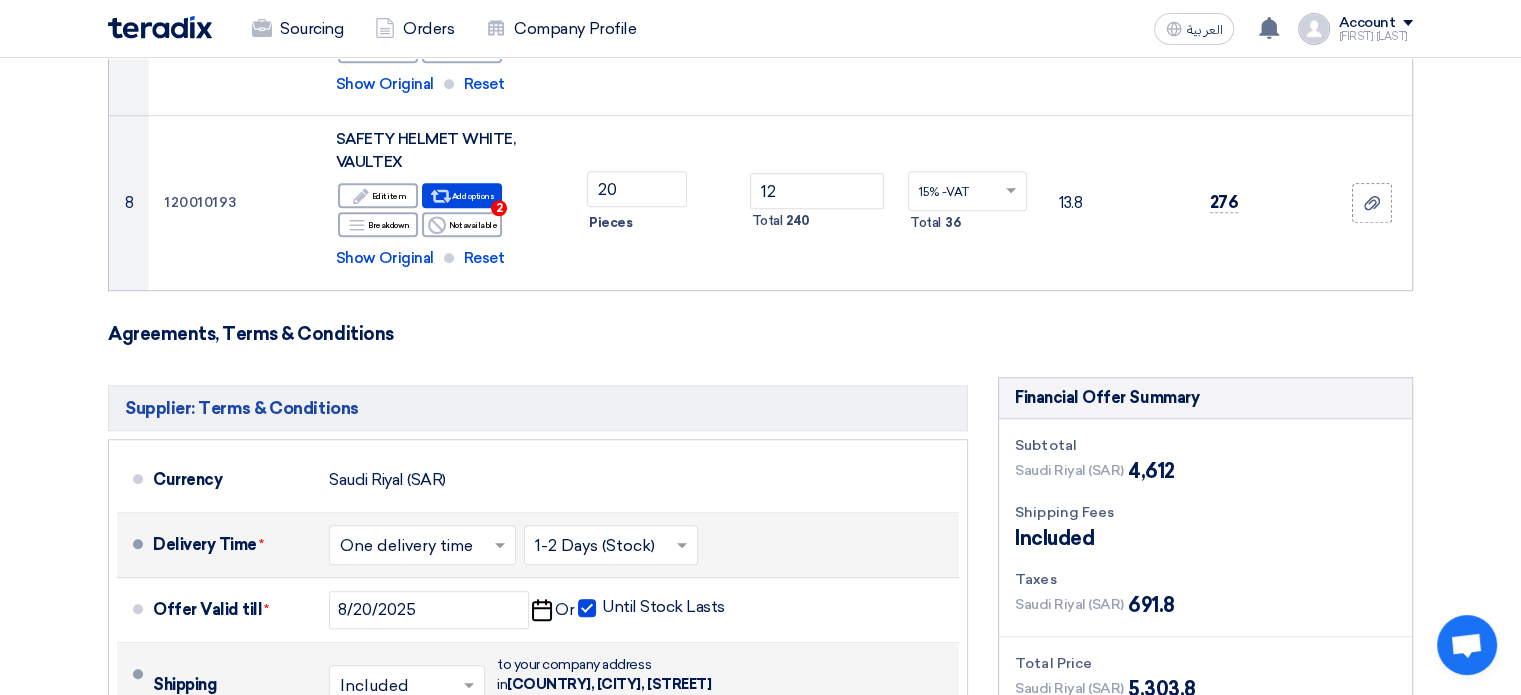 scroll, scrollTop: 1600, scrollLeft: 0, axis: vertical 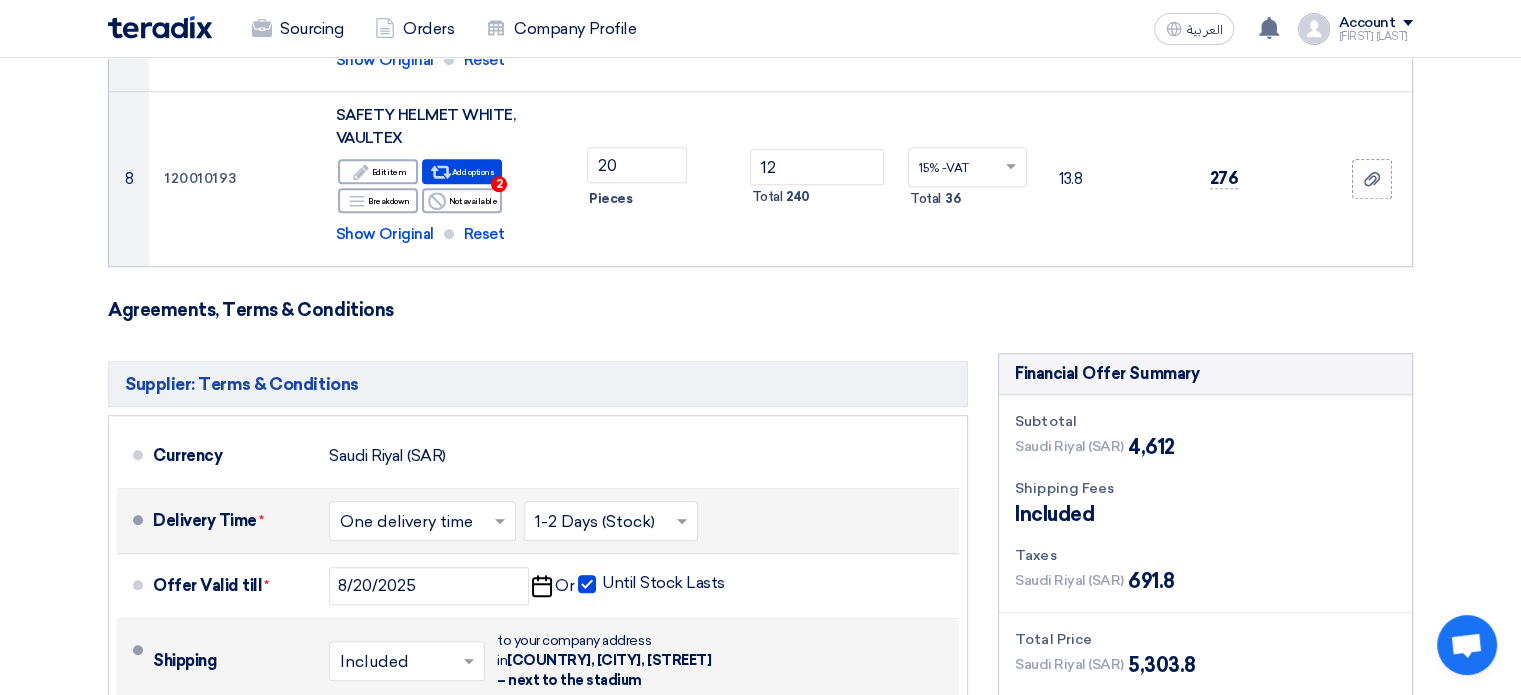 type on "30" 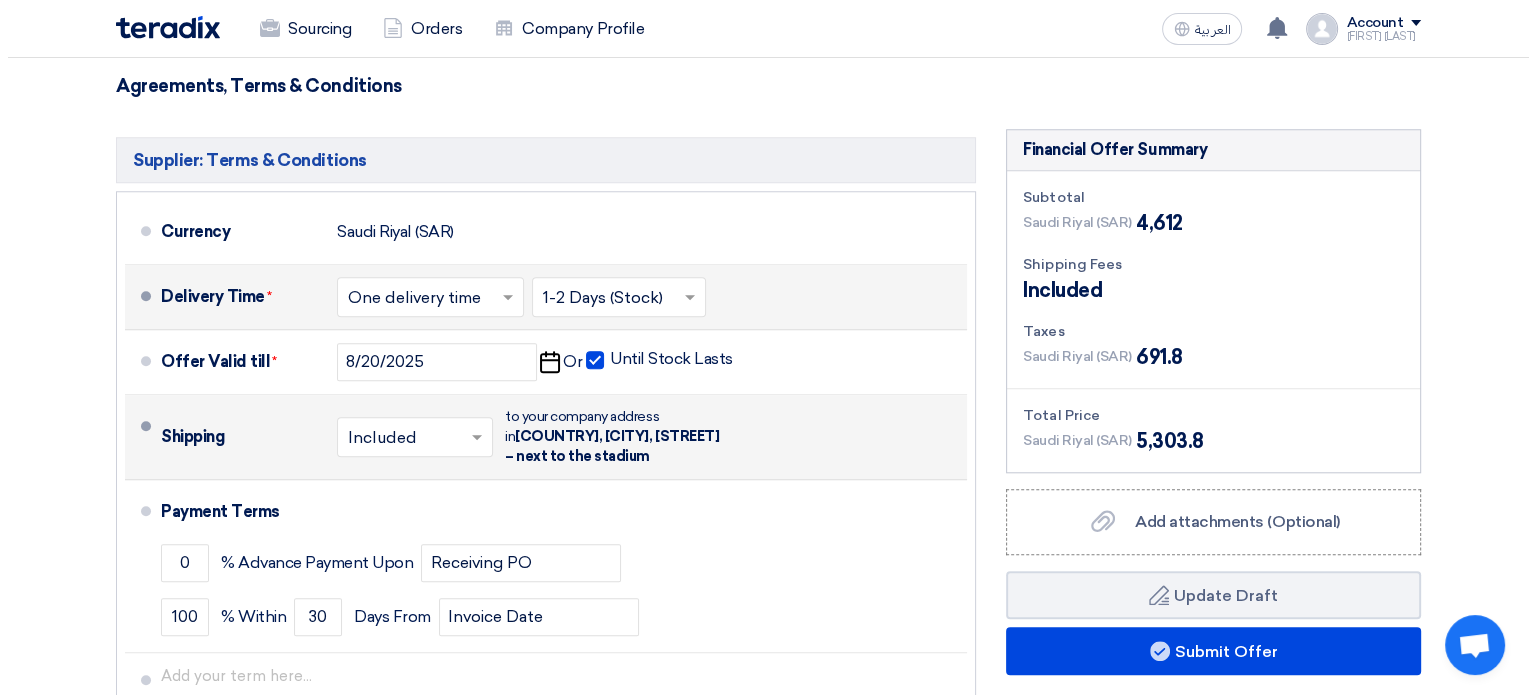 scroll, scrollTop: 2100, scrollLeft: 0, axis: vertical 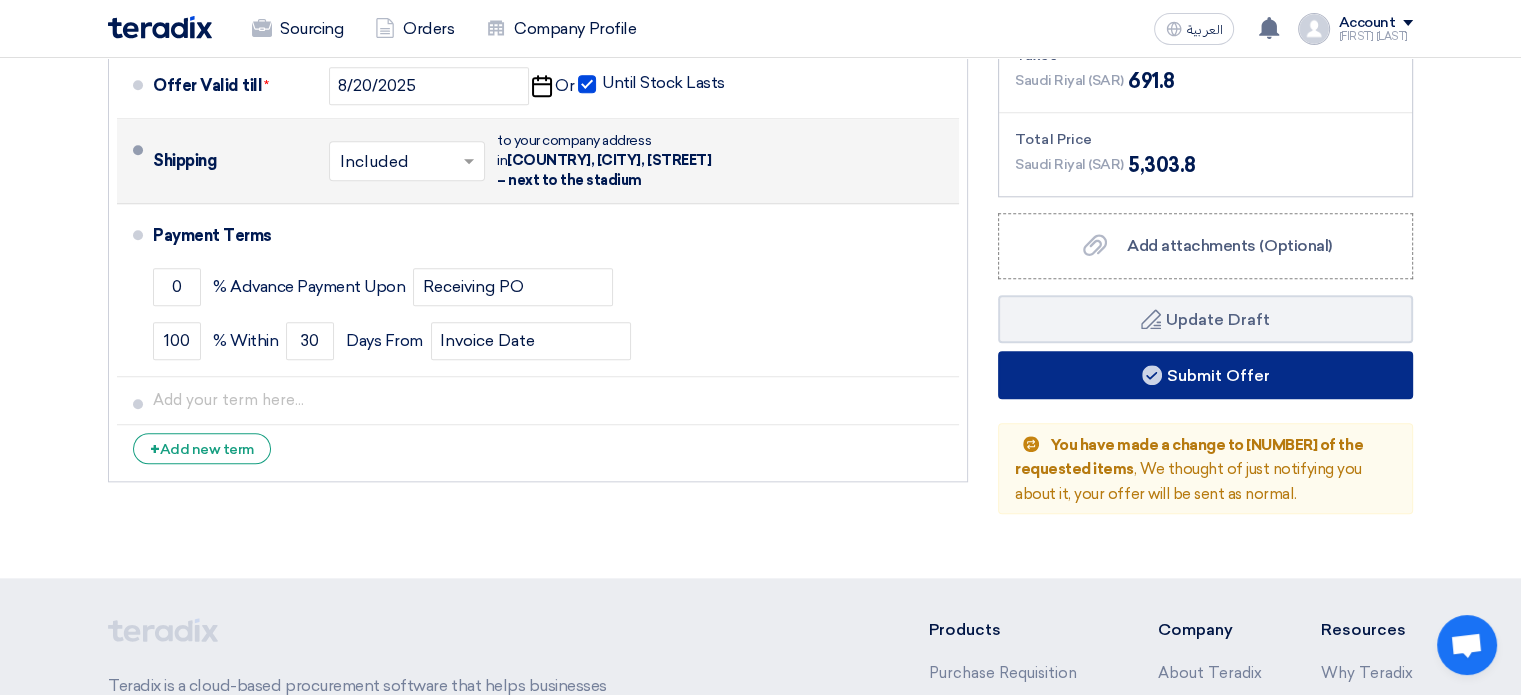 click 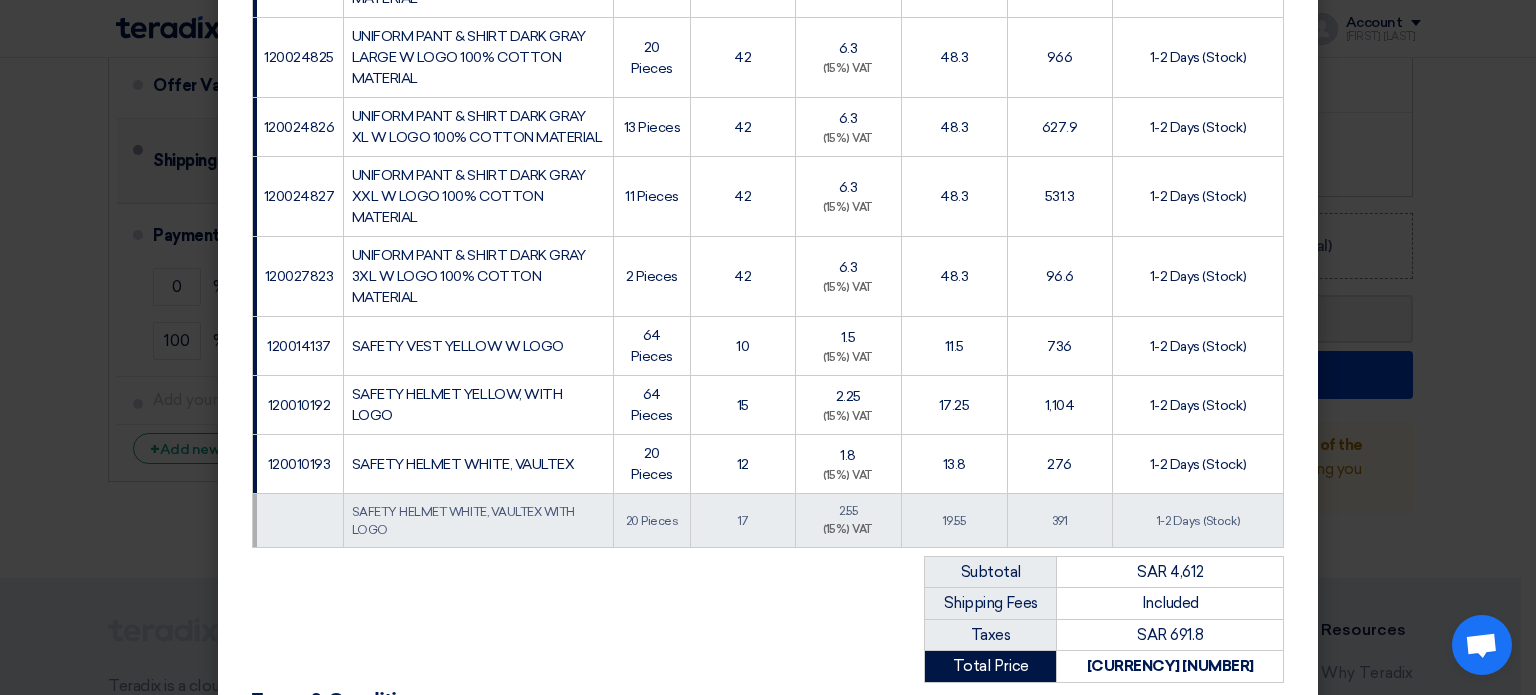 scroll, scrollTop: 792, scrollLeft: 0, axis: vertical 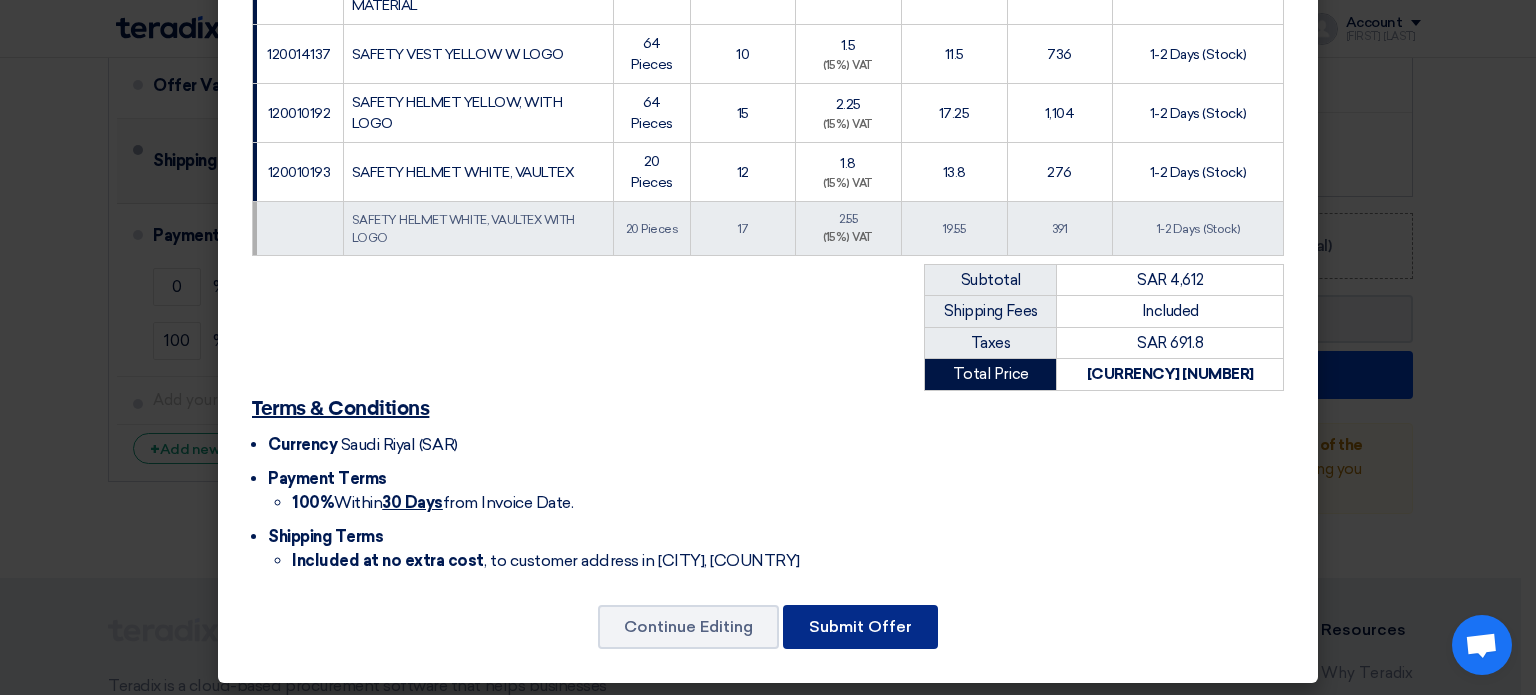 click on "Submit Offer" 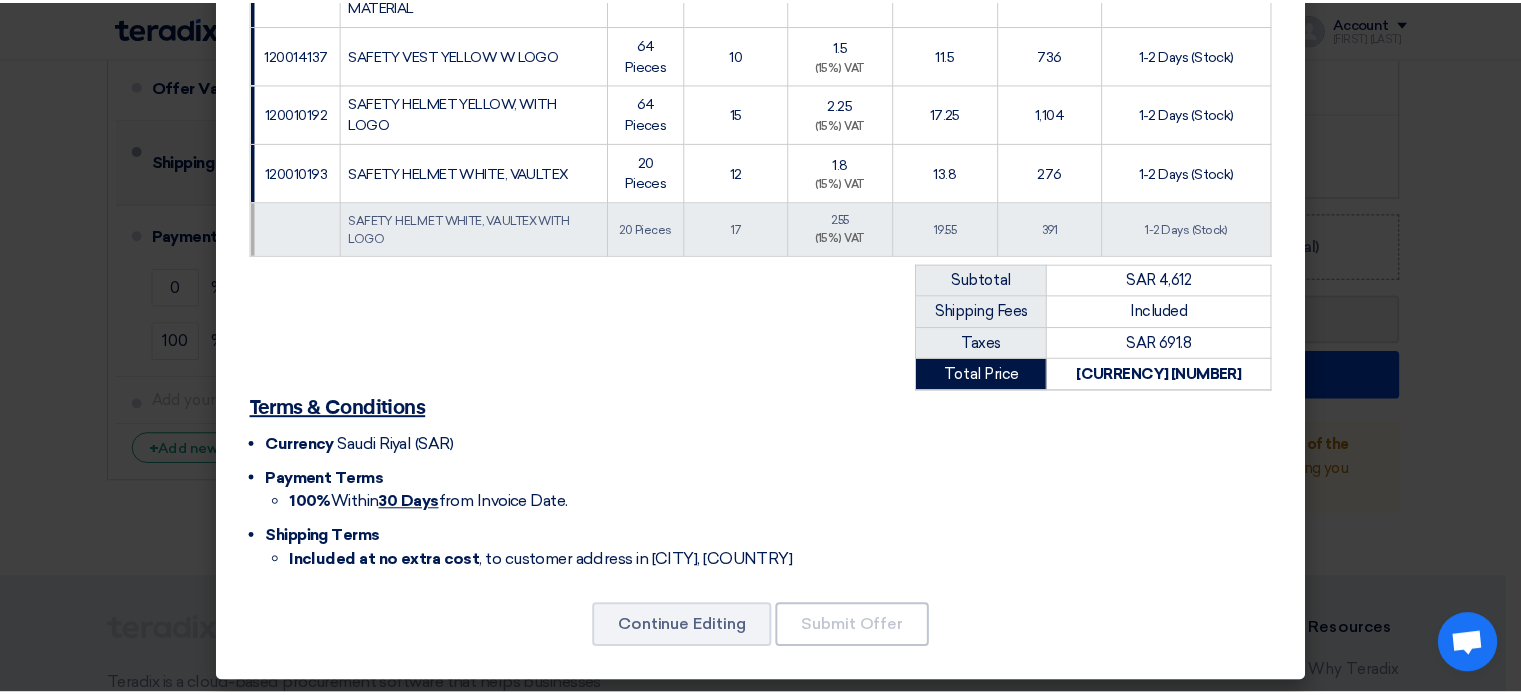 scroll, scrollTop: 0, scrollLeft: 0, axis: both 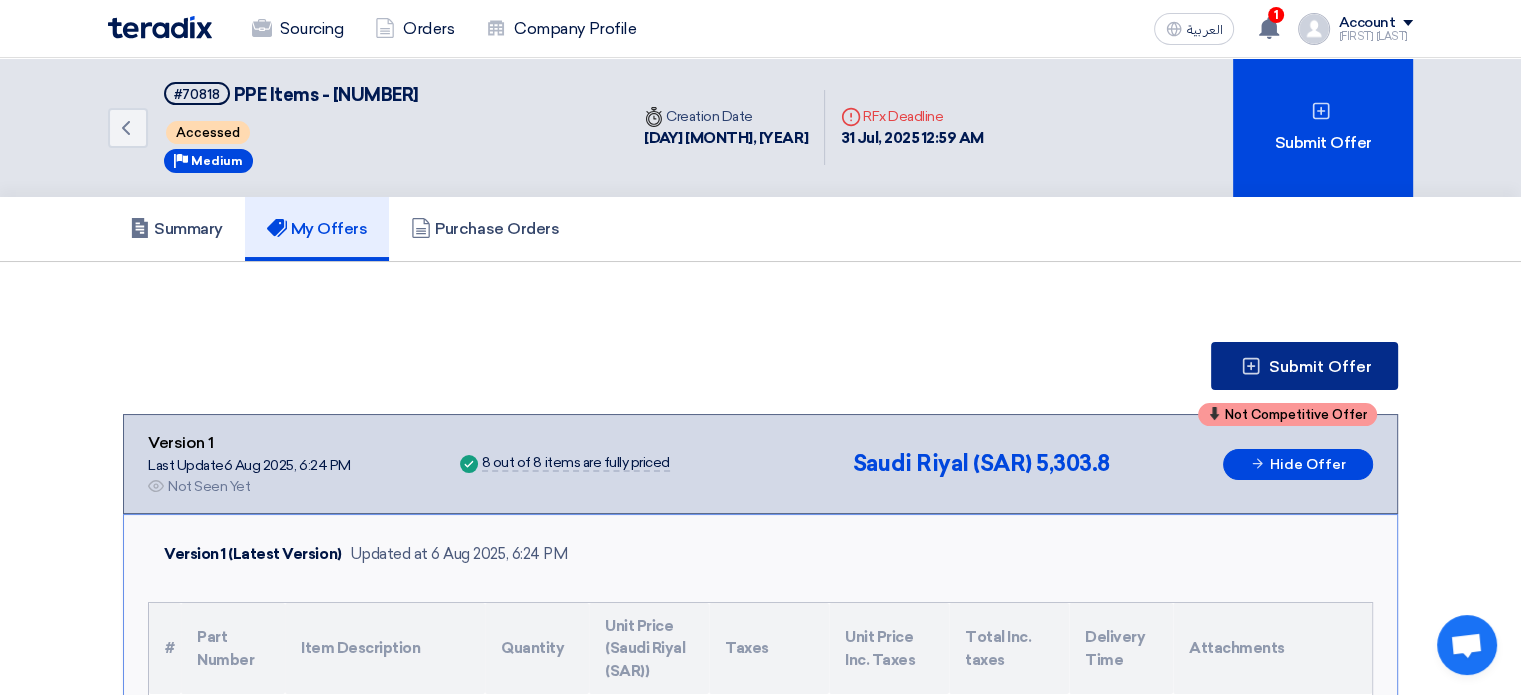click on "Submit Offer" 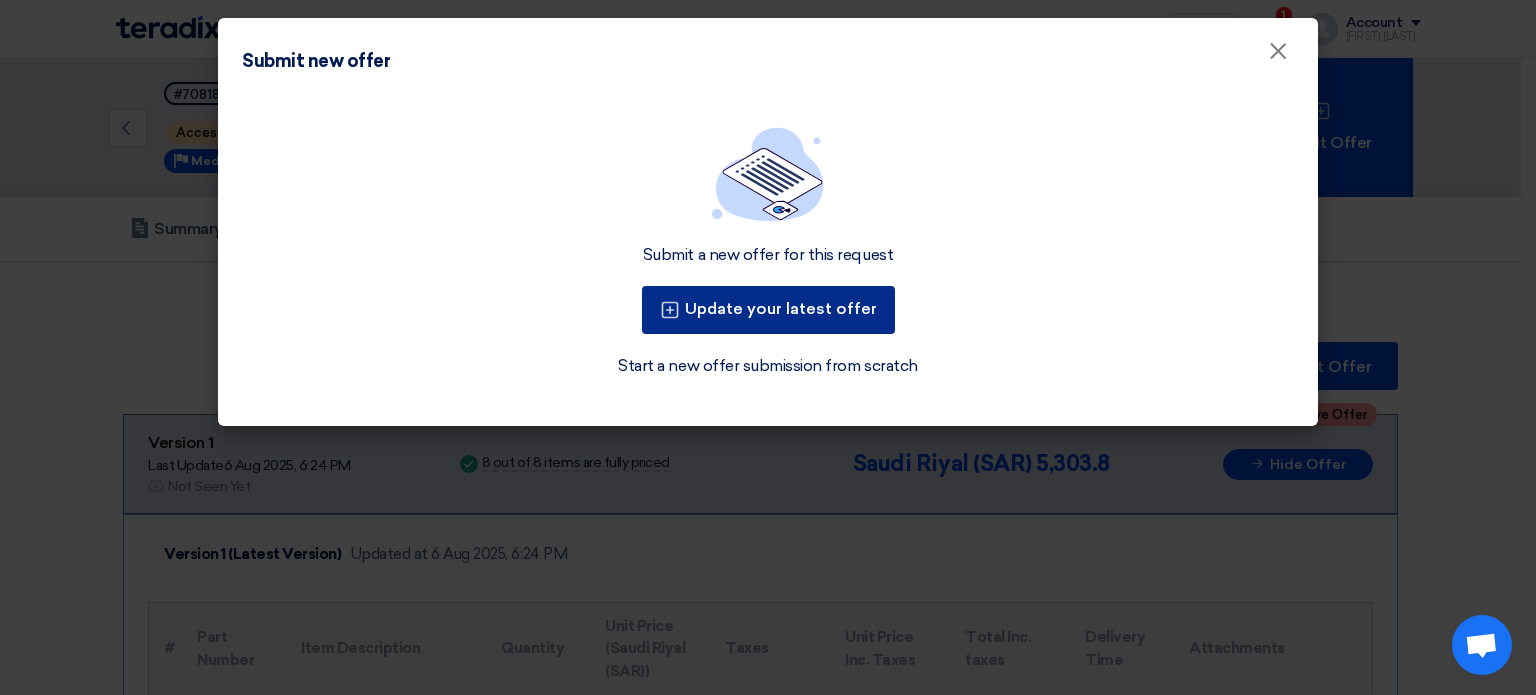 click on "Update your latest offer" 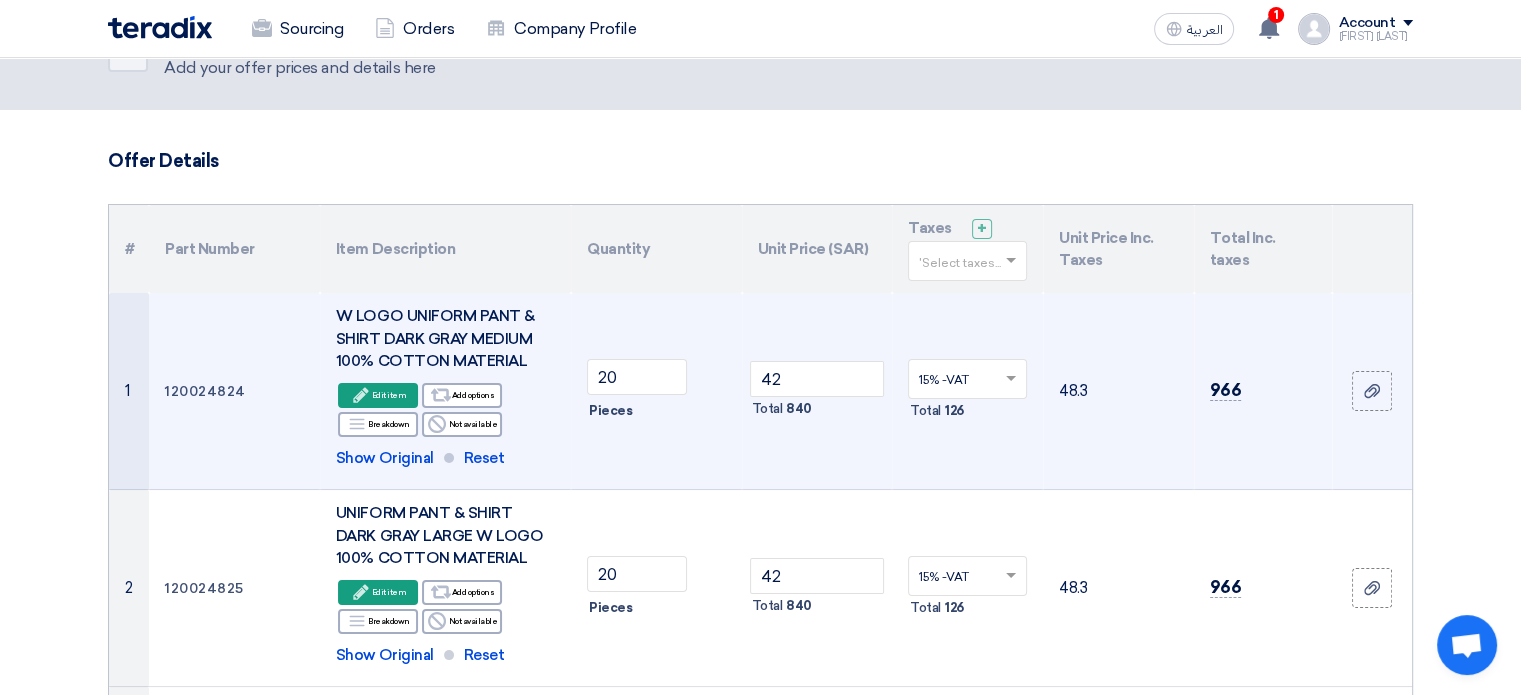 scroll, scrollTop: 100, scrollLeft: 0, axis: vertical 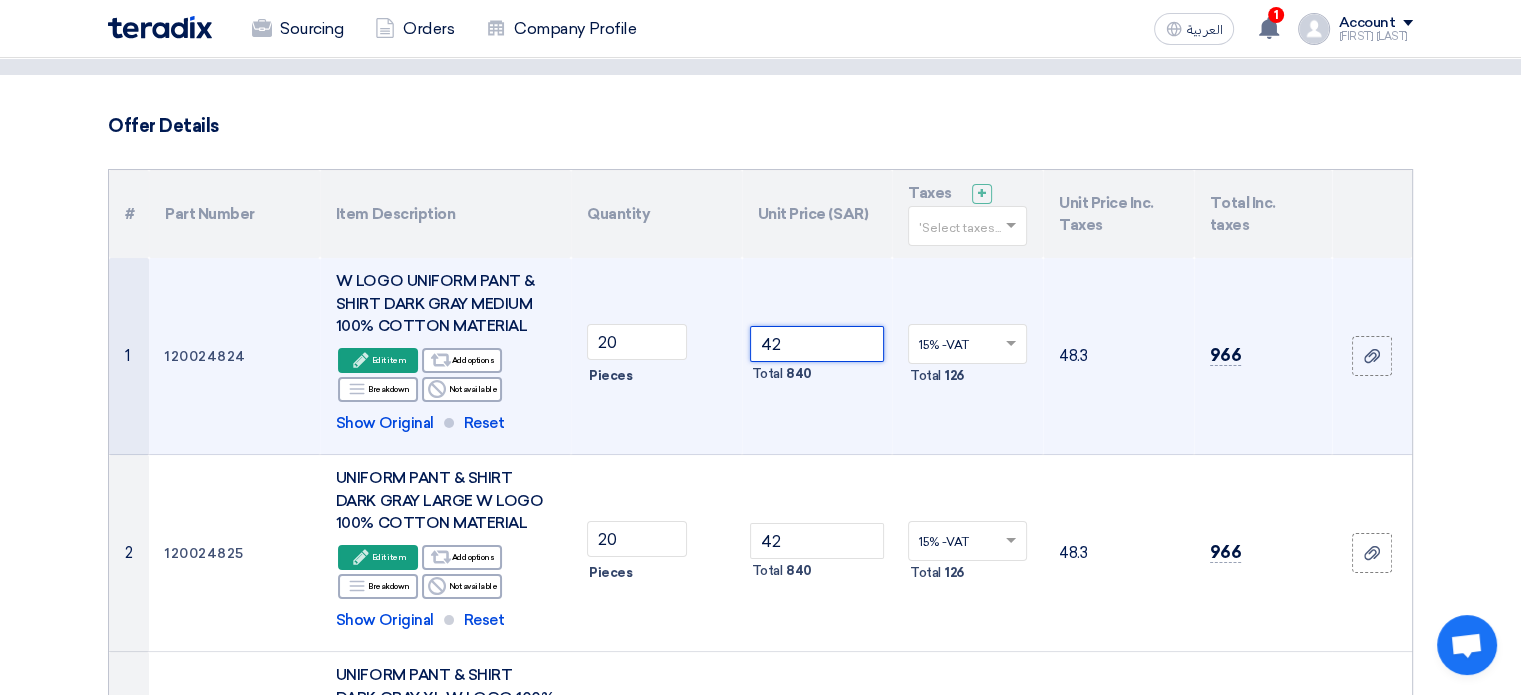 click on "42" 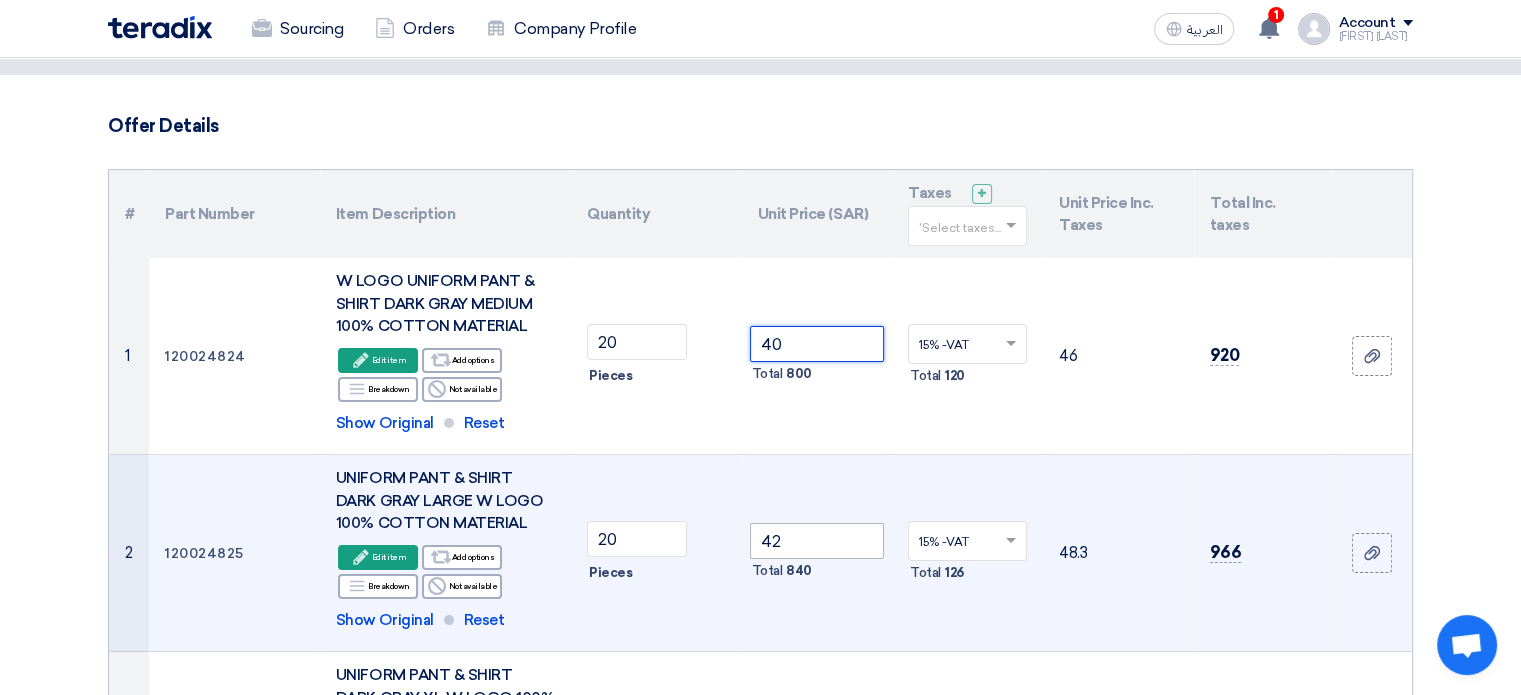 type on "40" 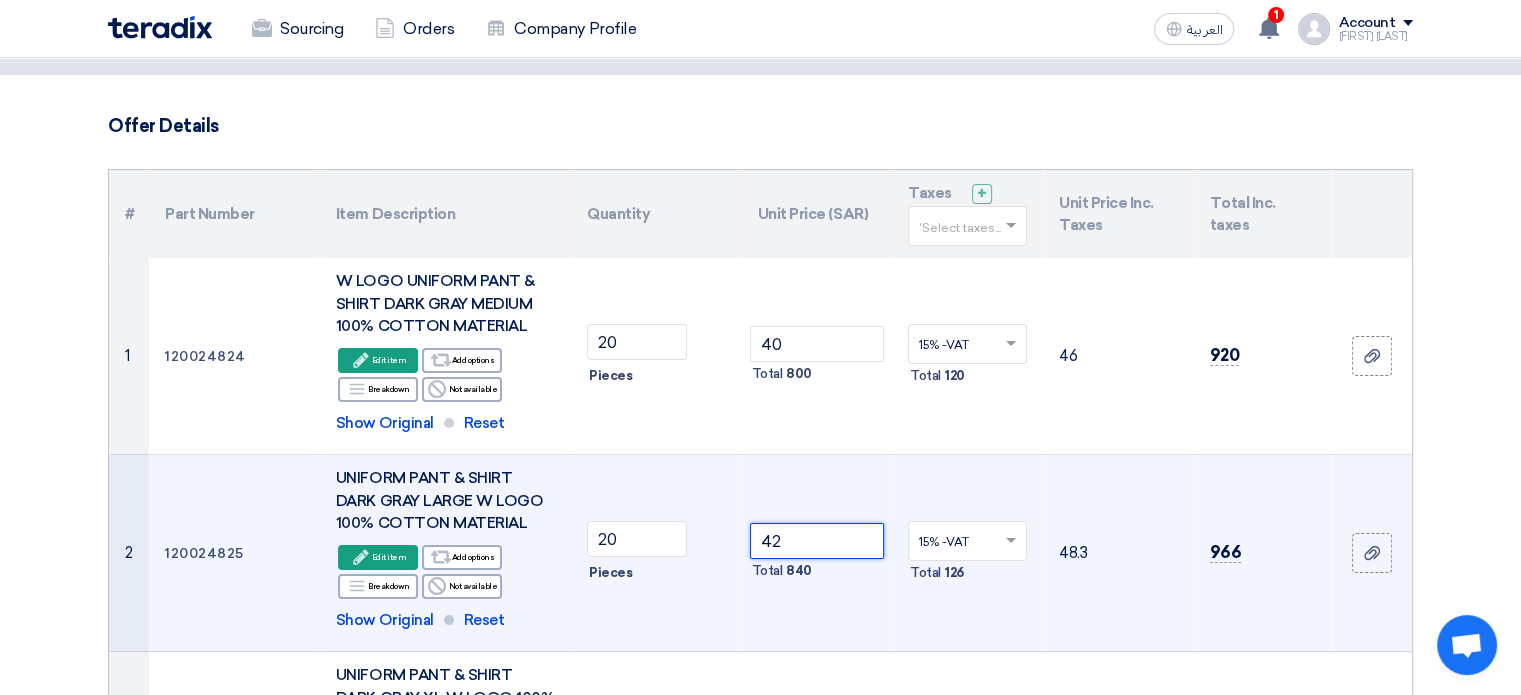 click on "42" 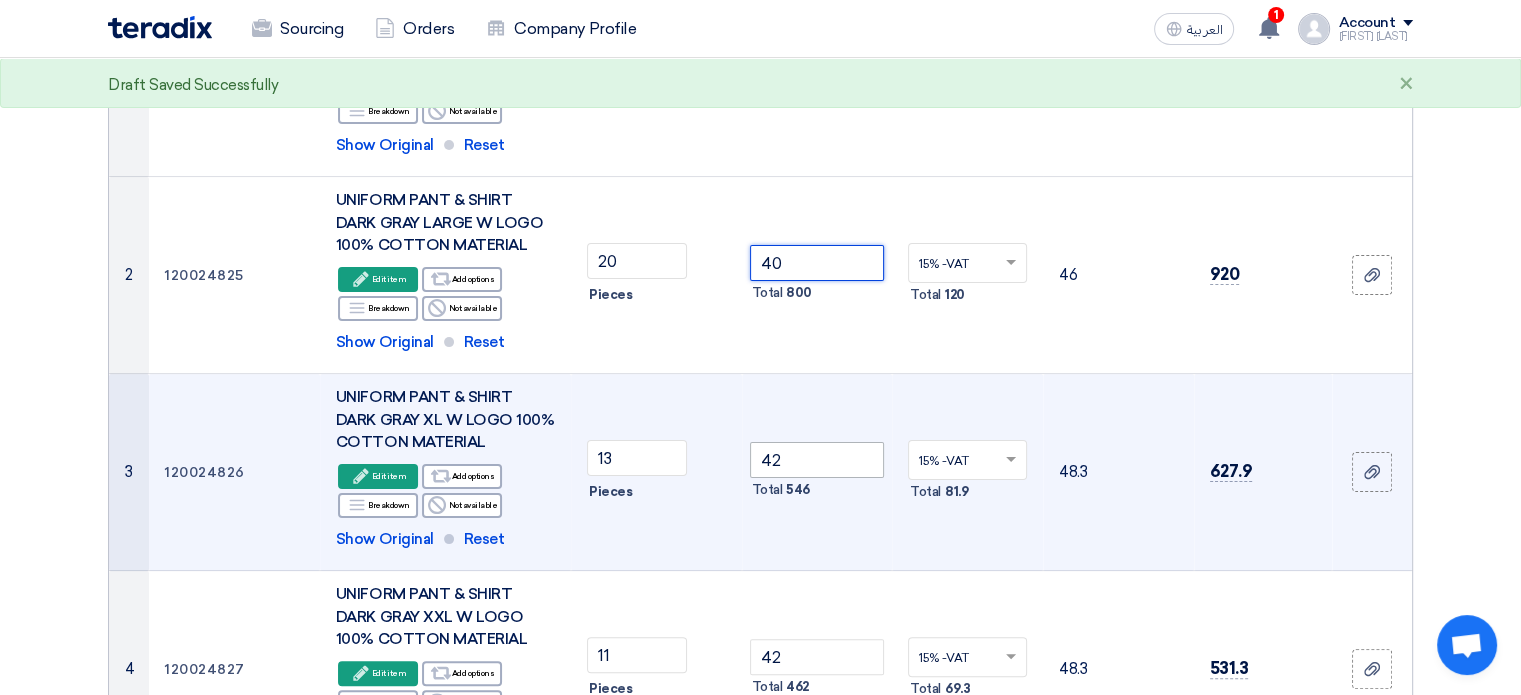 scroll, scrollTop: 400, scrollLeft: 0, axis: vertical 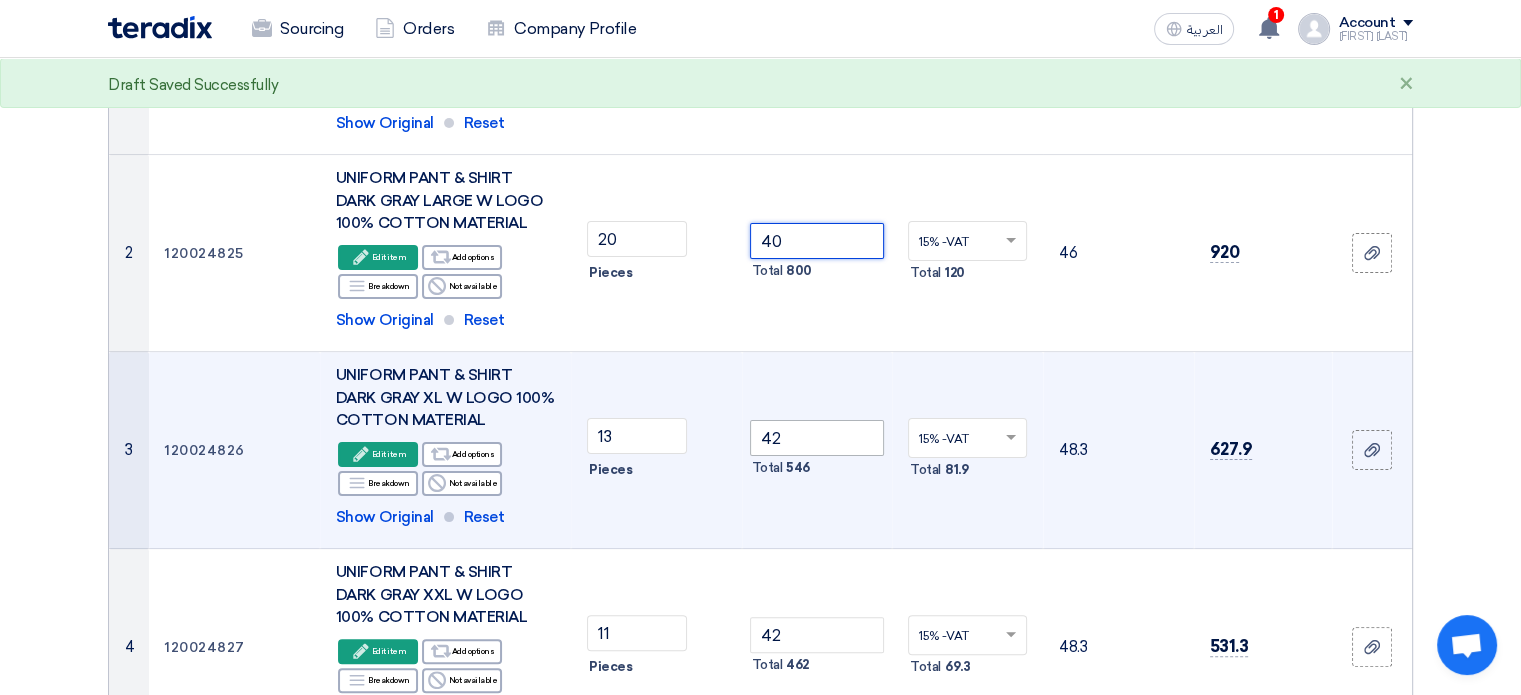 type on "40" 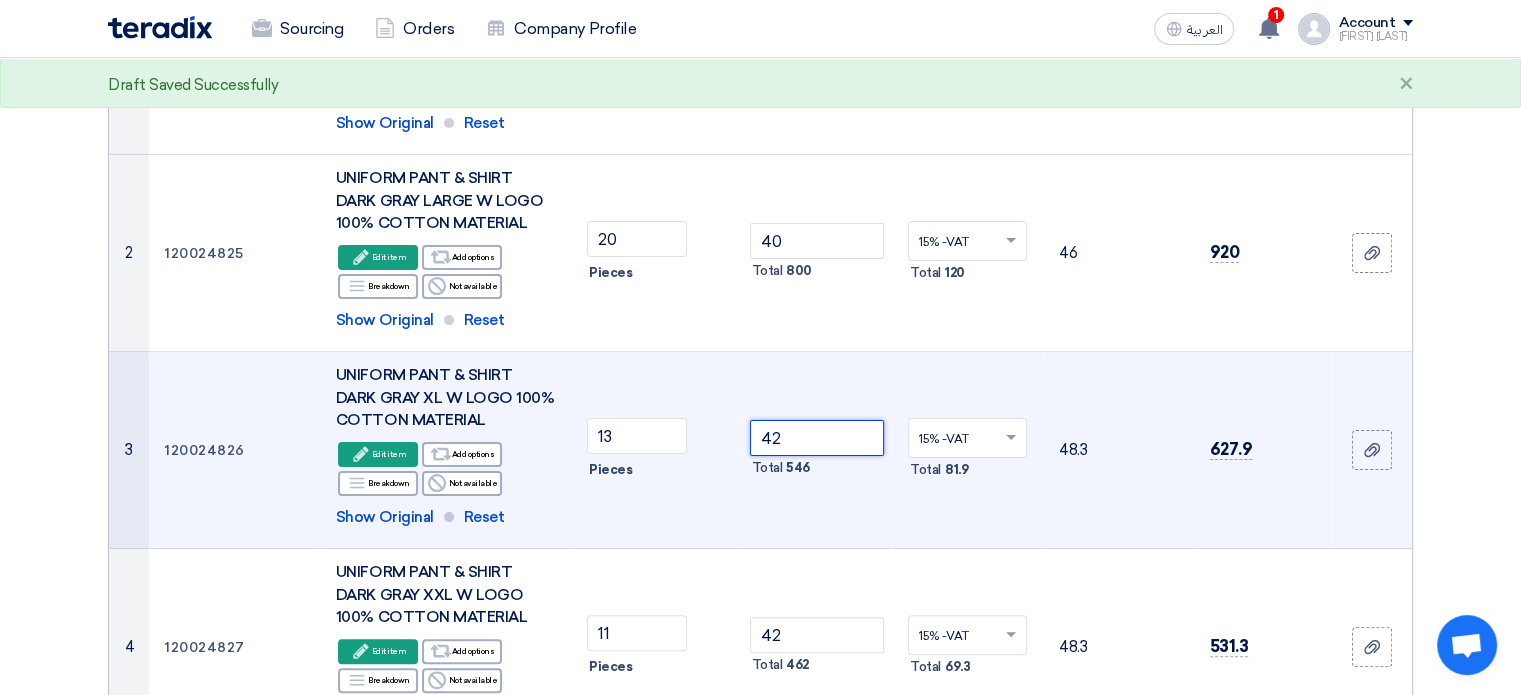 click on "42" 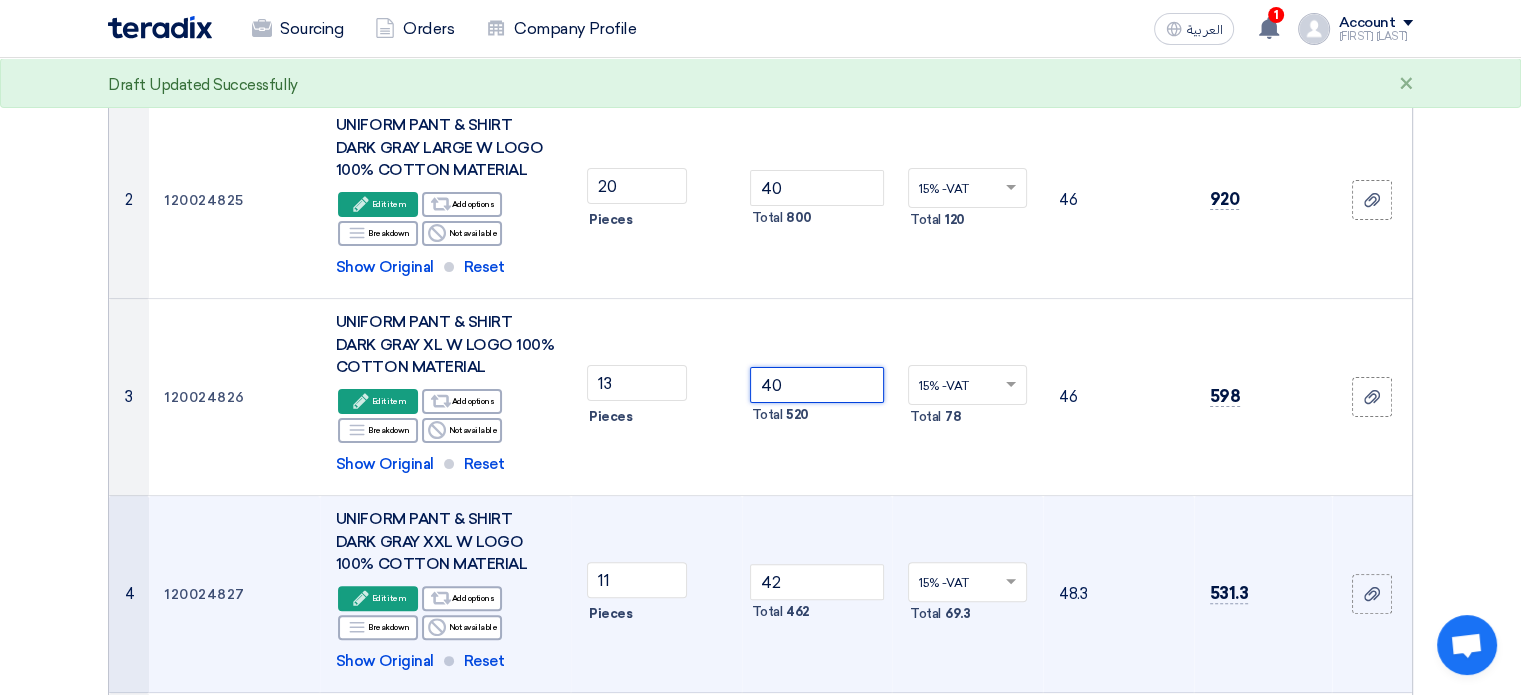 scroll, scrollTop: 600, scrollLeft: 0, axis: vertical 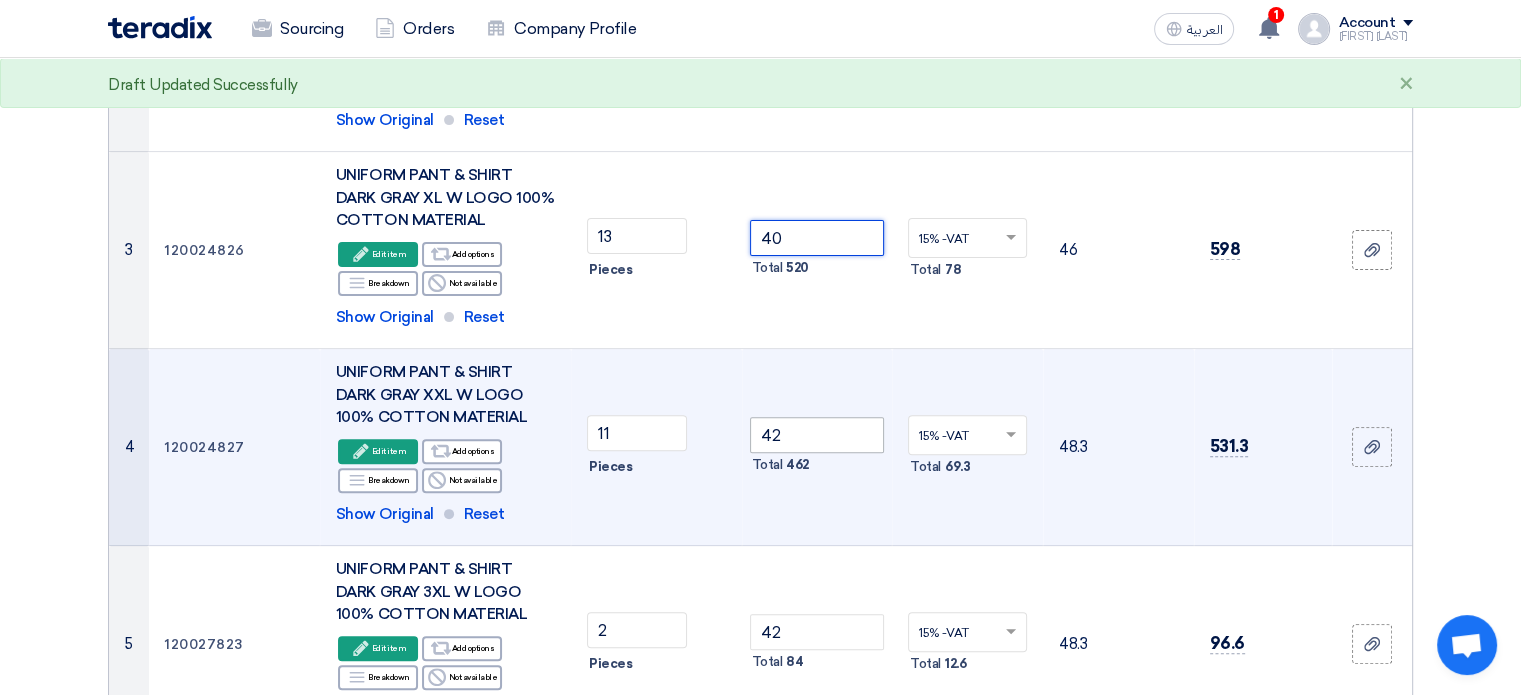 type on "40" 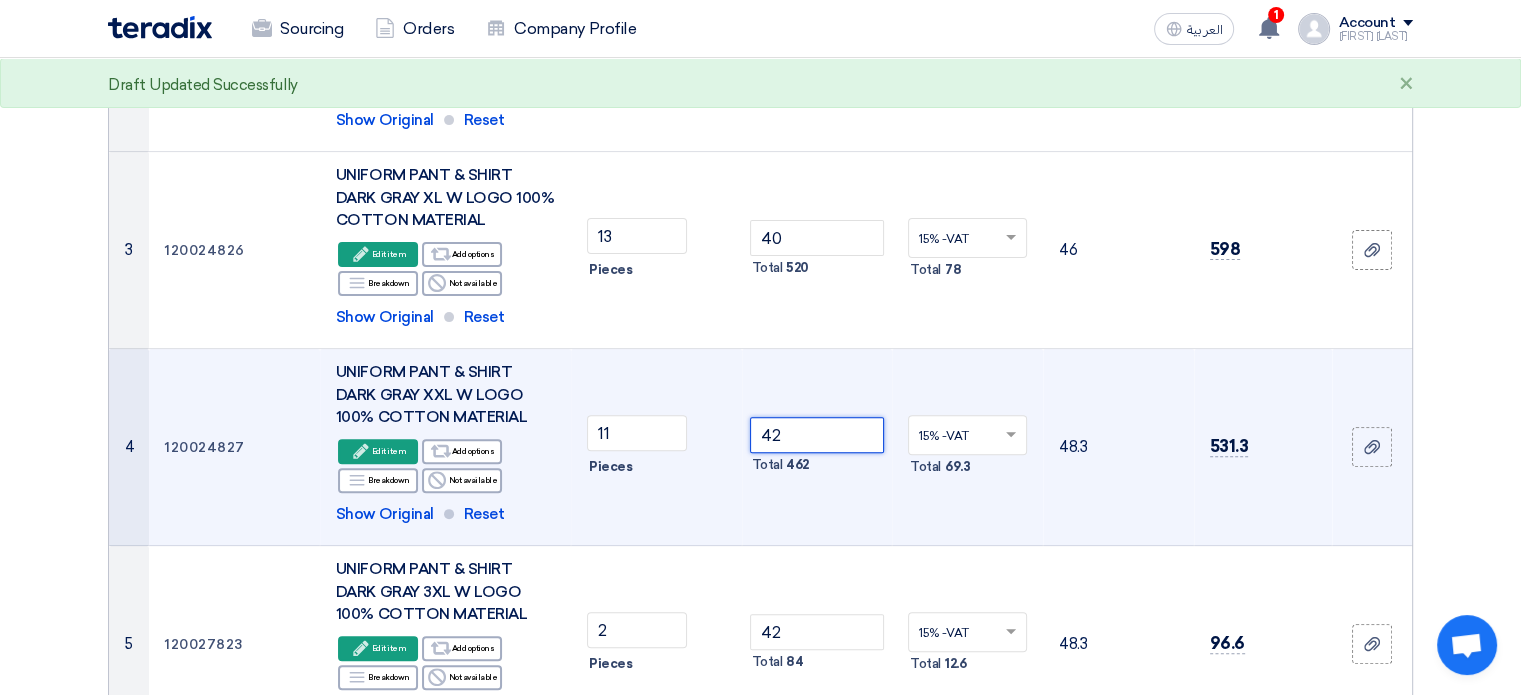 click on "42" 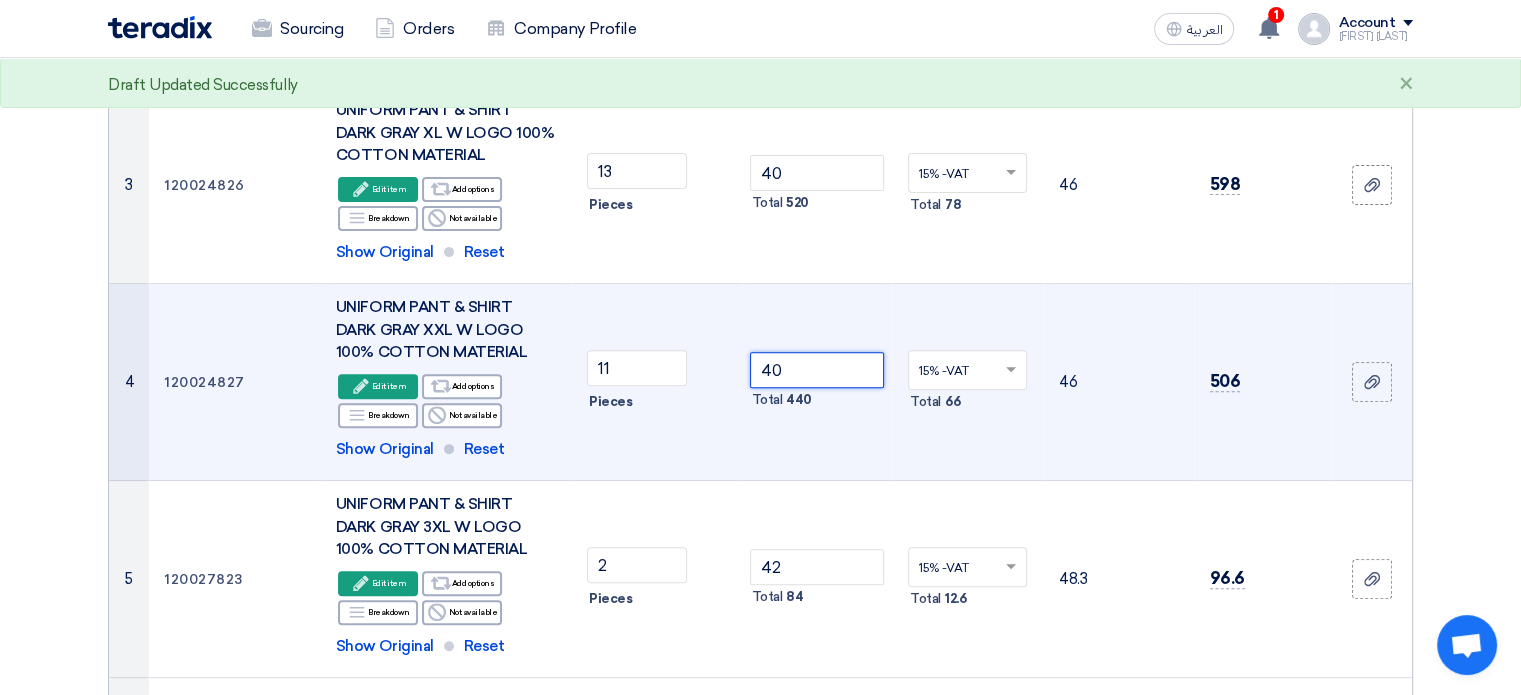 scroll, scrollTop: 700, scrollLeft: 0, axis: vertical 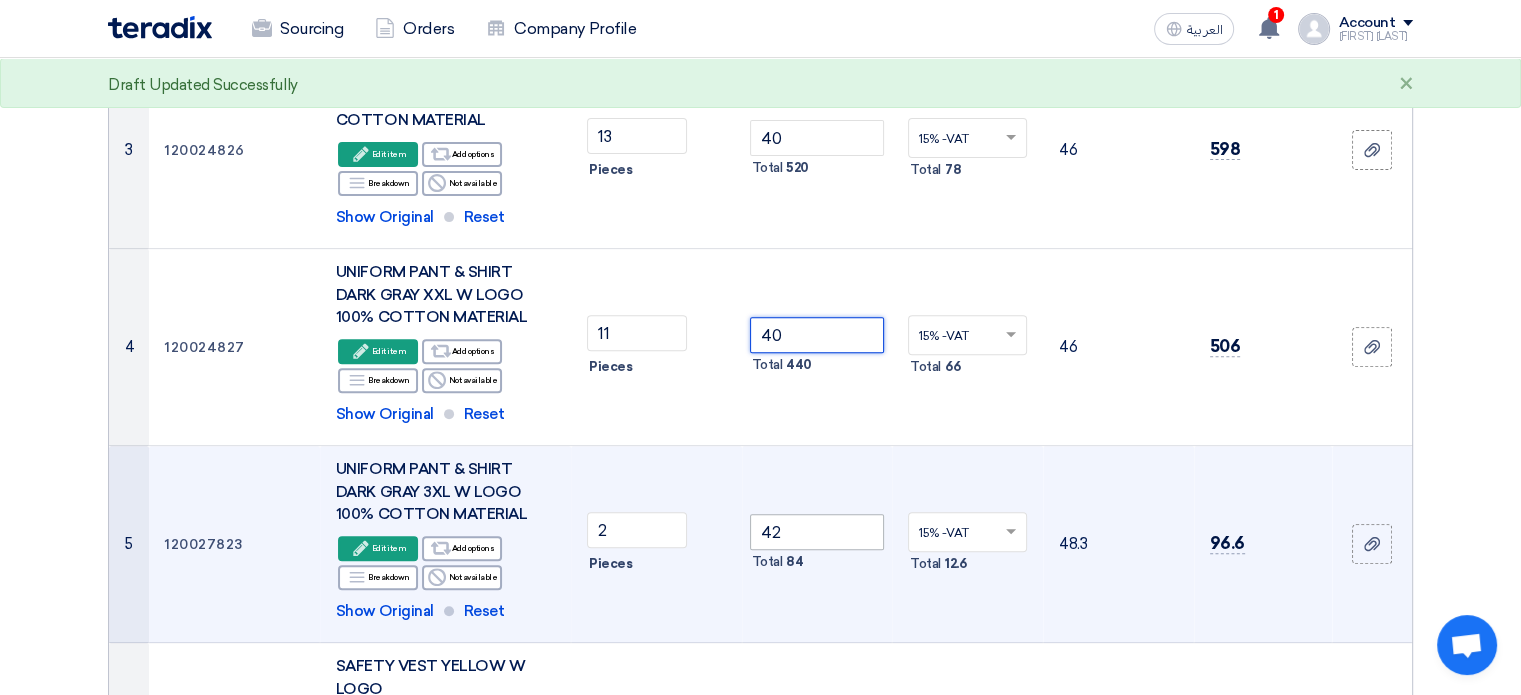 type on "40" 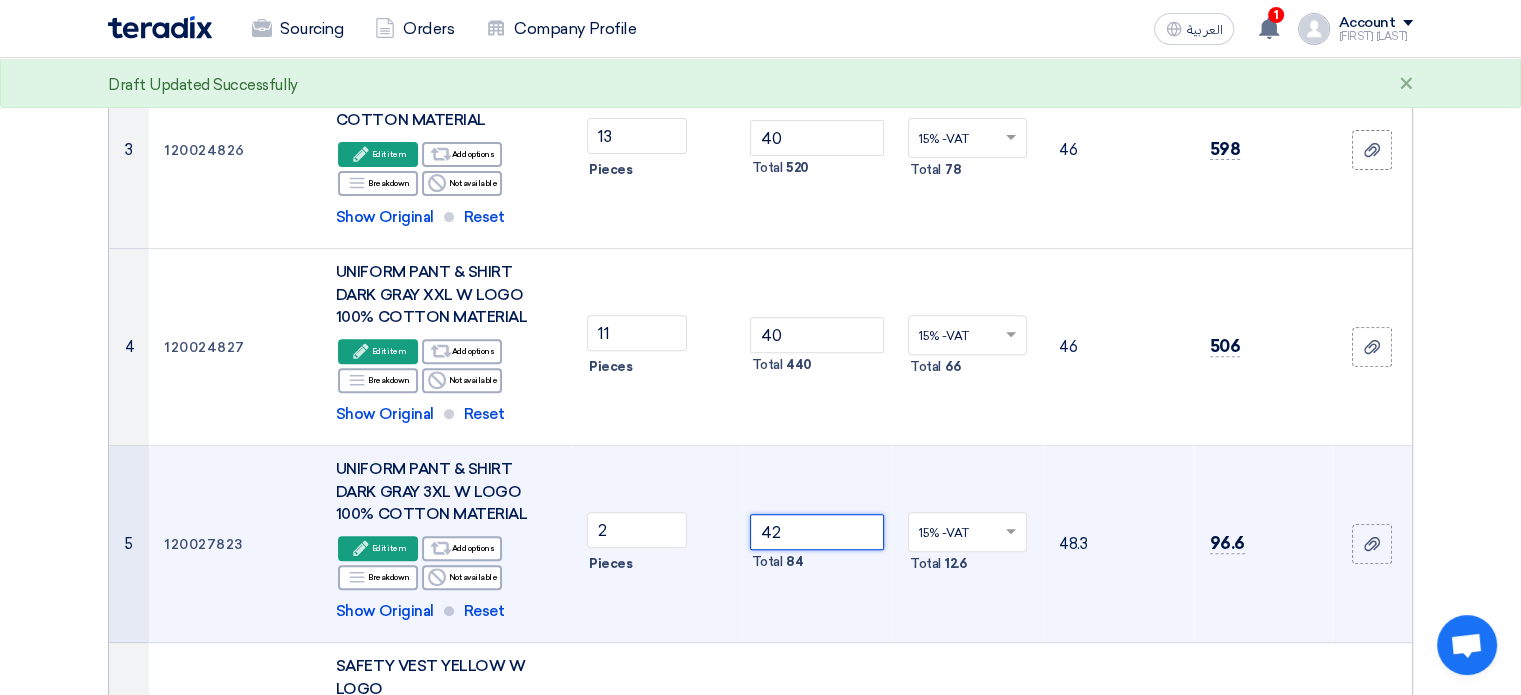 click on "42" 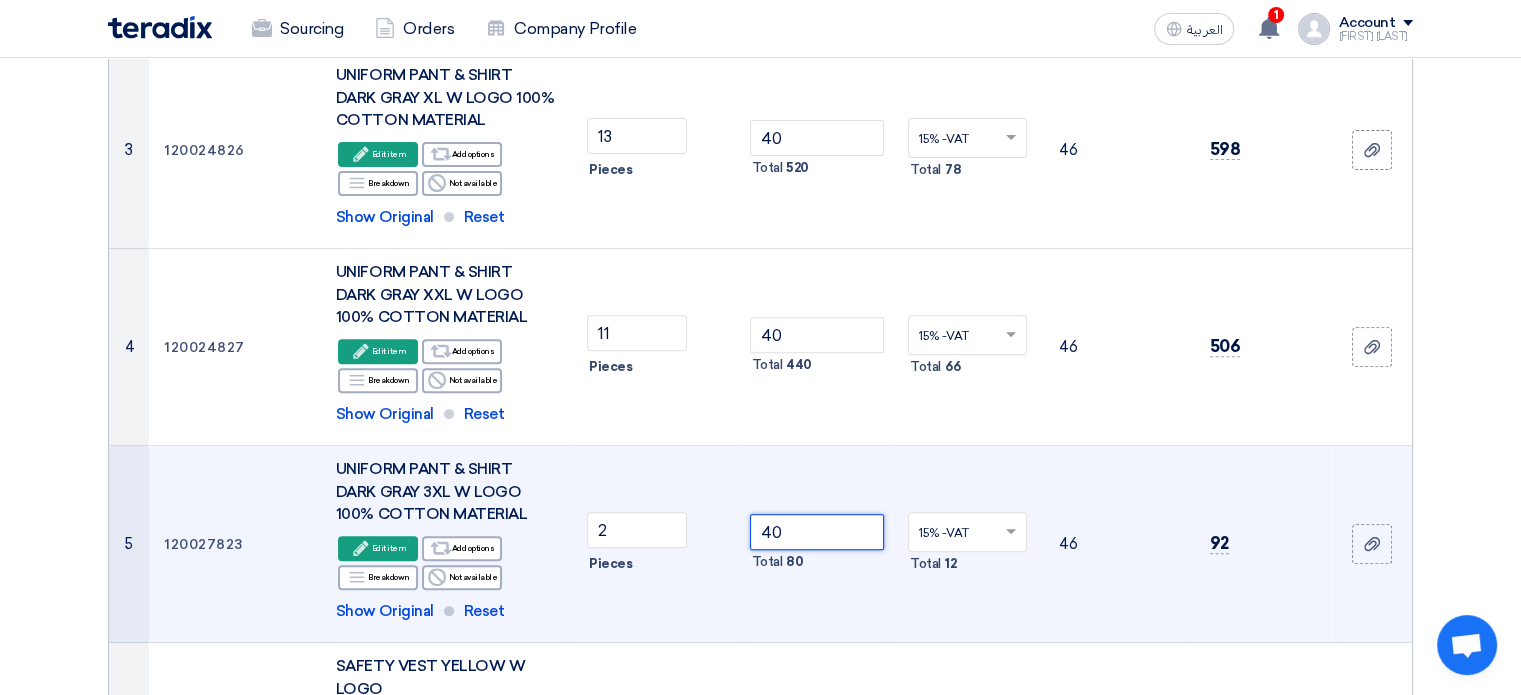 scroll, scrollTop: 1000, scrollLeft: 0, axis: vertical 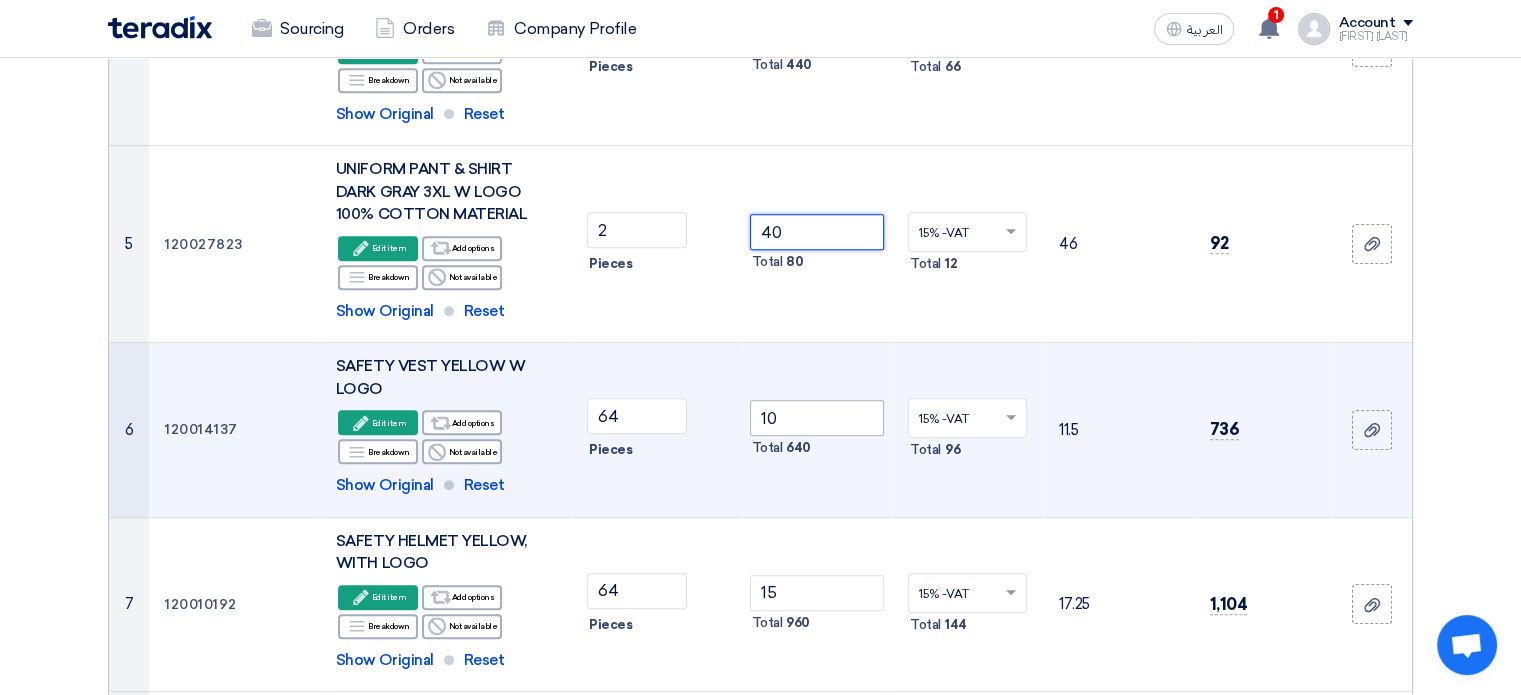 type on "40" 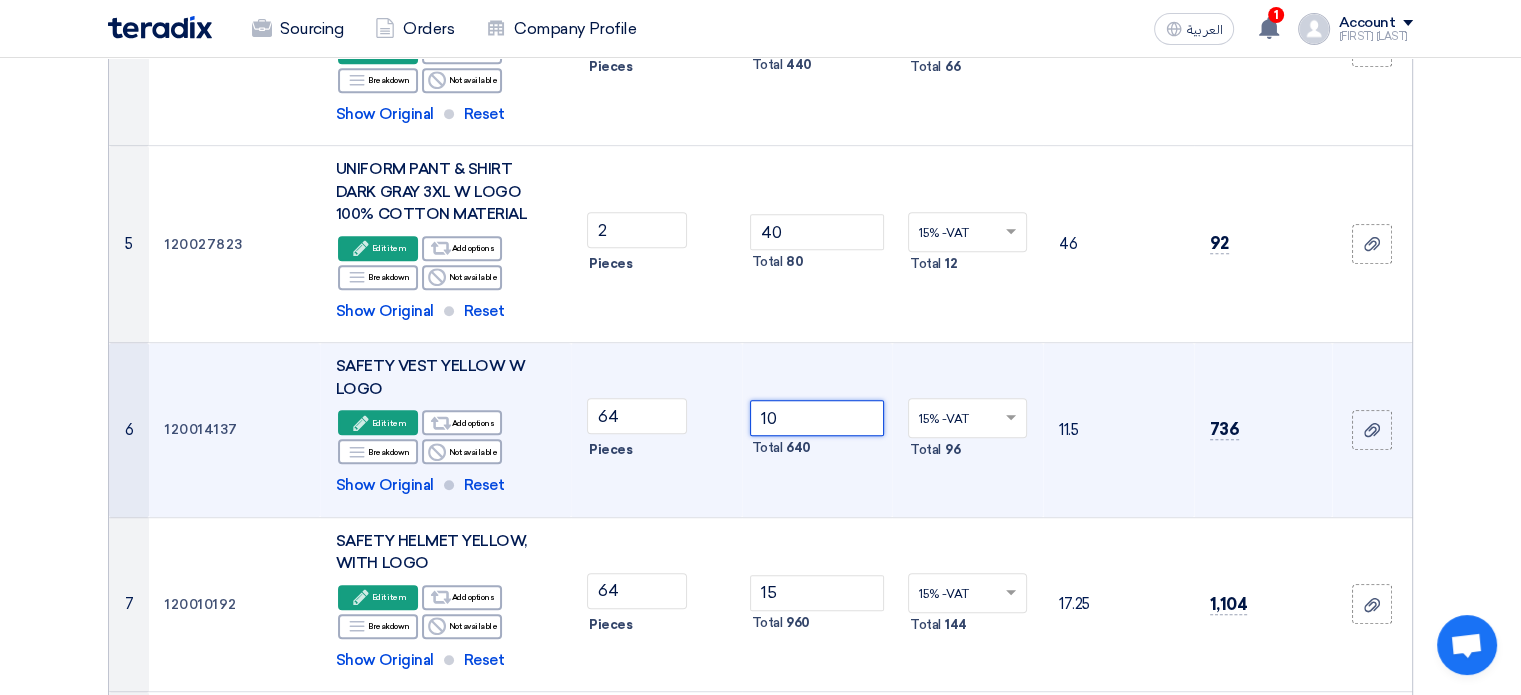 click on "10" 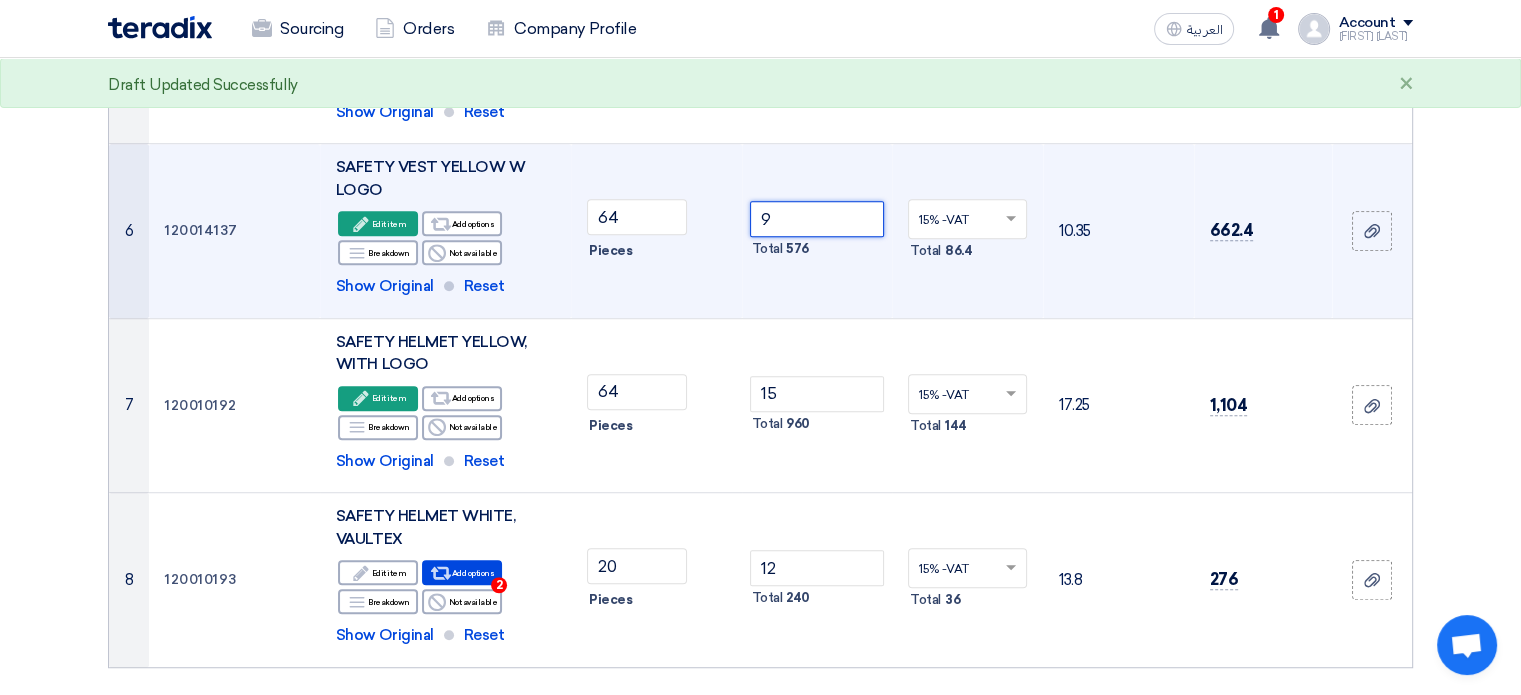 scroll, scrollTop: 1200, scrollLeft: 0, axis: vertical 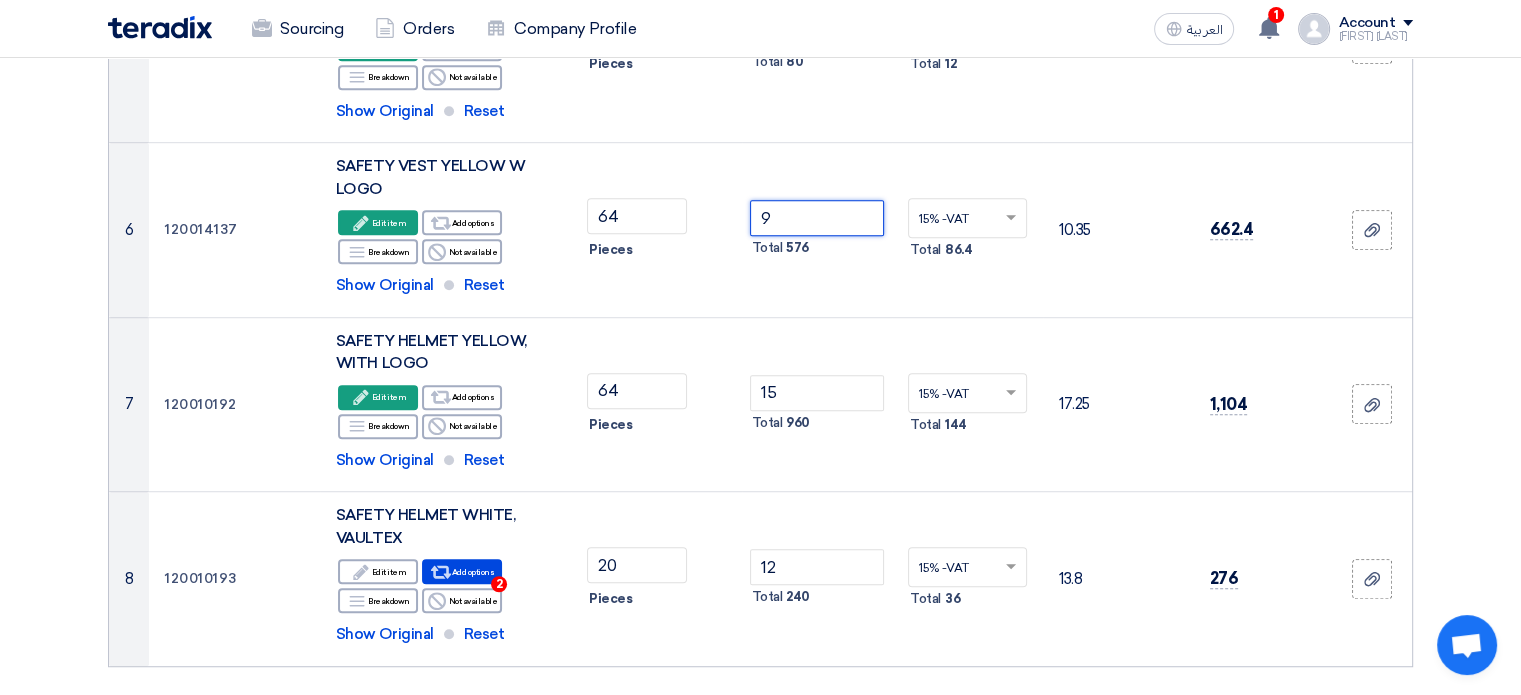 type on "9" 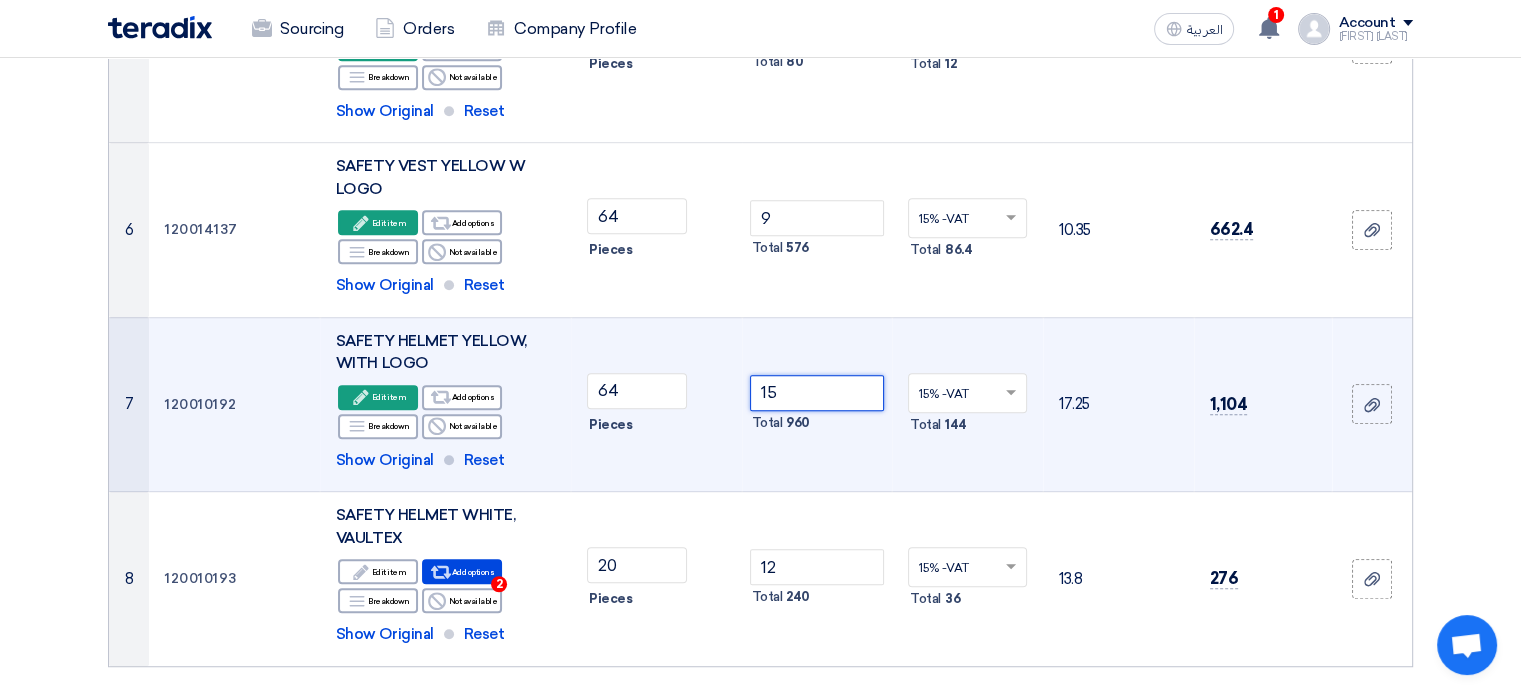 click on "15" 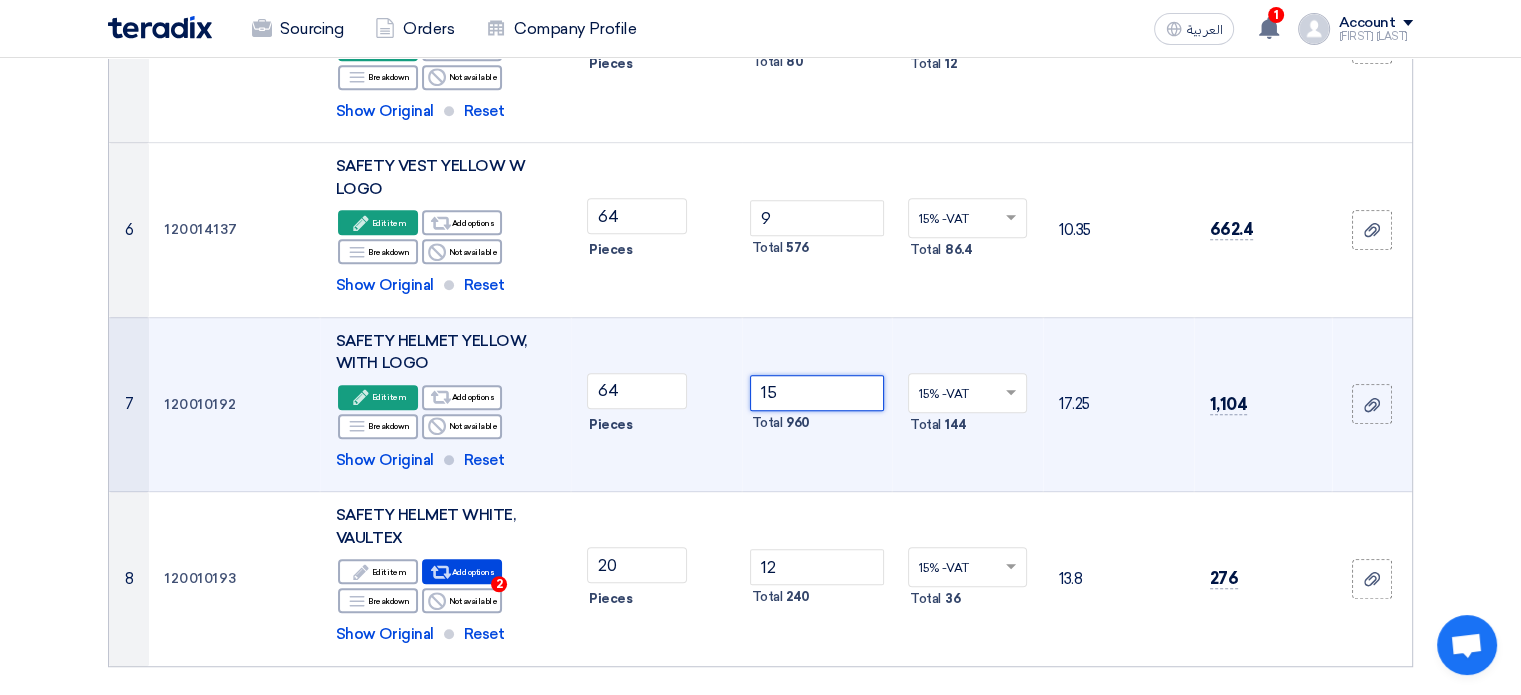 type on "1" 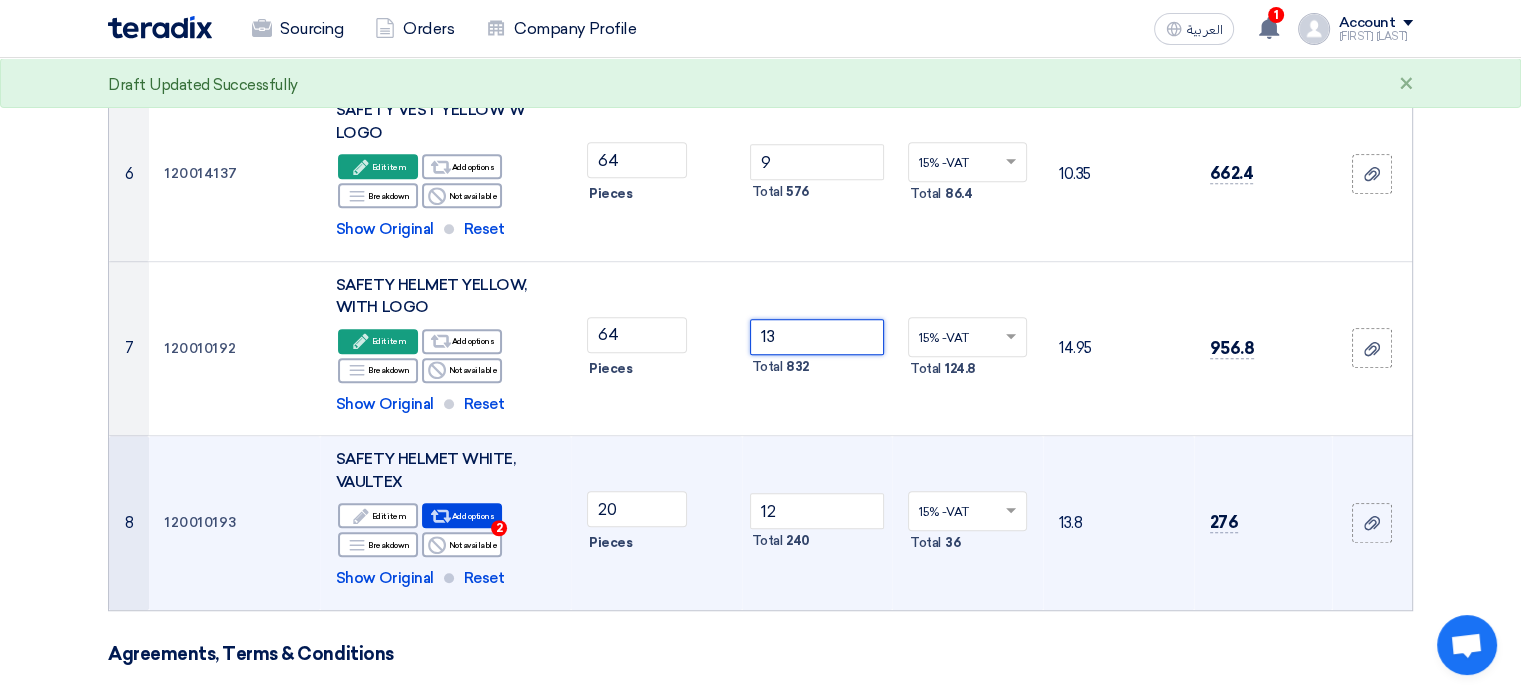 scroll, scrollTop: 1300, scrollLeft: 0, axis: vertical 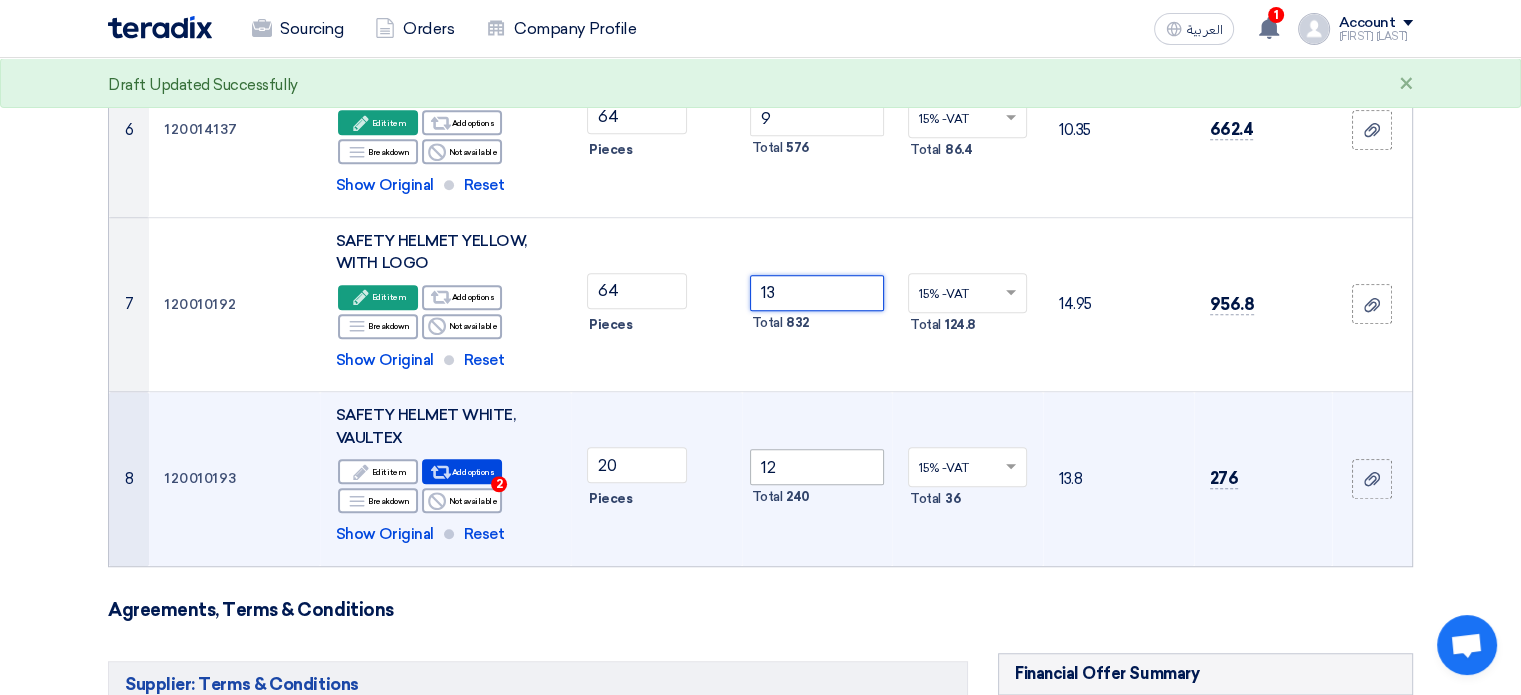 type on "13" 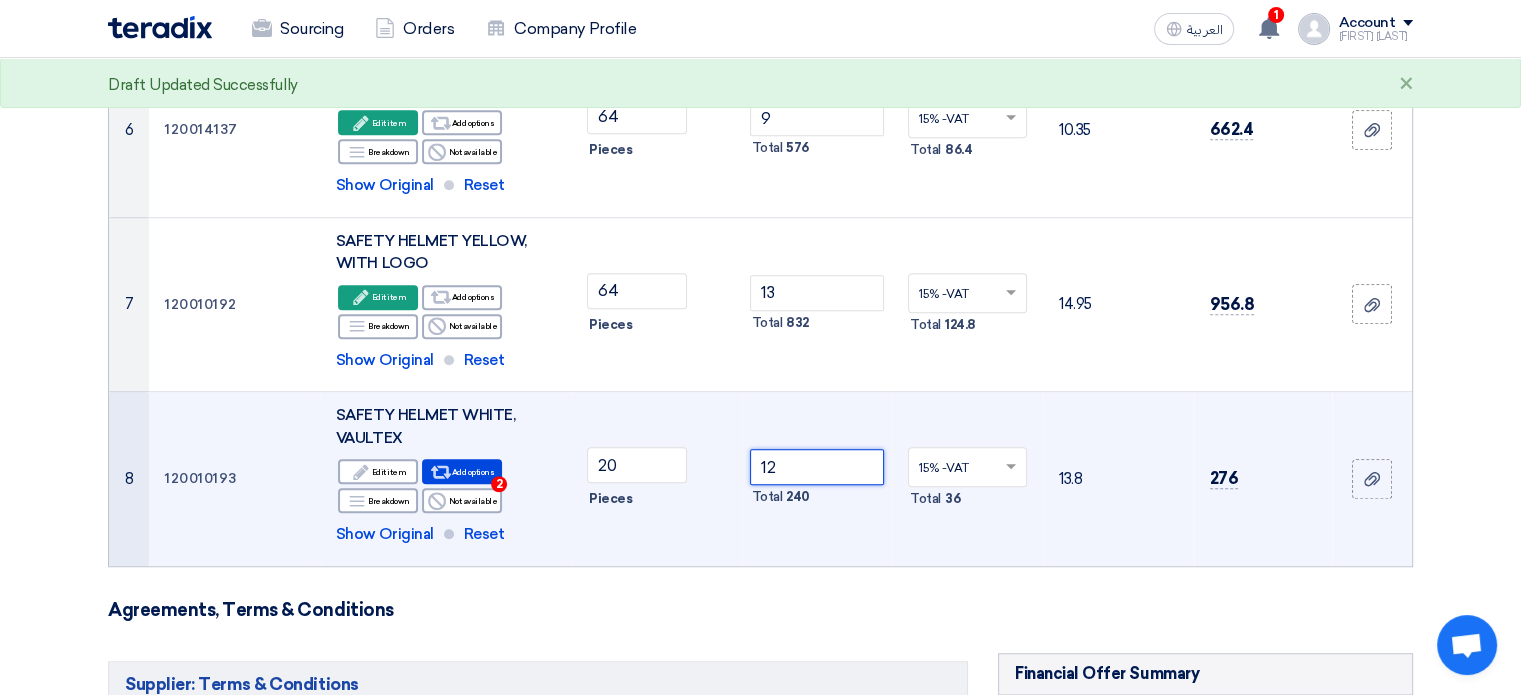 click on "12" 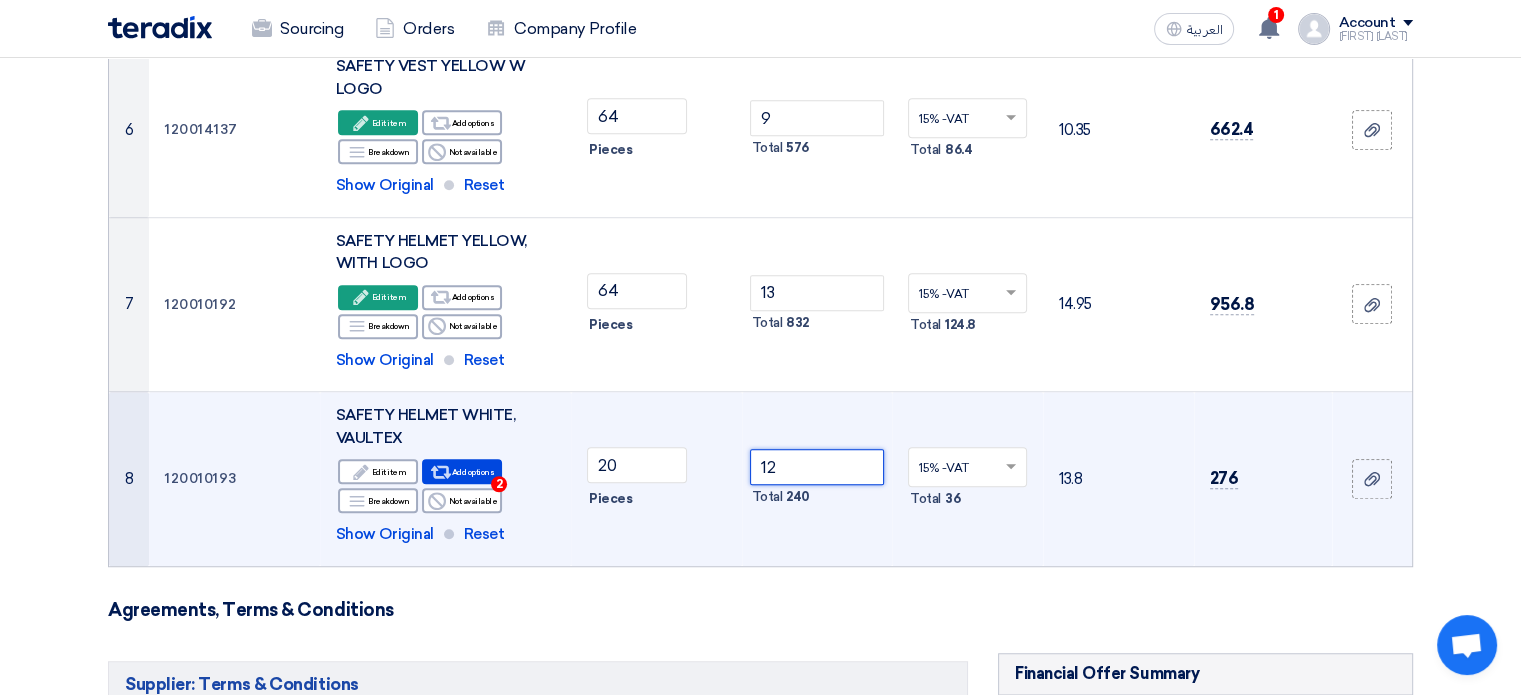 type on "1" 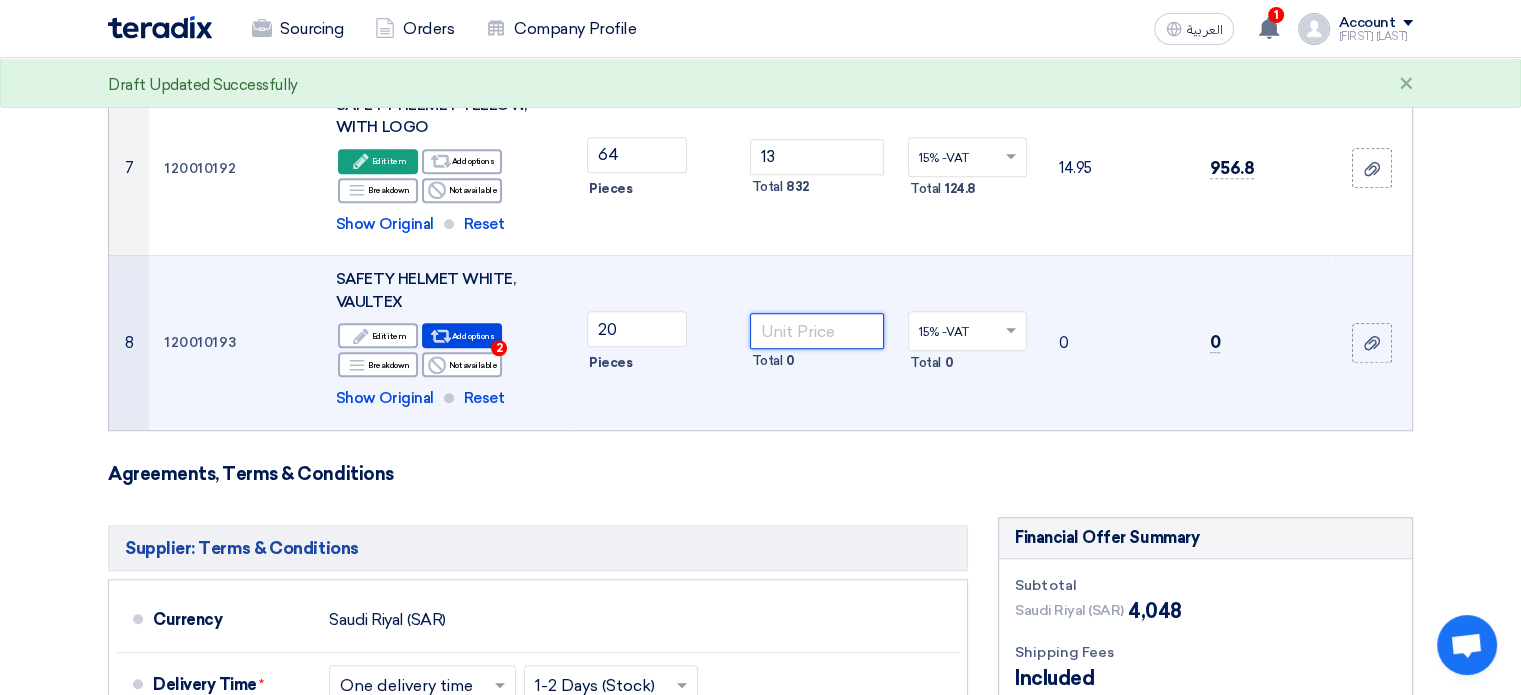 scroll, scrollTop: 1400, scrollLeft: 0, axis: vertical 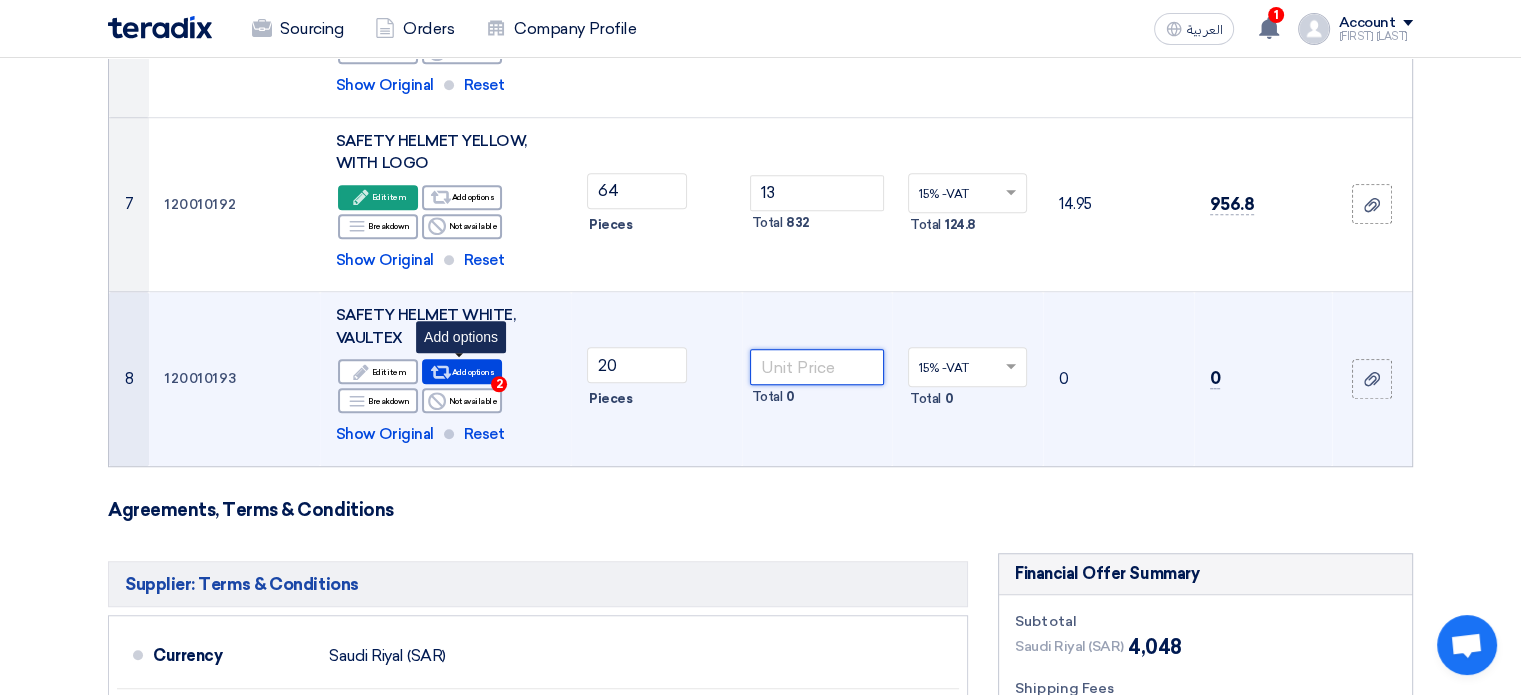 type 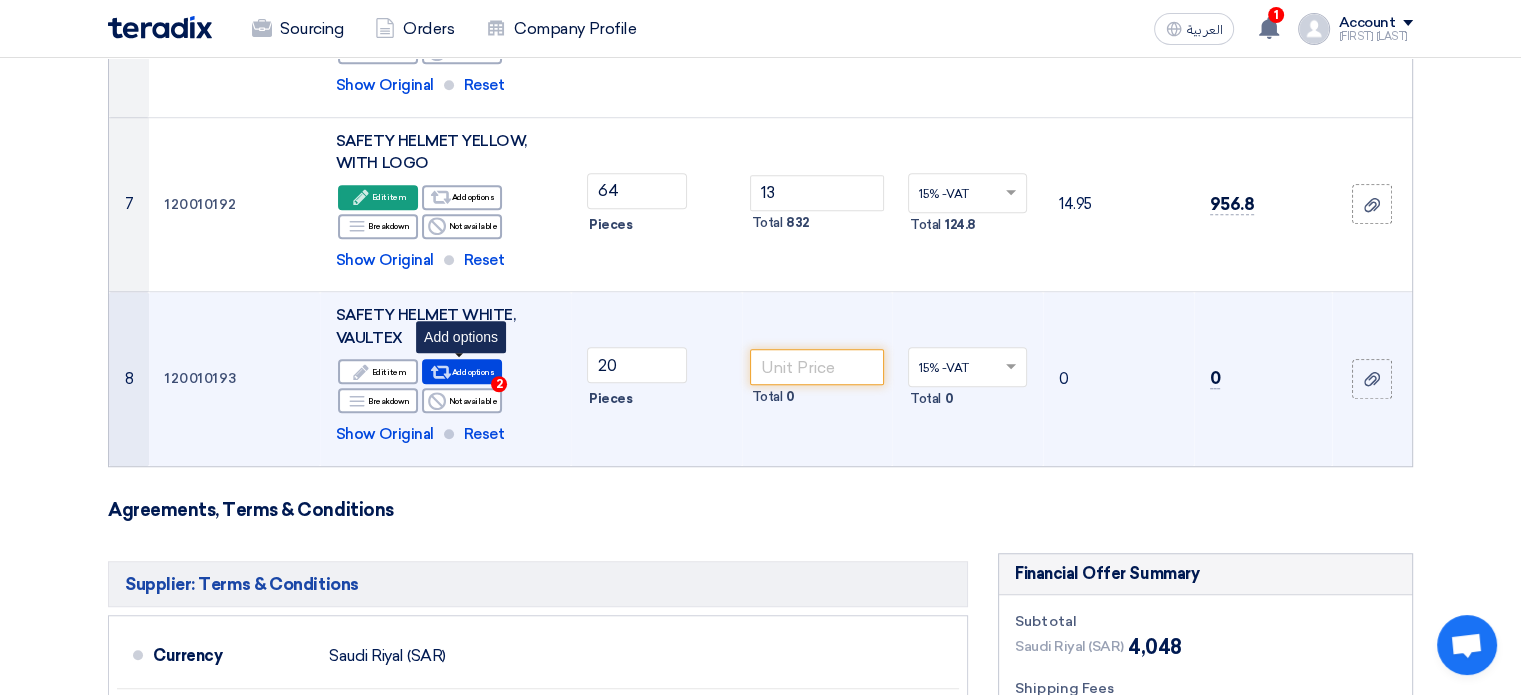 click on "Alternative
Add options
2" 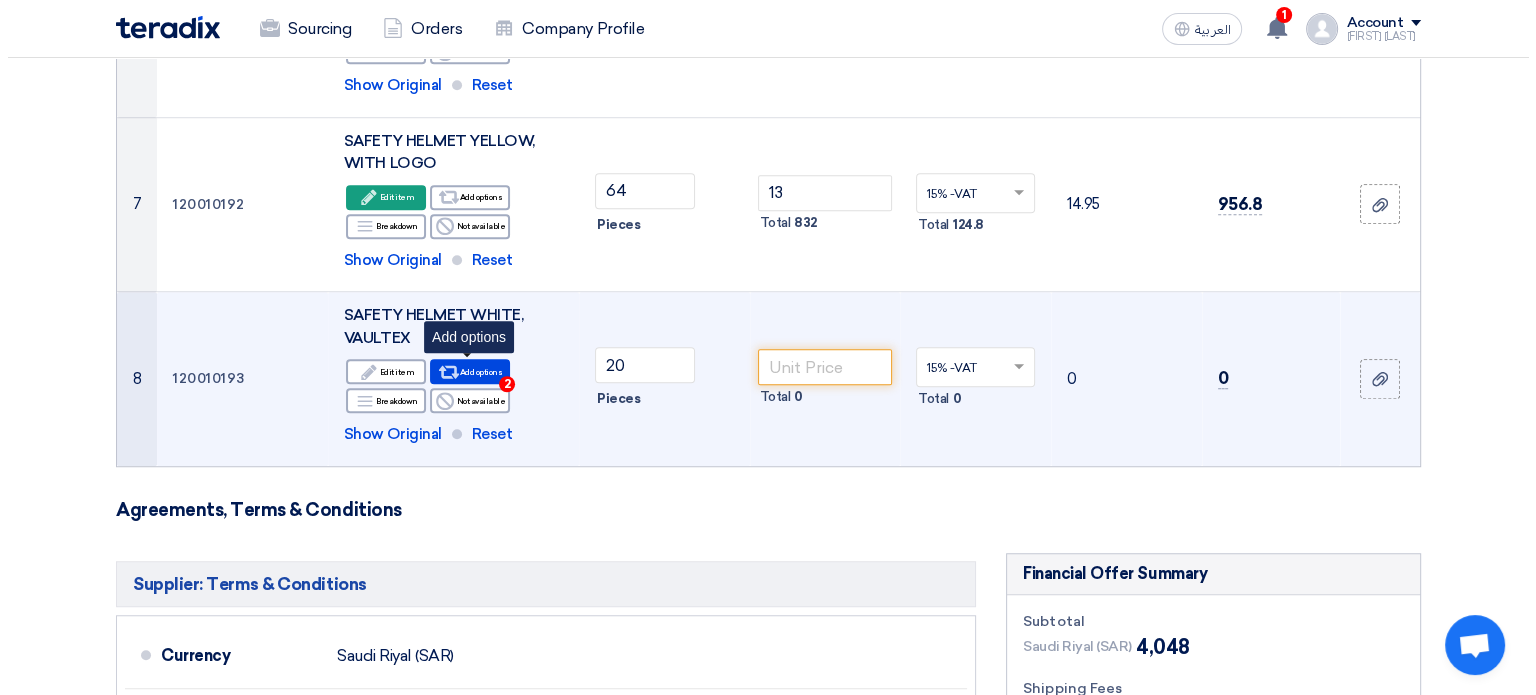 scroll, scrollTop: 416, scrollLeft: 0, axis: vertical 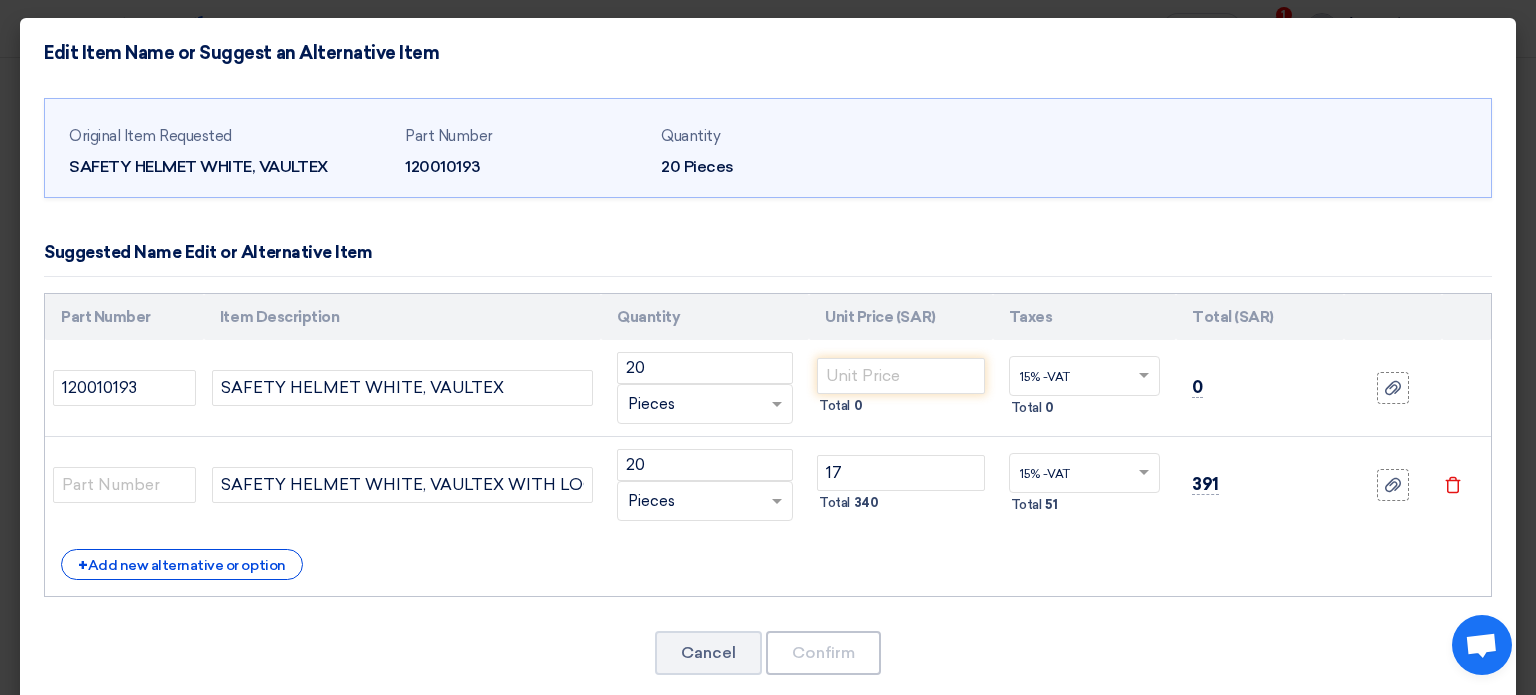 click 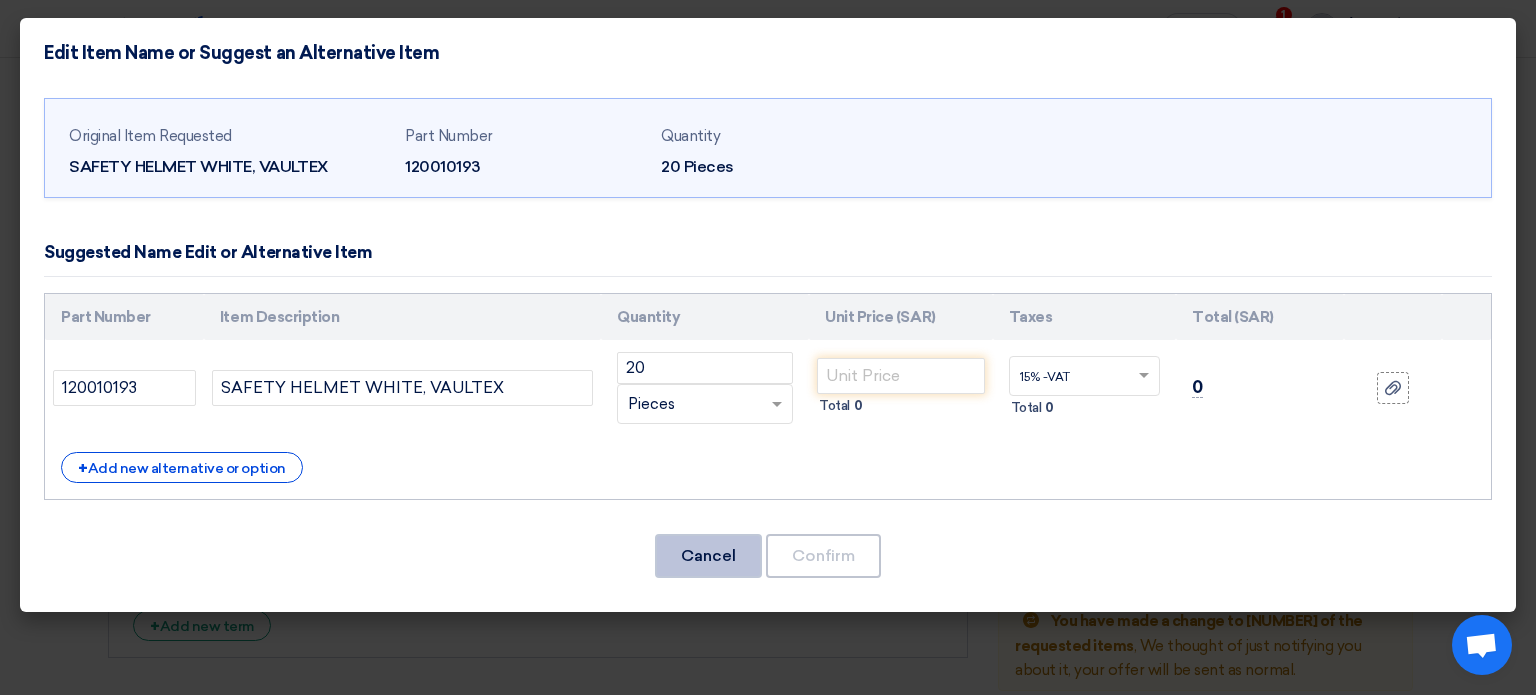 click on "Cancel" 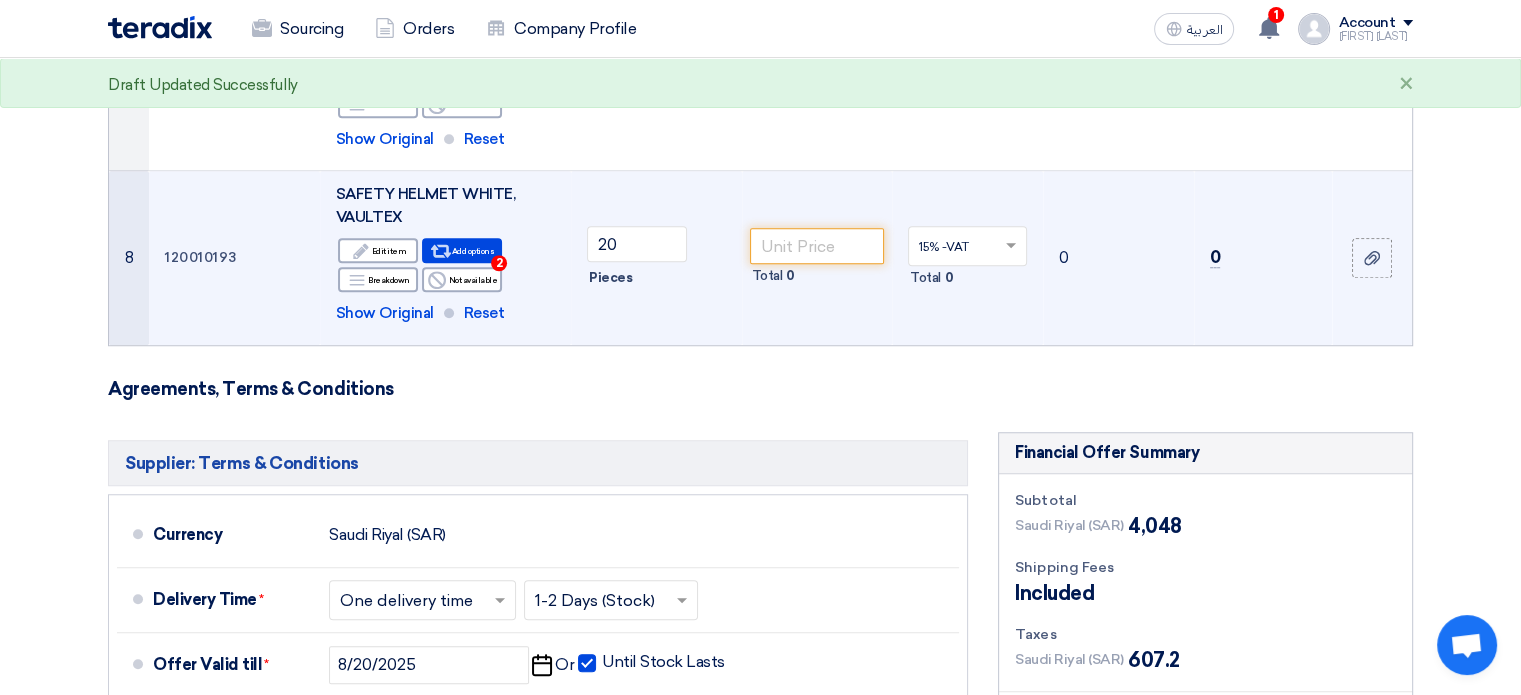 scroll, scrollTop: 1421, scrollLeft: 0, axis: vertical 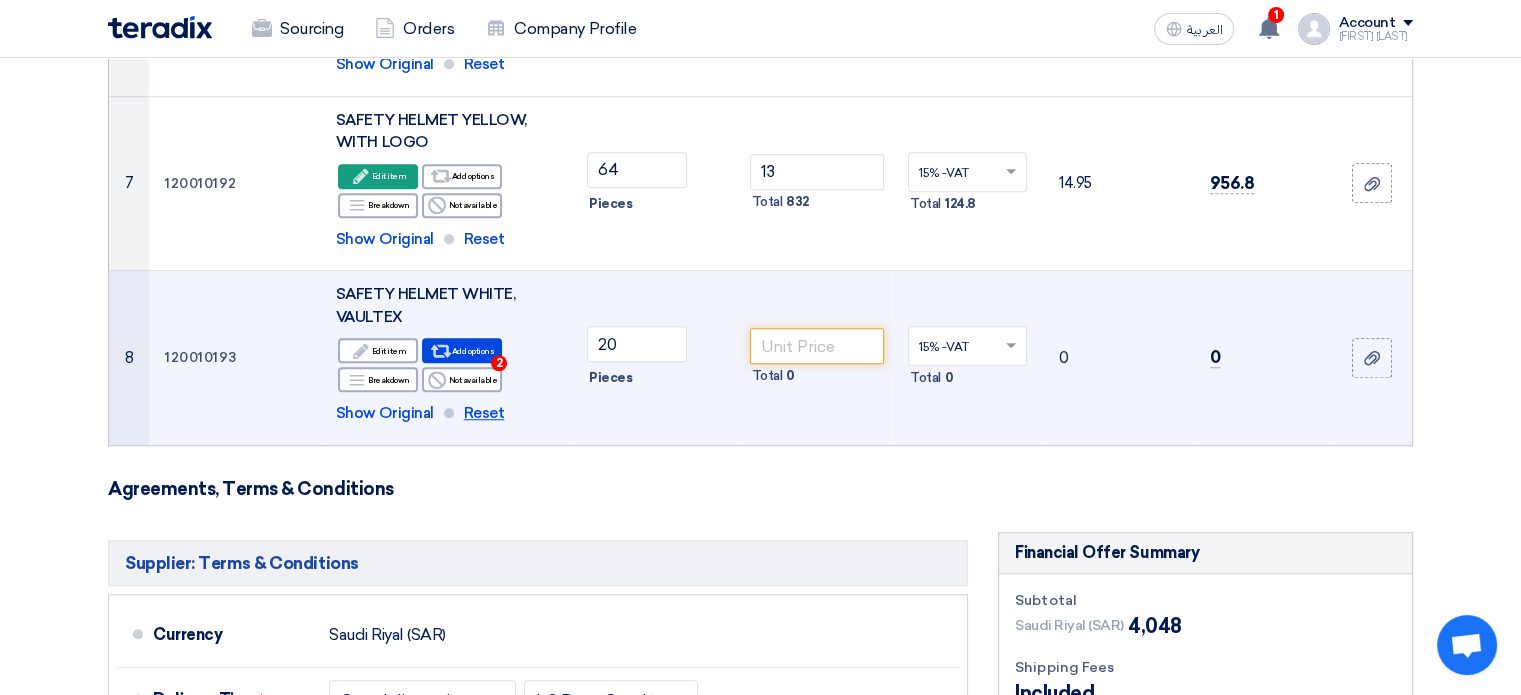 click on "Reset" 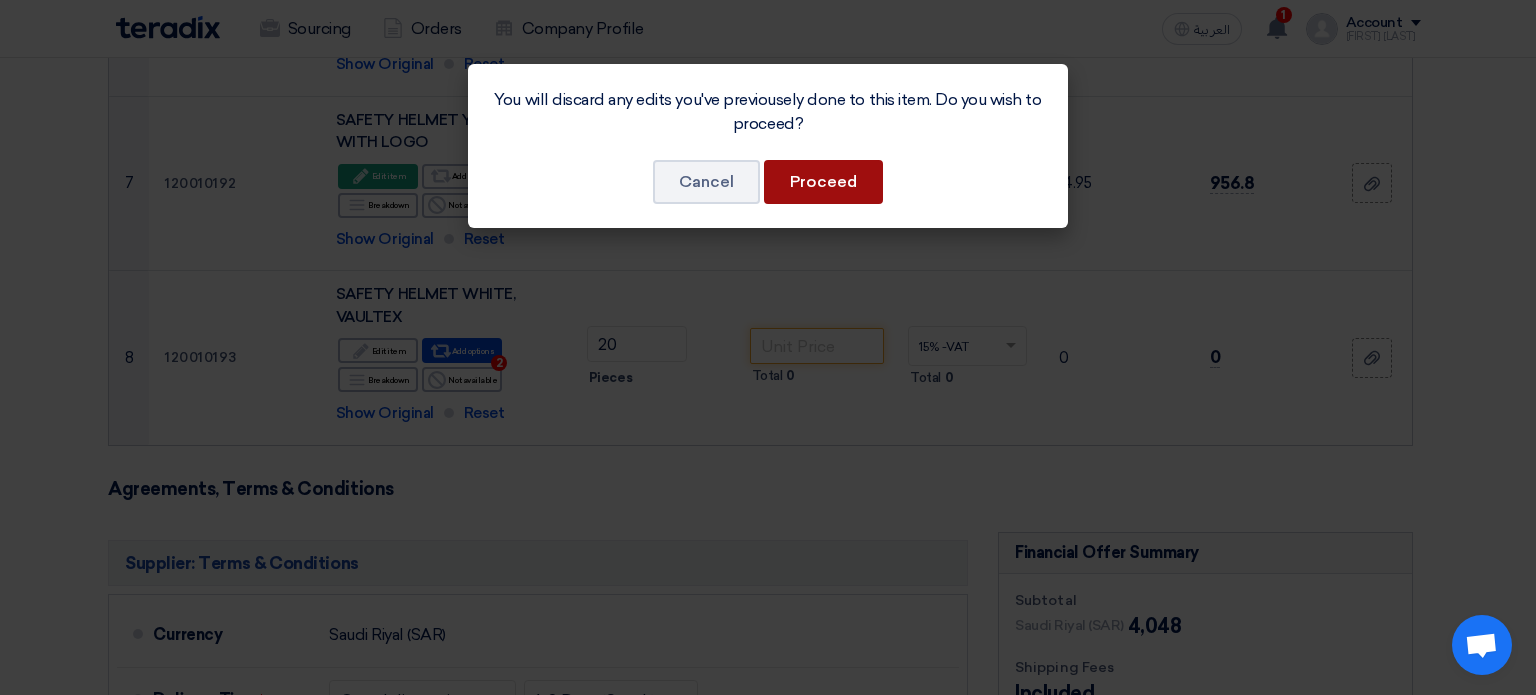 click on "Proceed" 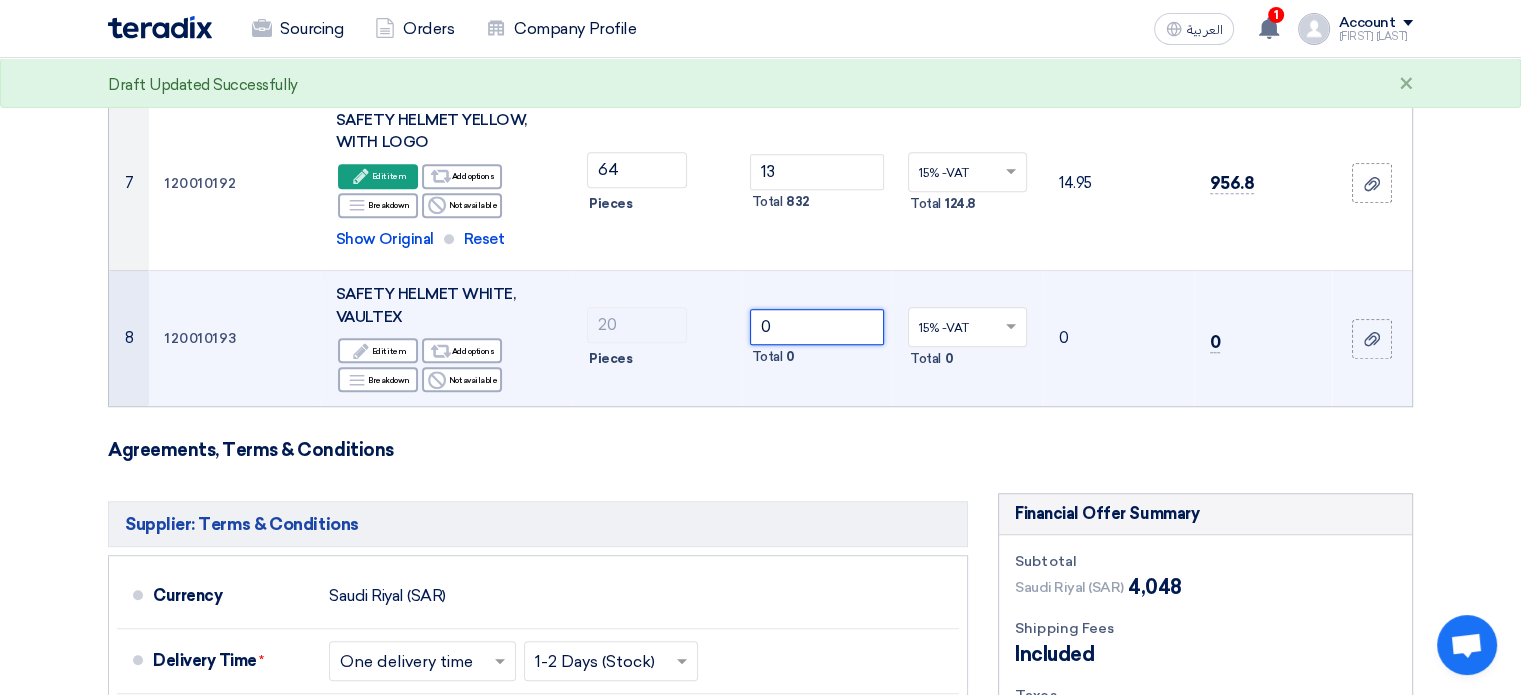 click on "0" 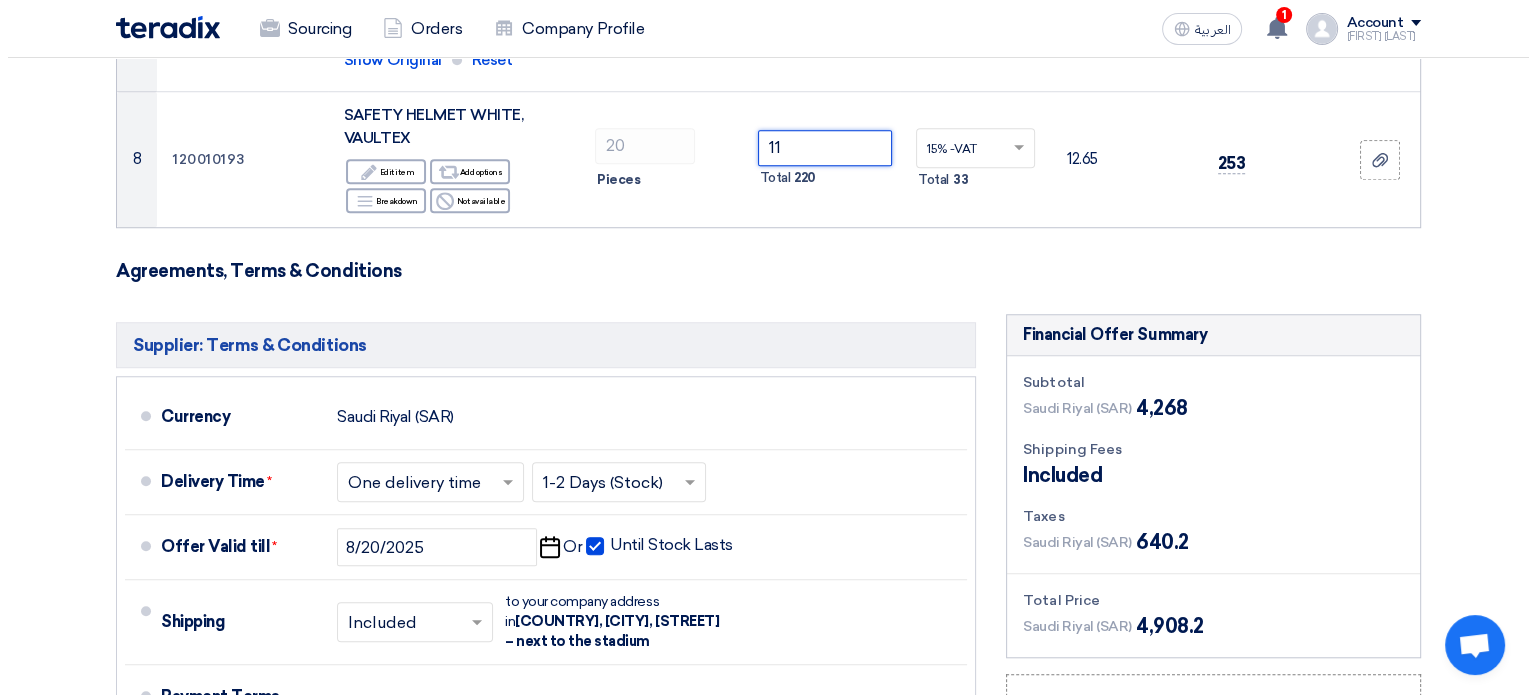 scroll, scrollTop: 1900, scrollLeft: 0, axis: vertical 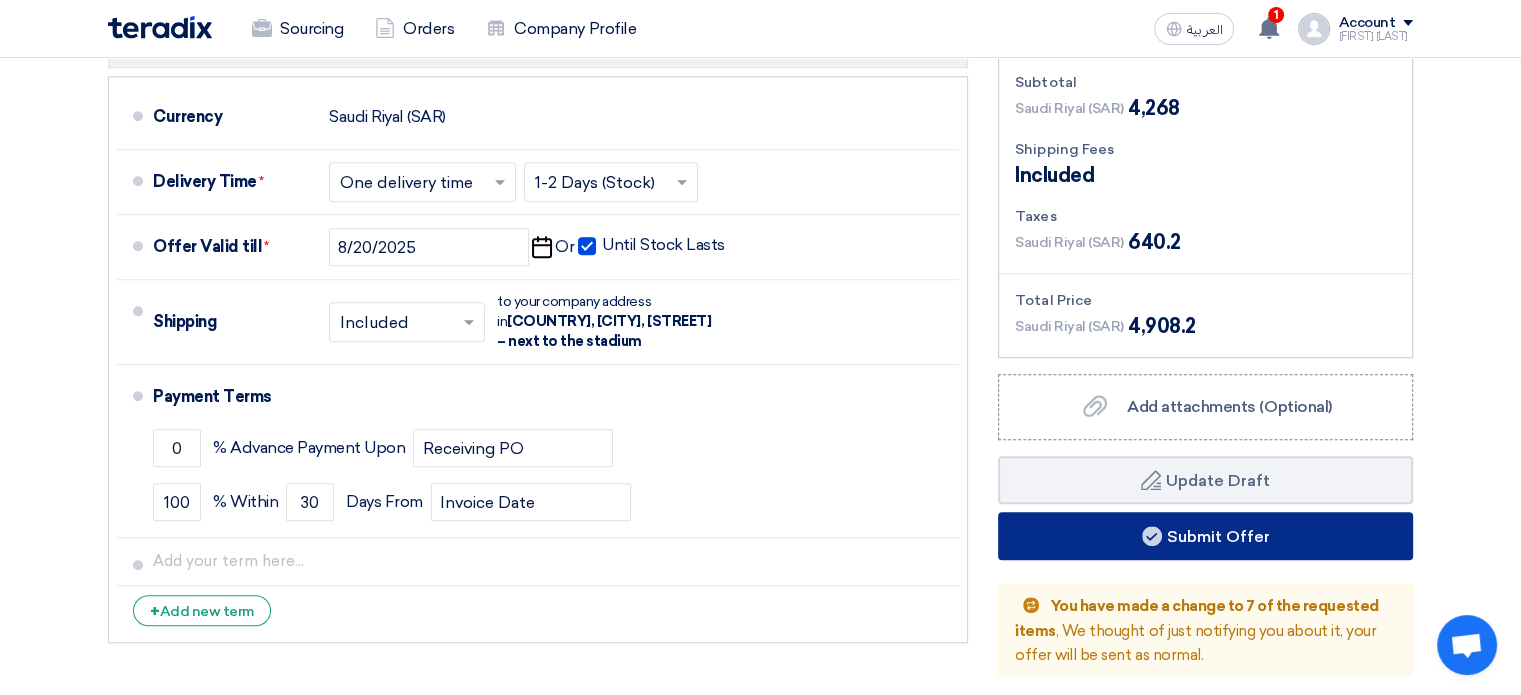 type on "11" 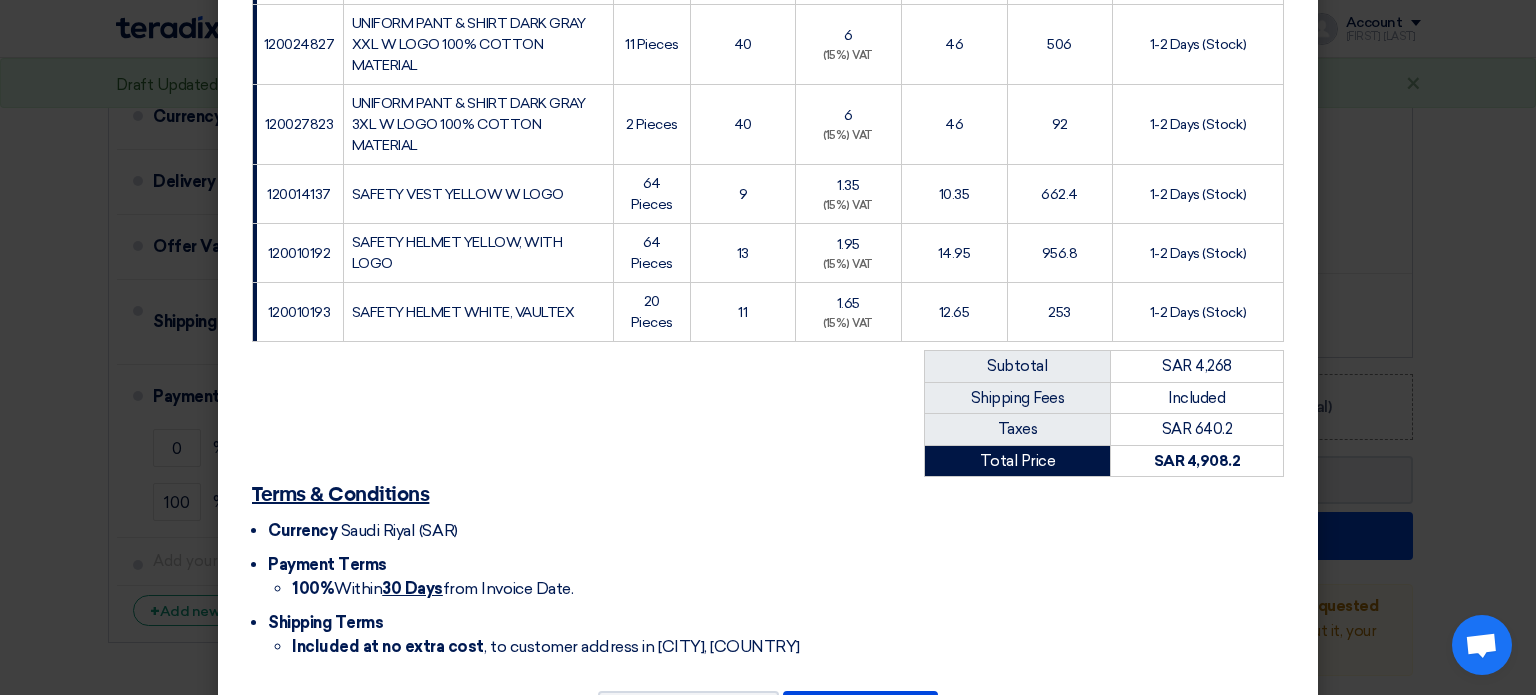 scroll, scrollTop: 740, scrollLeft: 0, axis: vertical 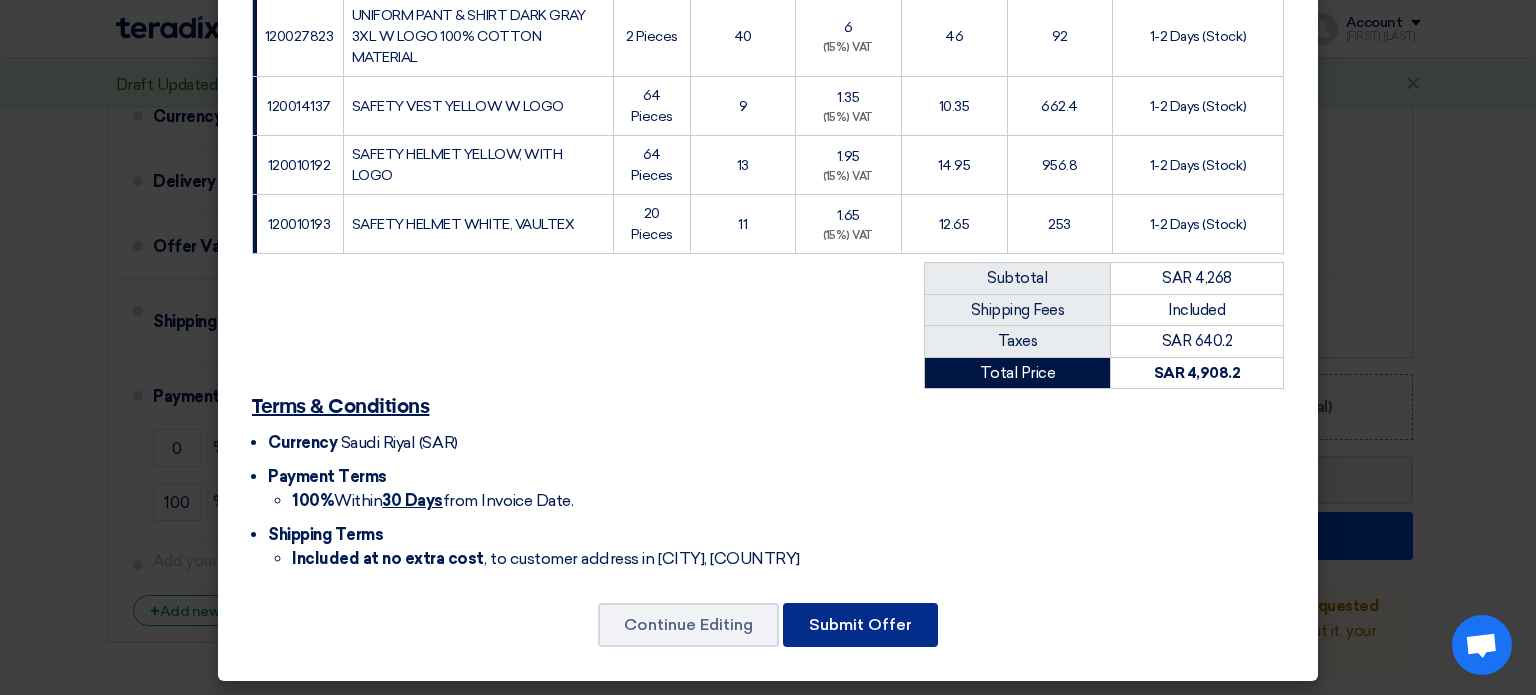 click on "Submit Offer" 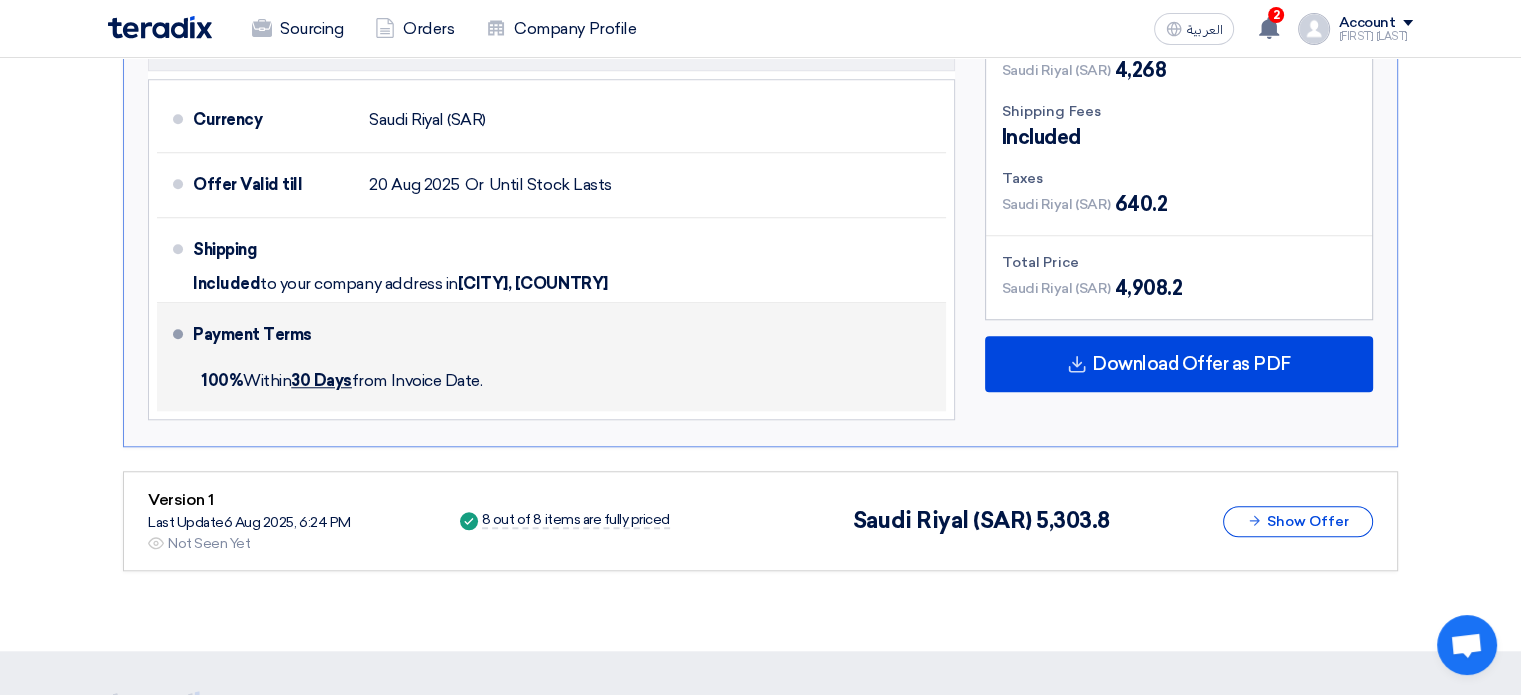 scroll, scrollTop: 1790, scrollLeft: 0, axis: vertical 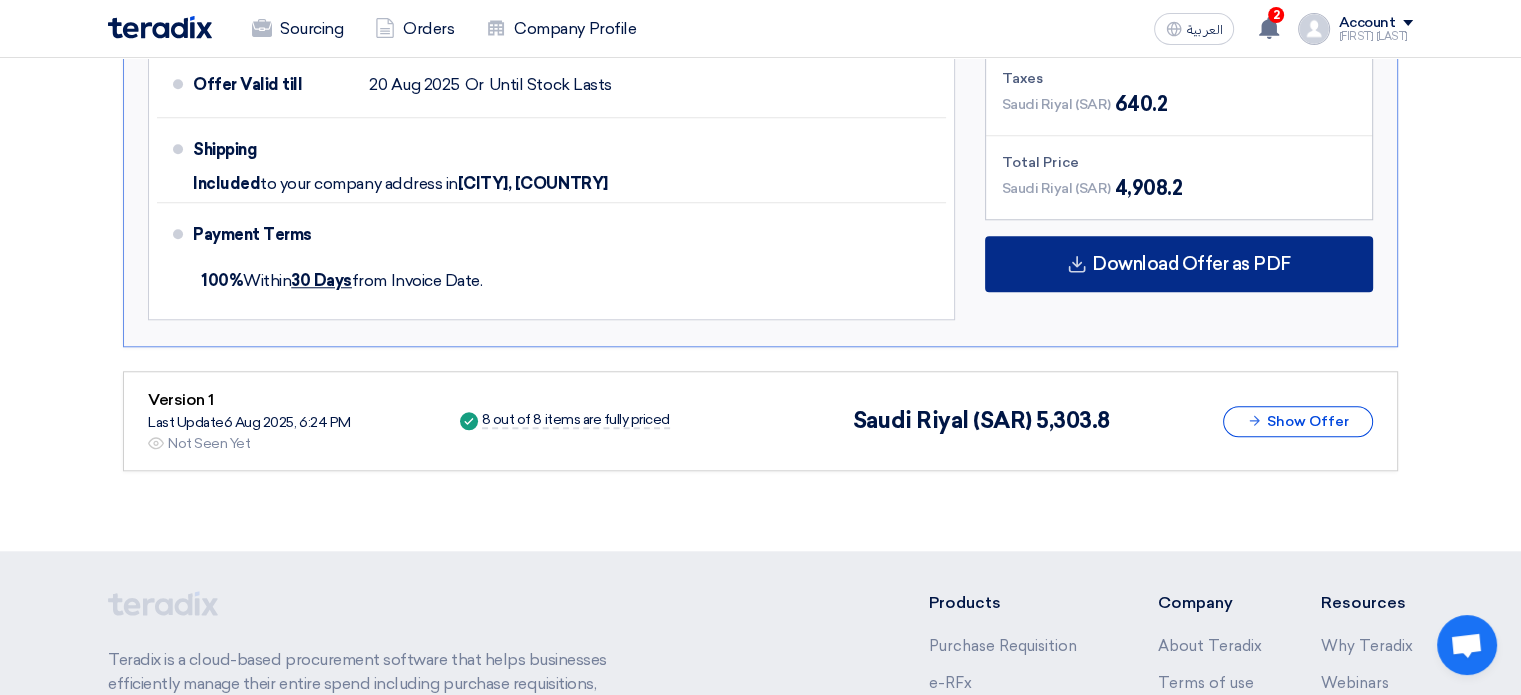 click on "Download Offer as PDF" at bounding box center (1191, 264) 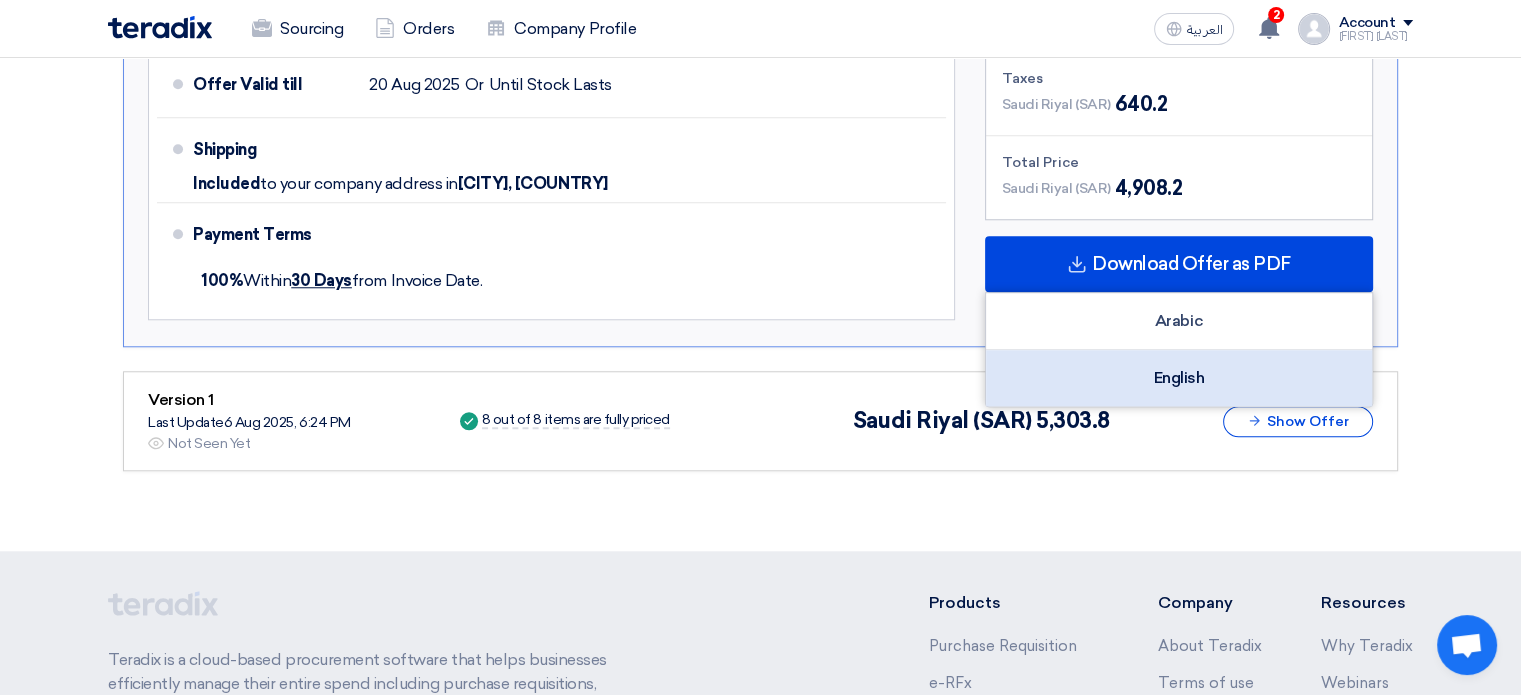 click on "English" at bounding box center (1179, 378) 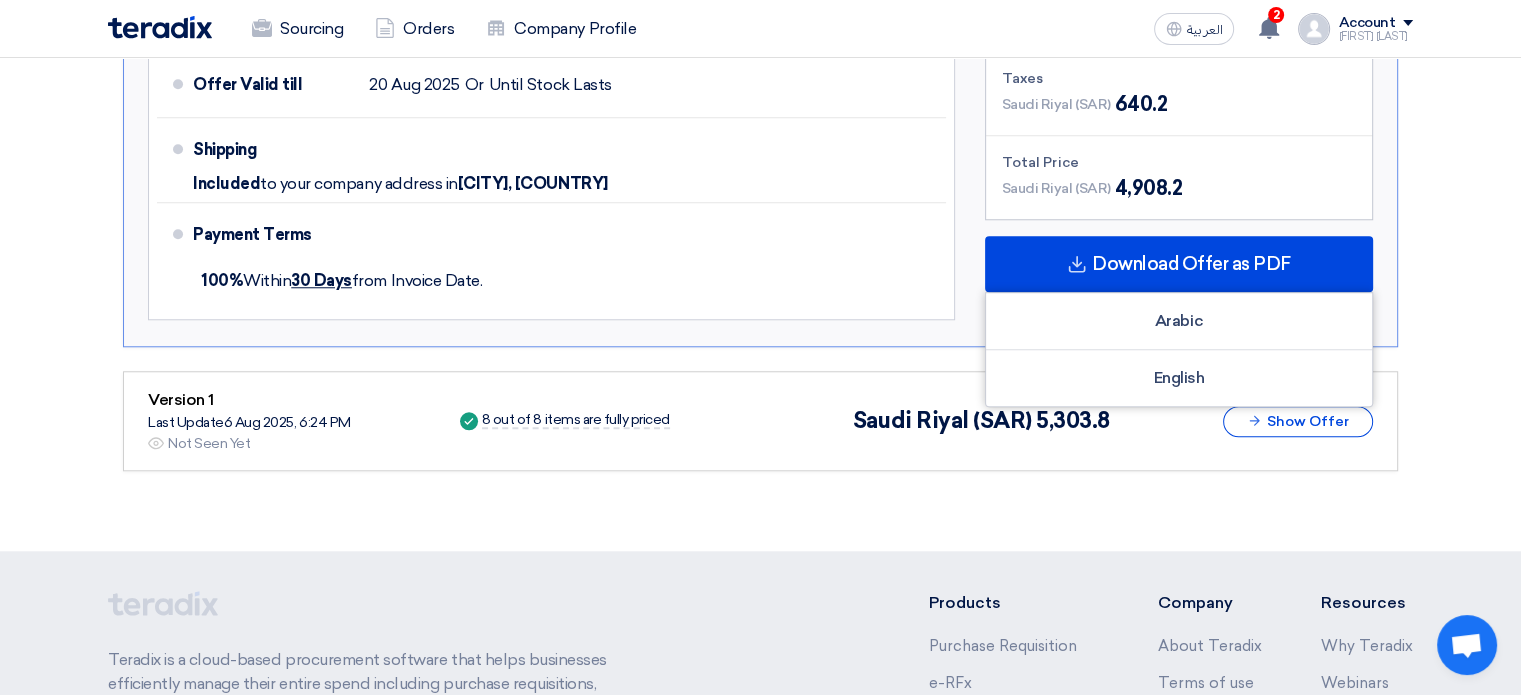click on "Submit Offer
Not Competitive Offer
Version 2
Last Update
[MONTH] [DAY] [YEAR], [HOUR]:[MINUTE] [AM/PM]
Offer is Seen
Not Seen Yet
Success
[NUMBER] [NUMBER]" 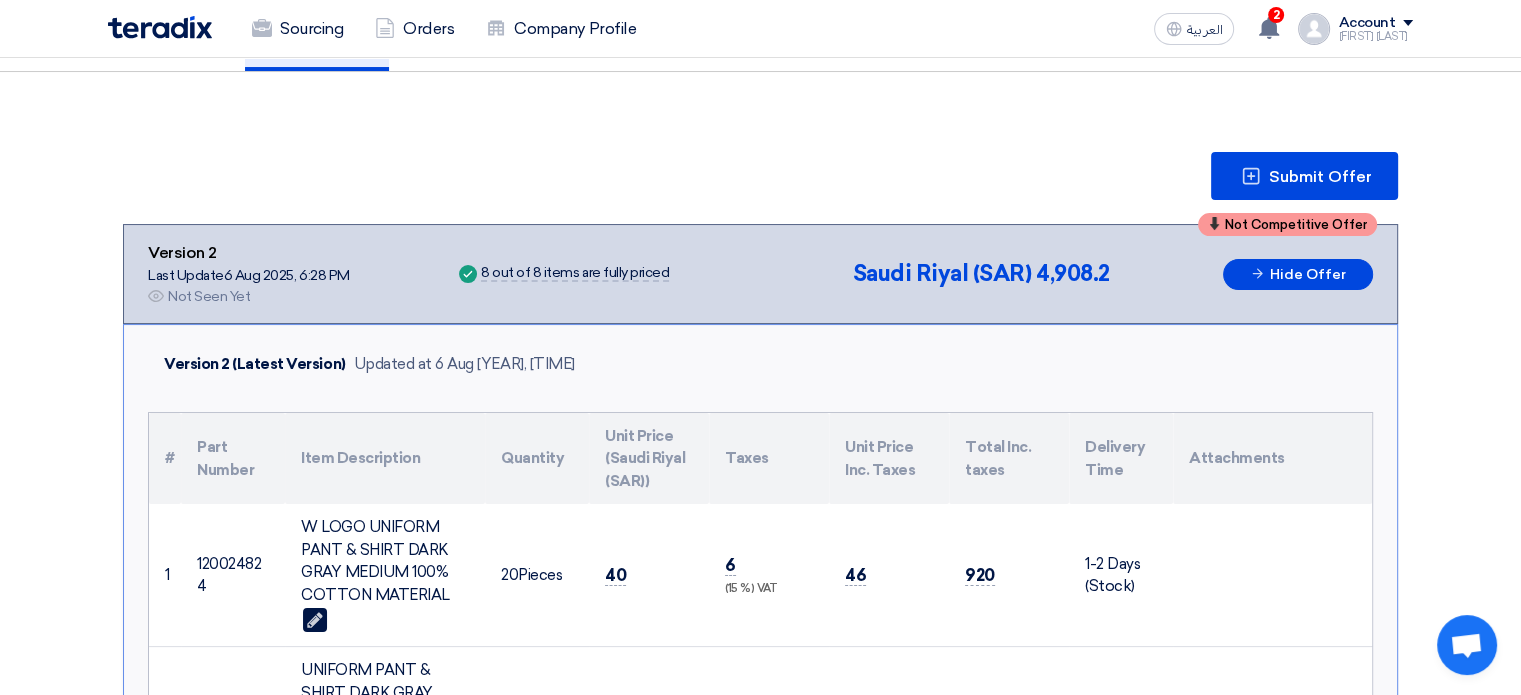 scroll, scrollTop: 0, scrollLeft: 0, axis: both 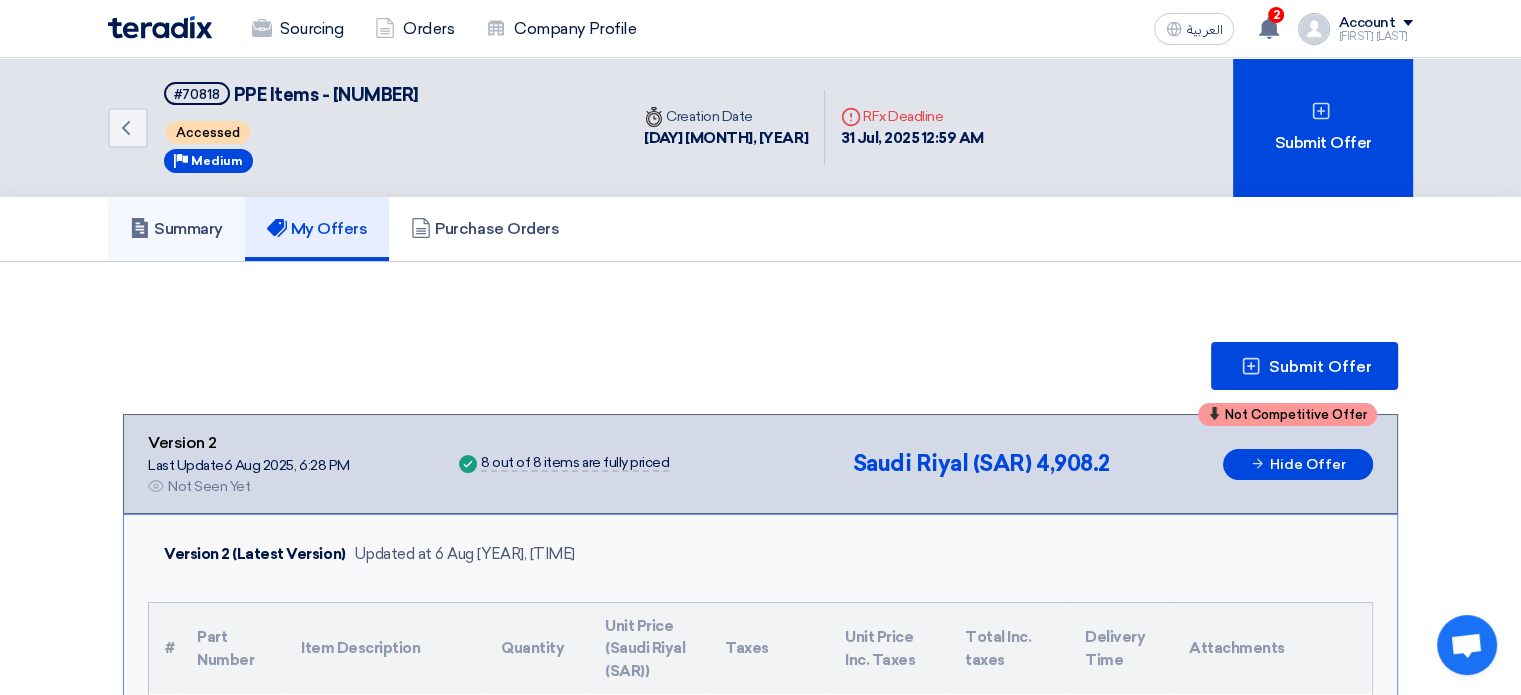 click 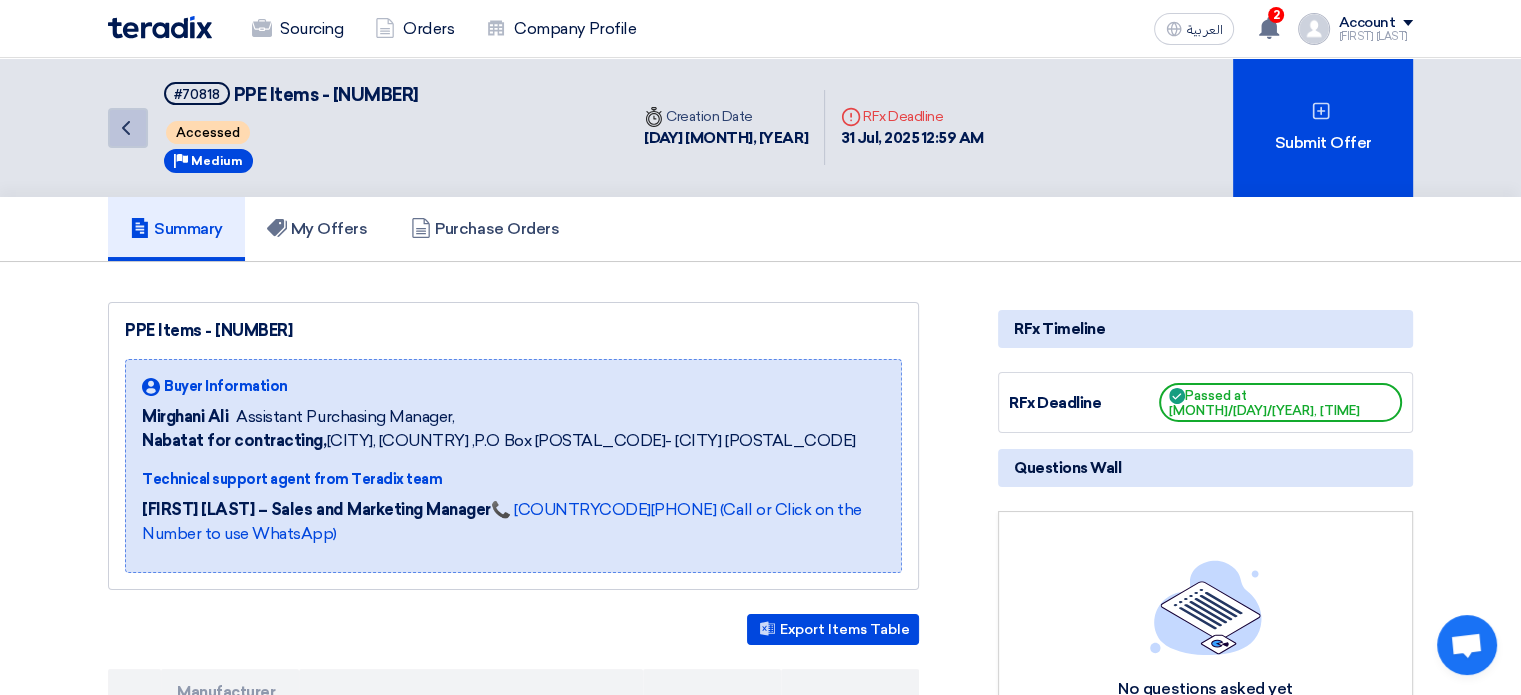 click on "Back" 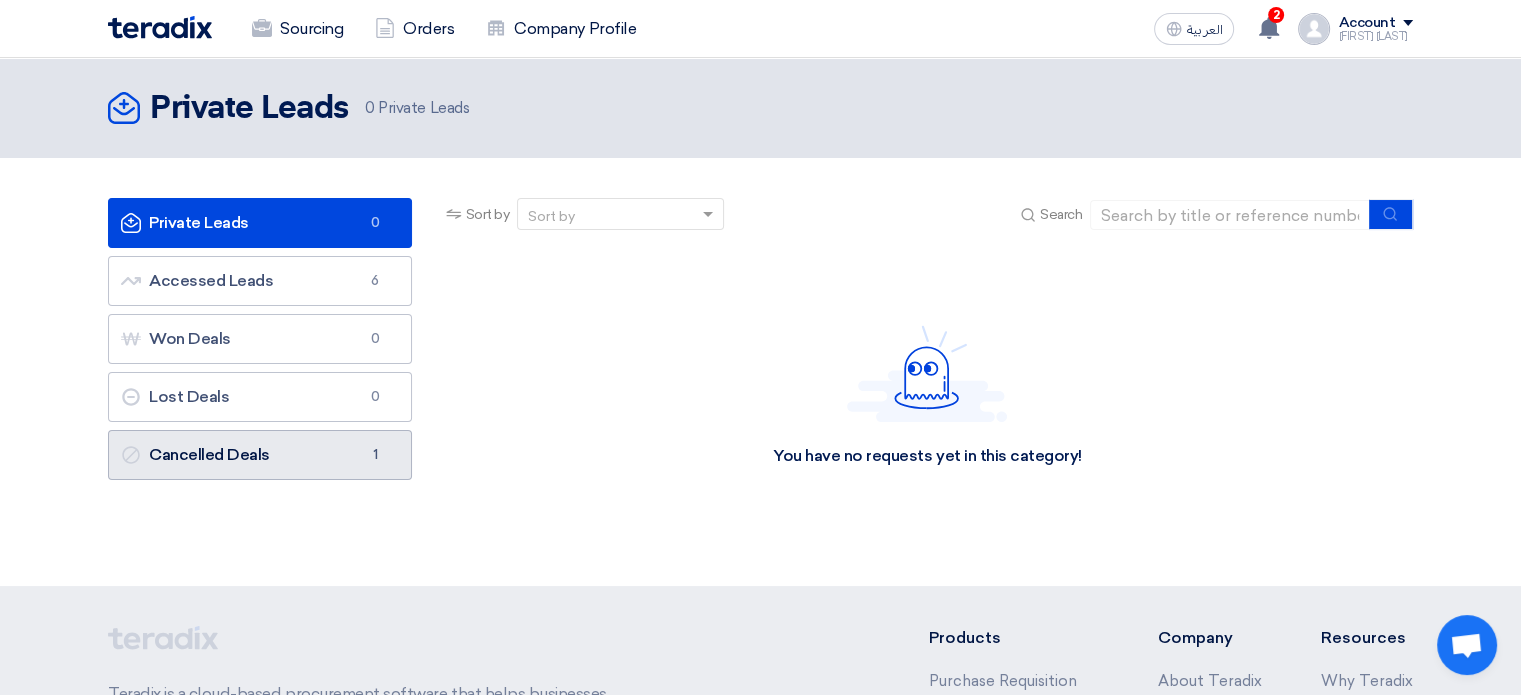 click on "Cancelled Deals
Cancelled Deals
1" 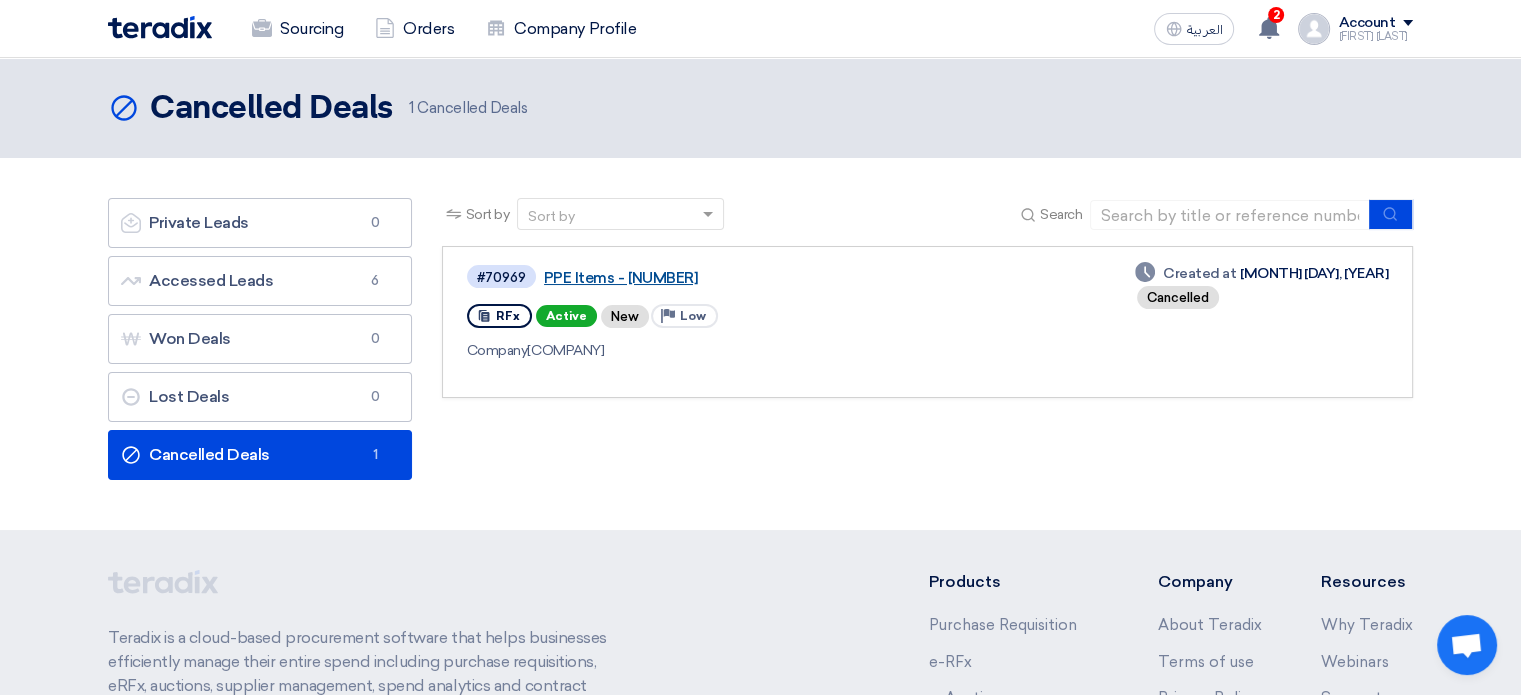 click on "PPE Items - [NUMBER]" 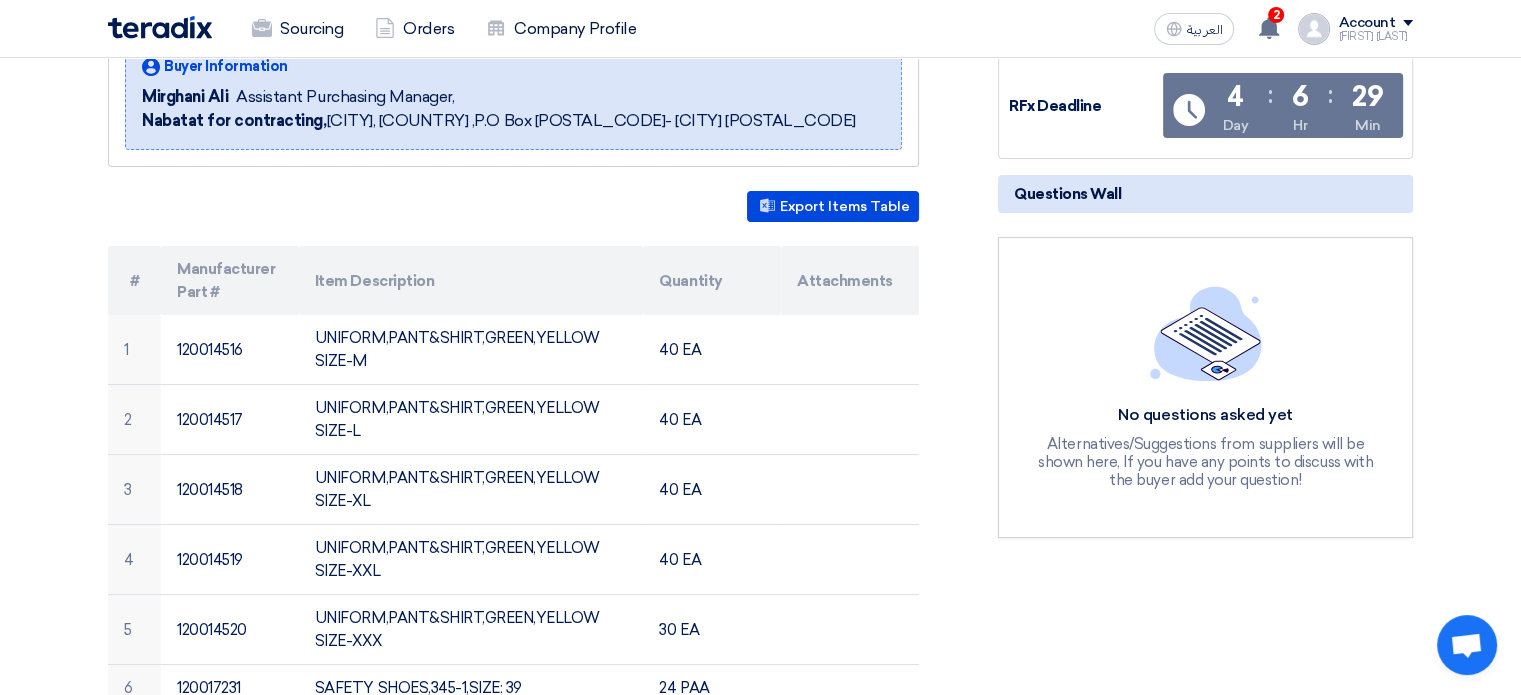 scroll, scrollTop: 0, scrollLeft: 0, axis: both 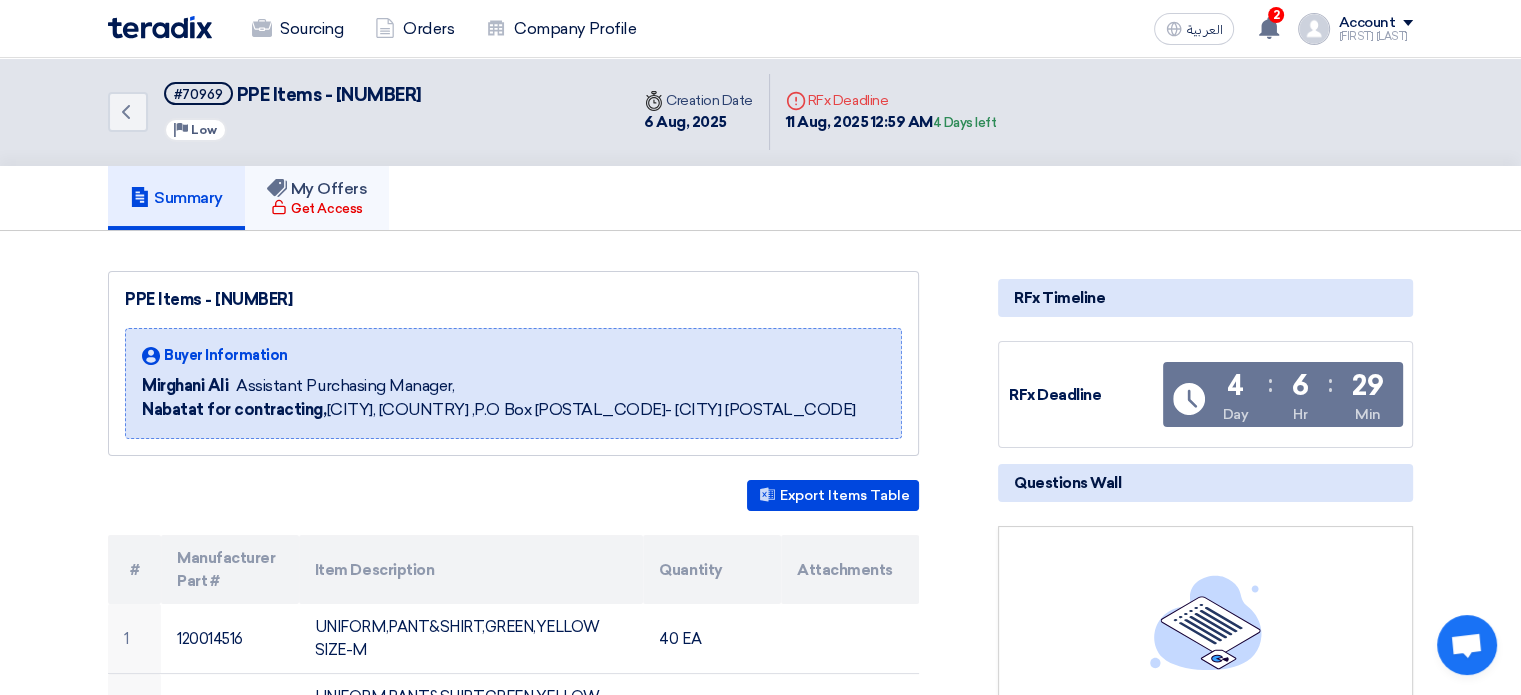 click on "Get Access" 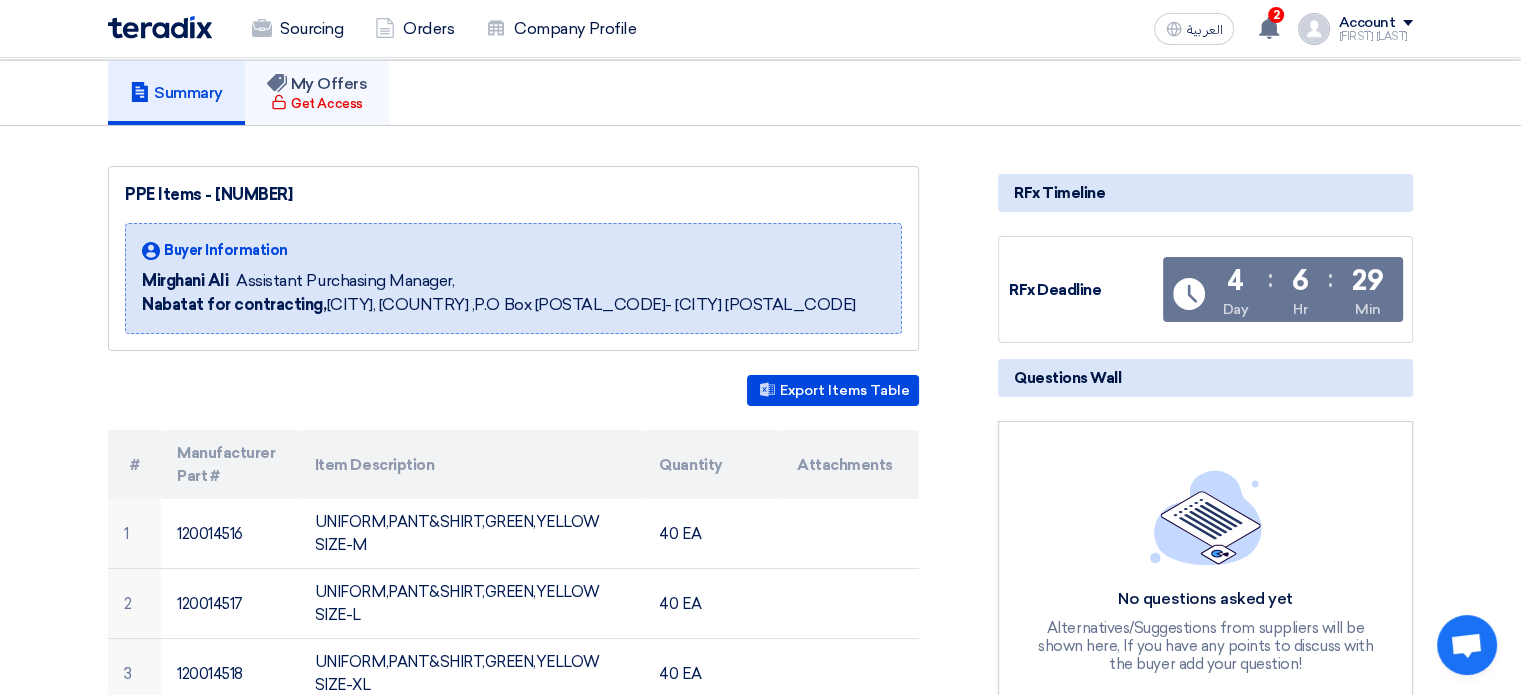 scroll, scrollTop: 0, scrollLeft: 0, axis: both 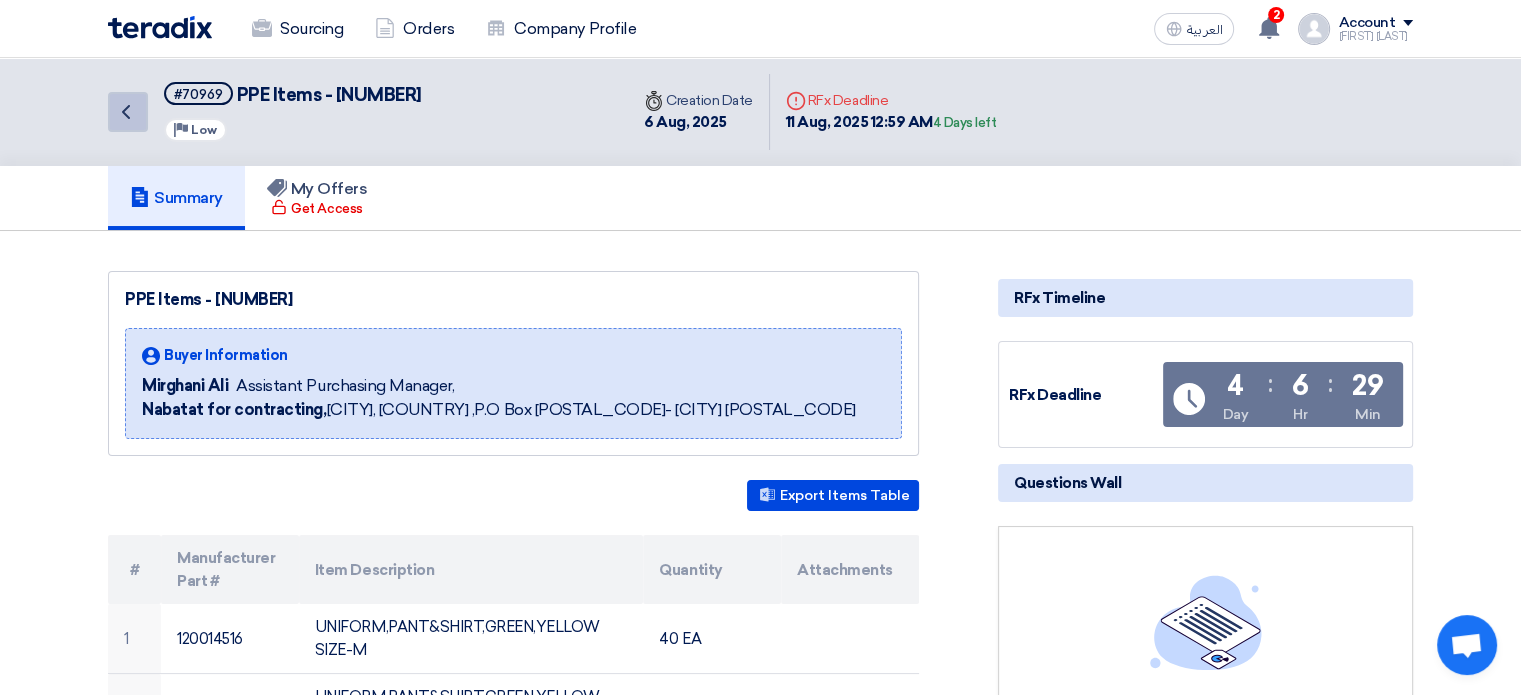 click on "Back" 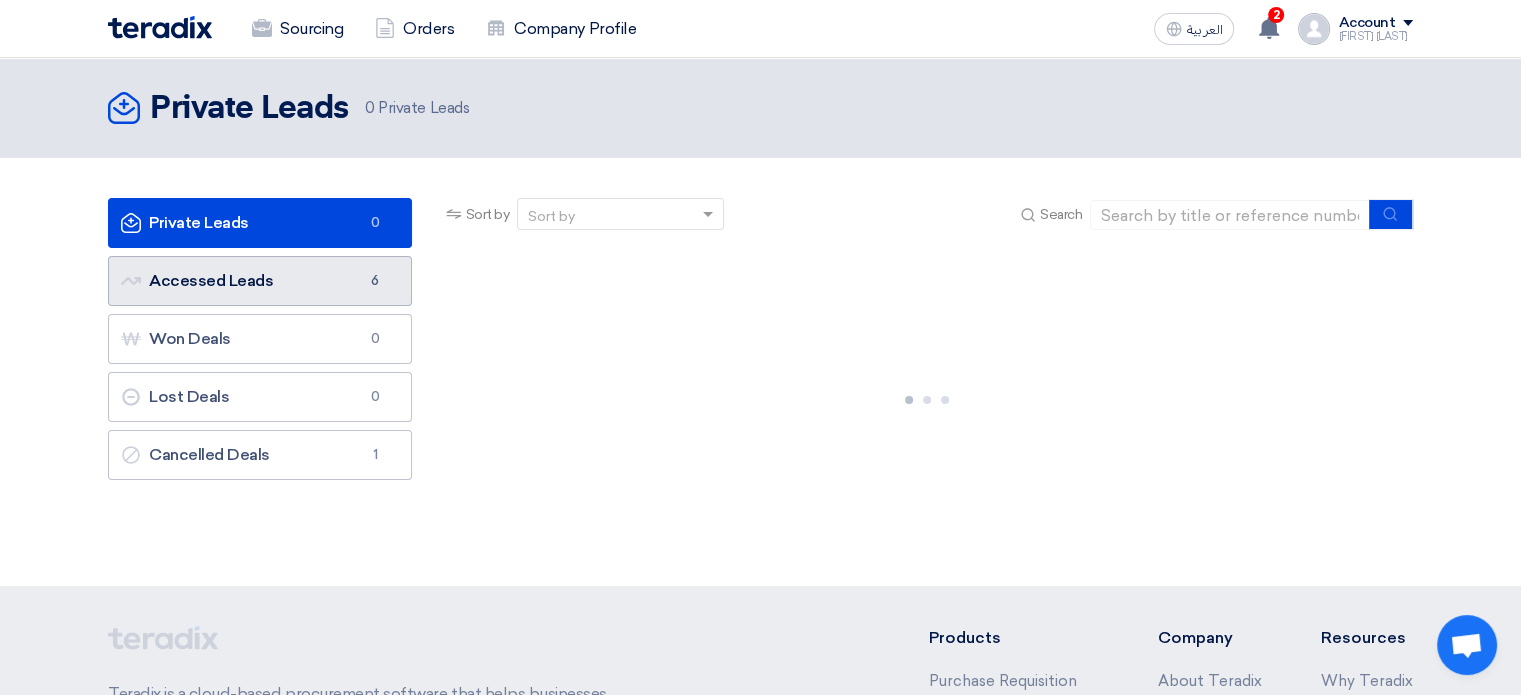 click on "Accessed Leads
Accessed Leads
6" 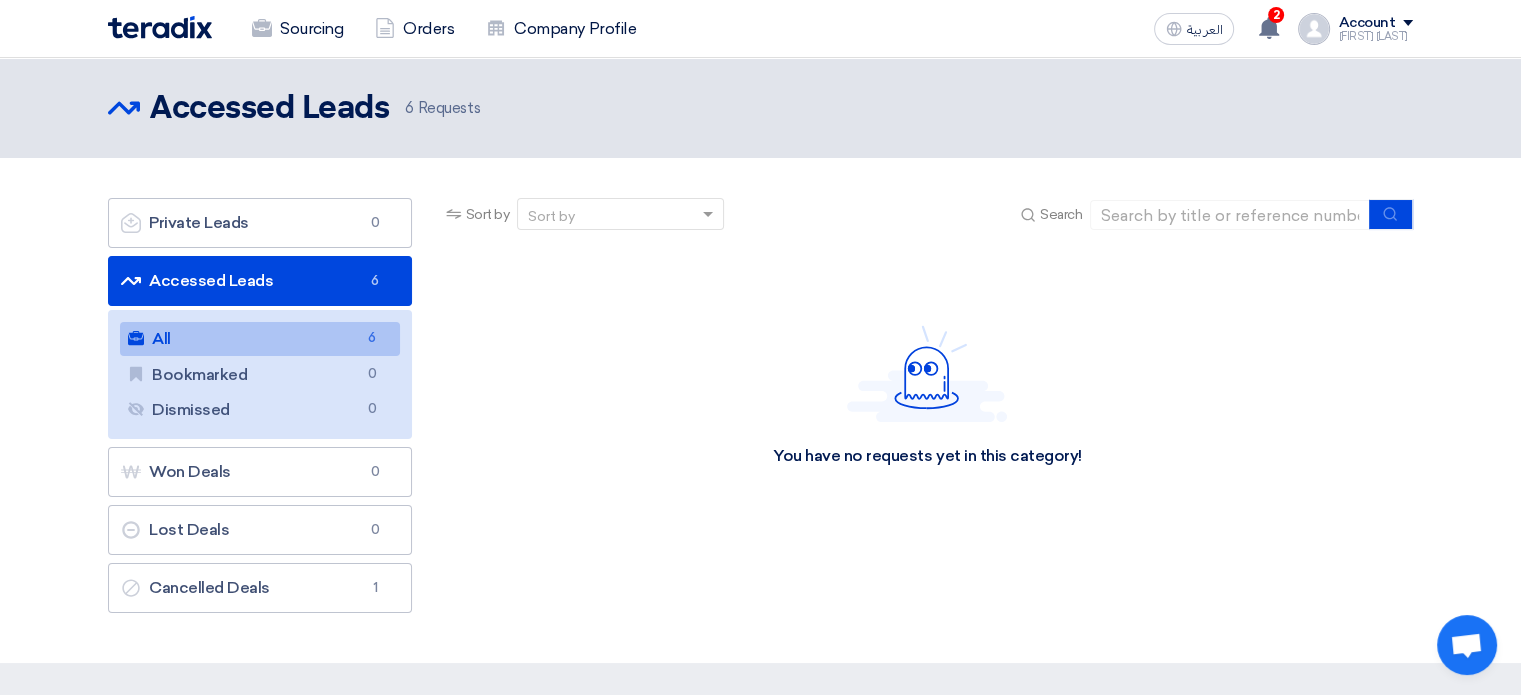 click on "All
All
6" 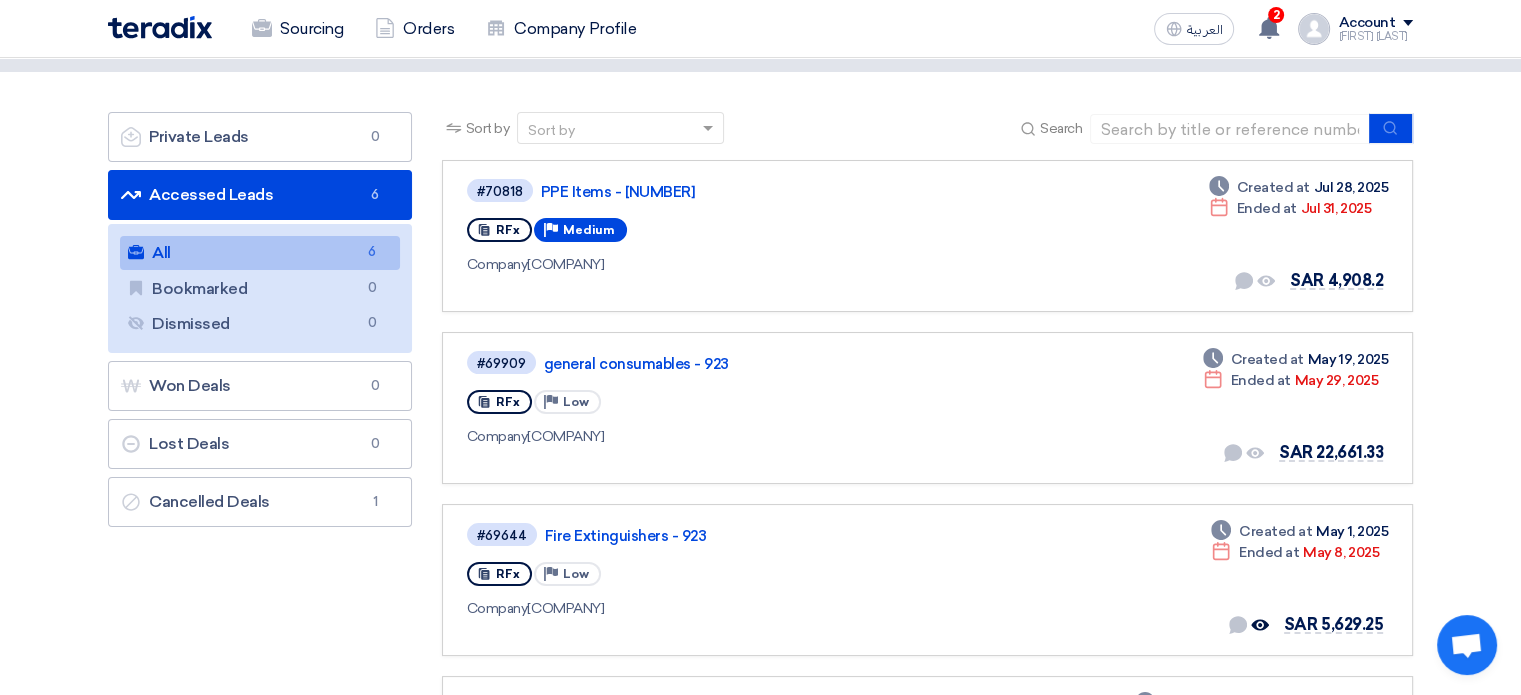 scroll, scrollTop: 0, scrollLeft: 0, axis: both 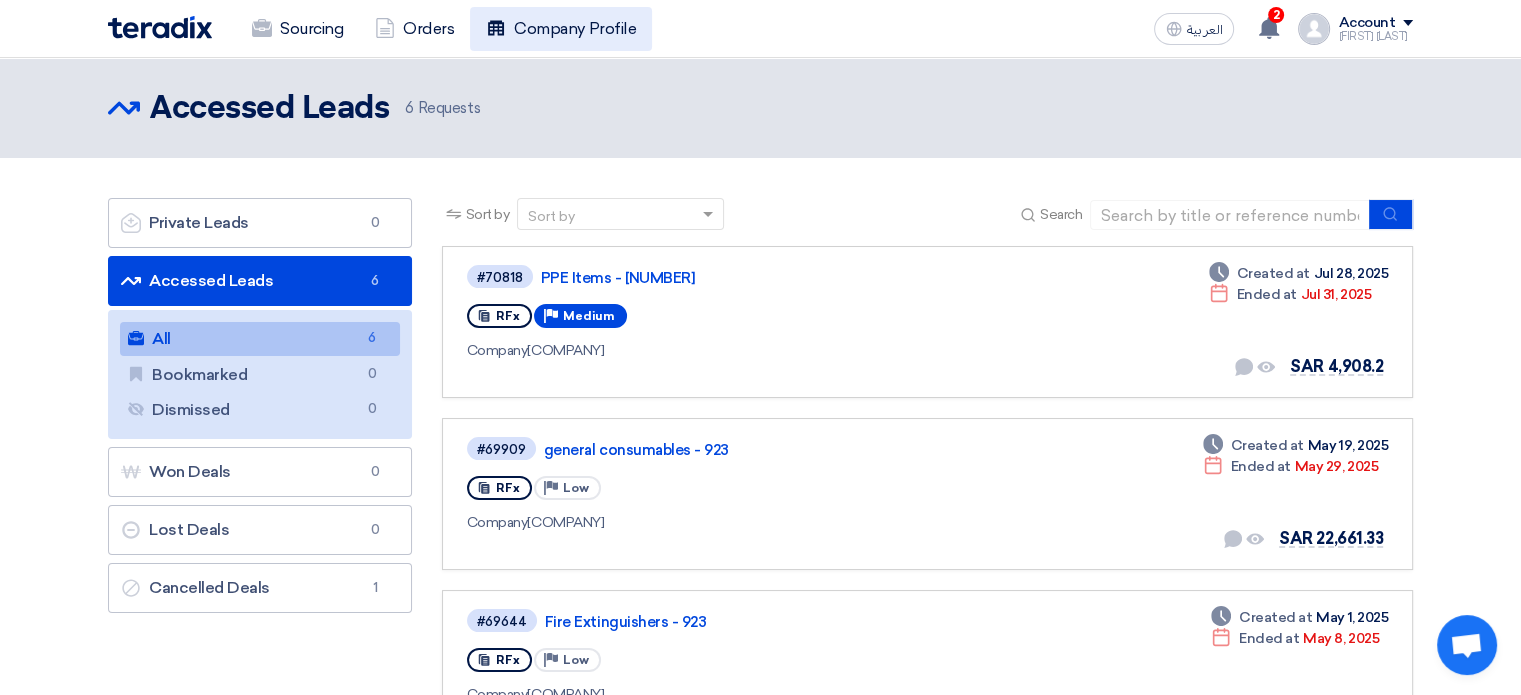 click on "Company Profile" 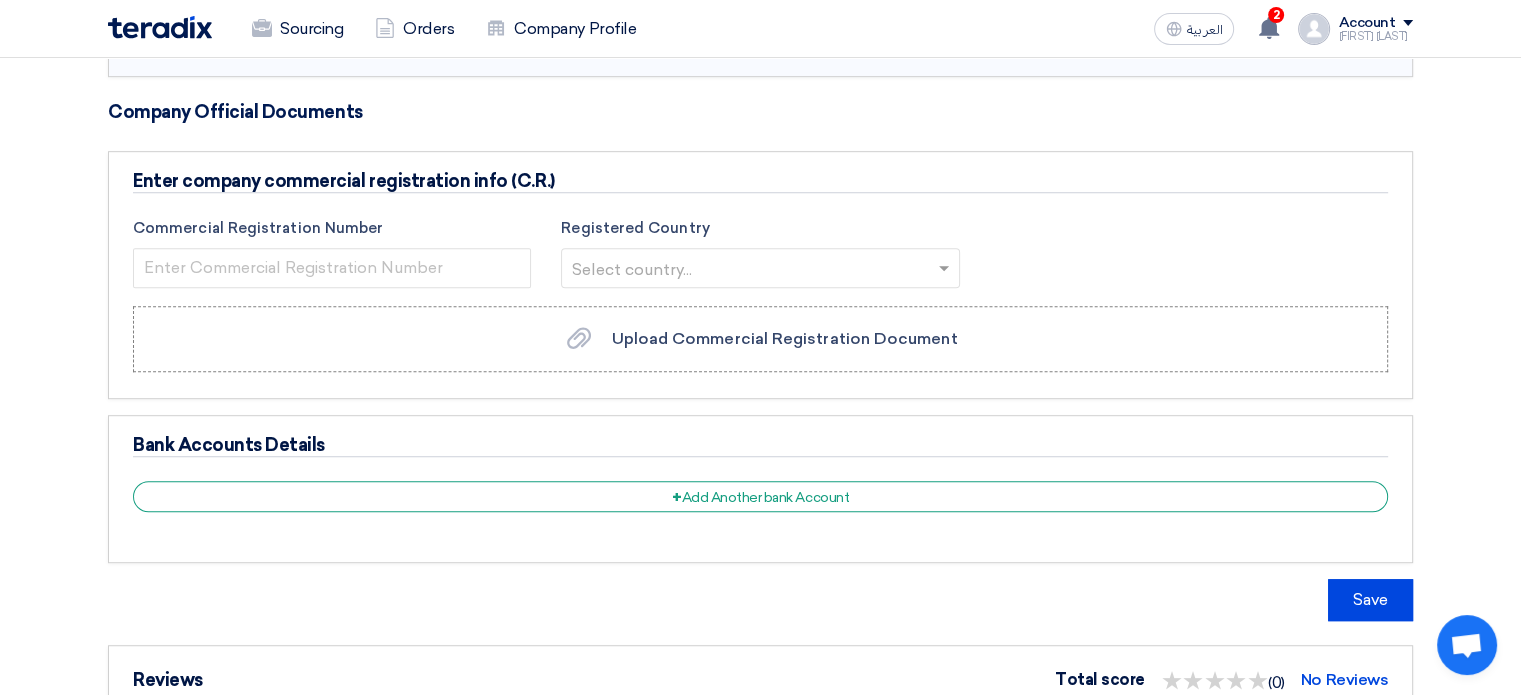 scroll, scrollTop: 1100, scrollLeft: 0, axis: vertical 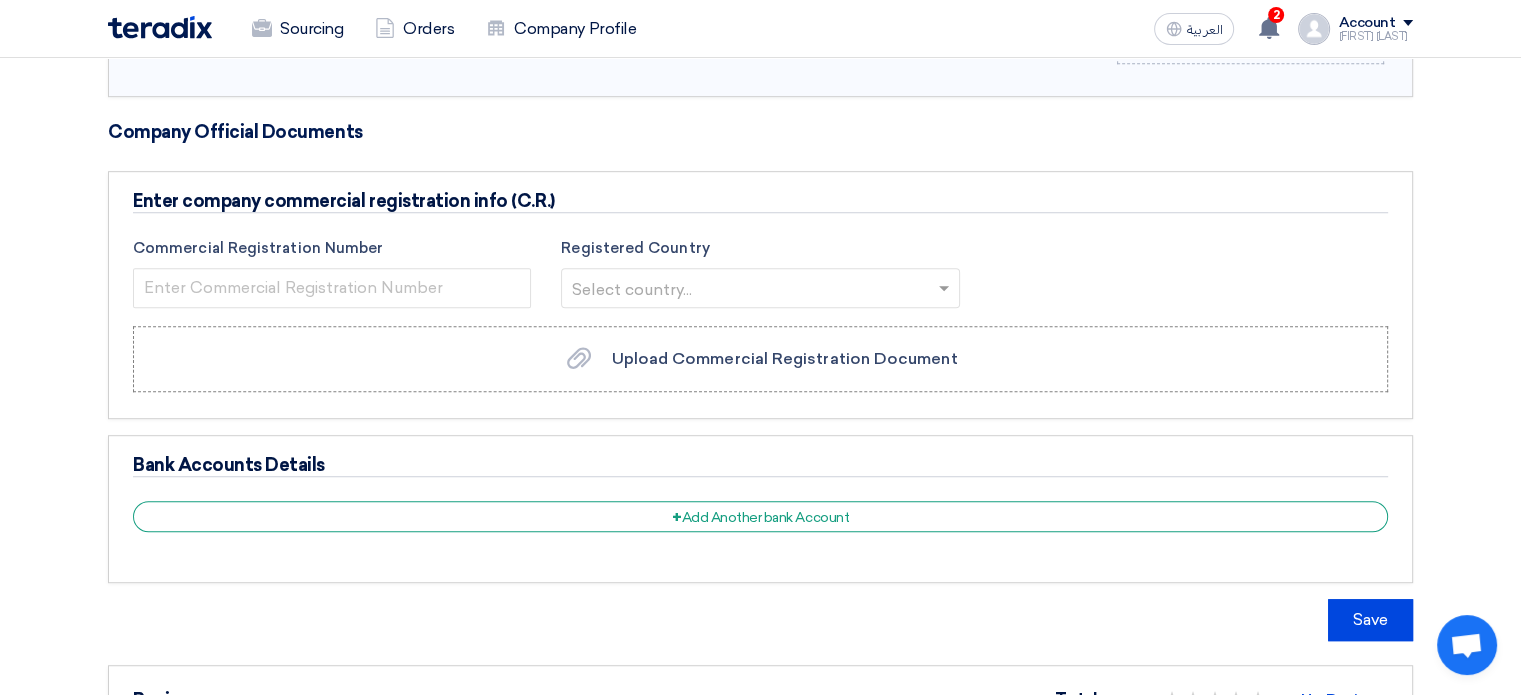 click 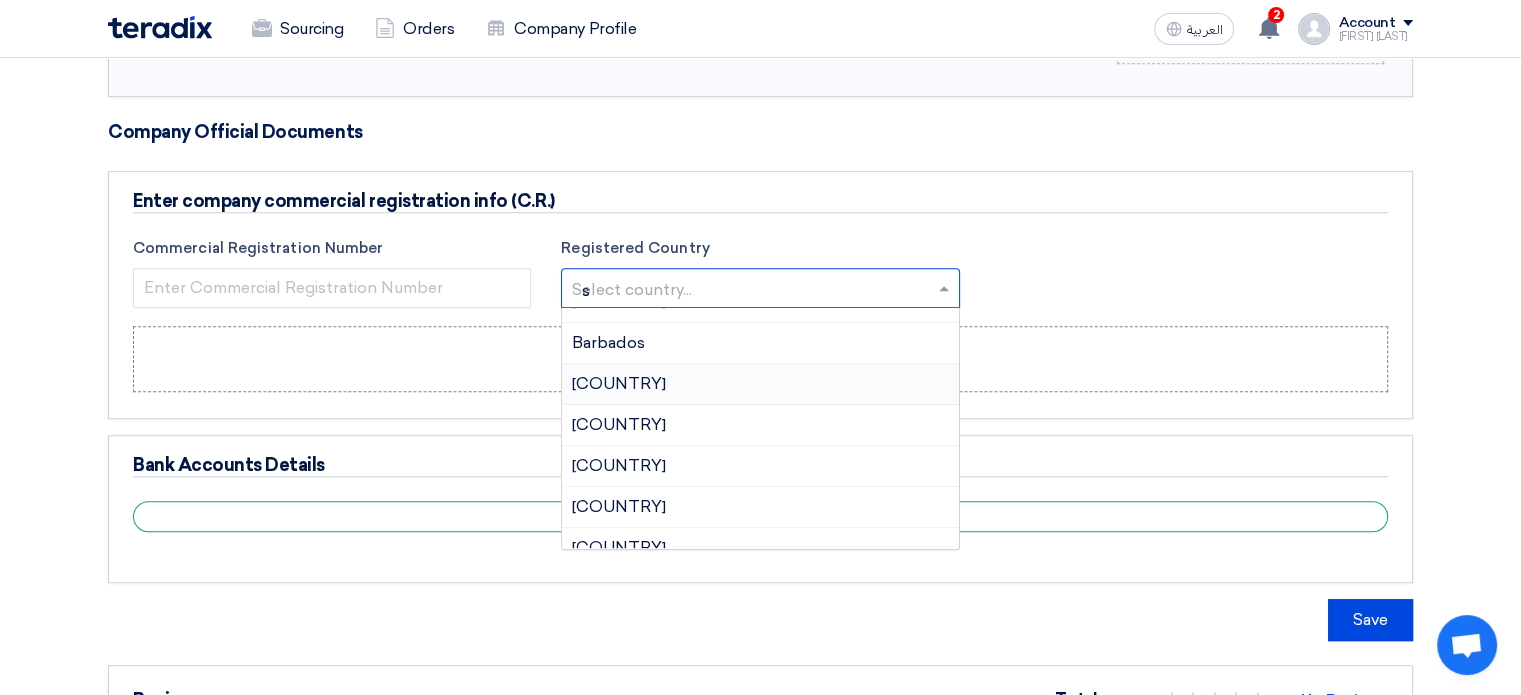 scroll, scrollTop: 0, scrollLeft: 0, axis: both 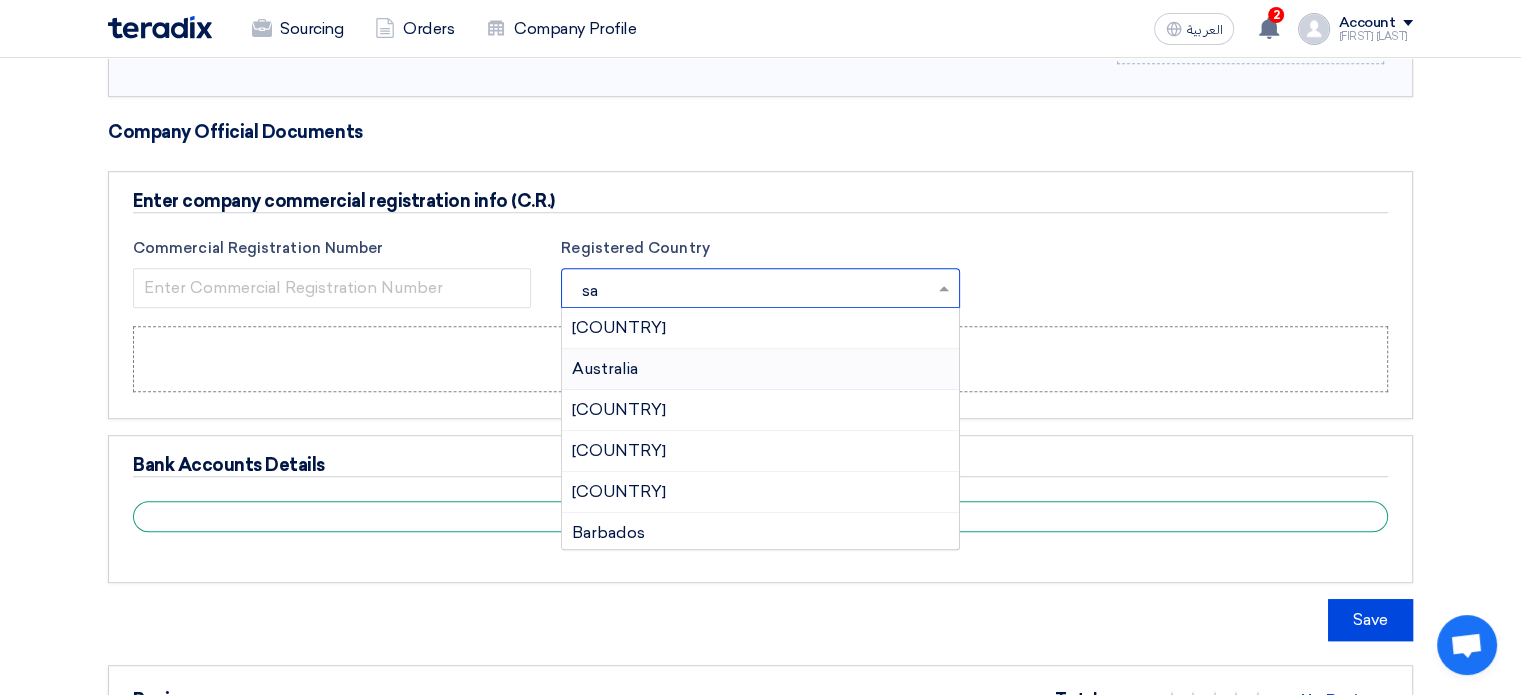 type on "sau" 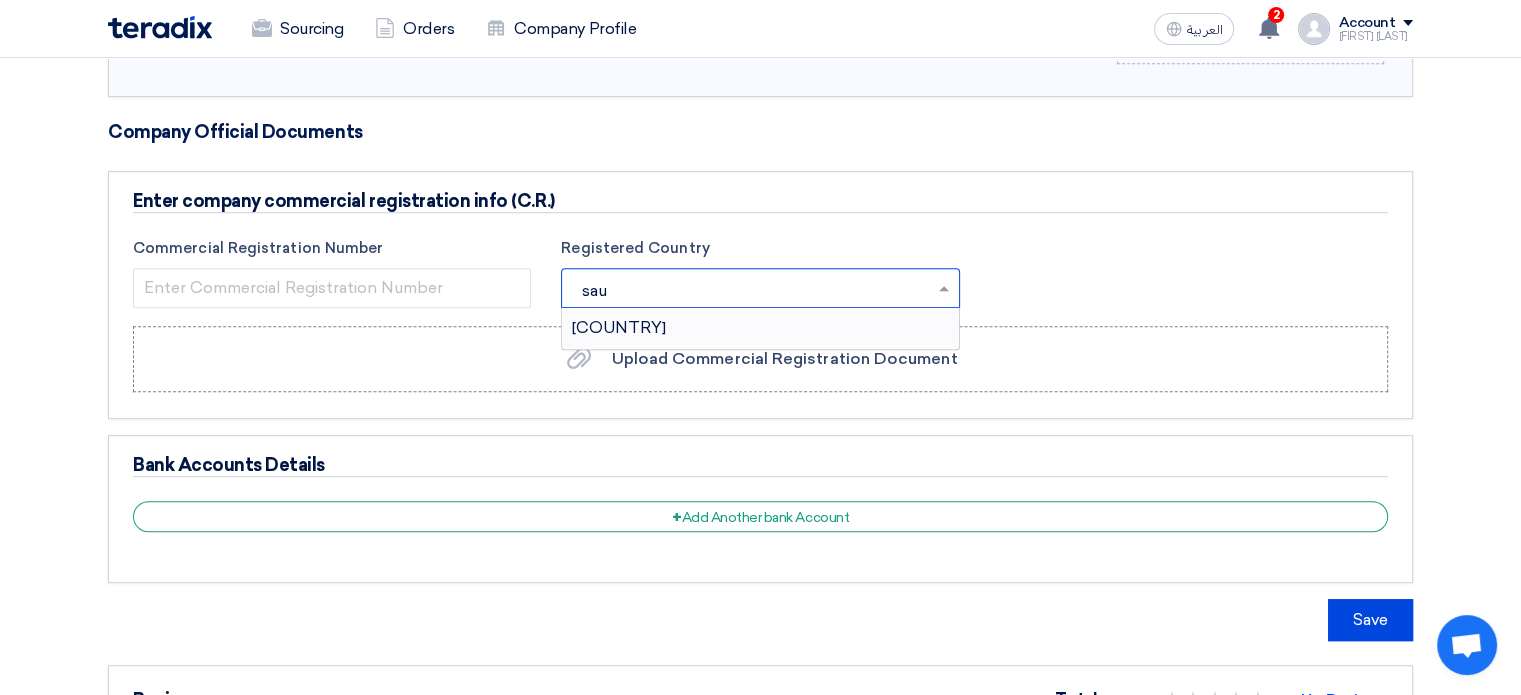 click on "[COUNTRY]" at bounding box center (760, 328) 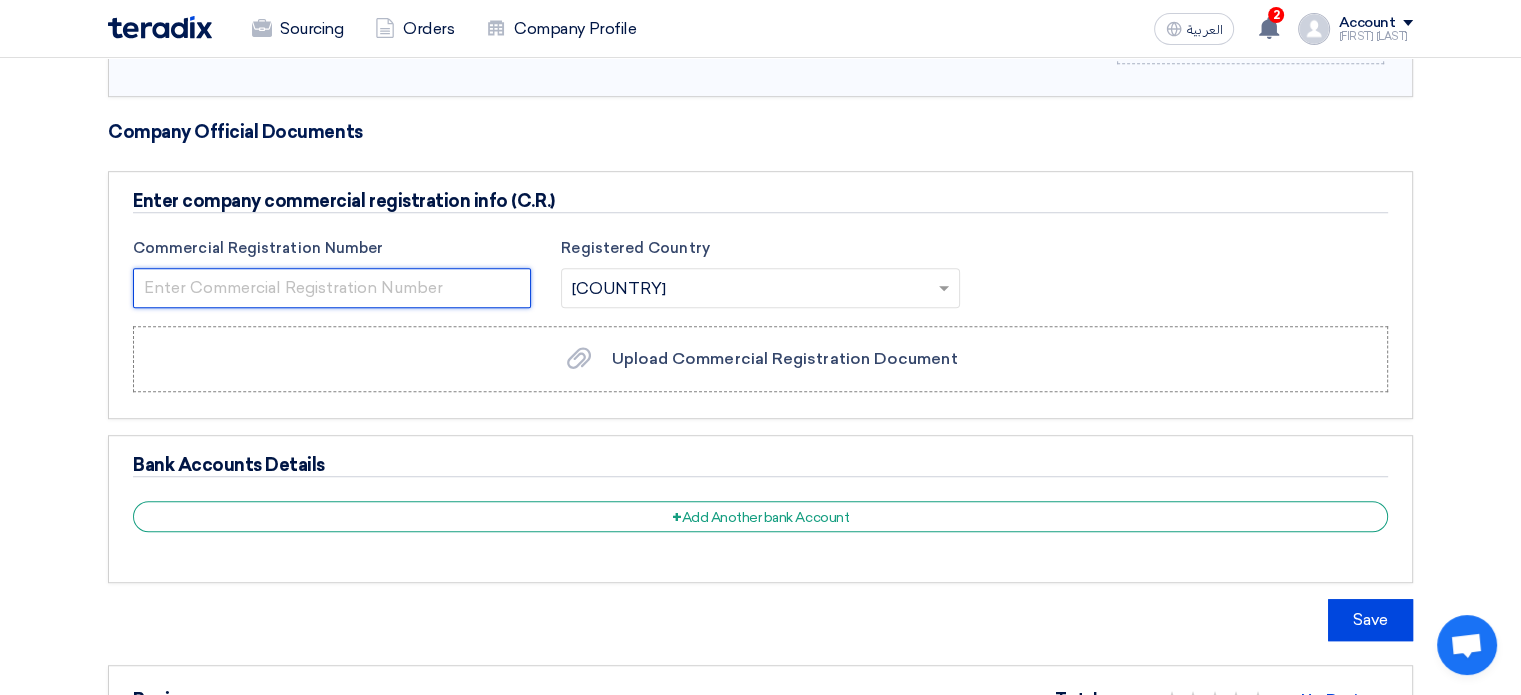 click at bounding box center (332, 288) 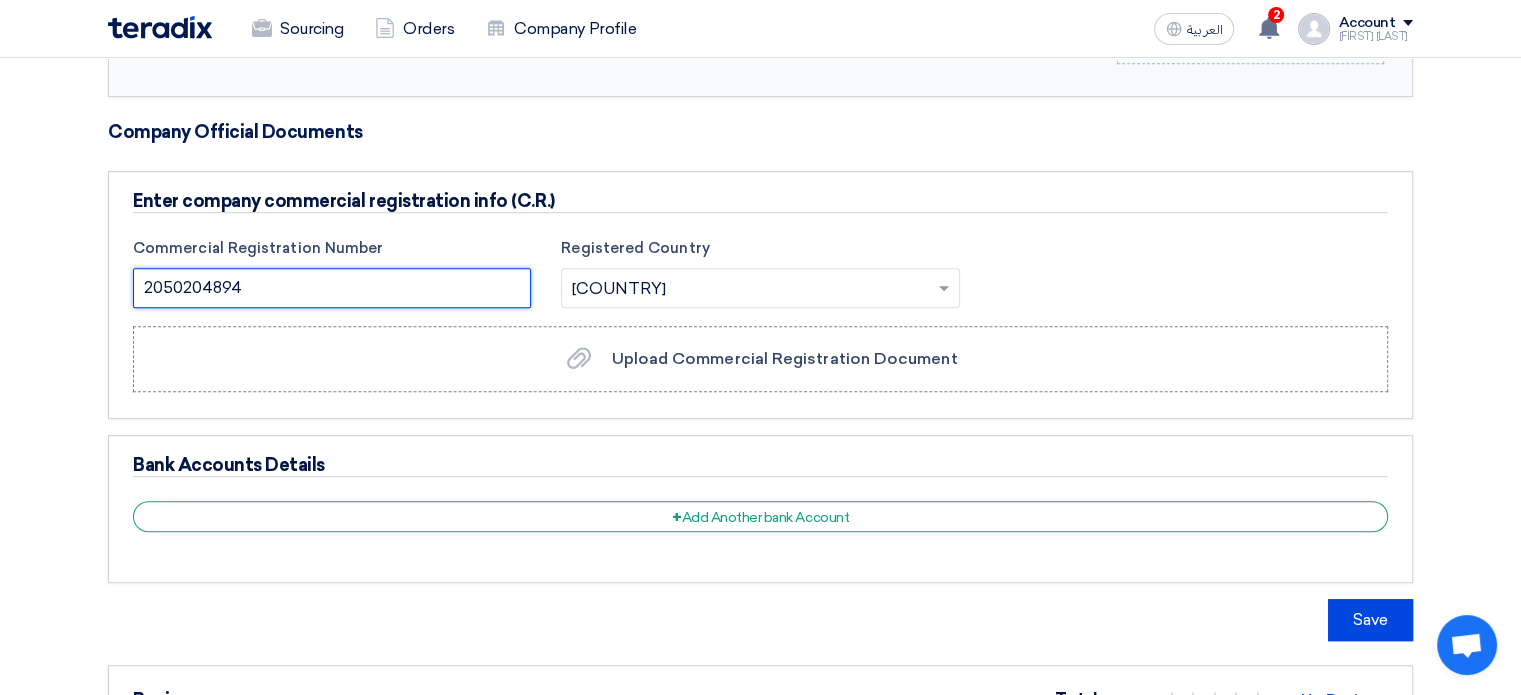 type on "2050204894" 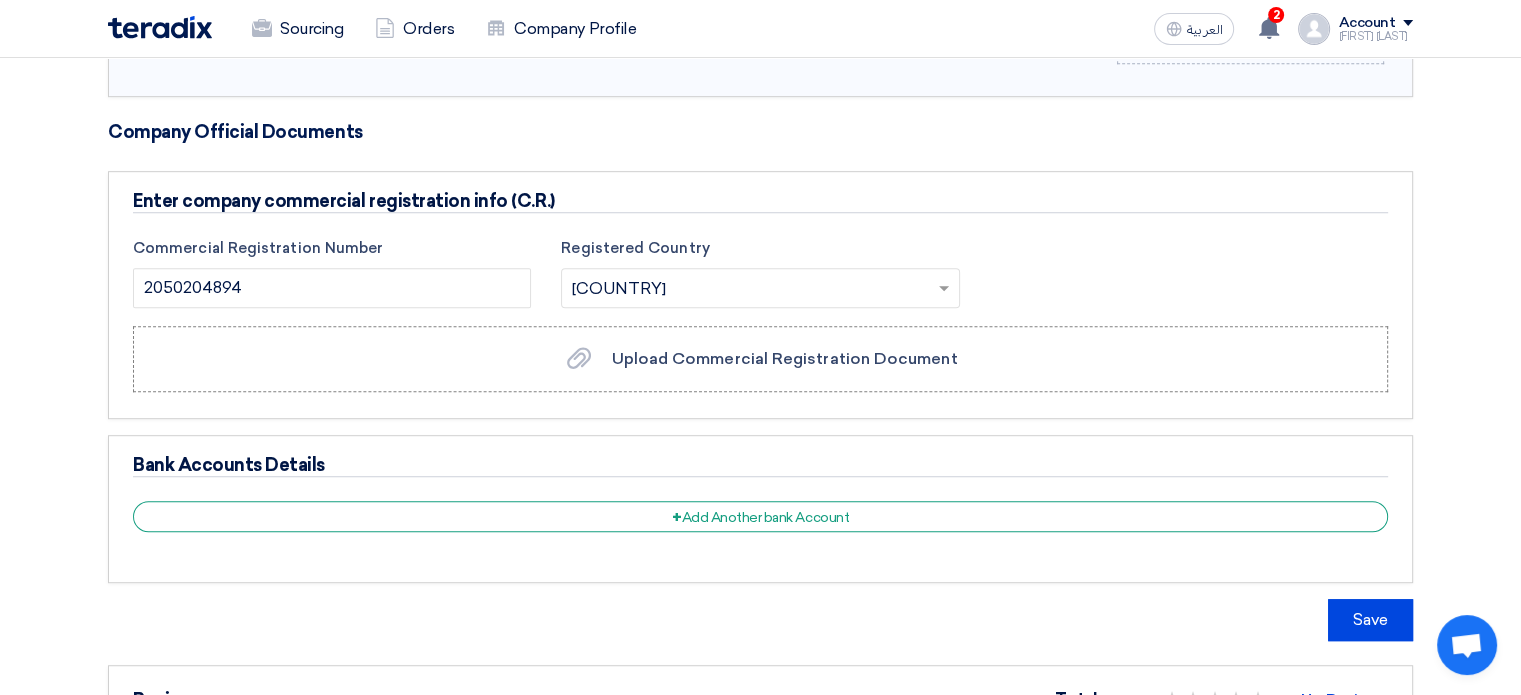 drag, startPoint x: 0, startPoint y: 383, endPoint x: 12, endPoint y: 376, distance: 13.892444 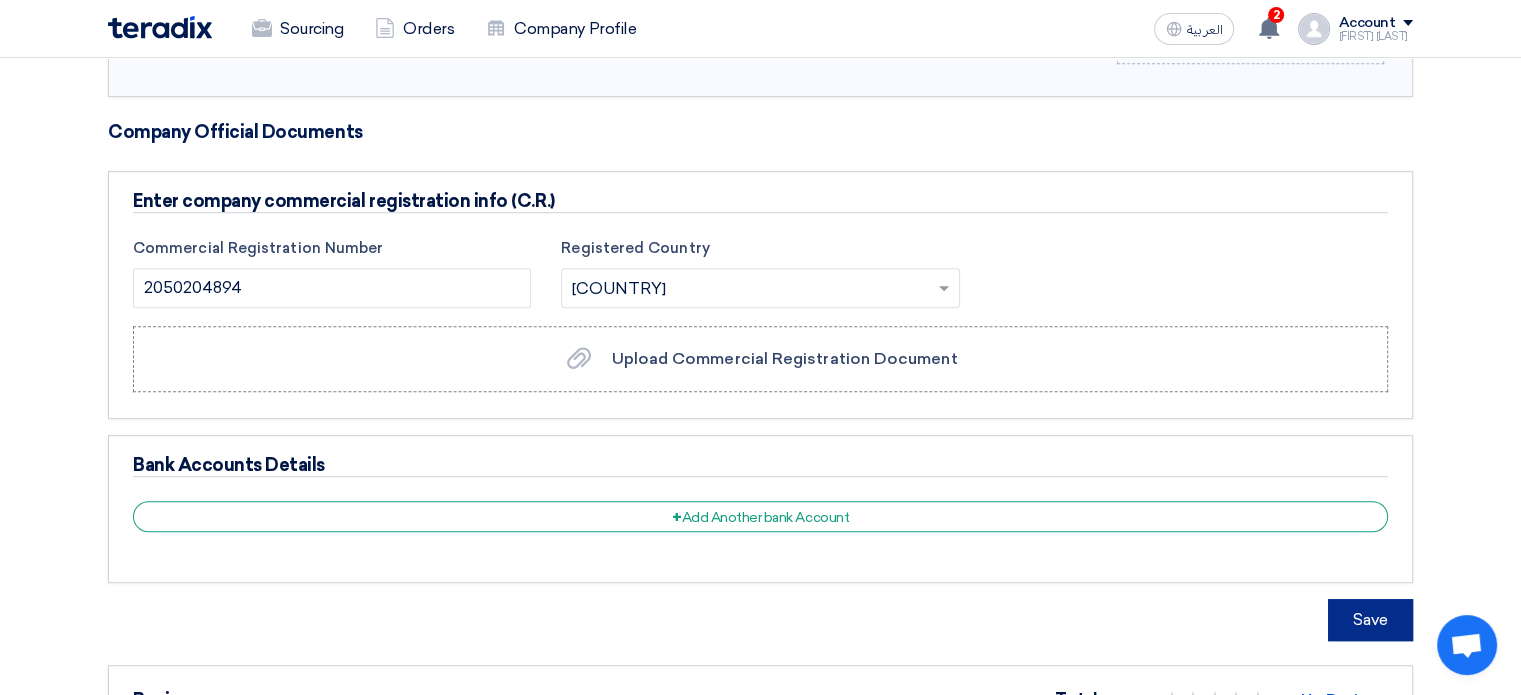 click on "Save" 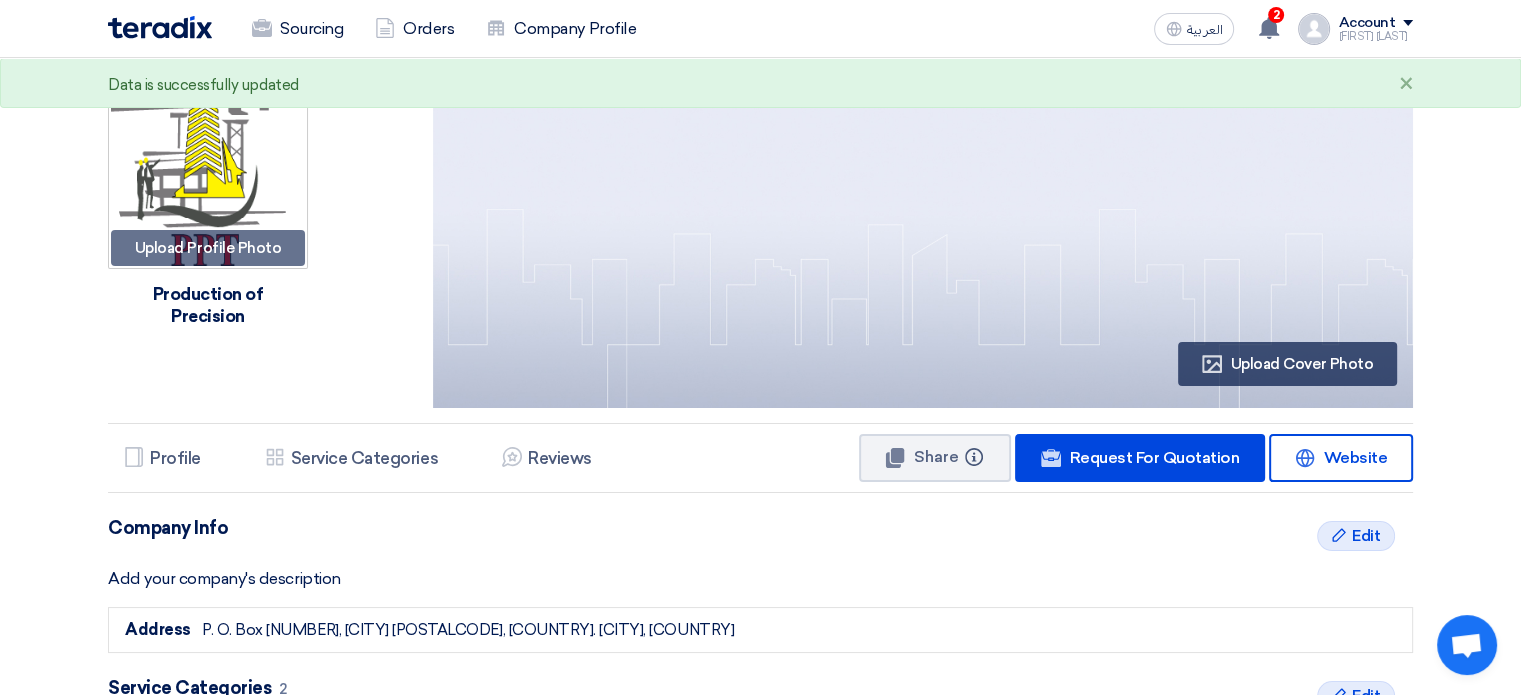 scroll, scrollTop: 0, scrollLeft: 0, axis: both 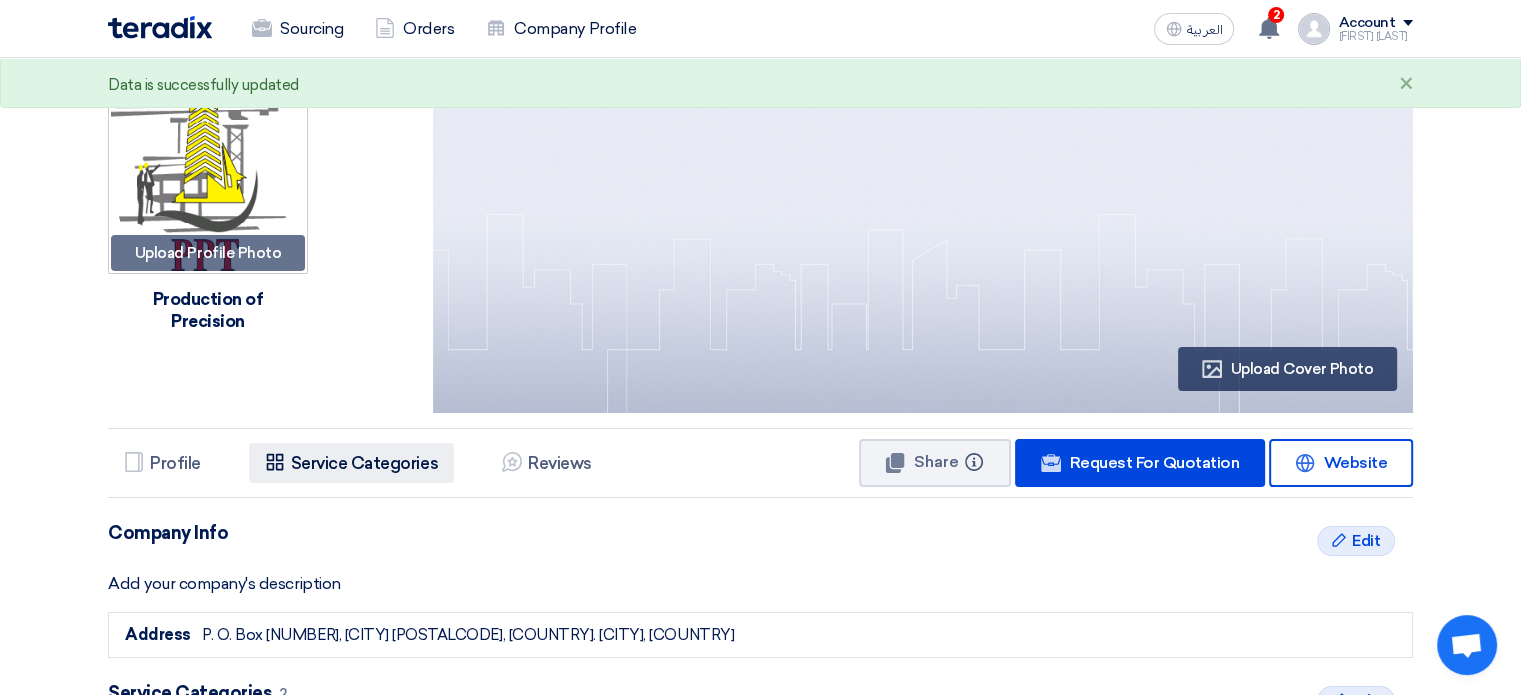 click on "Service Categories" 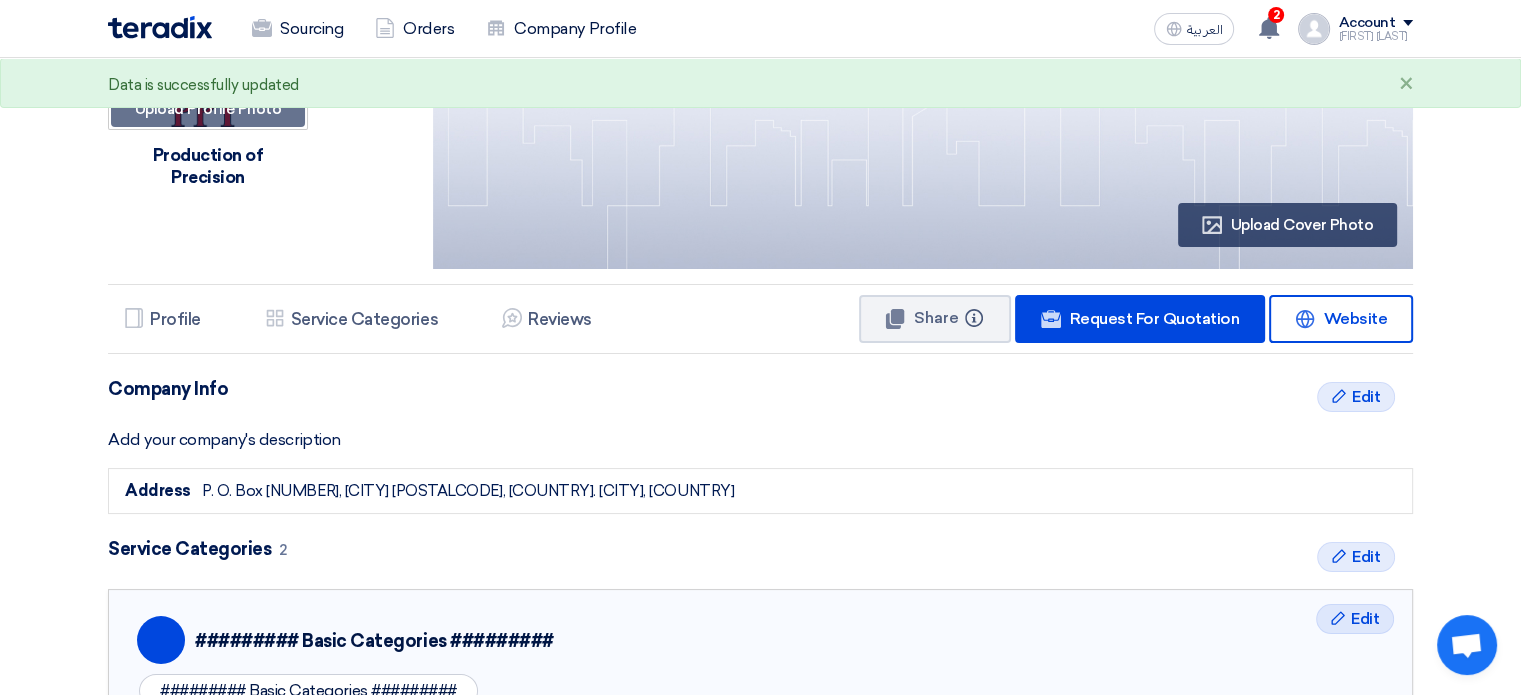 scroll, scrollTop: 110, scrollLeft: 0, axis: vertical 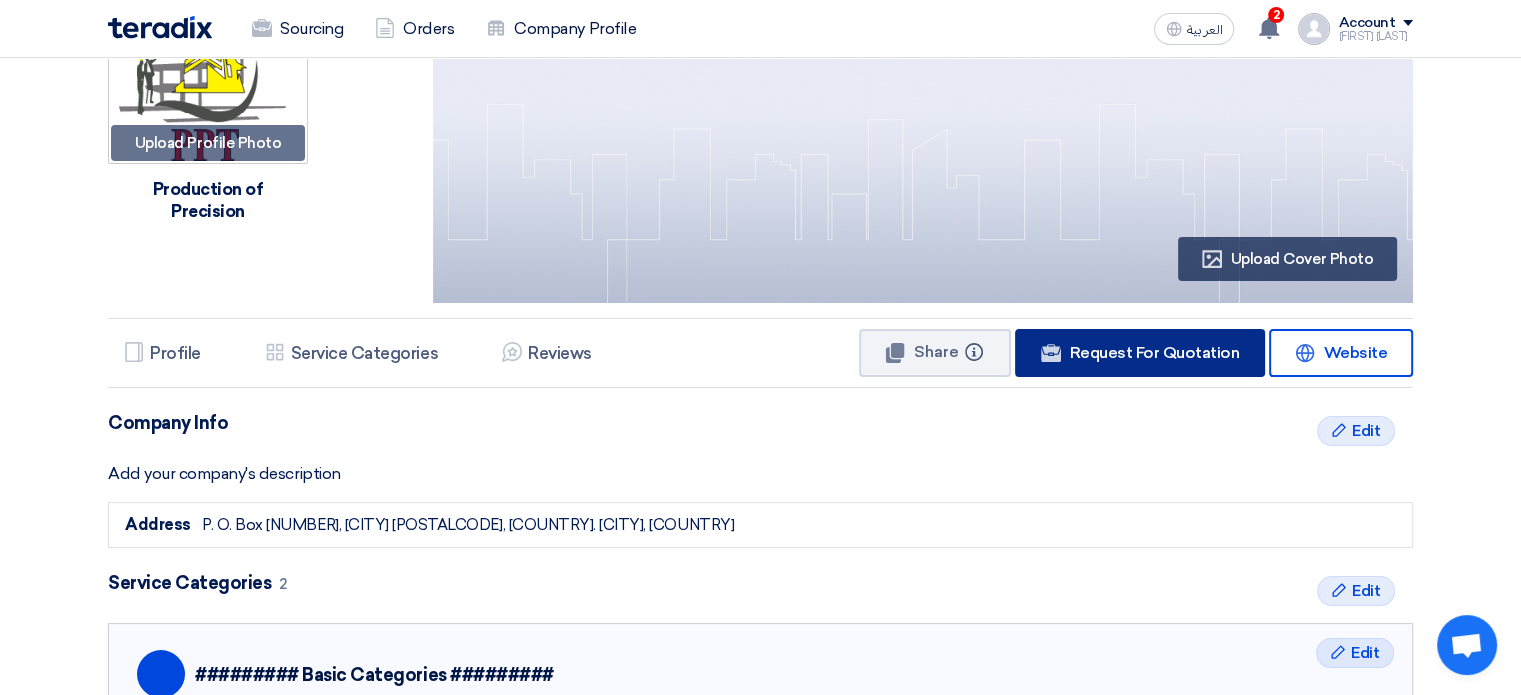 click on "Request For Quotation" 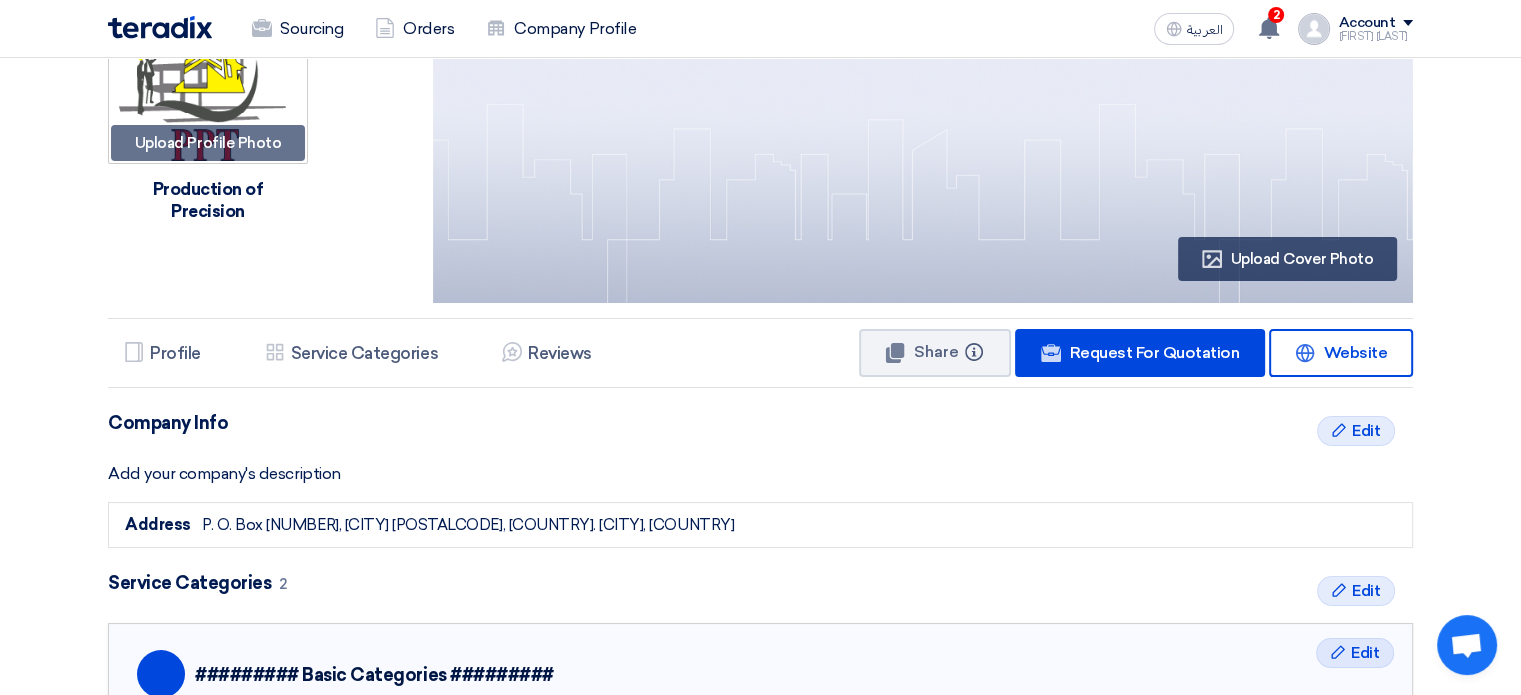 click 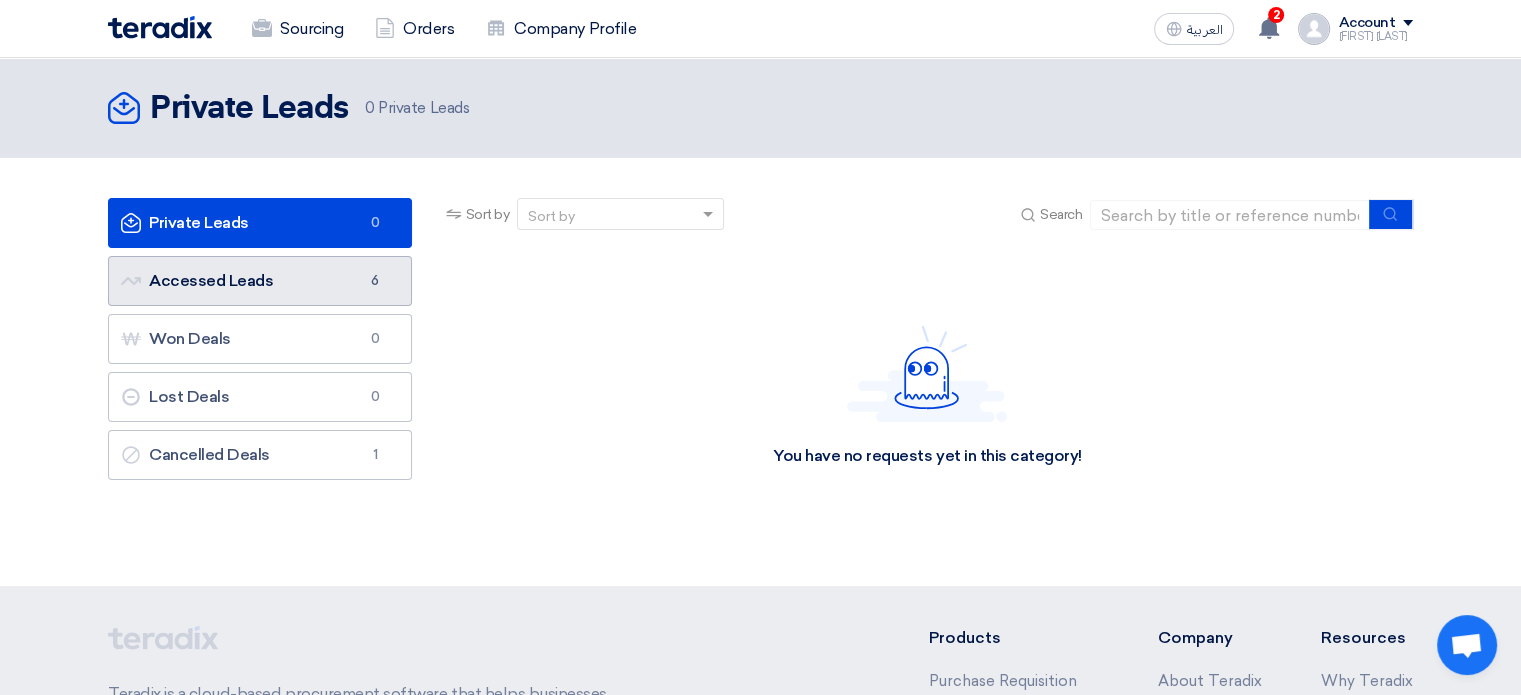 click on "Accessed Leads
Accessed Leads
6" 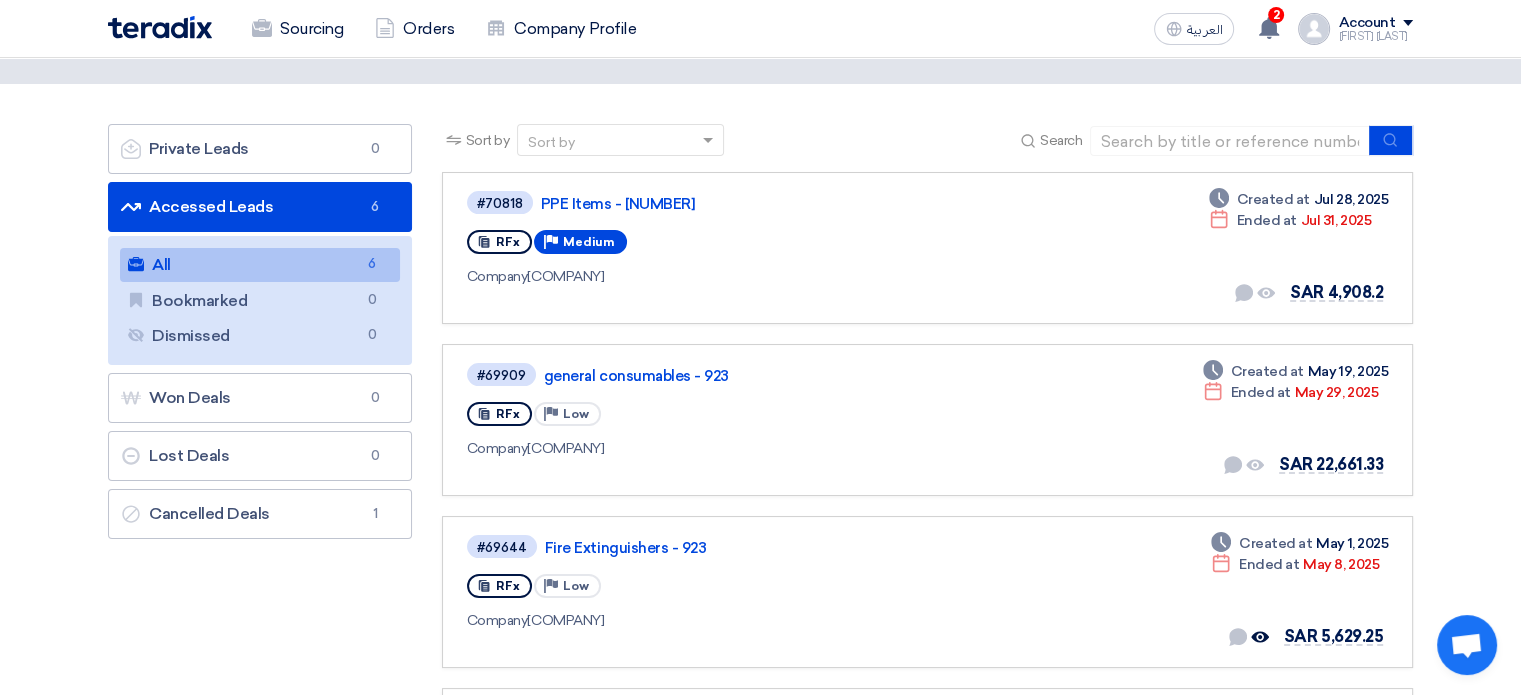 scroll, scrollTop: 0, scrollLeft: 0, axis: both 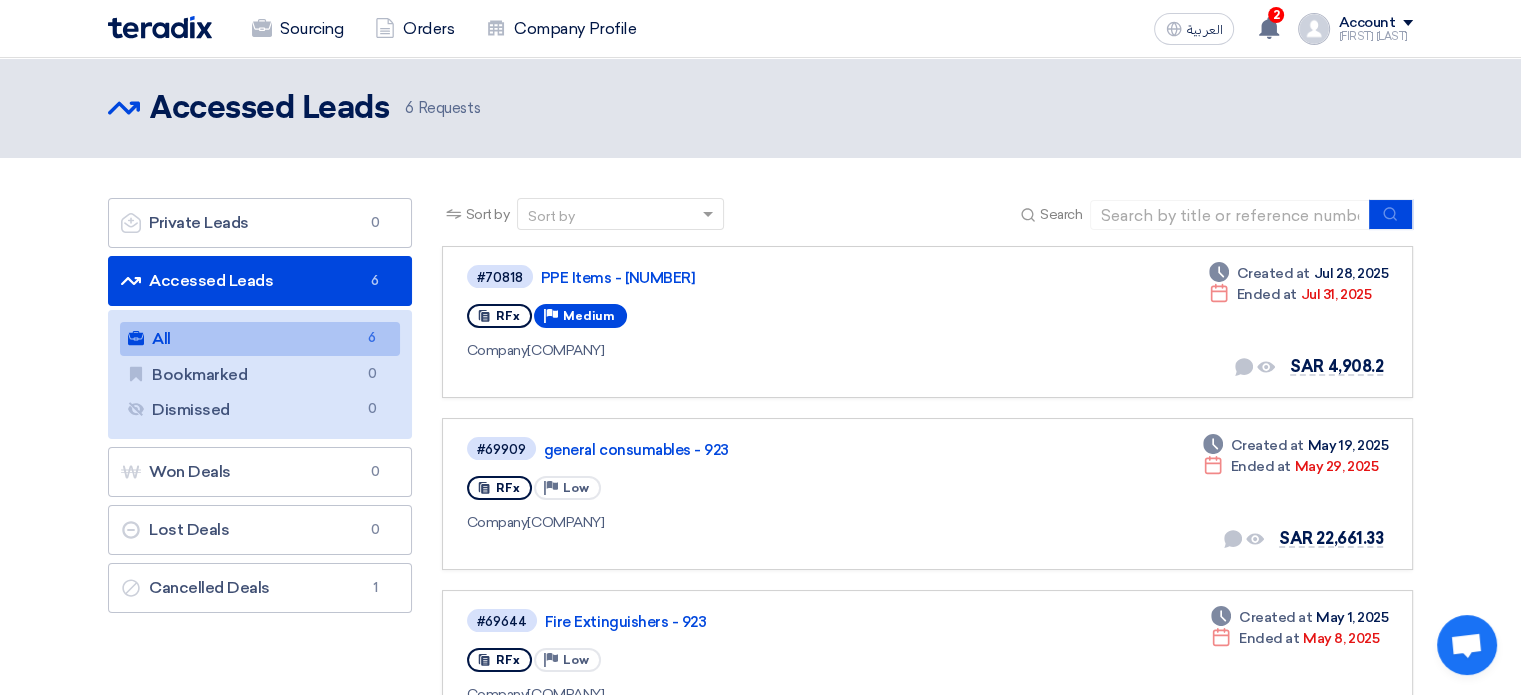 click 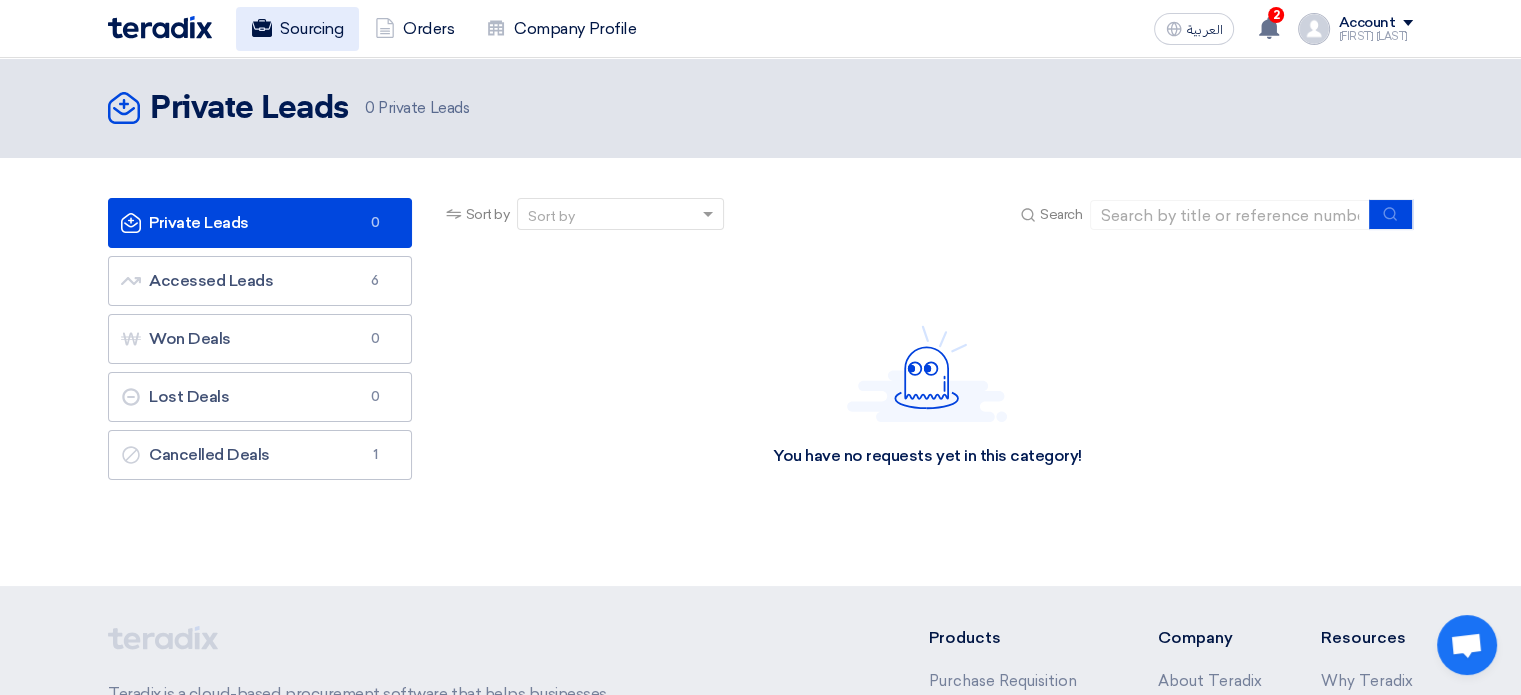 click on "Sourcing" 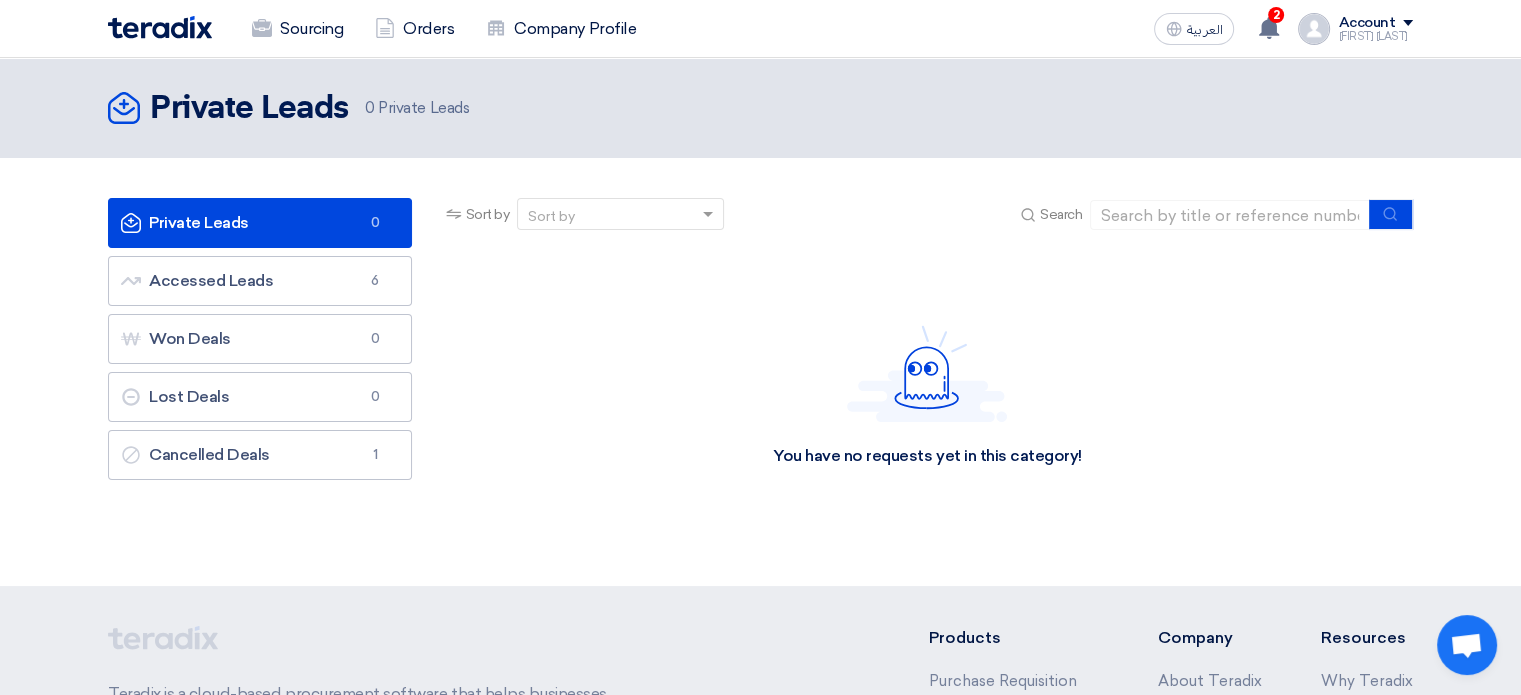 click on "Account" 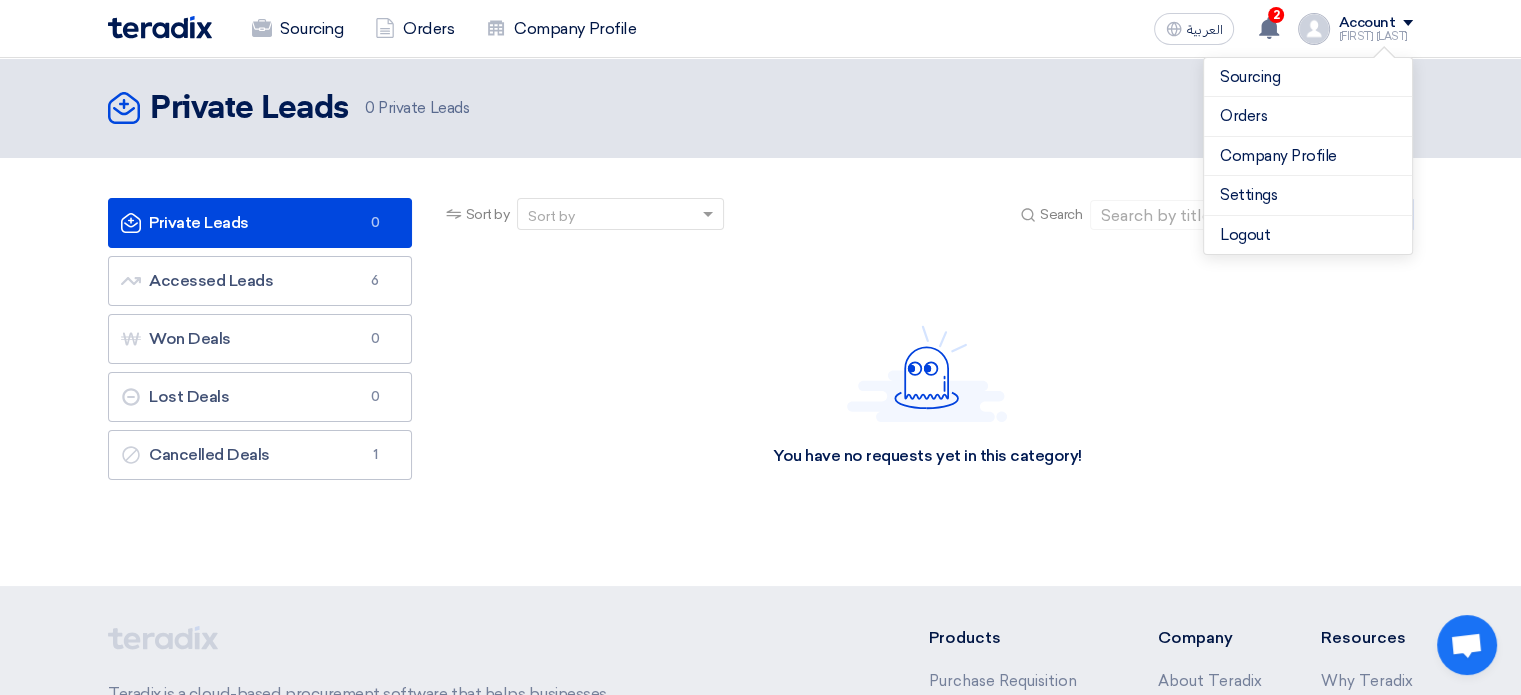 click on "You have no requests yet in this category!" 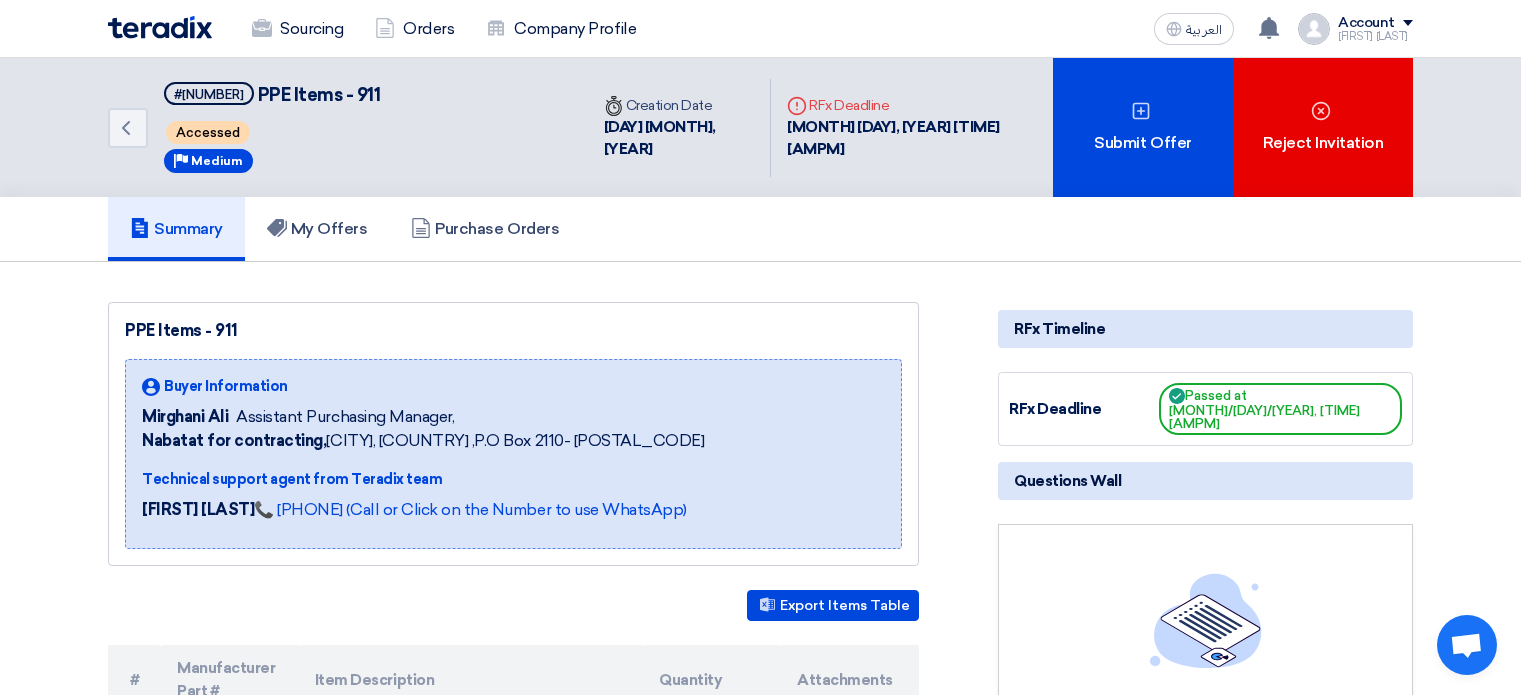 scroll, scrollTop: 400, scrollLeft: 0, axis: vertical 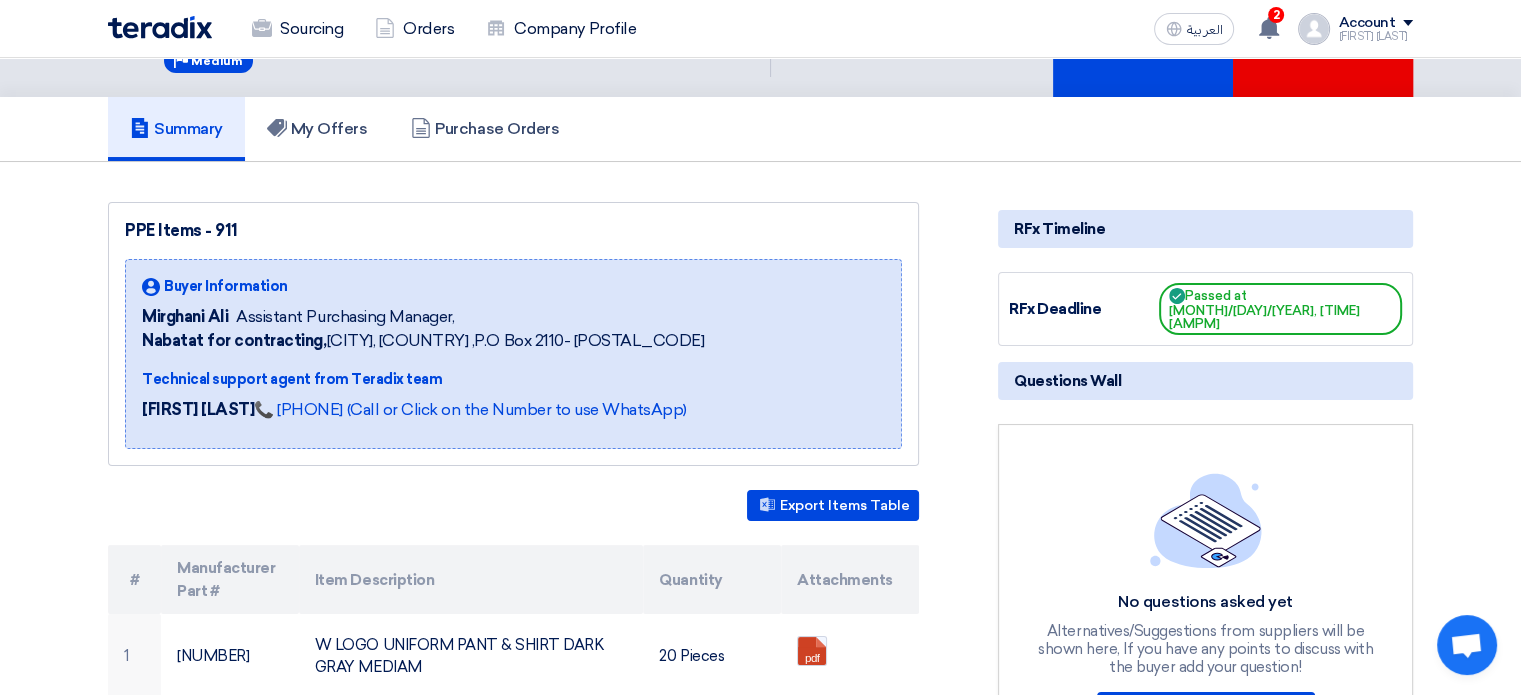 click 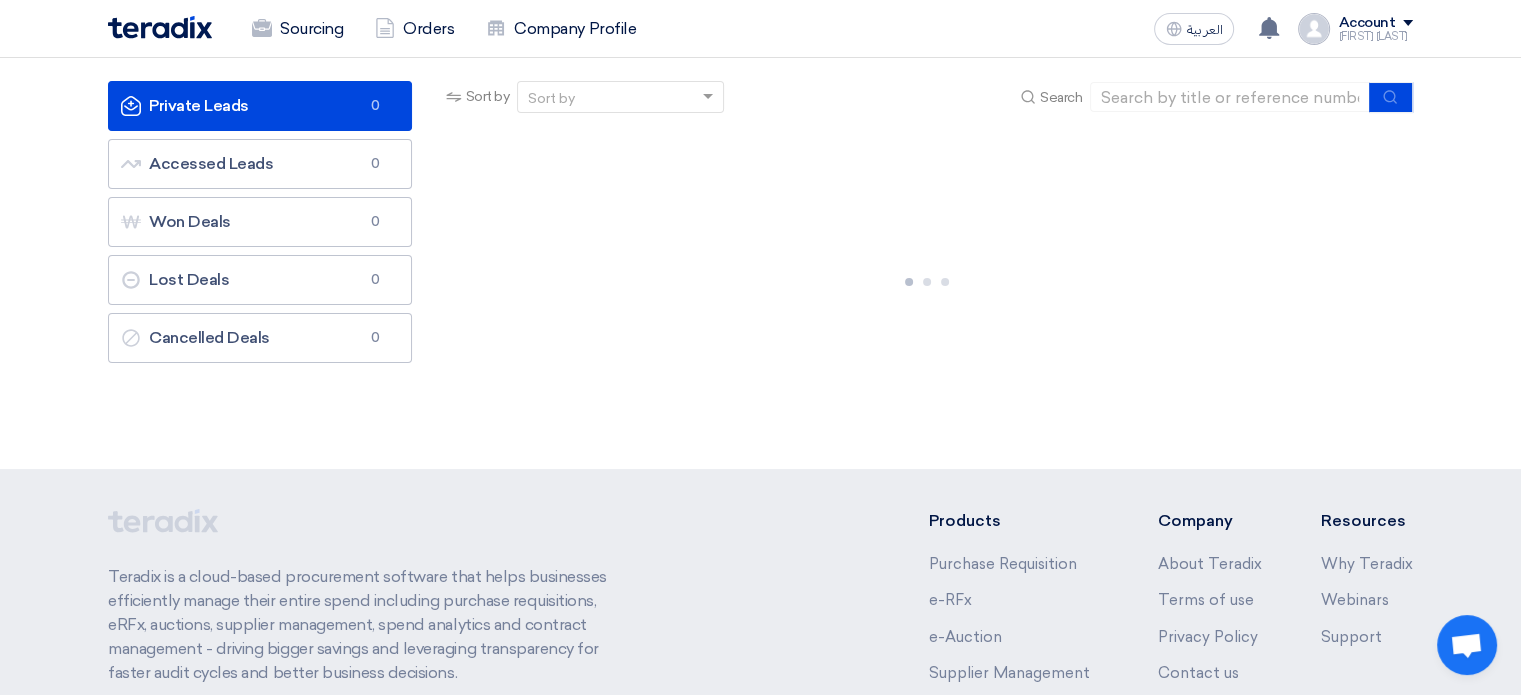 scroll, scrollTop: 0, scrollLeft: 0, axis: both 